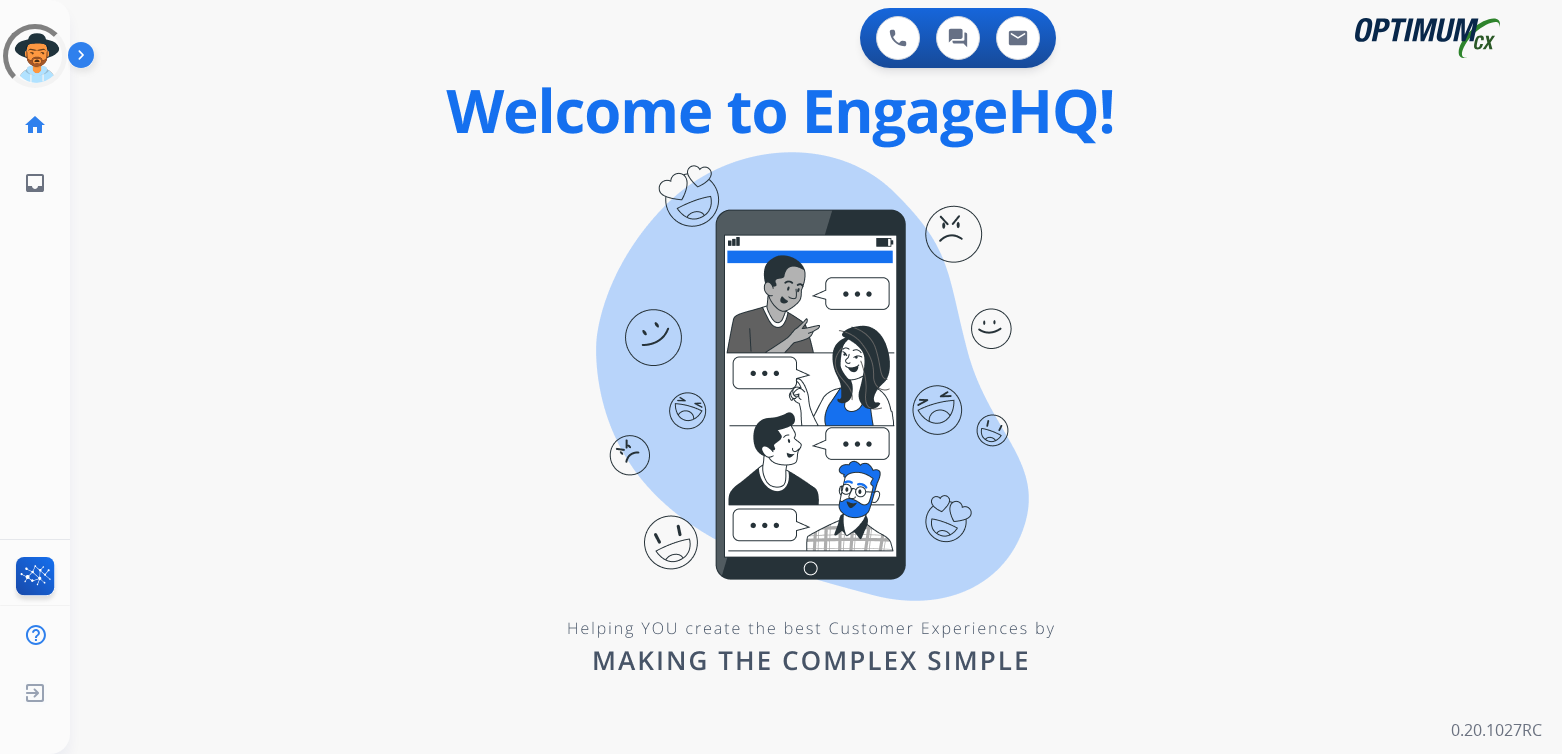 scroll, scrollTop: 0, scrollLeft: 0, axis: both 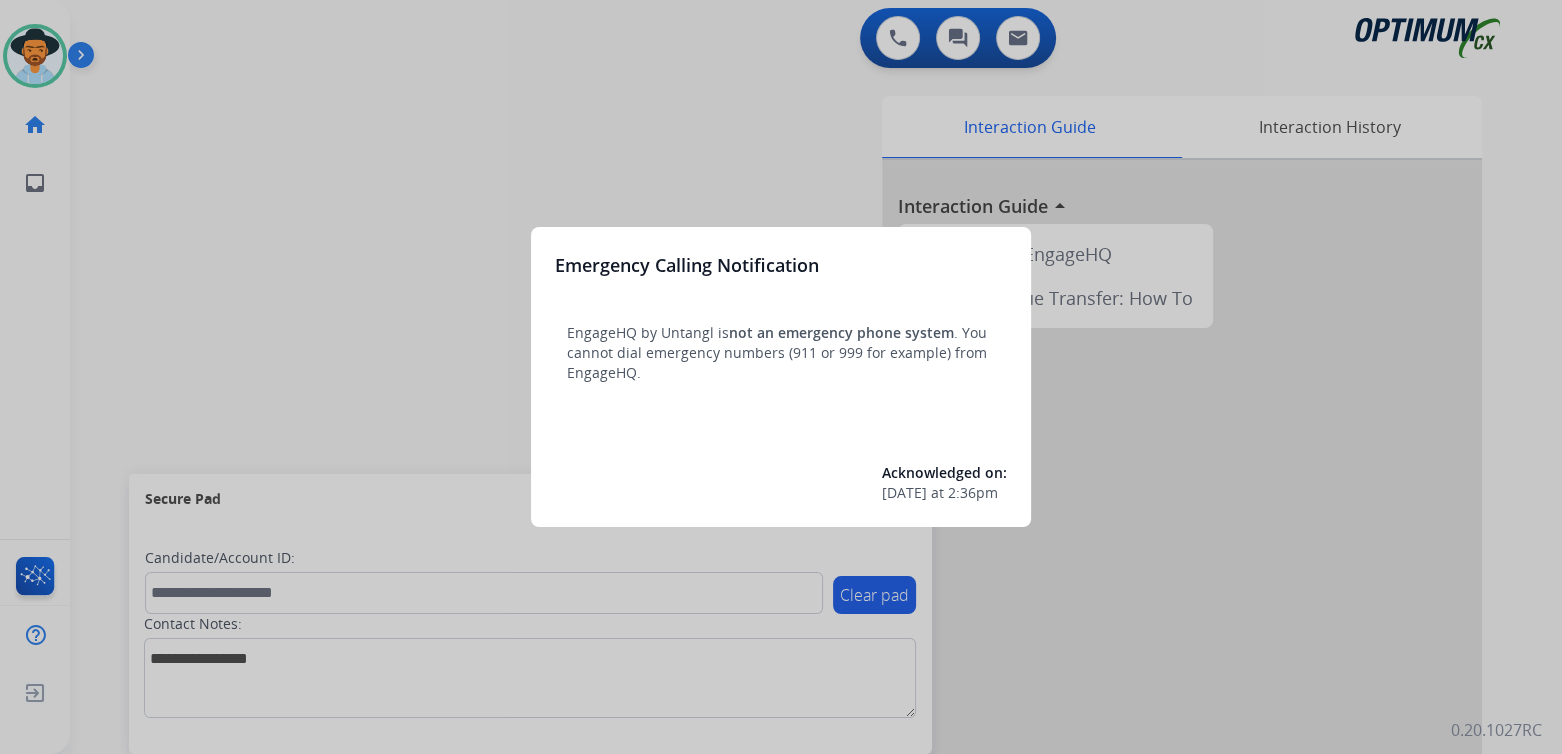 click at bounding box center (781, 377) 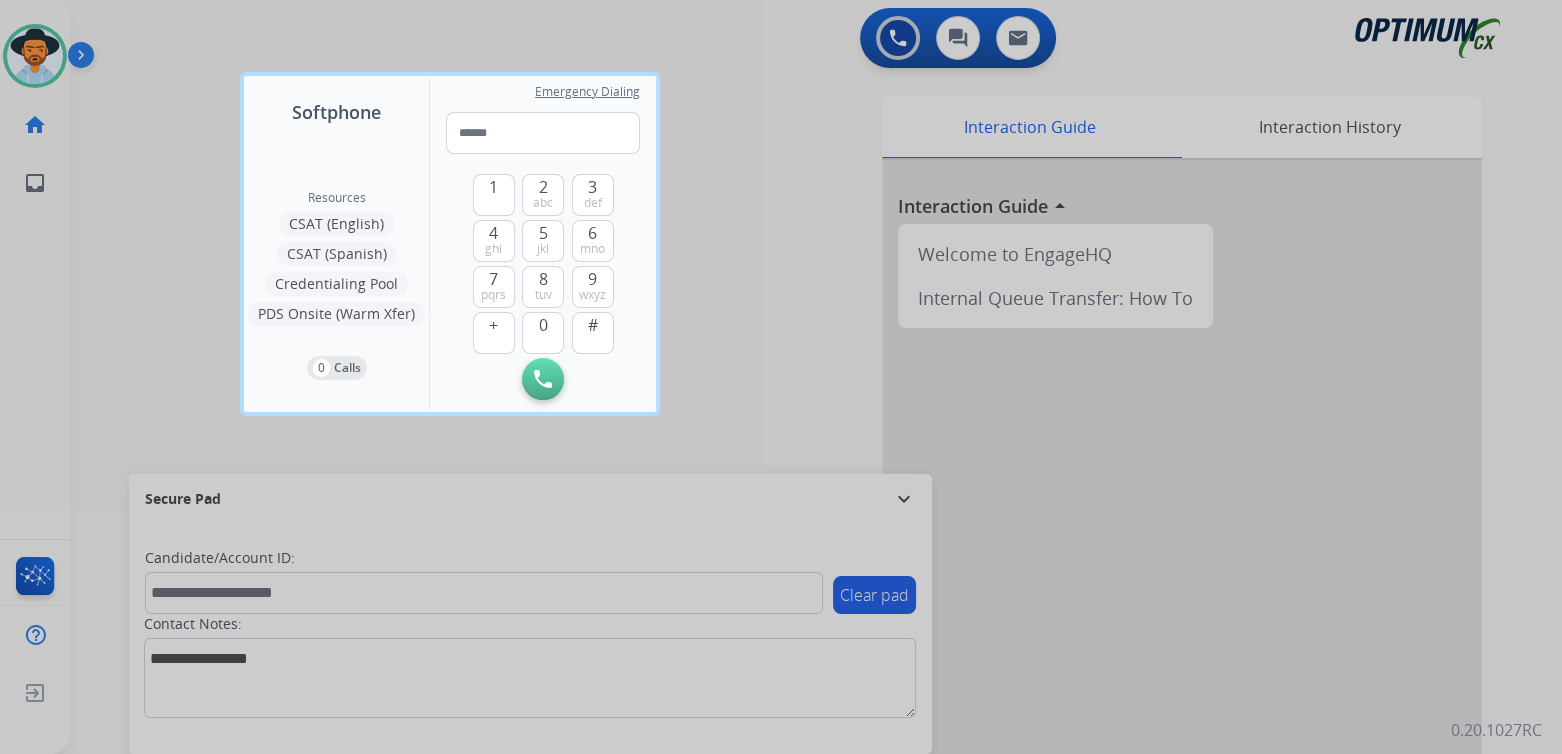 drag, startPoint x: 652, startPoint y: 277, endPoint x: 665, endPoint y: 264, distance: 18.384777 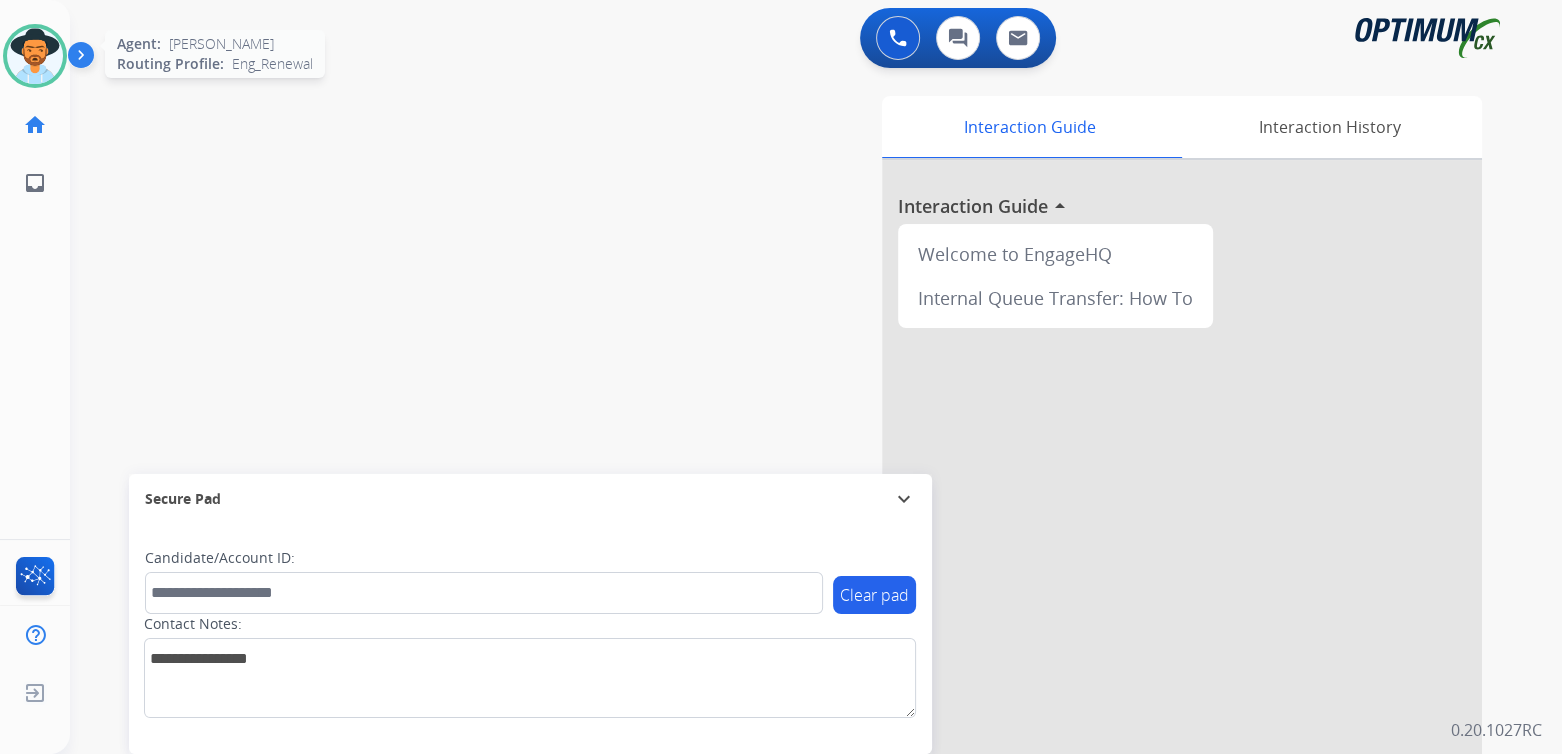 click at bounding box center (35, 56) 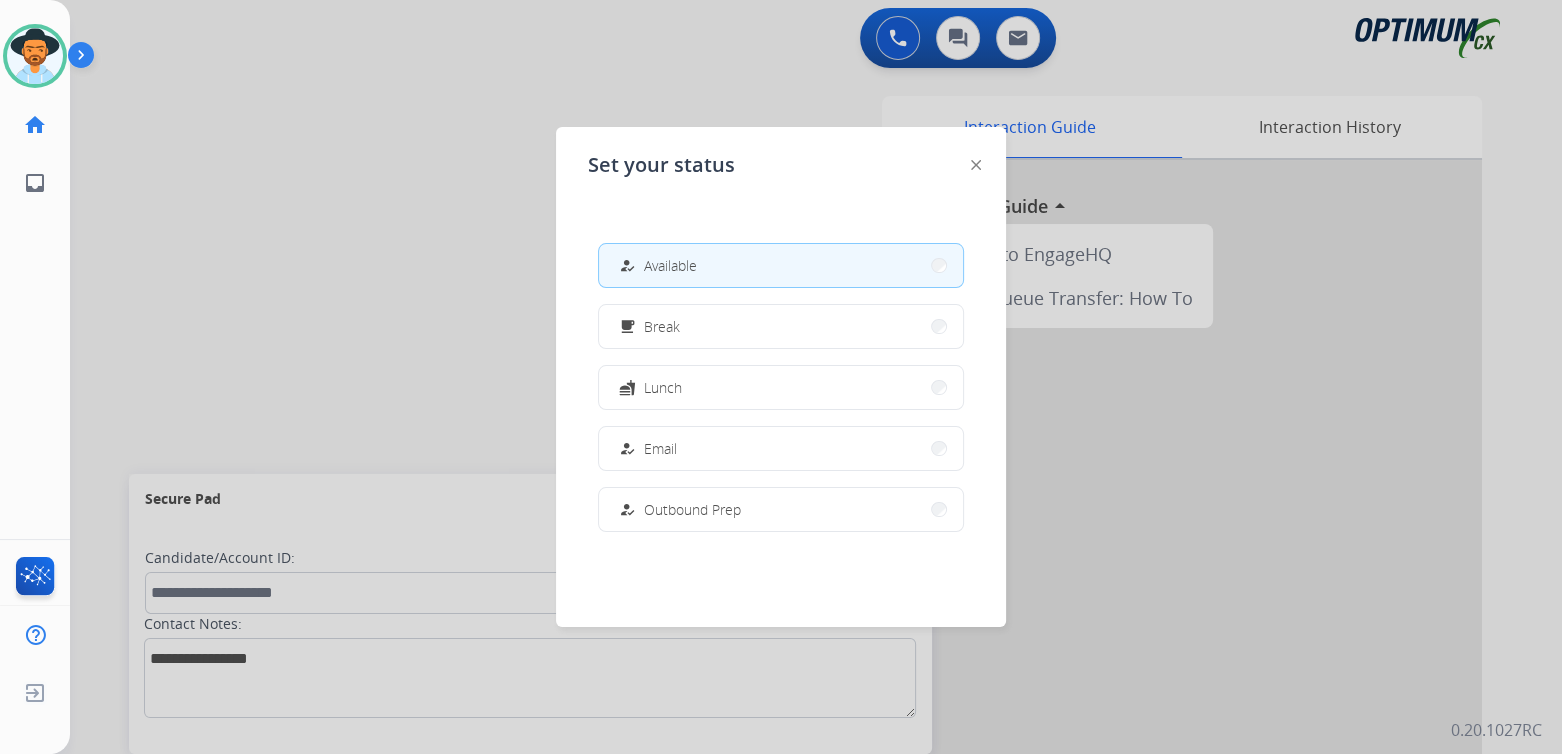 click at bounding box center (781, 377) 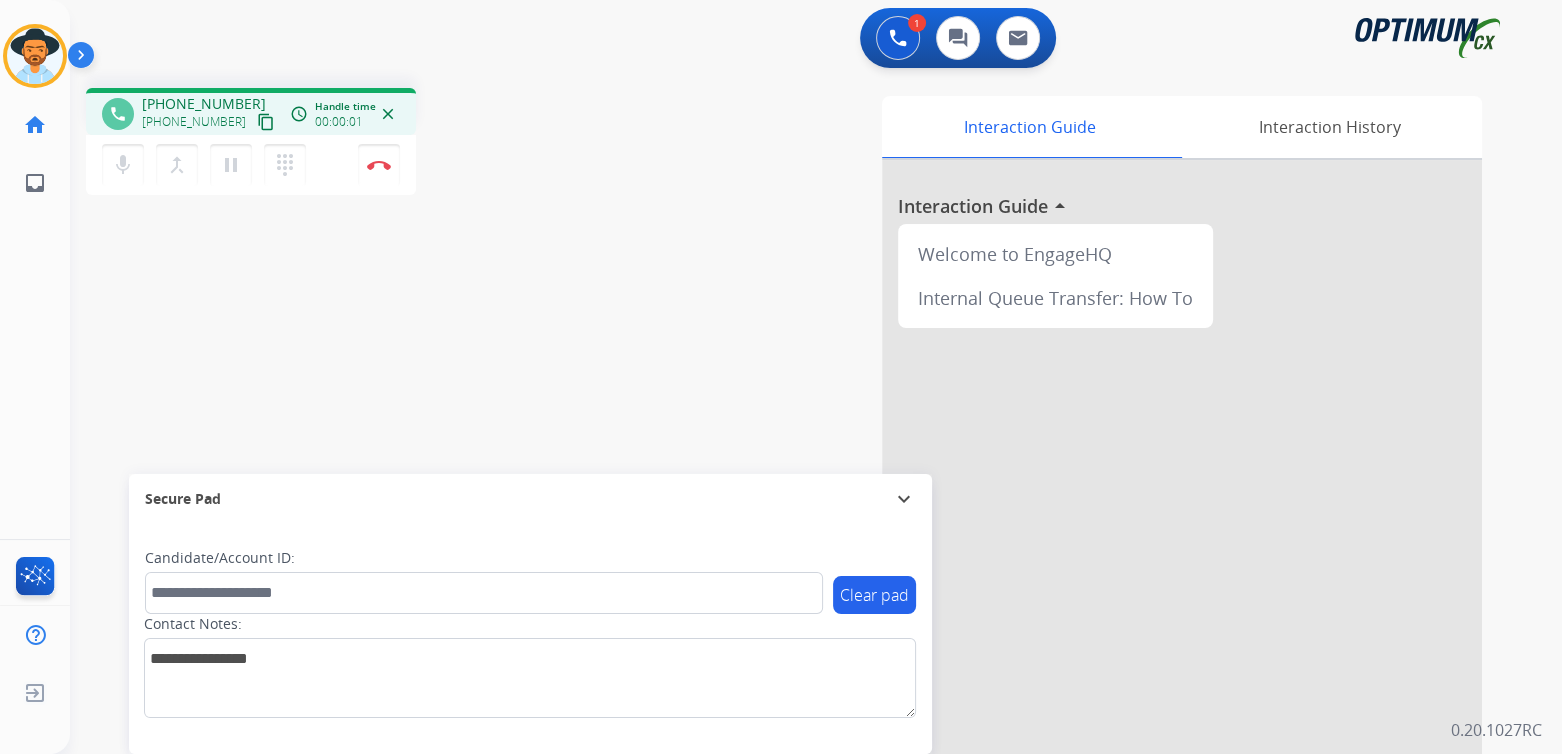 drag, startPoint x: 908, startPoint y: 499, endPoint x: 937, endPoint y: 495, distance: 29.274563 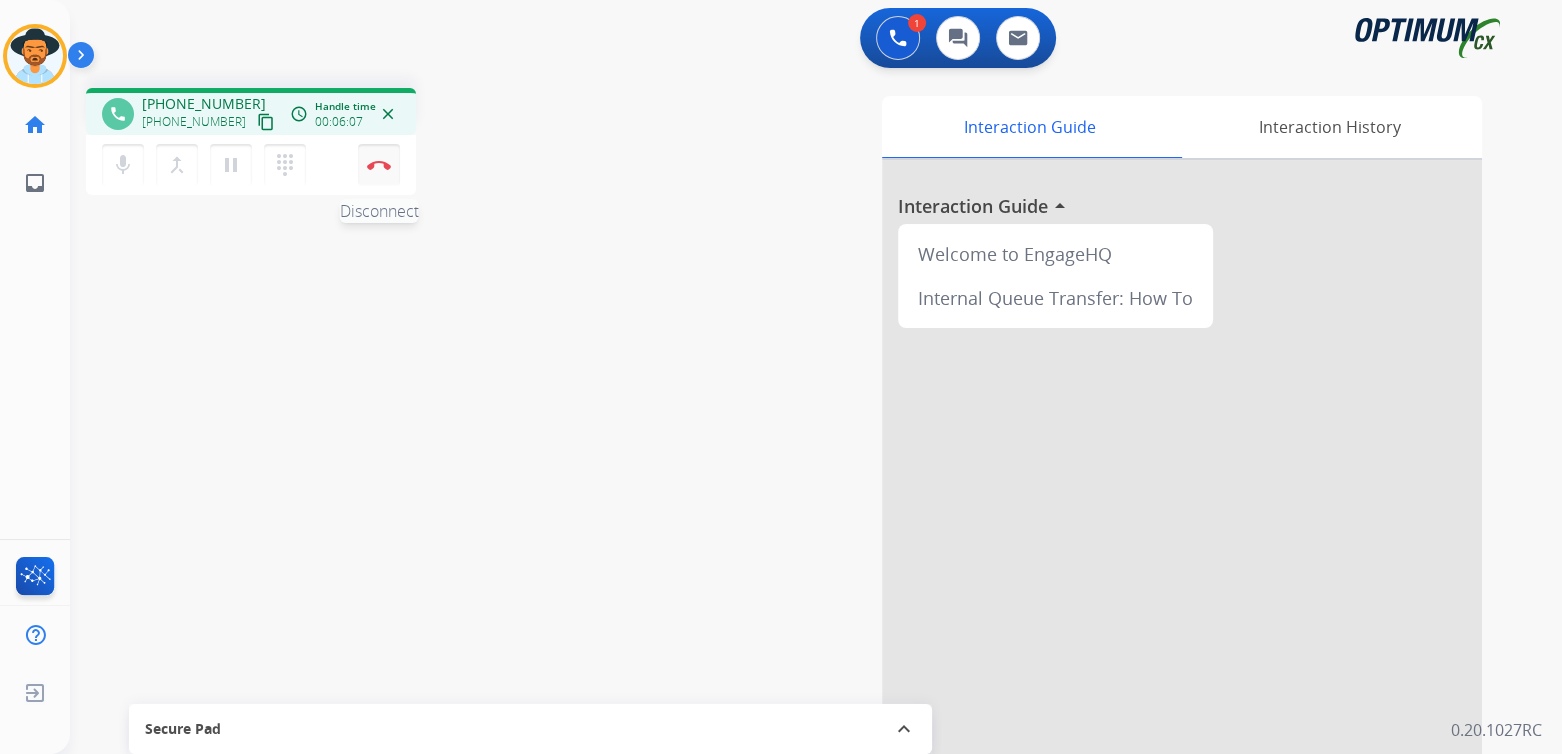 click at bounding box center [379, 165] 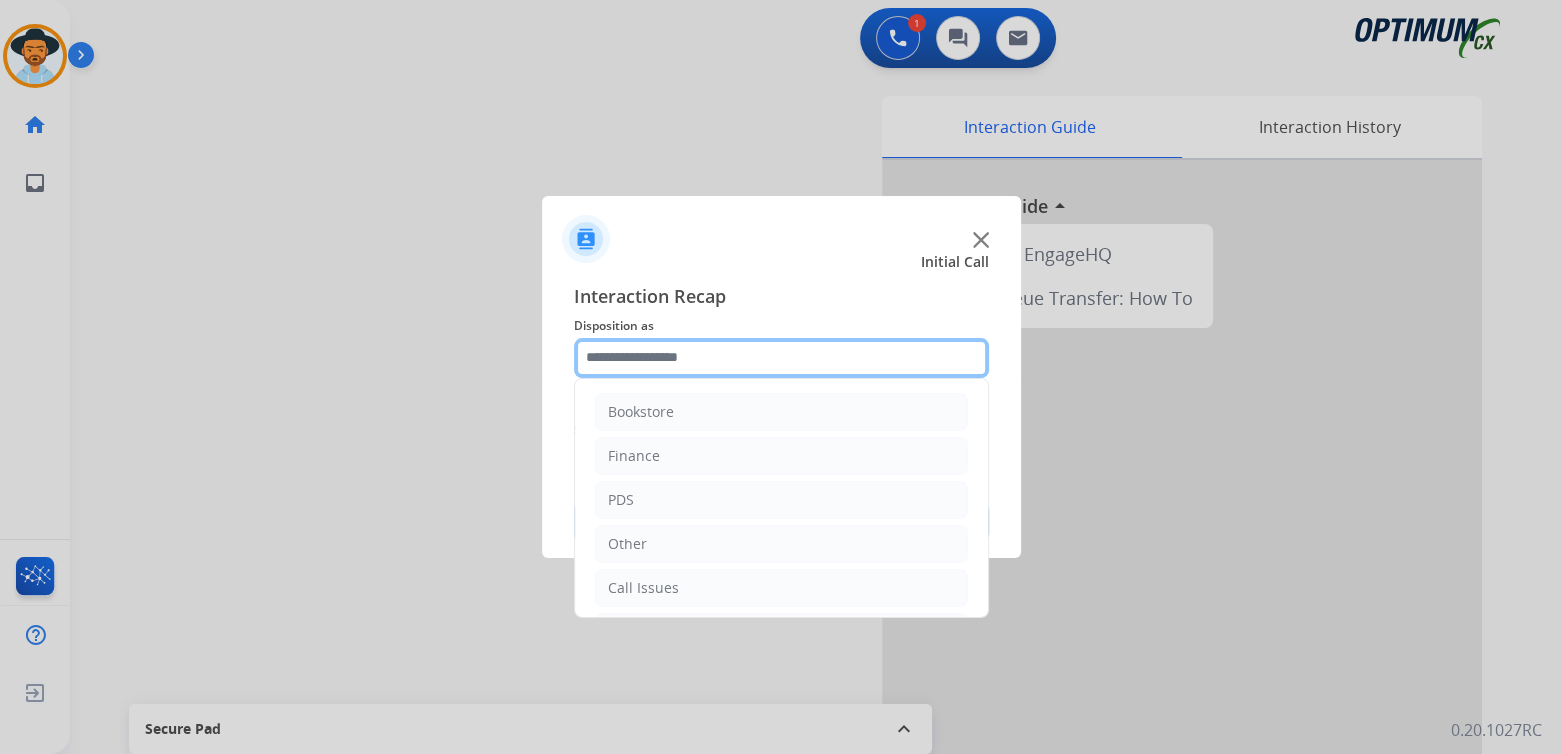 click 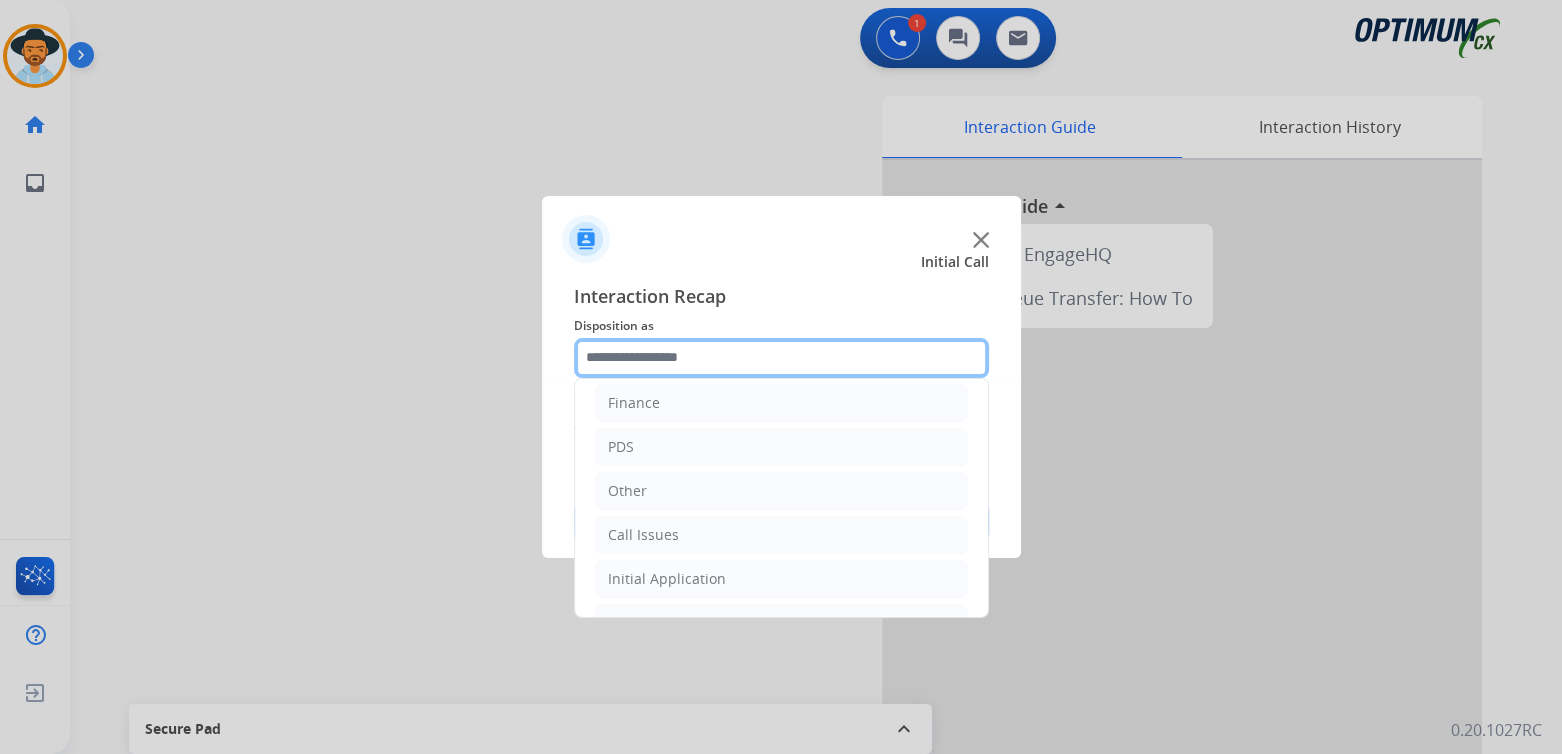 scroll, scrollTop: 132, scrollLeft: 0, axis: vertical 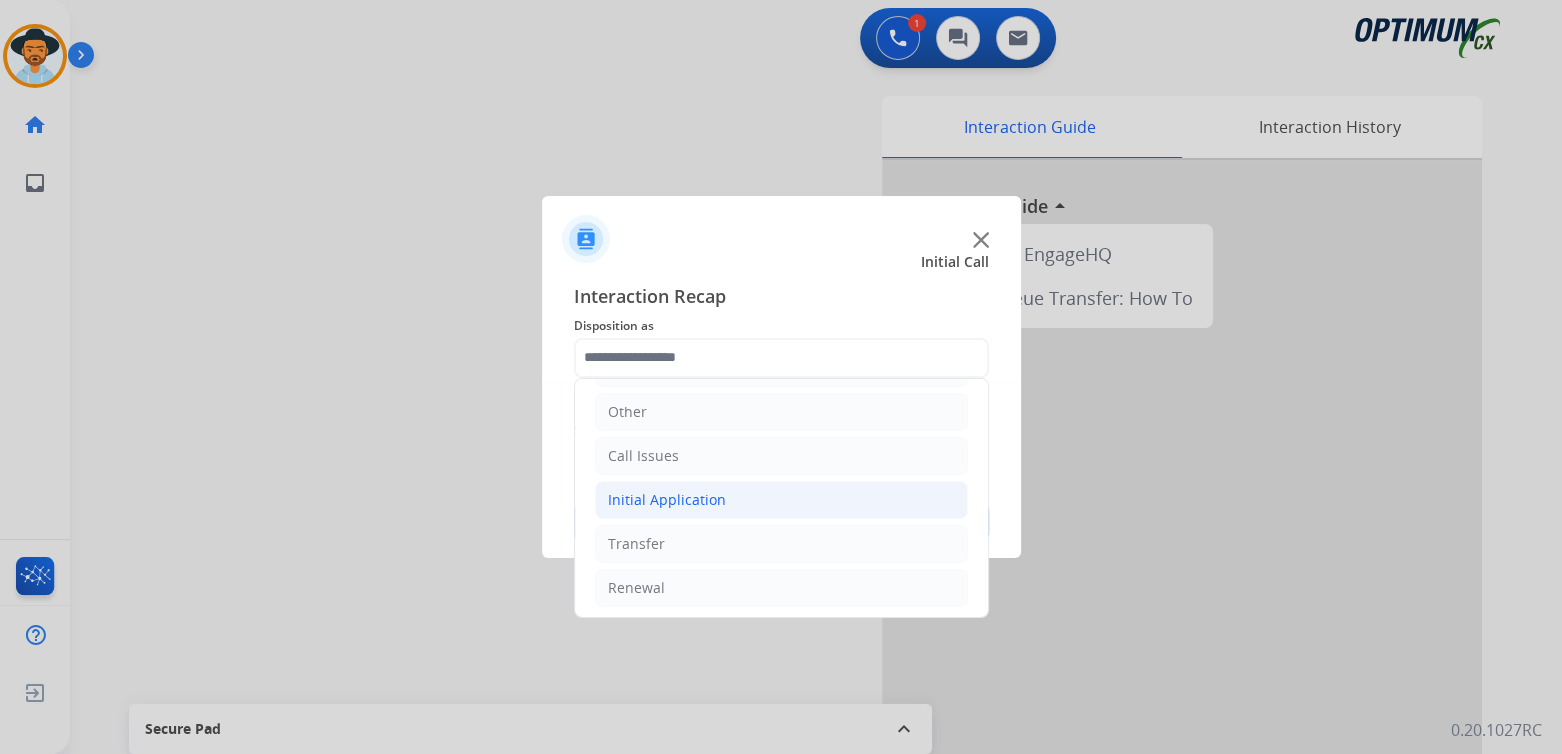click on "Initial Application" 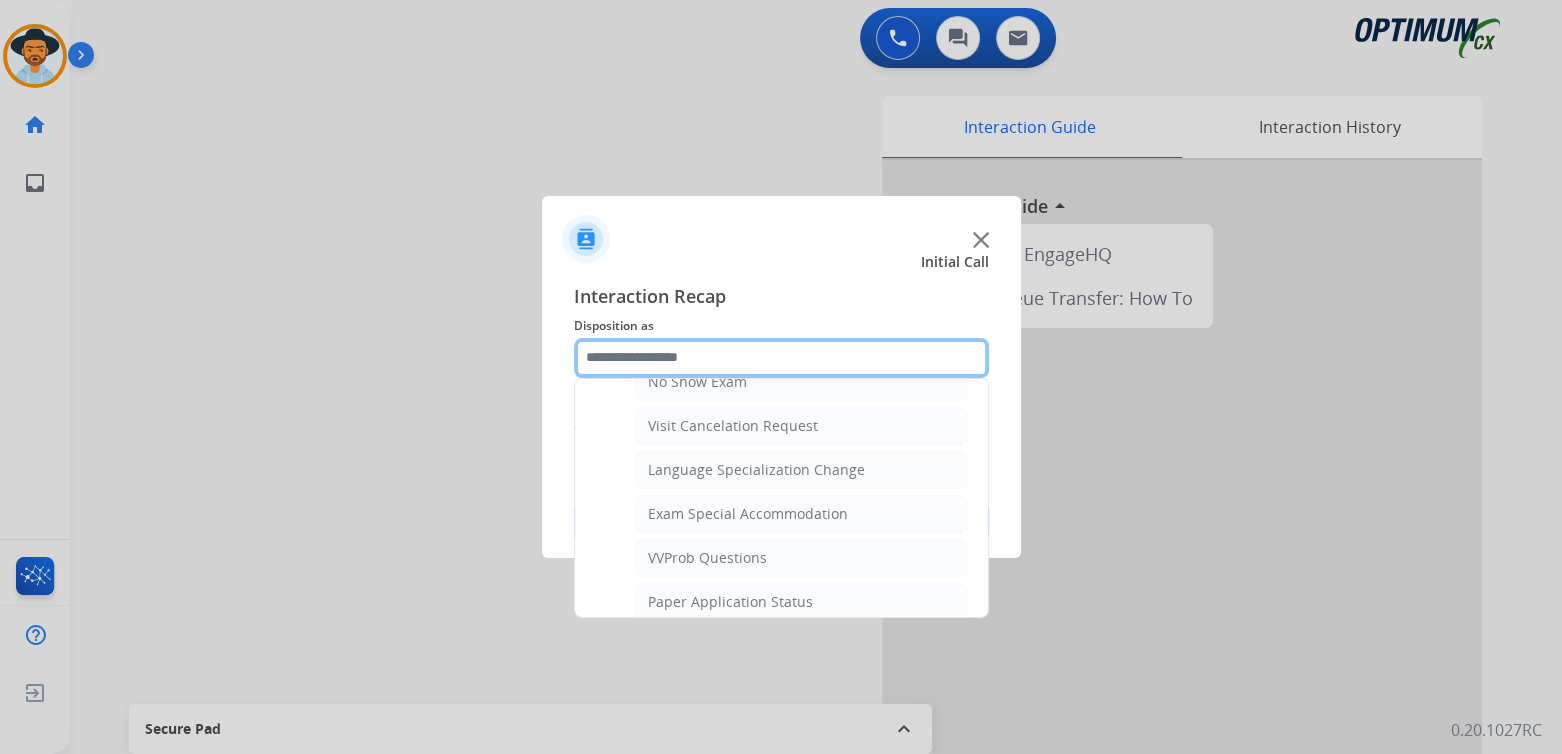 scroll, scrollTop: 931, scrollLeft: 0, axis: vertical 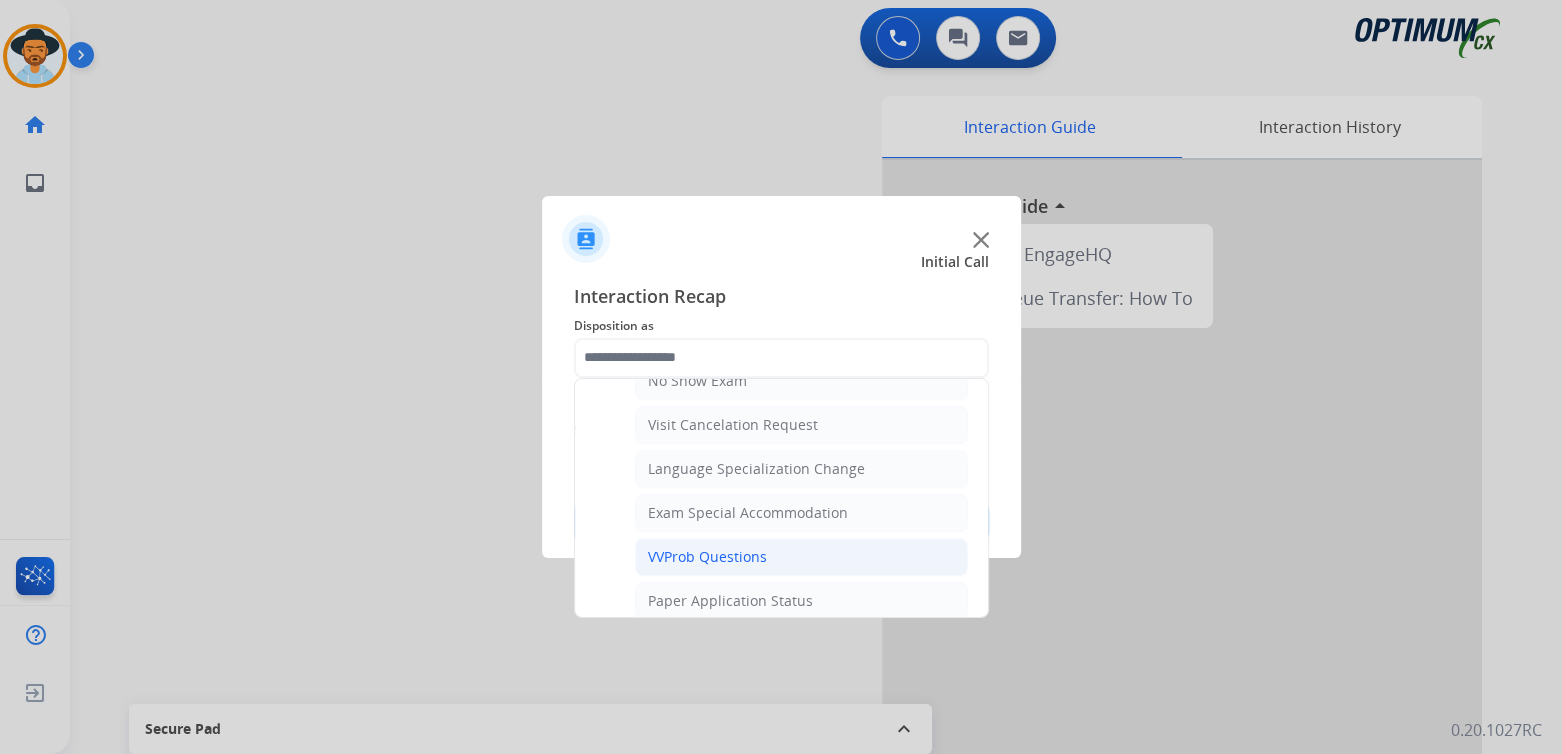 click on "VVProb Questions" 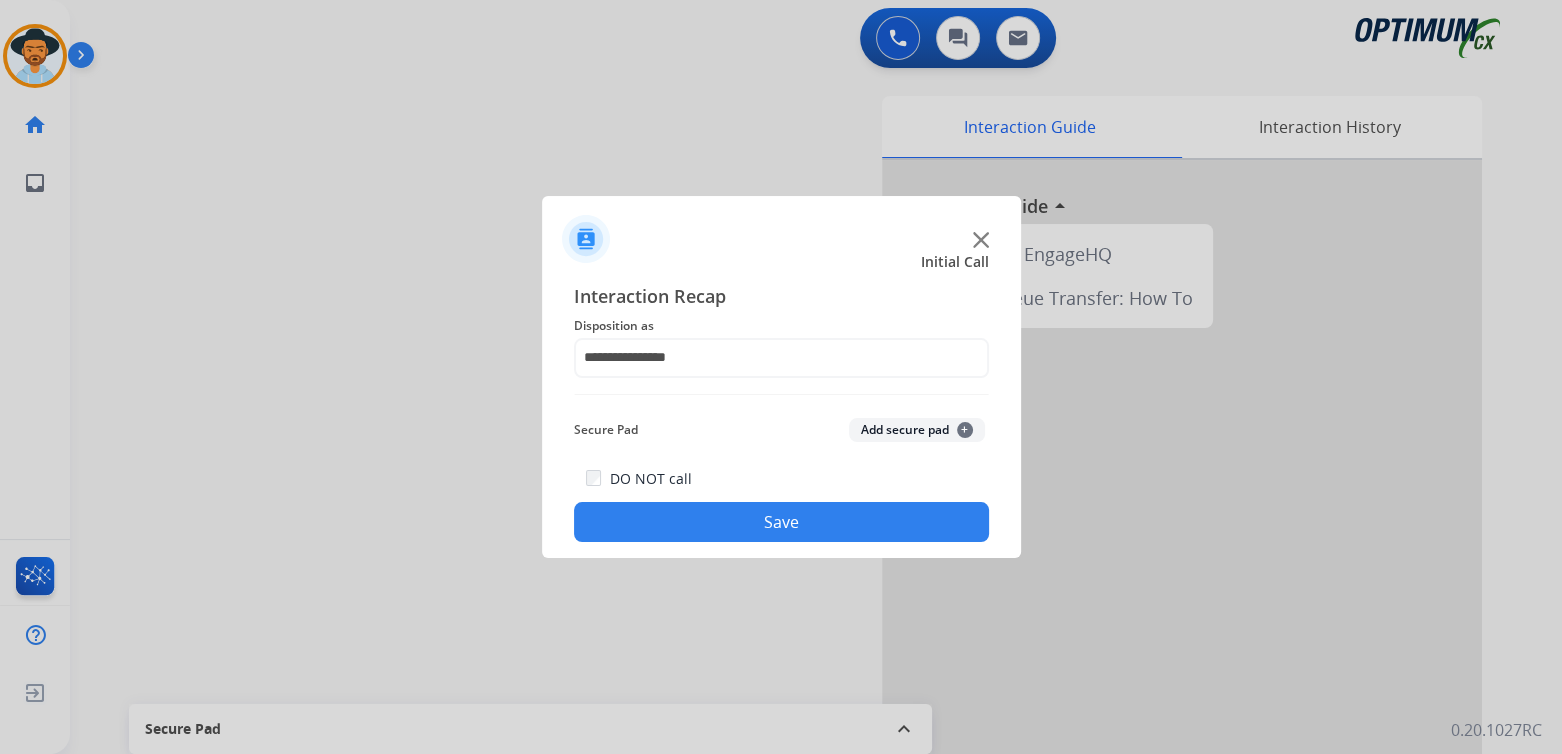 drag, startPoint x: 788, startPoint y: 522, endPoint x: 1020, endPoint y: 615, distance: 249.946 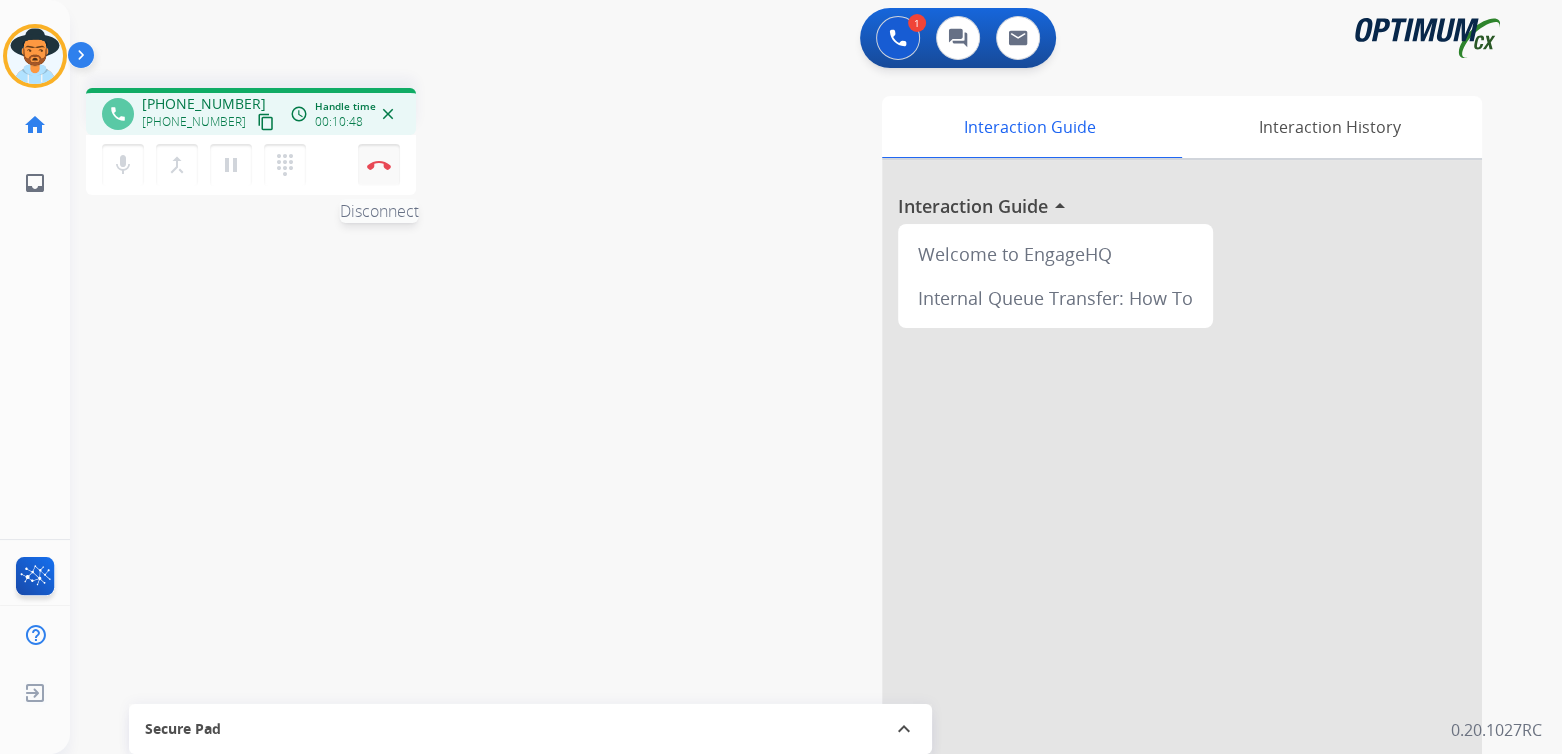 click at bounding box center (379, 165) 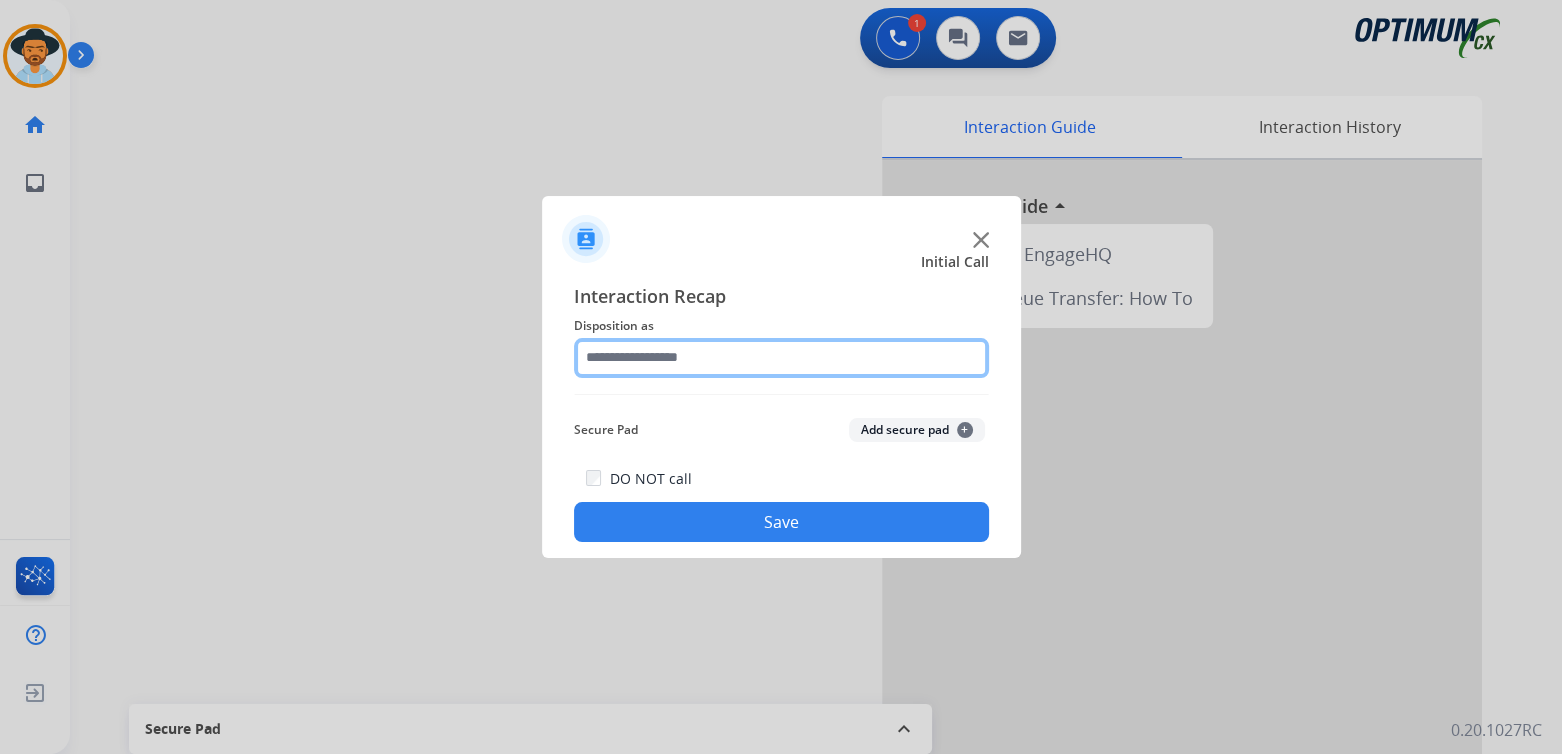 click 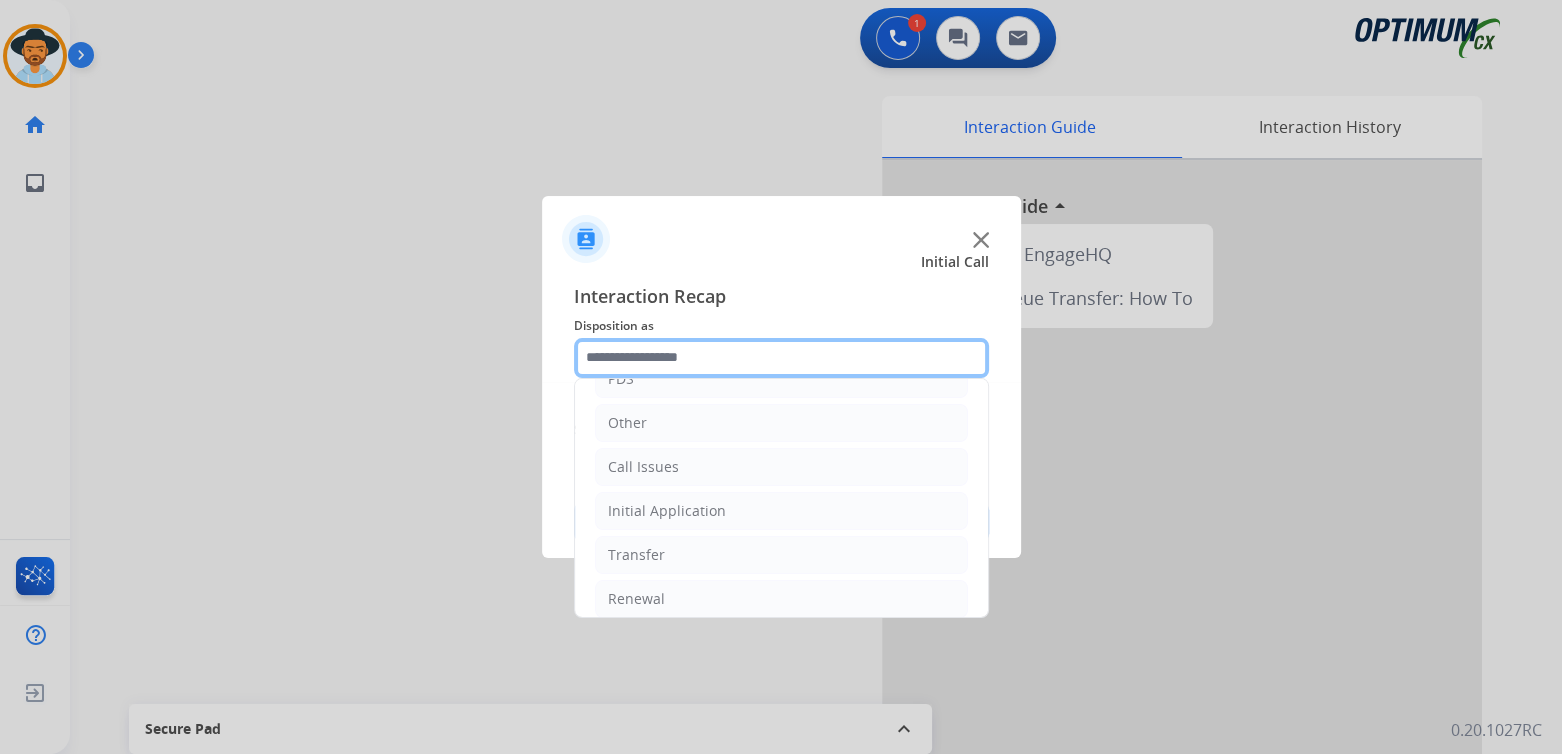 scroll, scrollTop: 132, scrollLeft: 0, axis: vertical 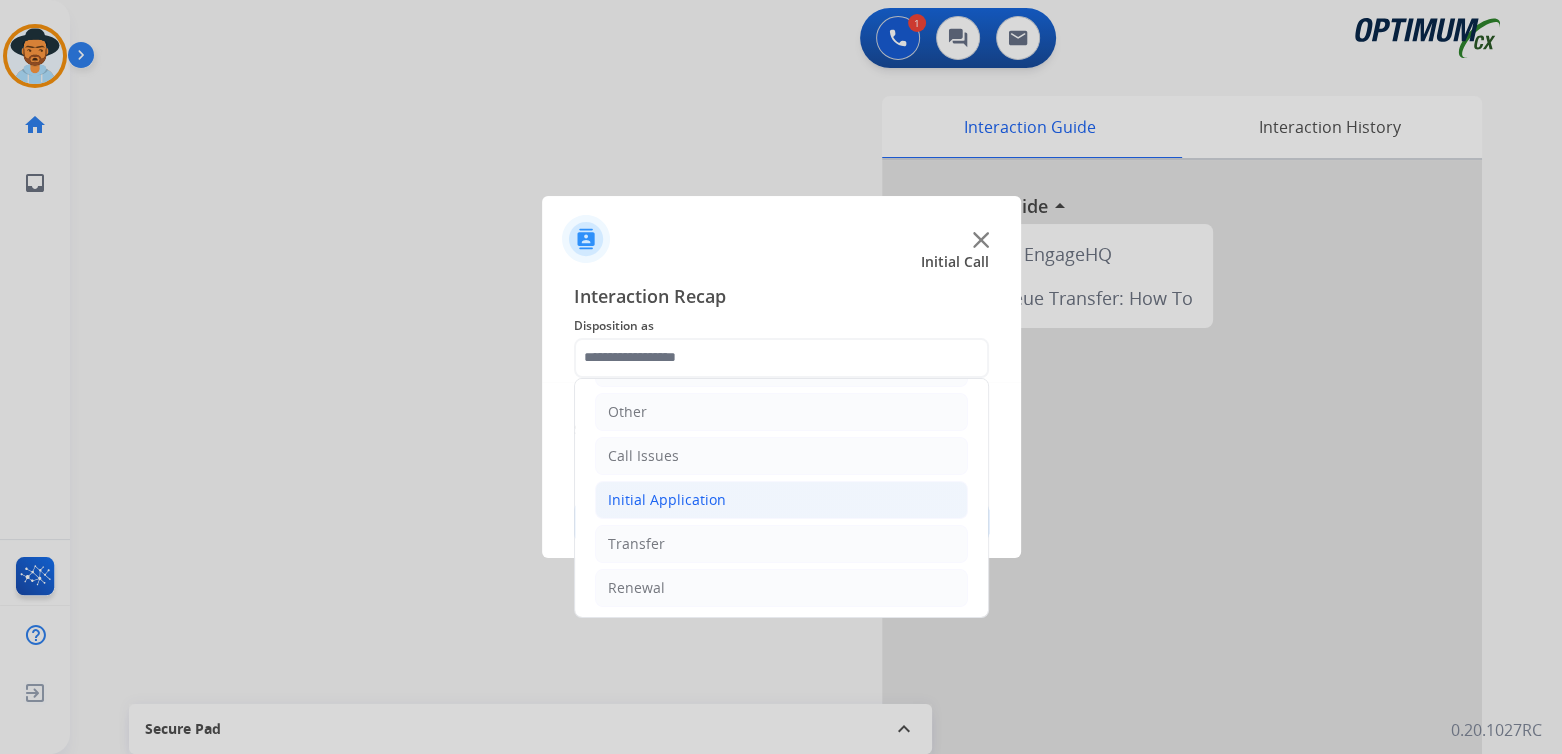 click on "Initial Application" 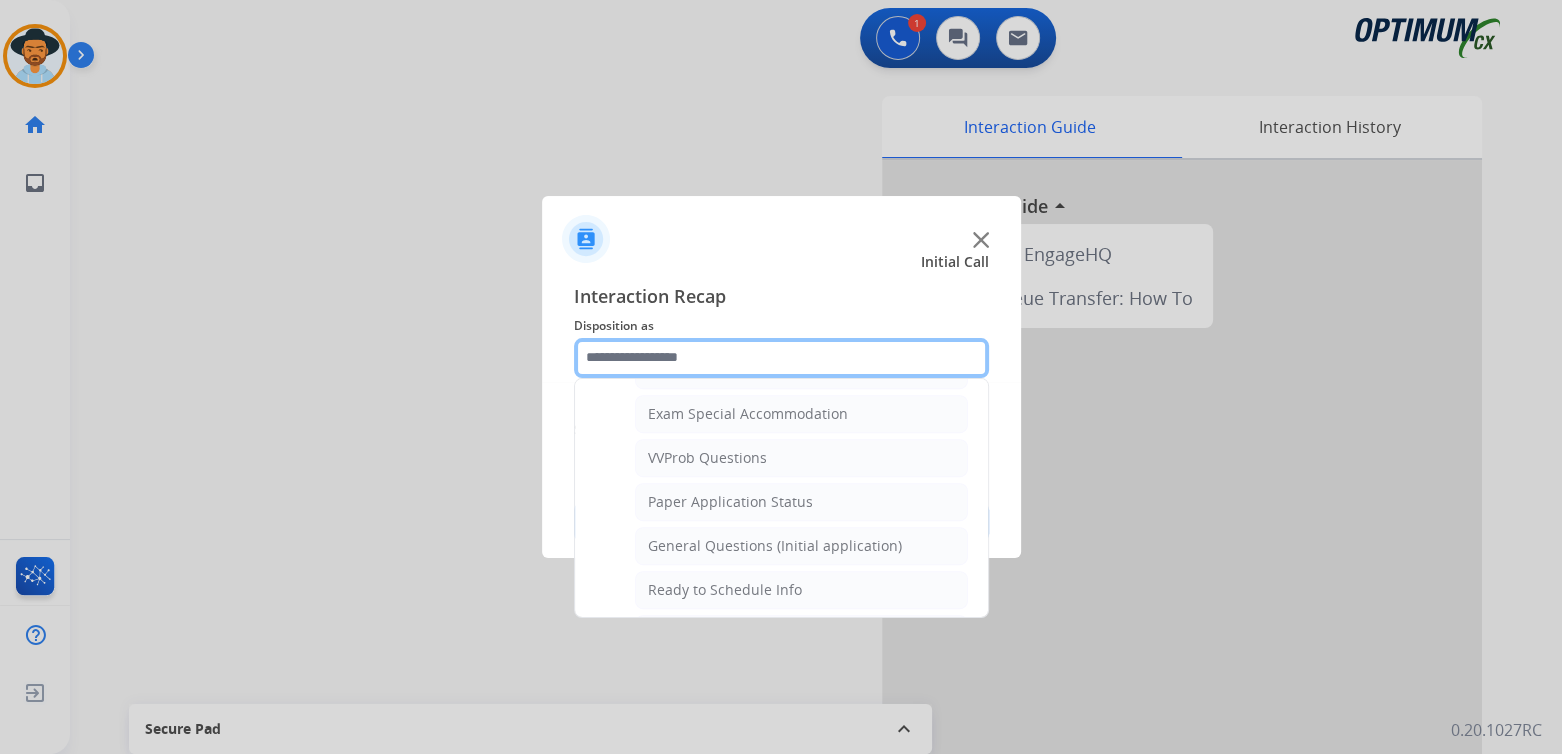 scroll, scrollTop: 1031, scrollLeft: 0, axis: vertical 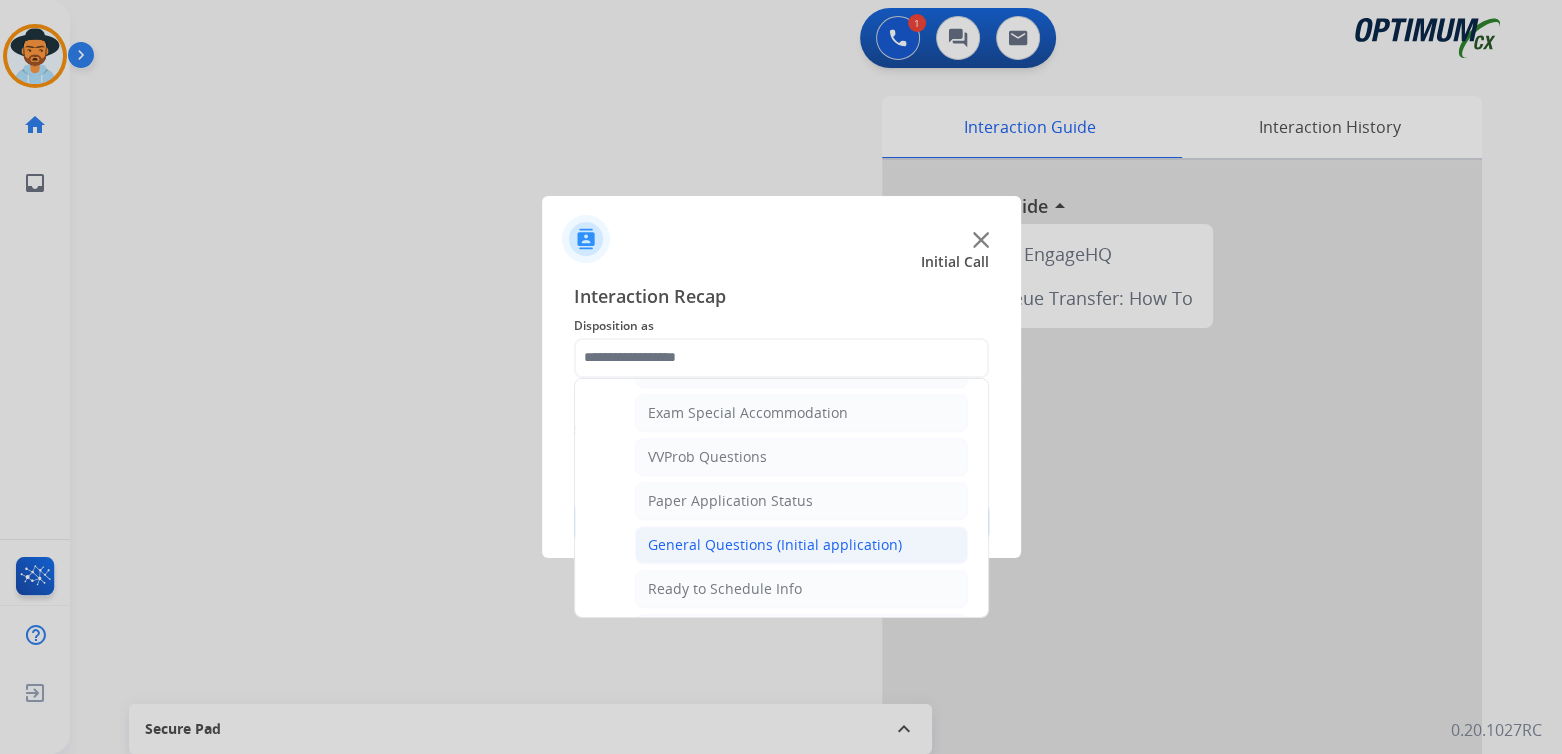 click on "General Questions (Initial application)" 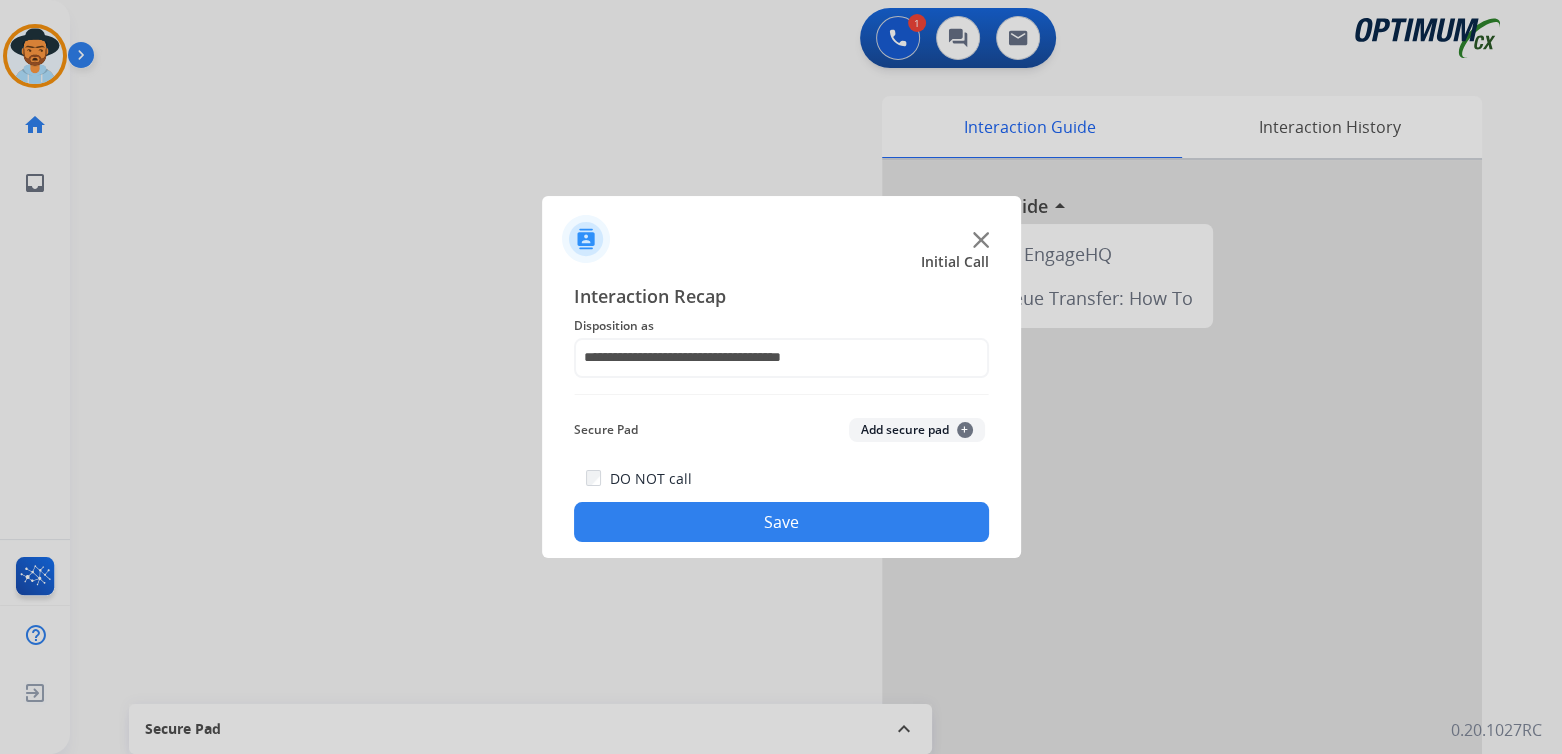 click on "Save" 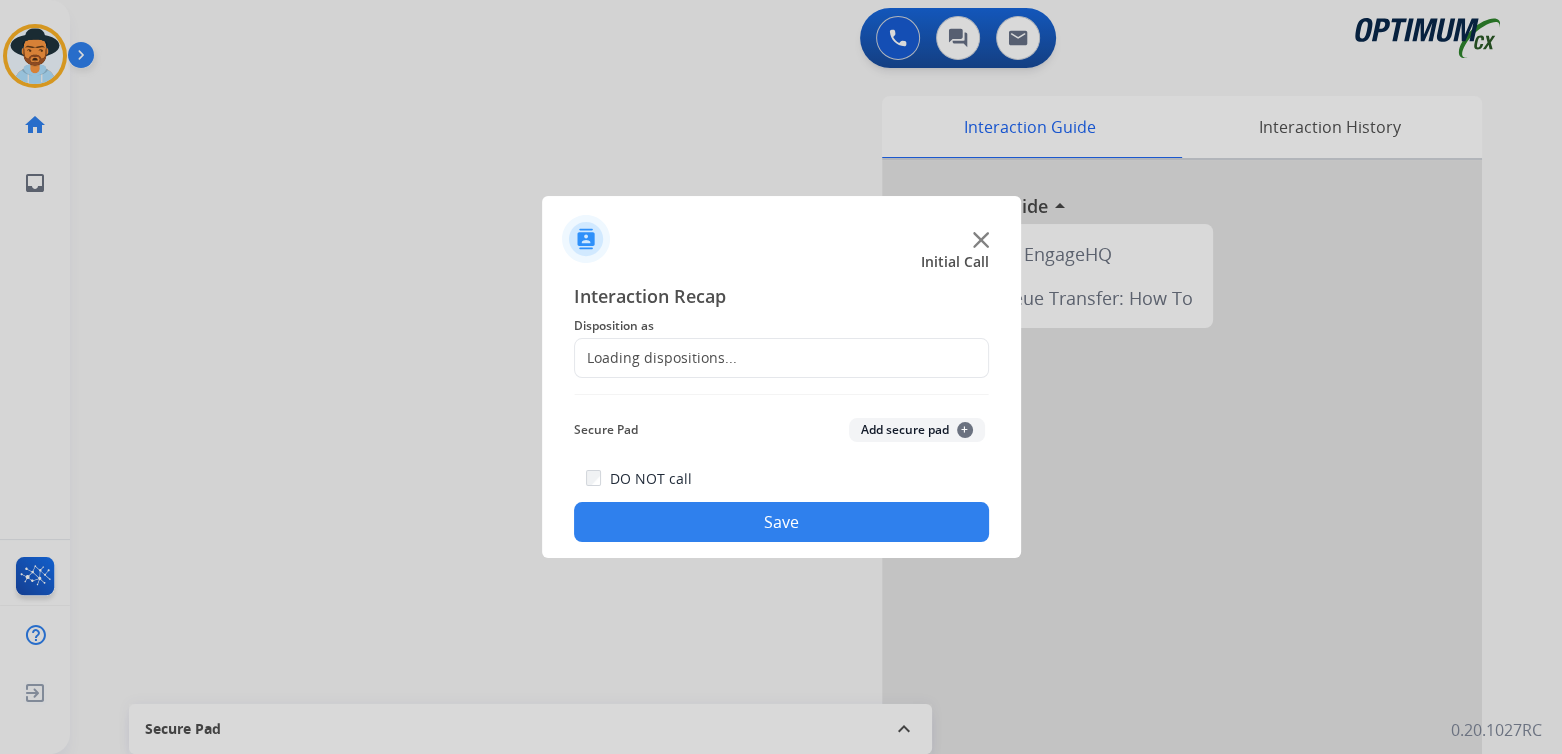 click at bounding box center (781, 377) 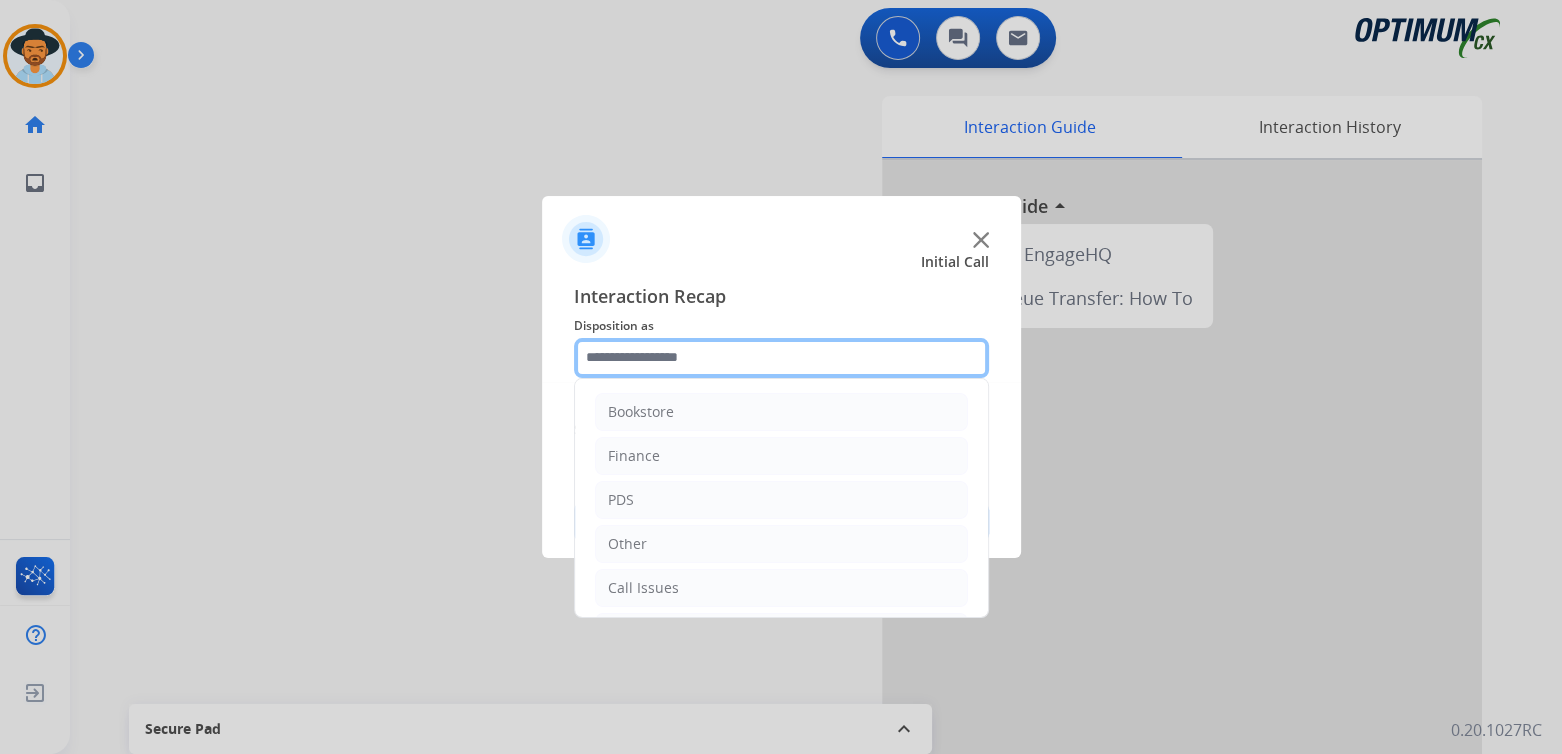 click 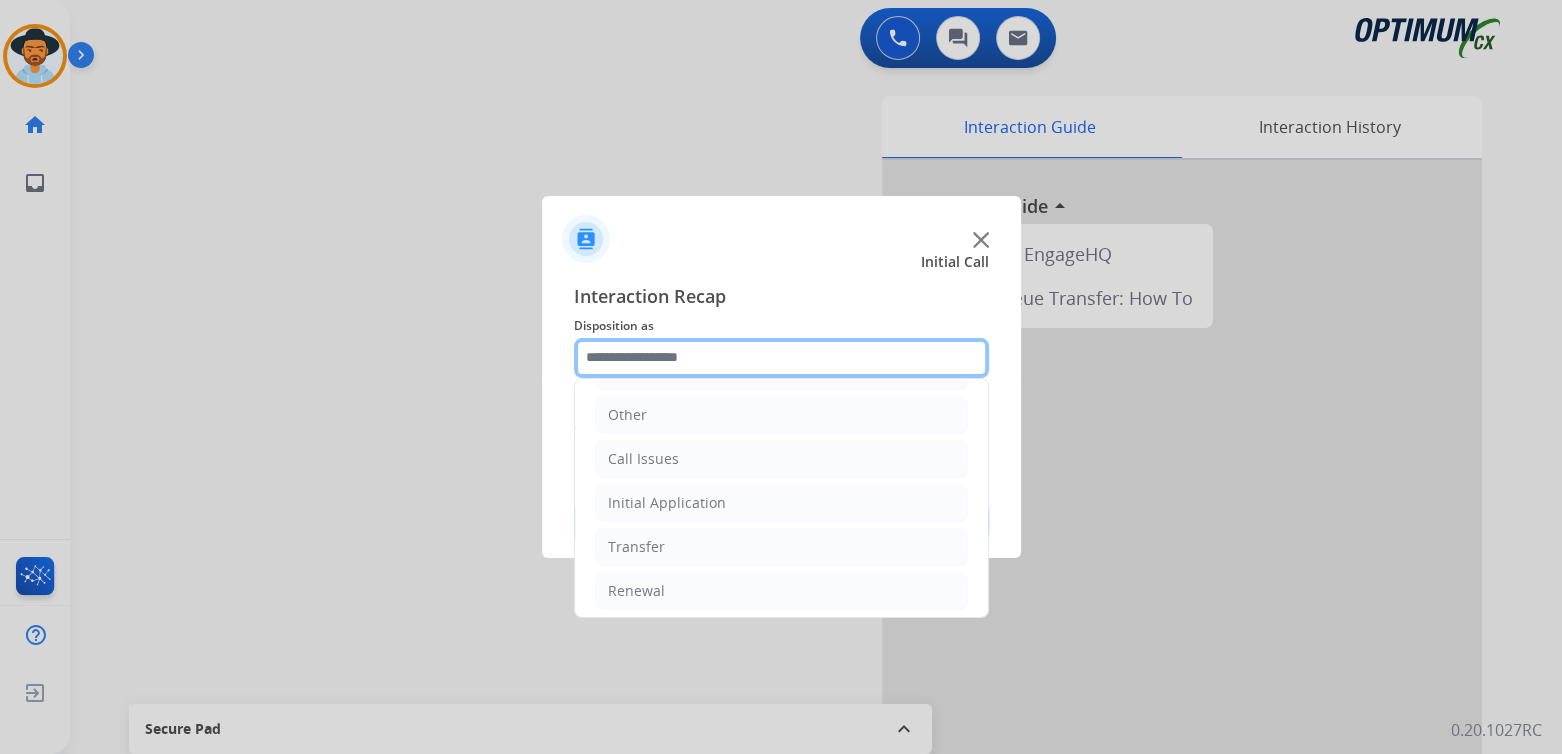 scroll, scrollTop: 132, scrollLeft: 0, axis: vertical 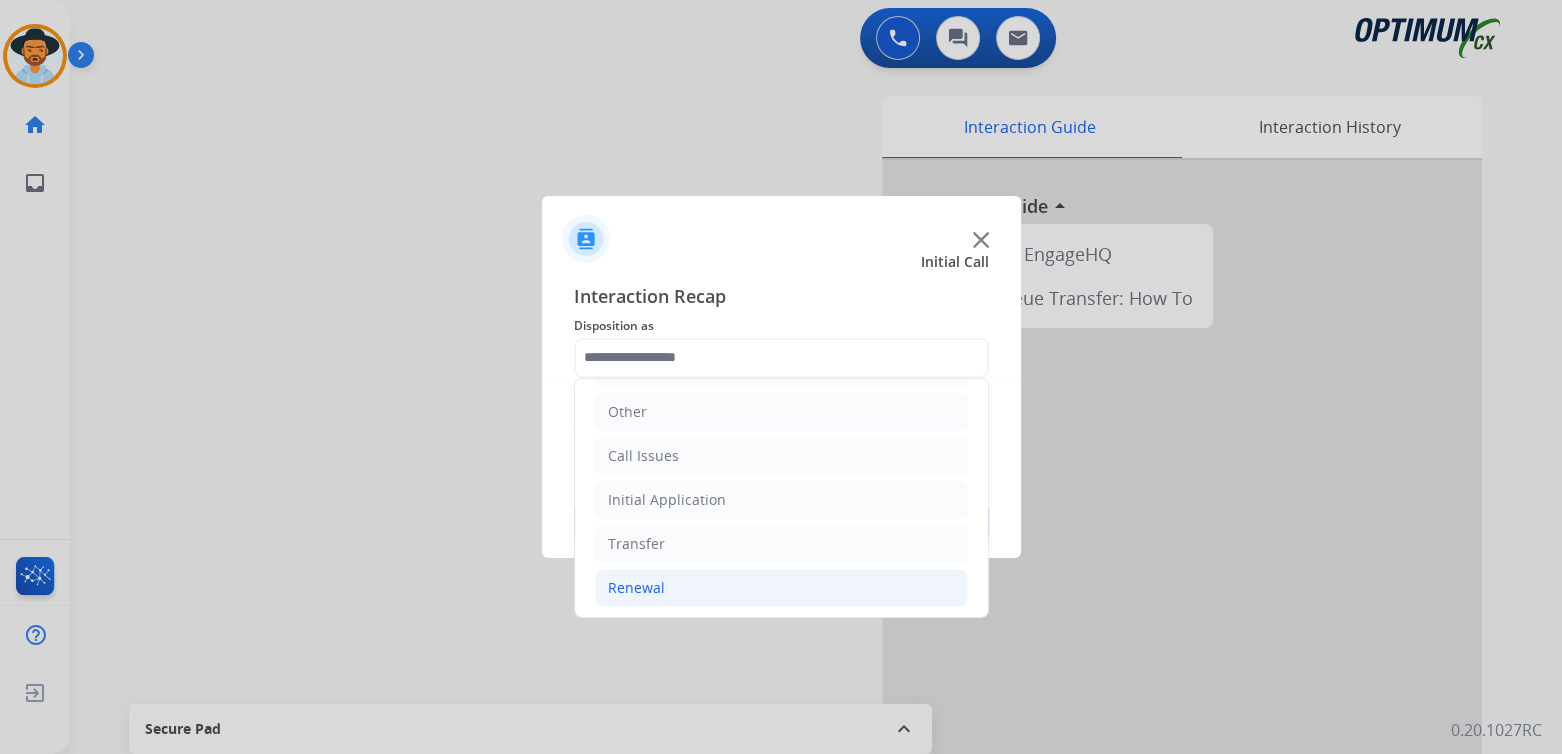 click on "Renewal" 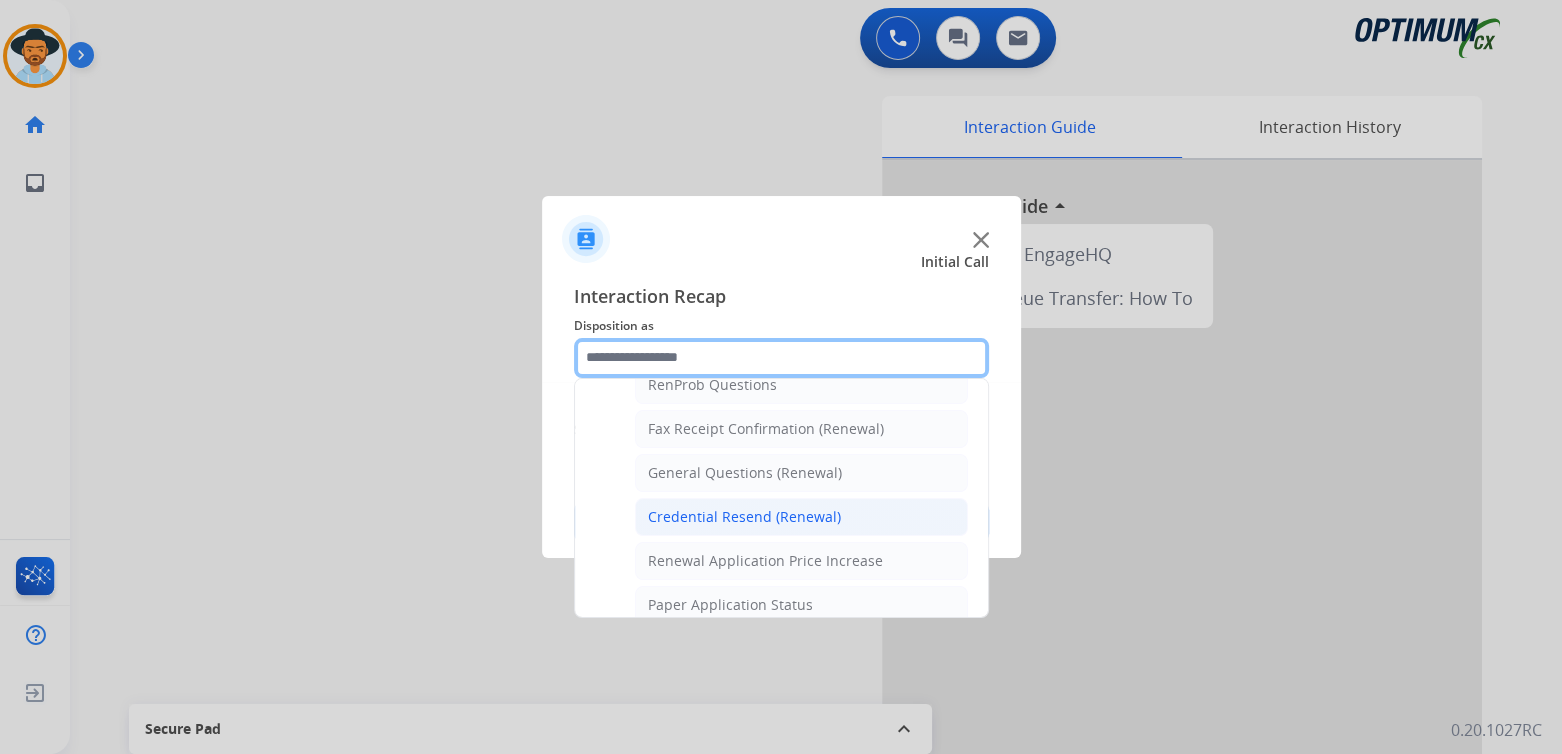 scroll, scrollTop: 532, scrollLeft: 0, axis: vertical 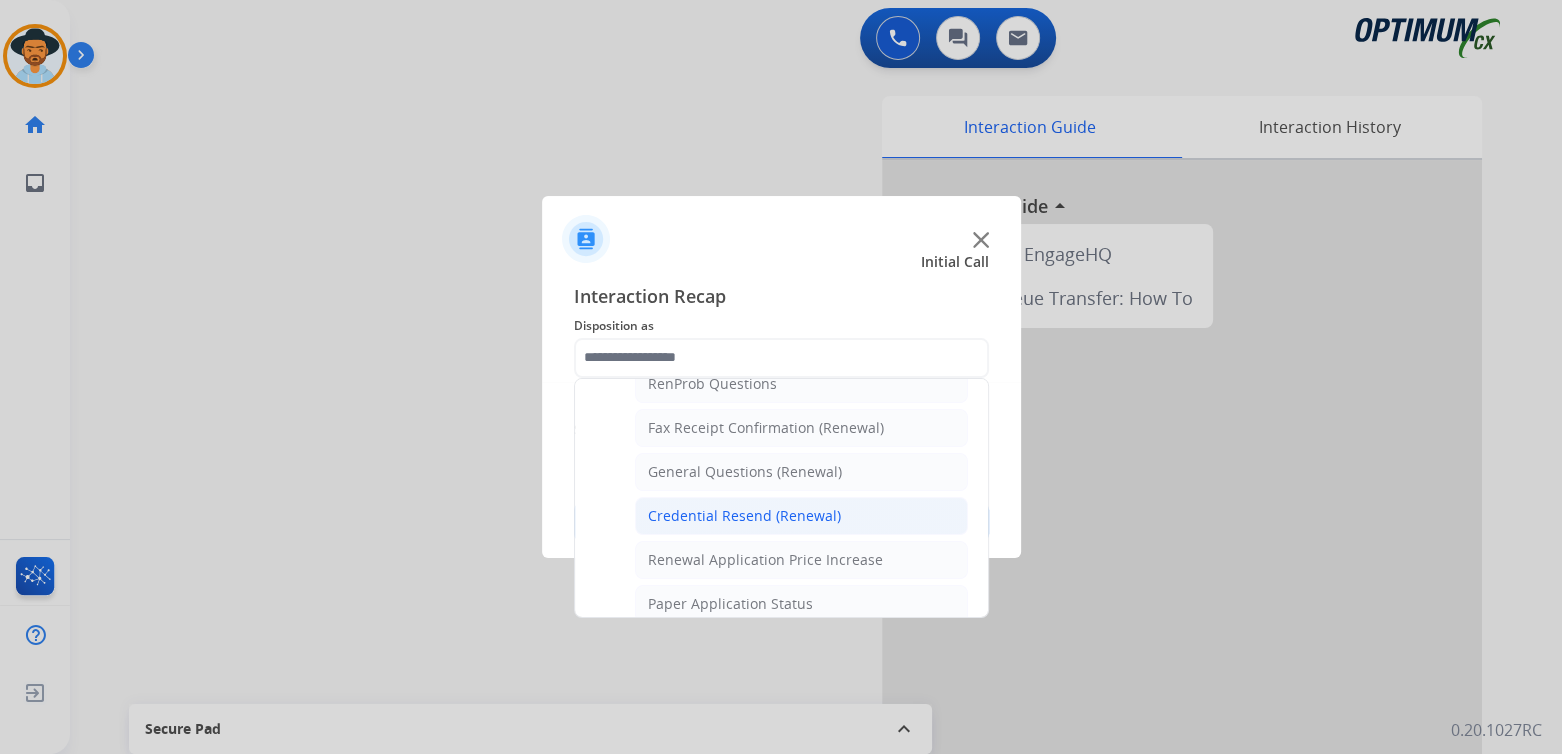 click on "Credential Resend (Renewal)" 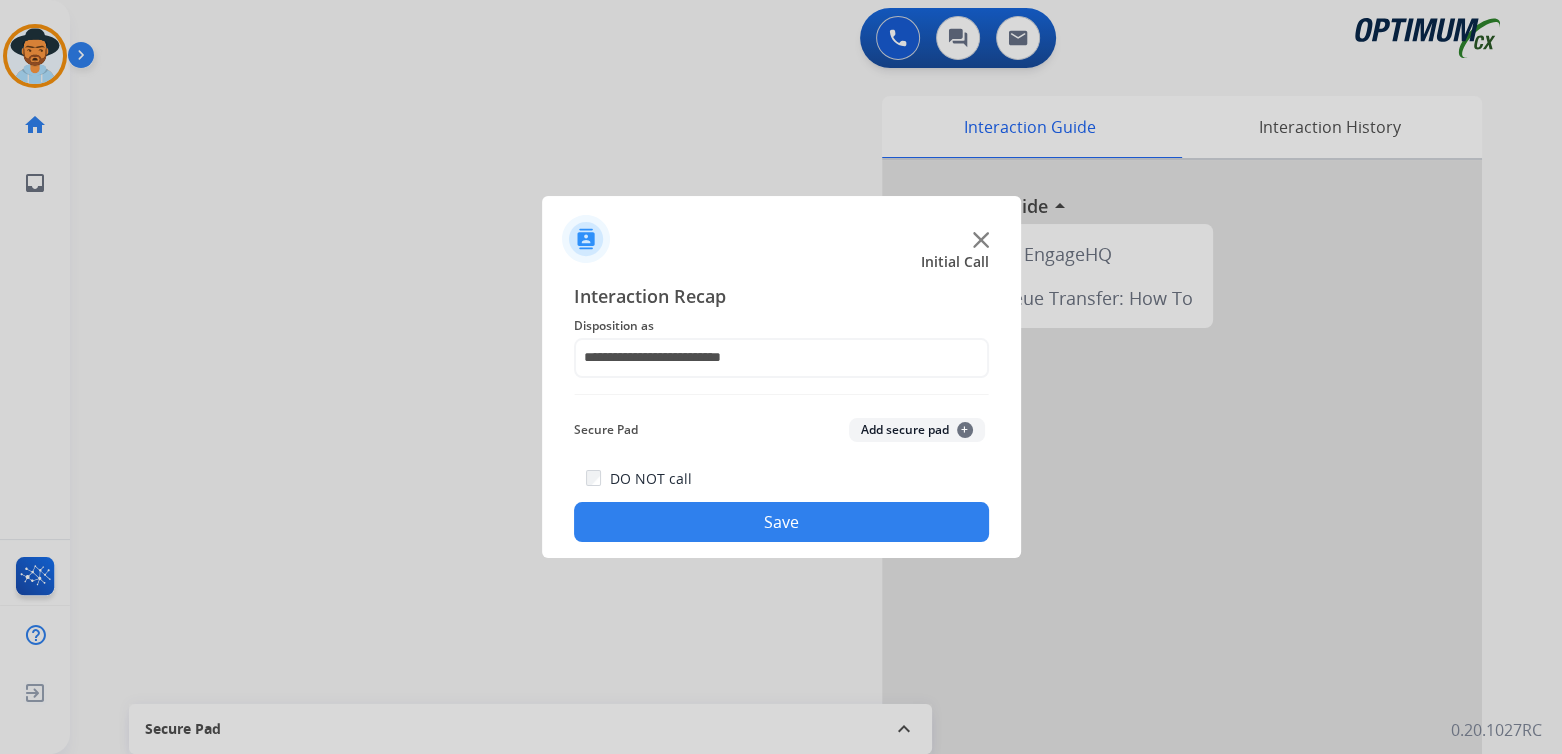 click on "Save" 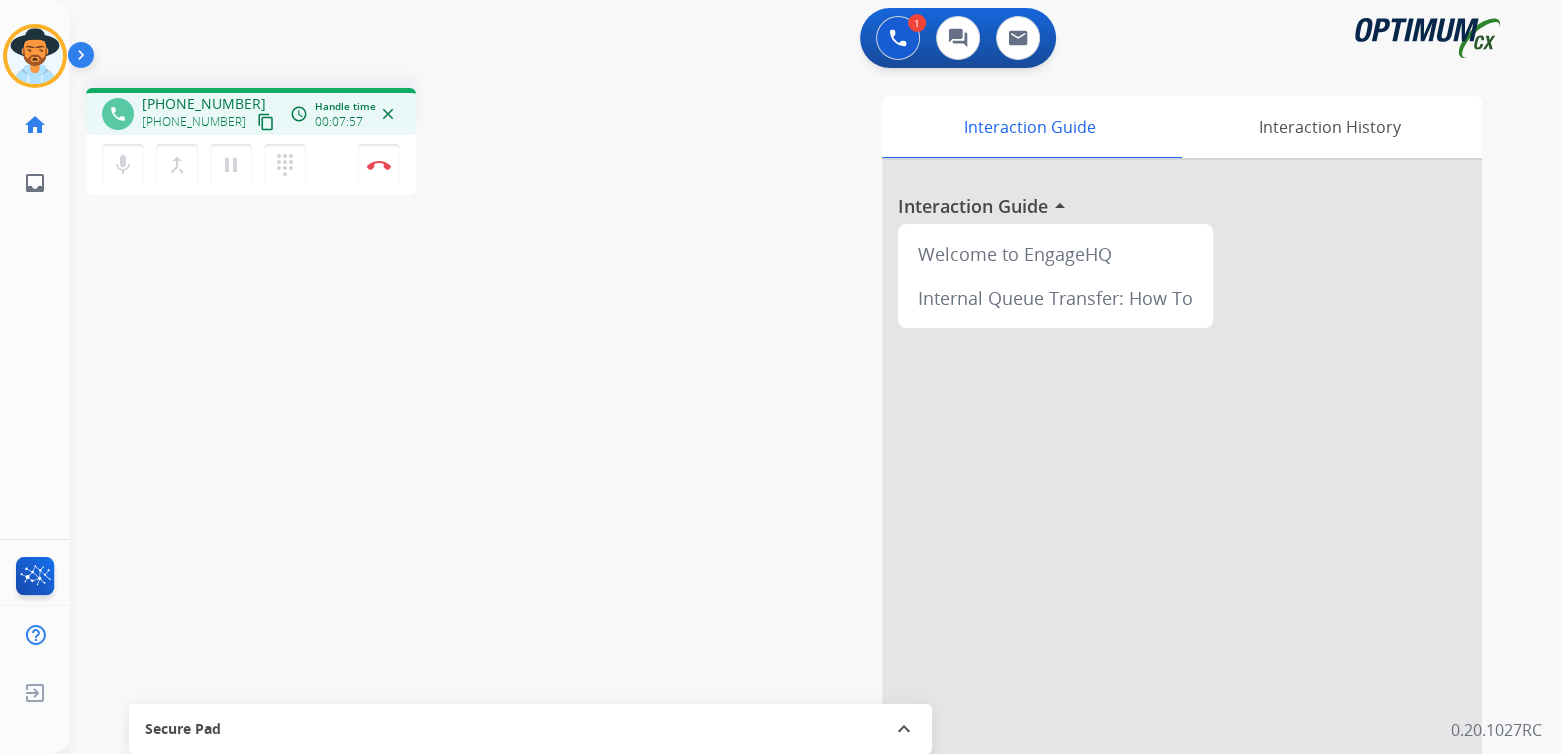 drag, startPoint x: 382, startPoint y: 160, endPoint x: 550, endPoint y: 212, distance: 175.86359 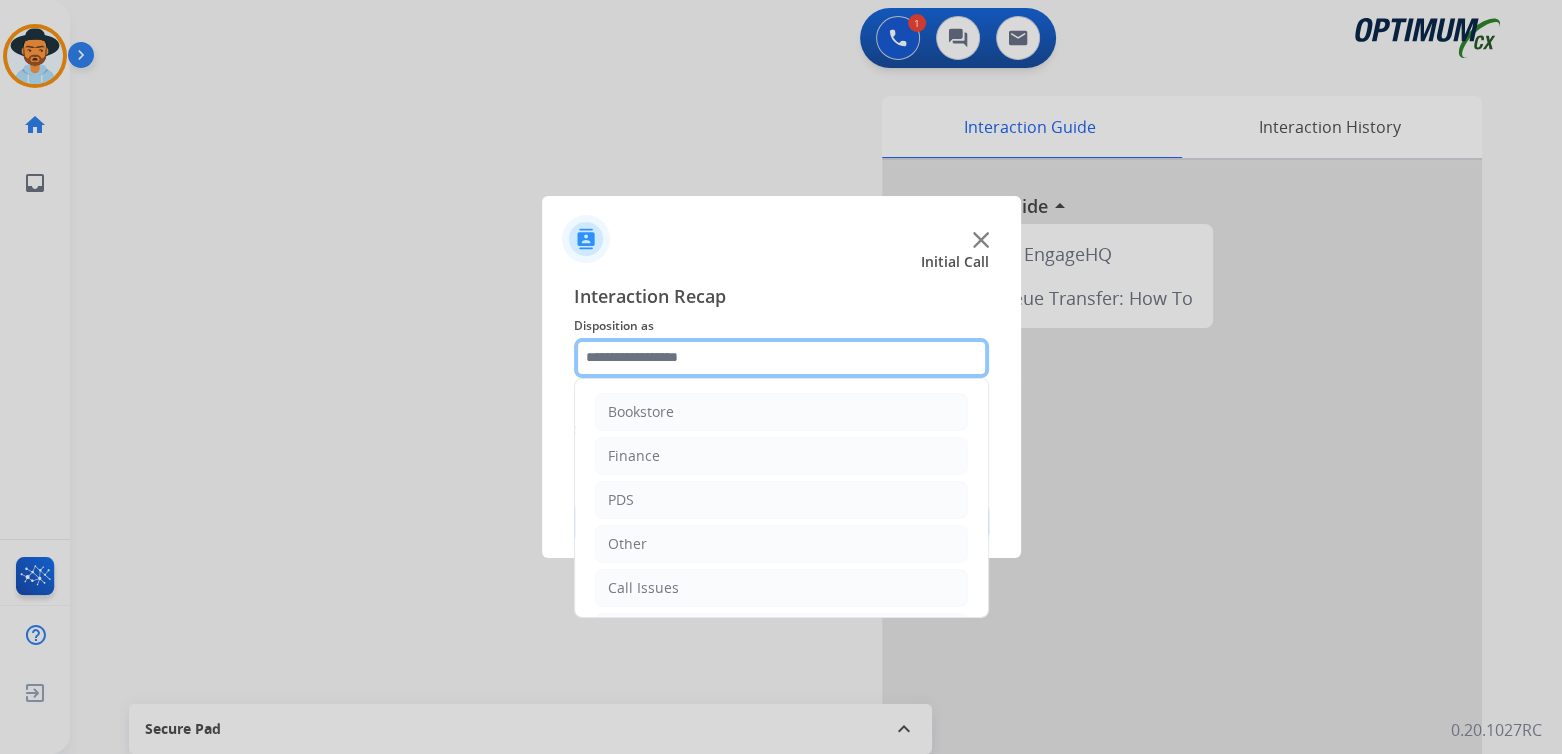 click 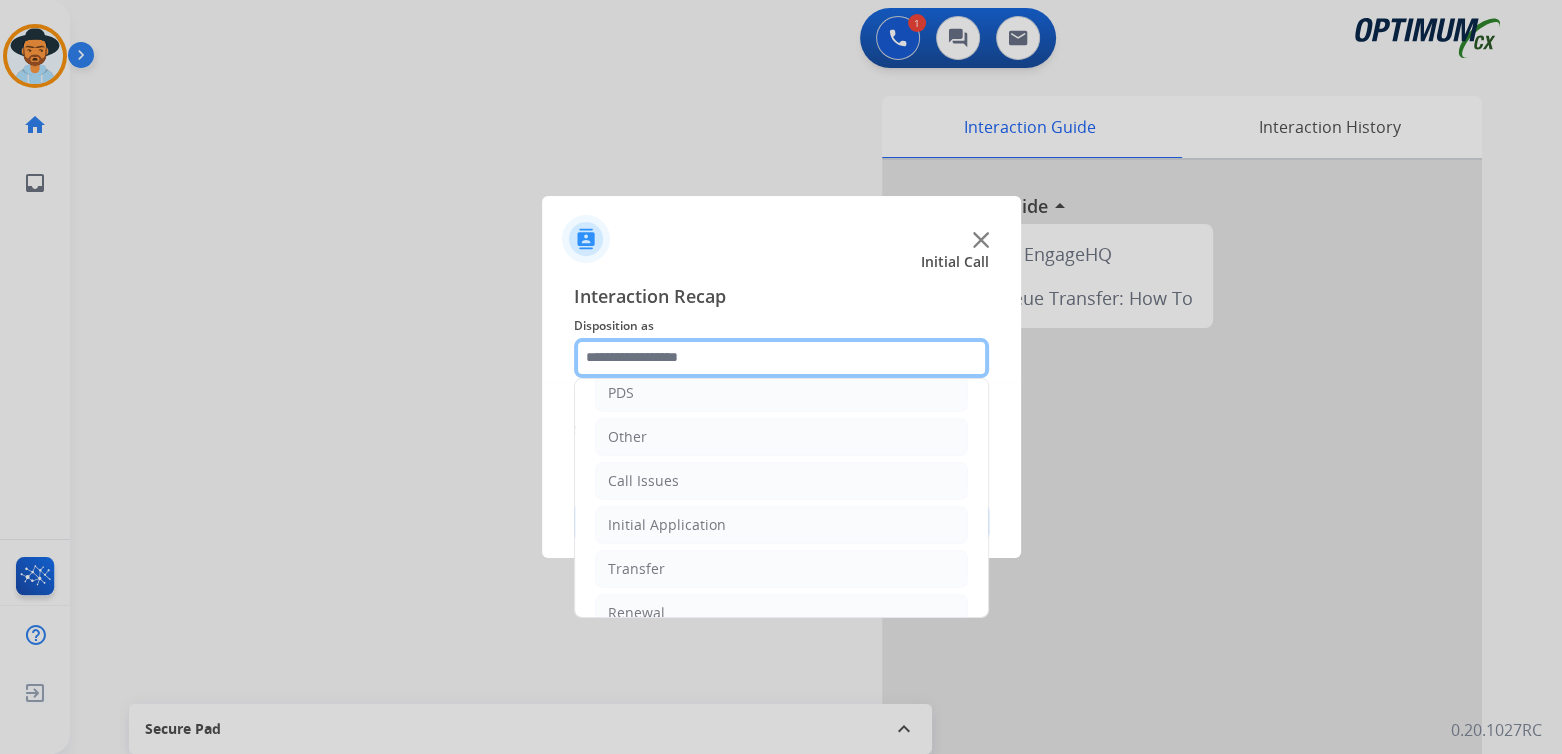 scroll, scrollTop: 132, scrollLeft: 0, axis: vertical 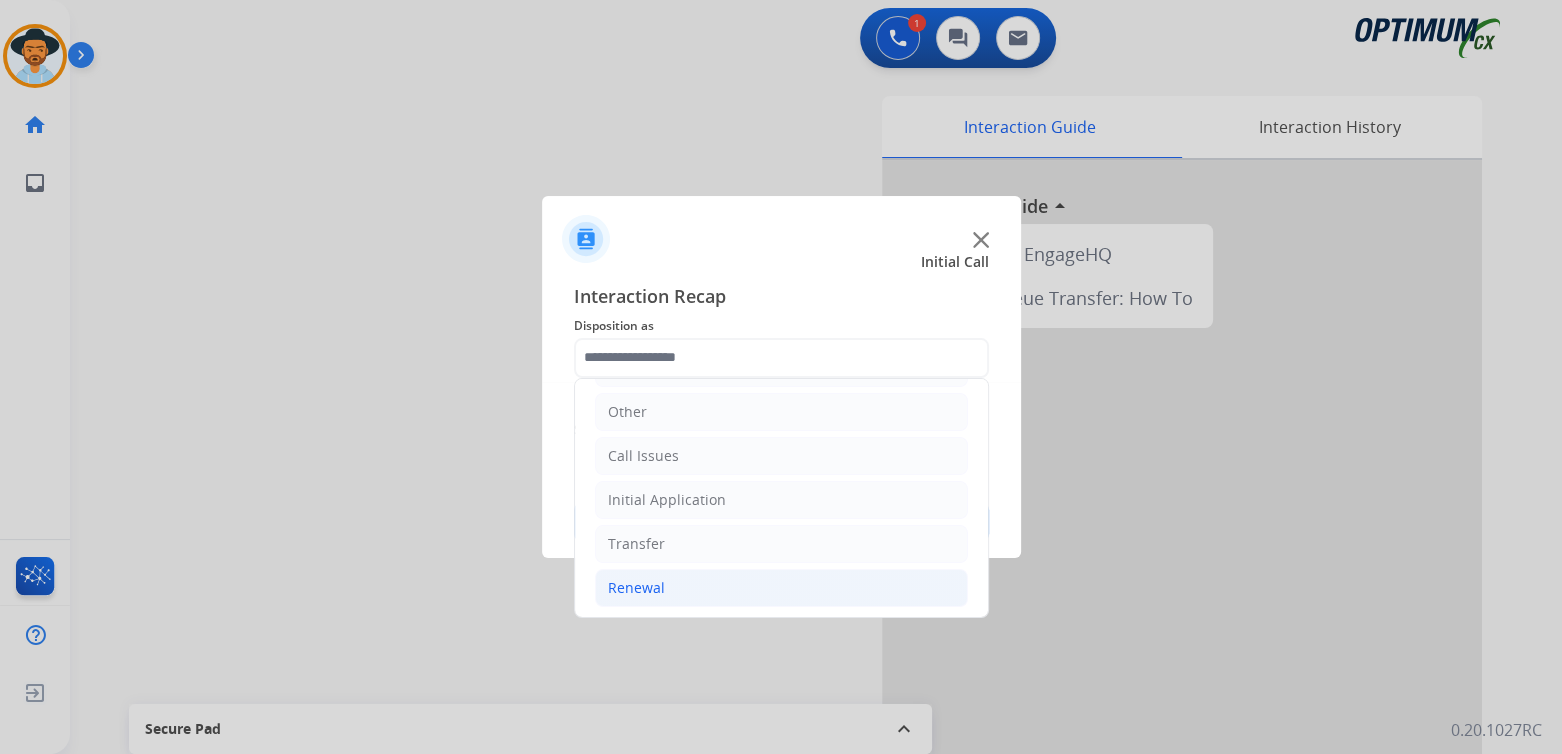 click on "Renewal" 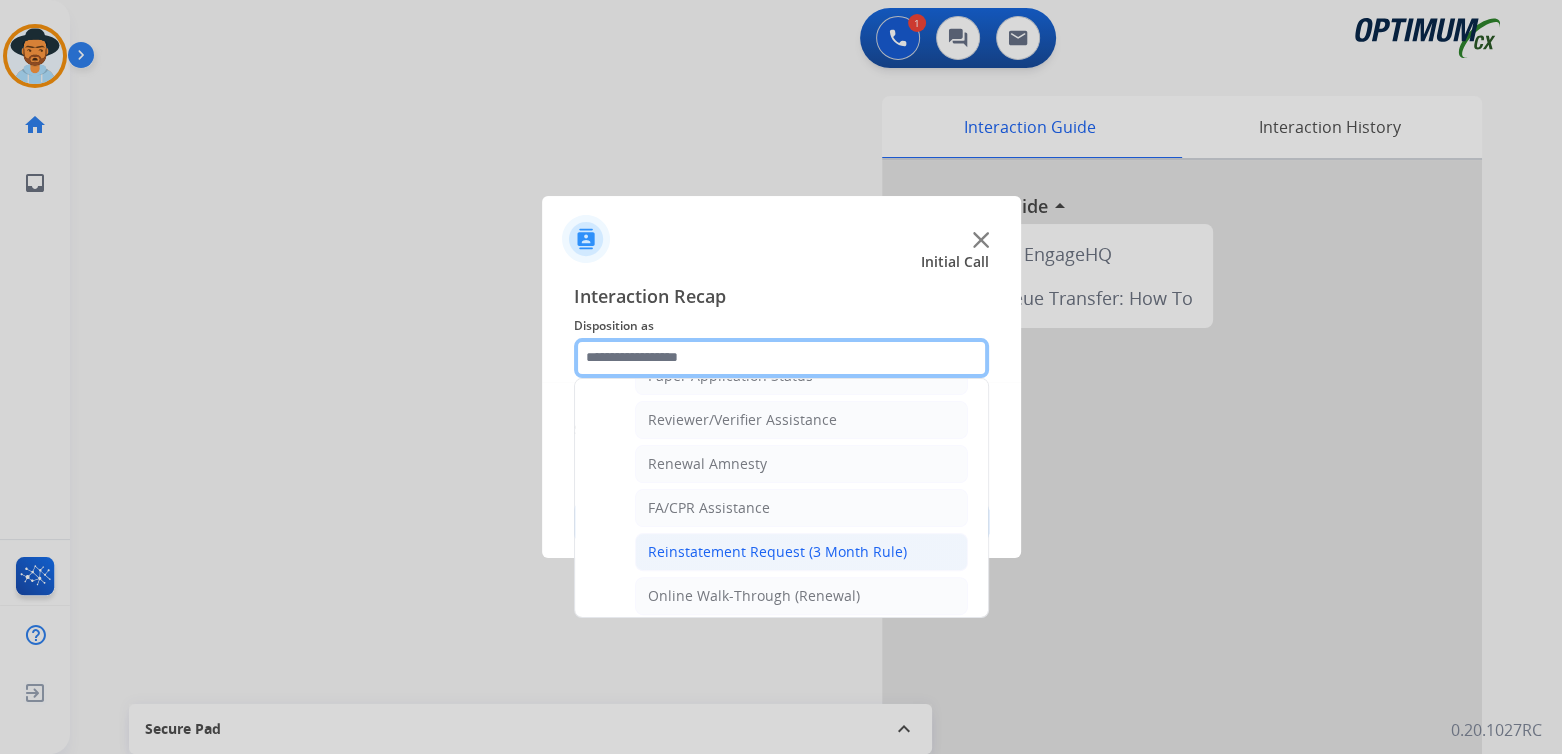 scroll, scrollTop: 762, scrollLeft: 0, axis: vertical 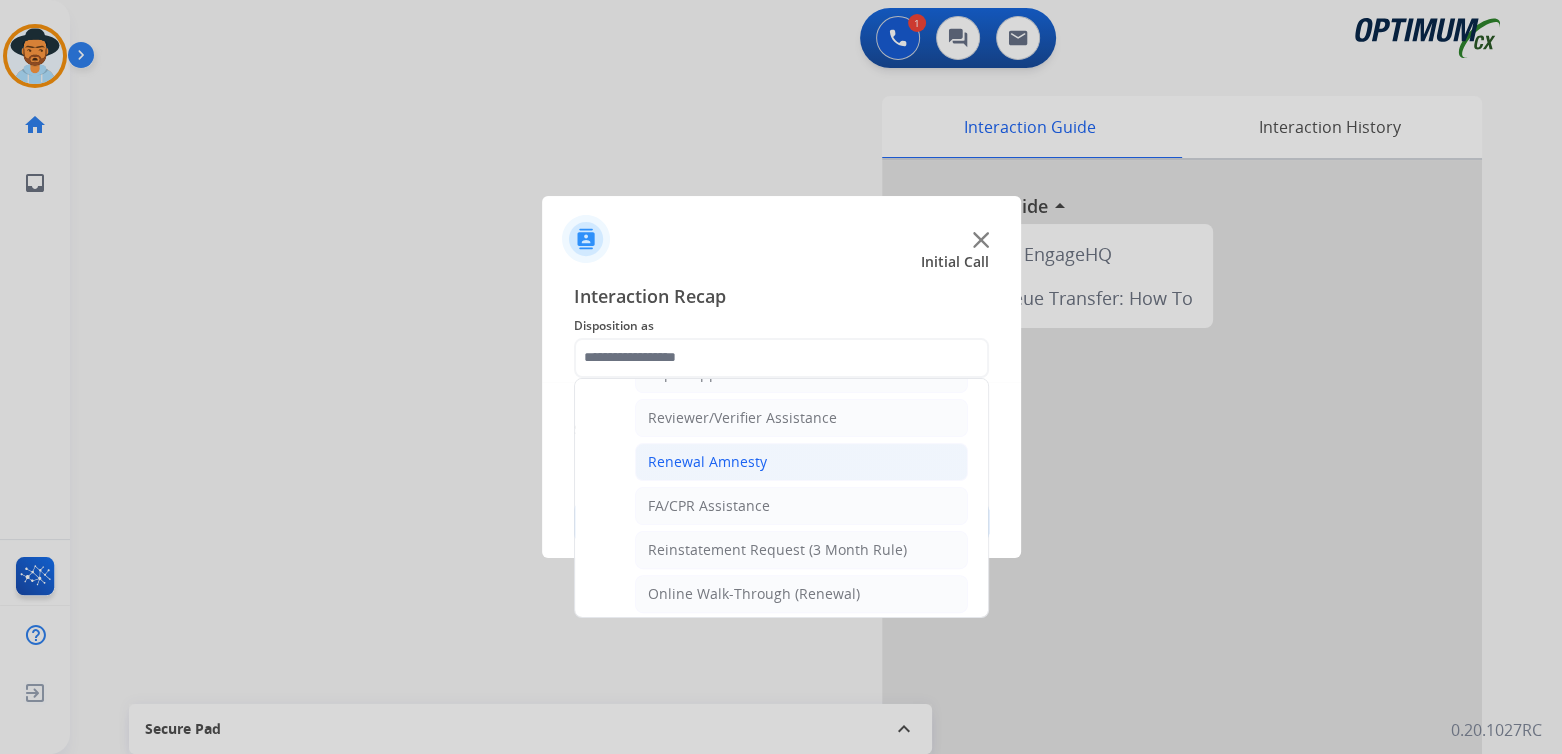 click on "Renewal Amnesty" 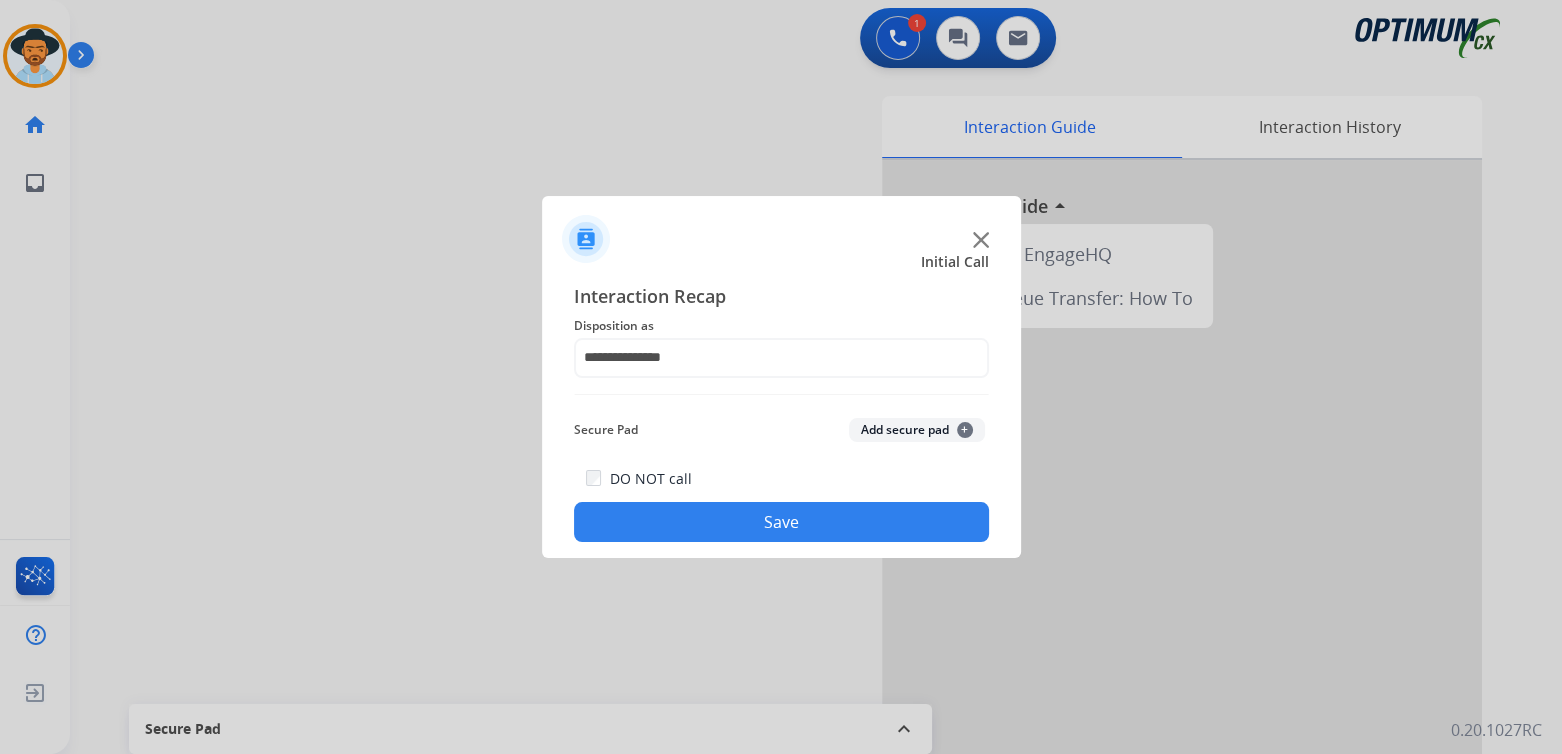 click on "Save" 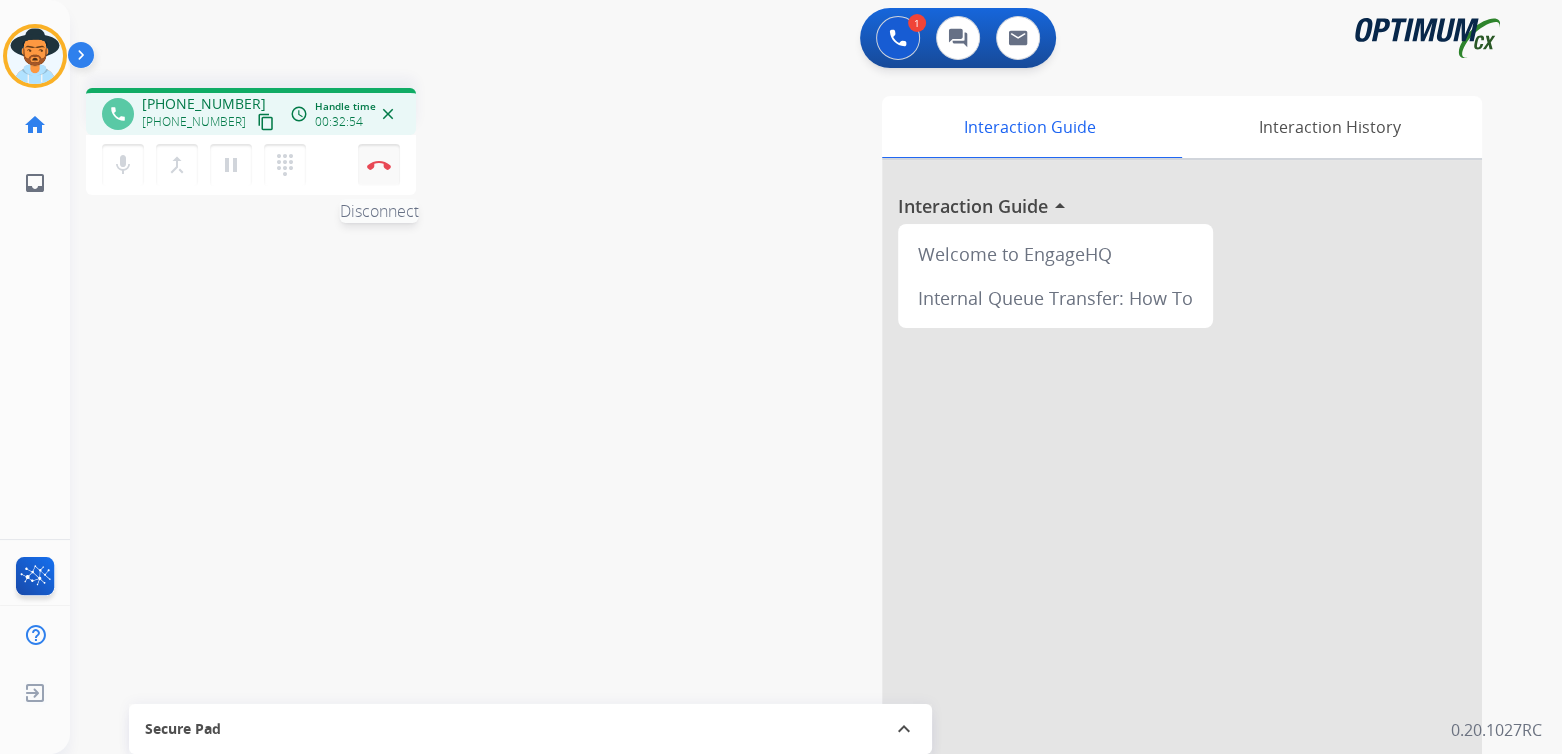 click on "Disconnect" at bounding box center [379, 165] 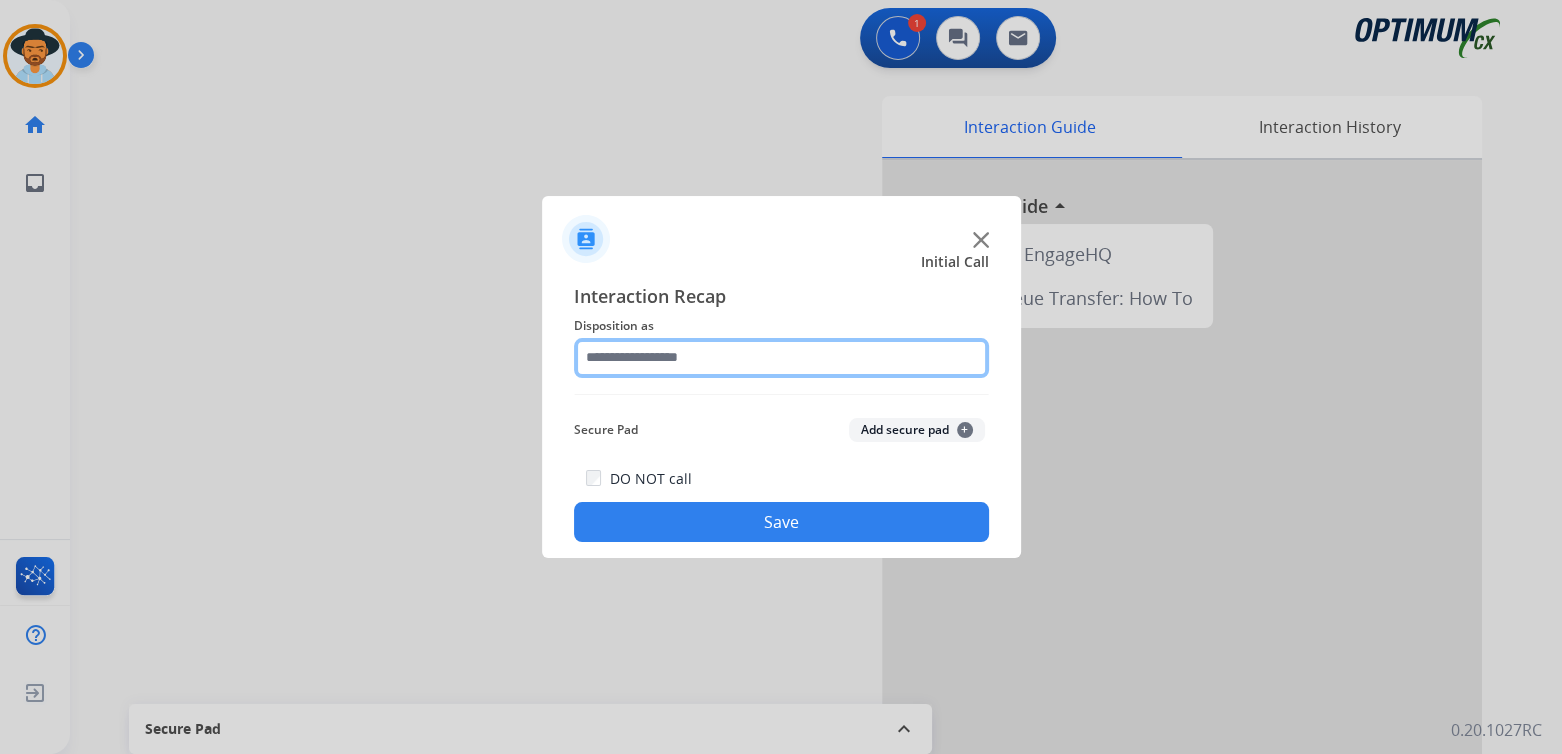 click 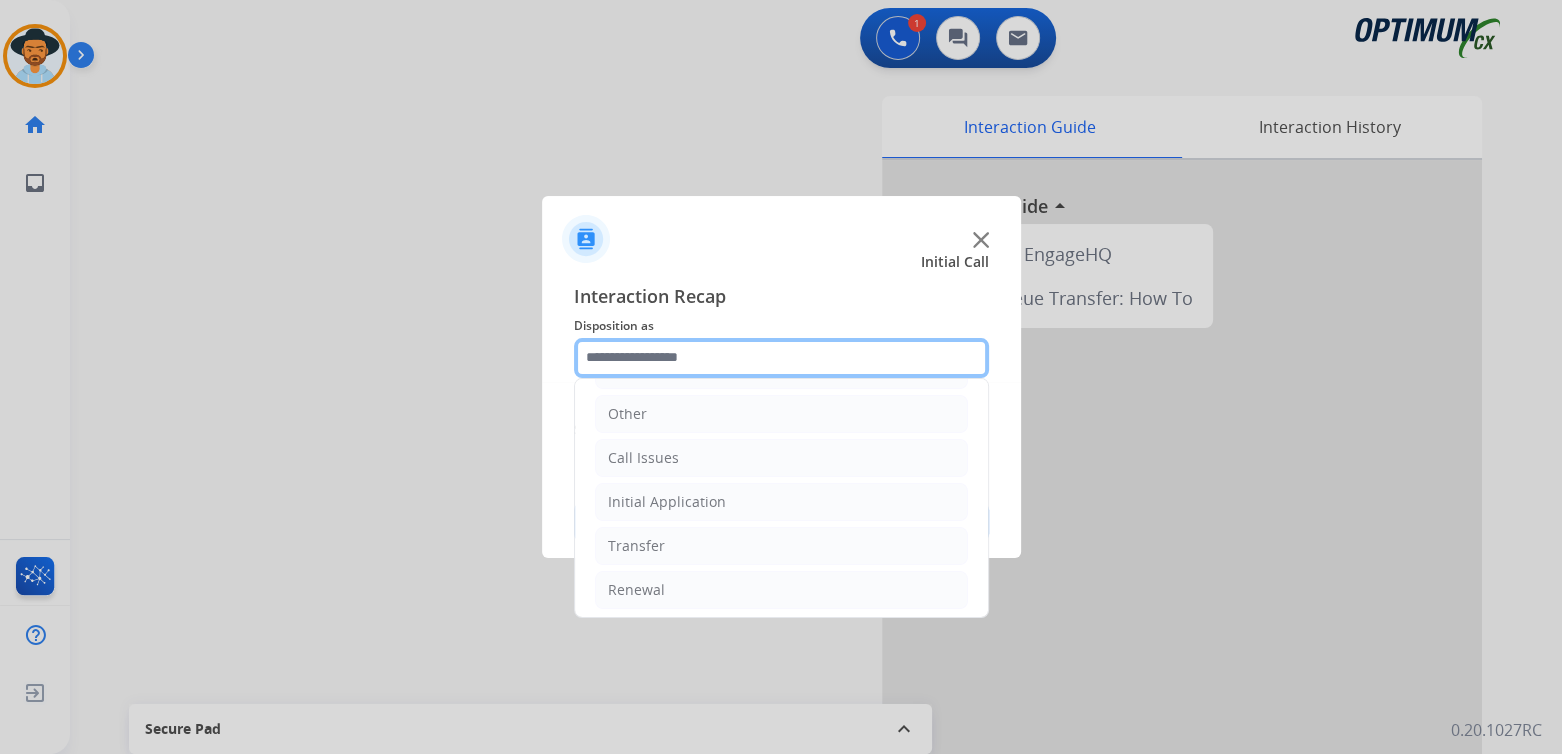 scroll, scrollTop: 132, scrollLeft: 0, axis: vertical 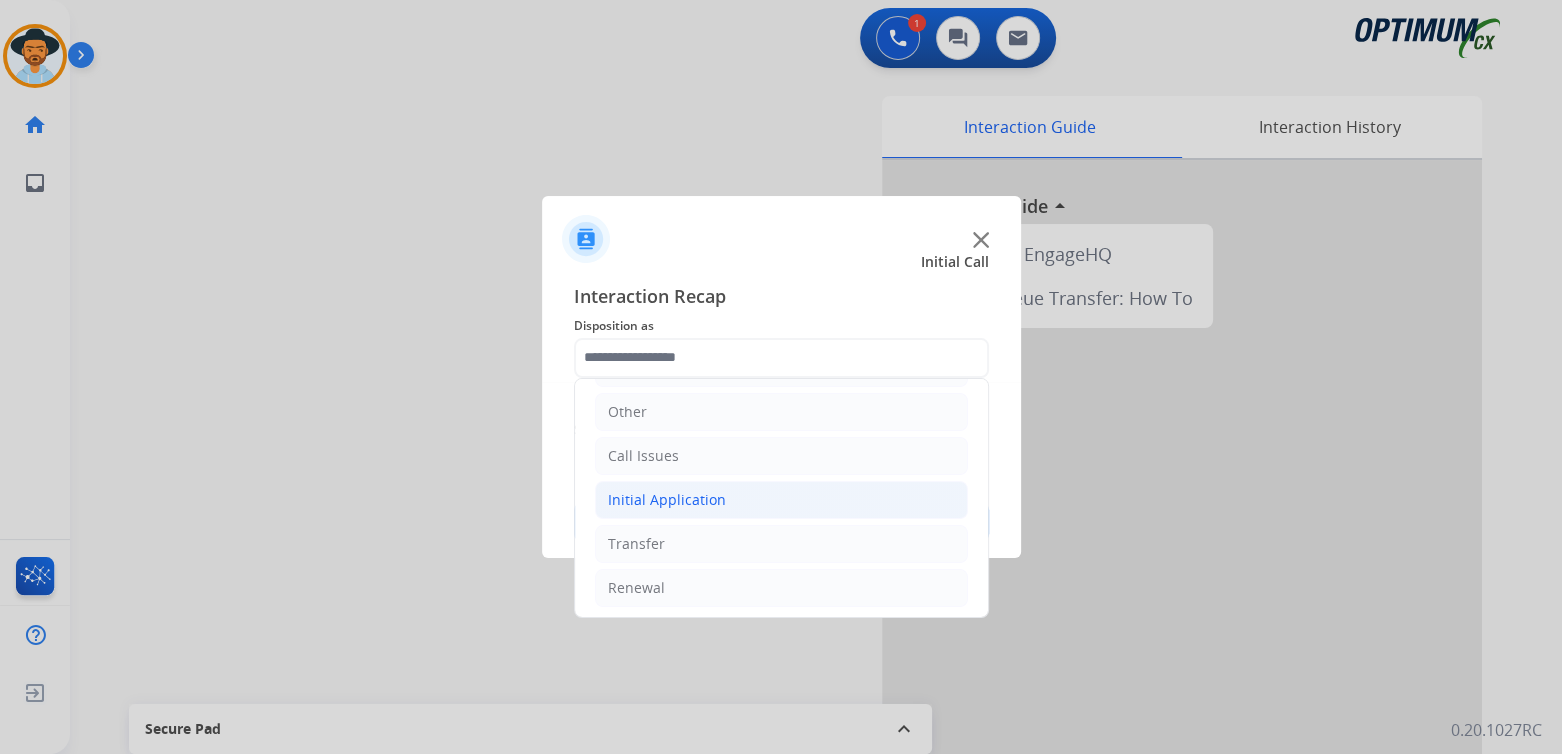 click on "Initial Application" 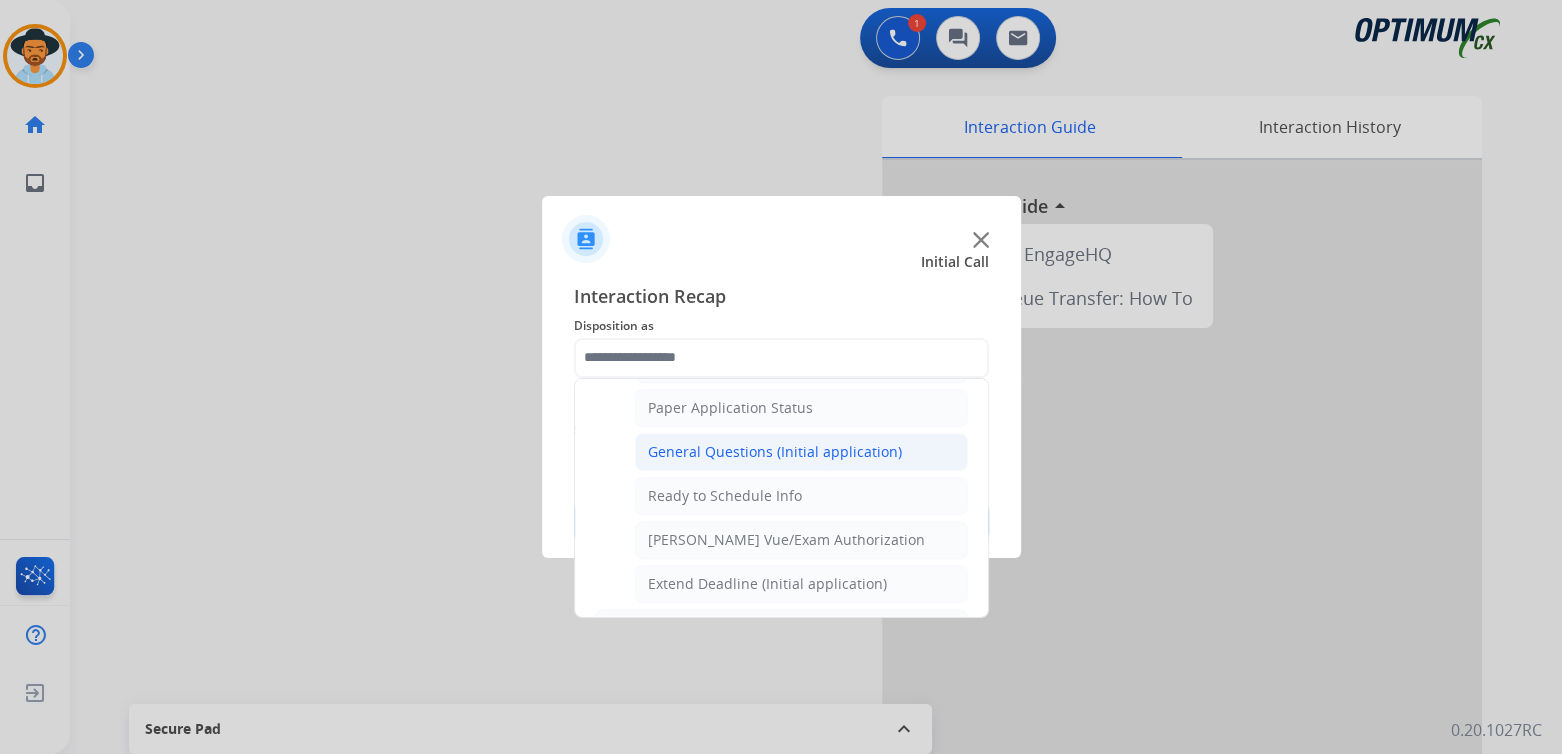 scroll, scrollTop: 1126, scrollLeft: 0, axis: vertical 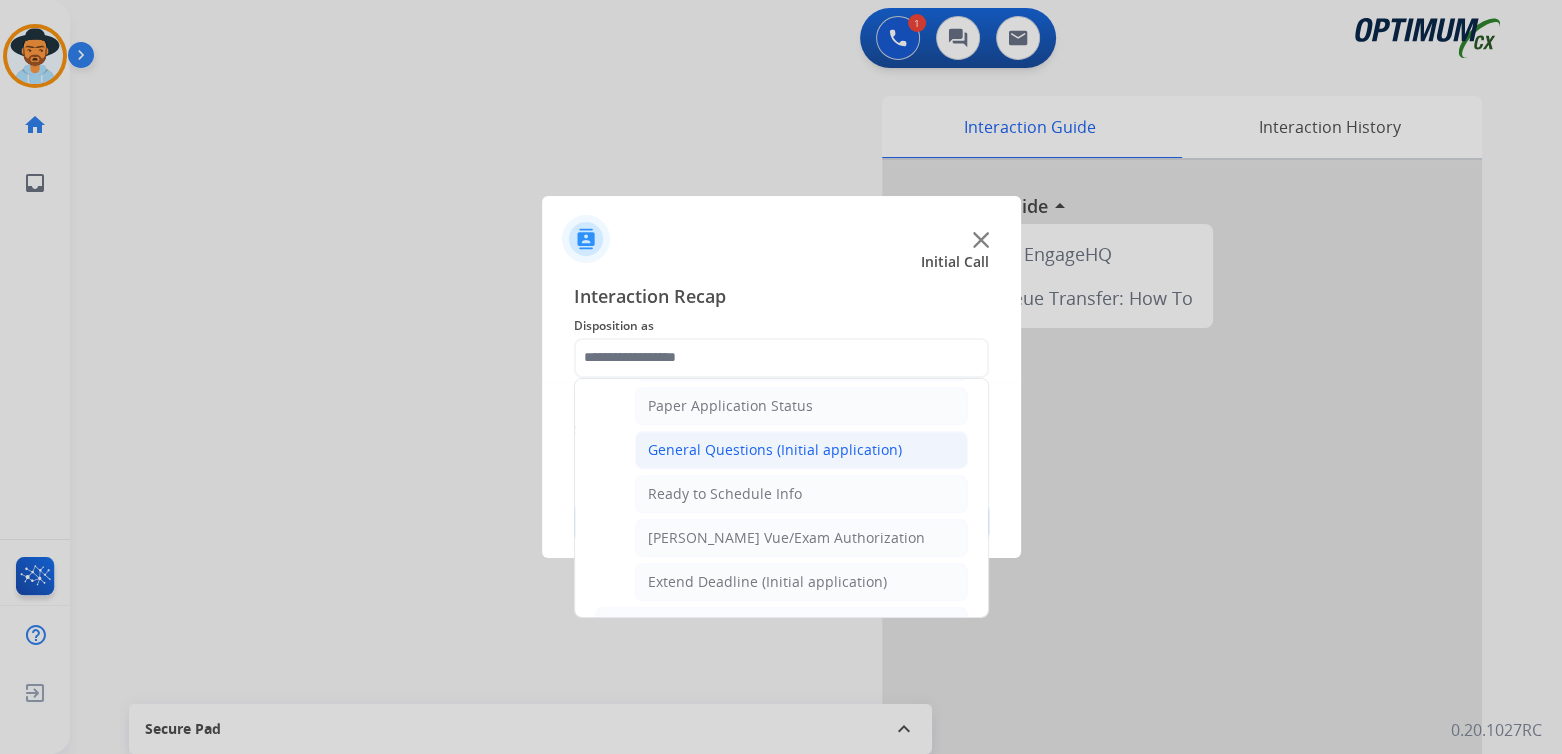 click on "General Questions (Initial application)" 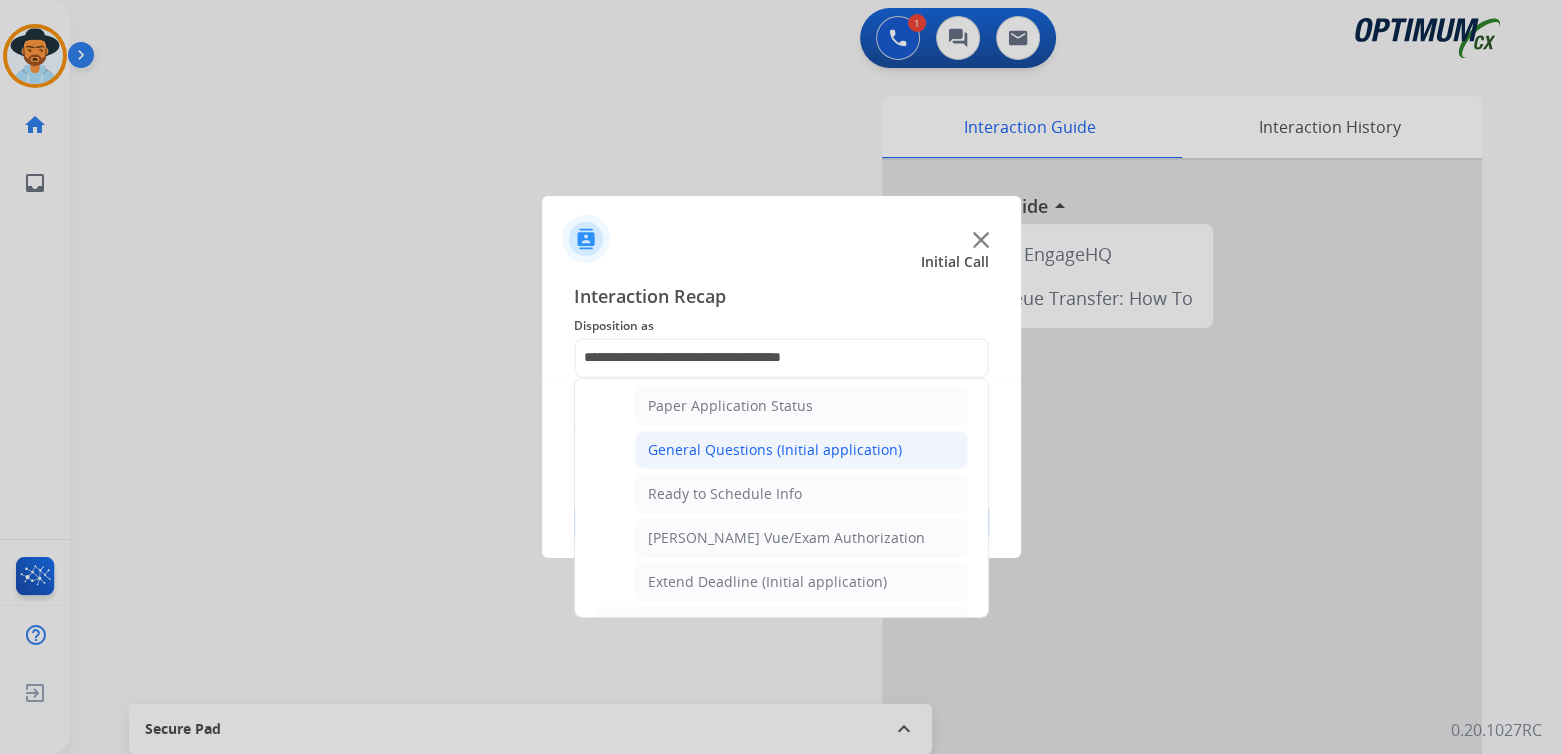 scroll, scrollTop: 0, scrollLeft: 0, axis: both 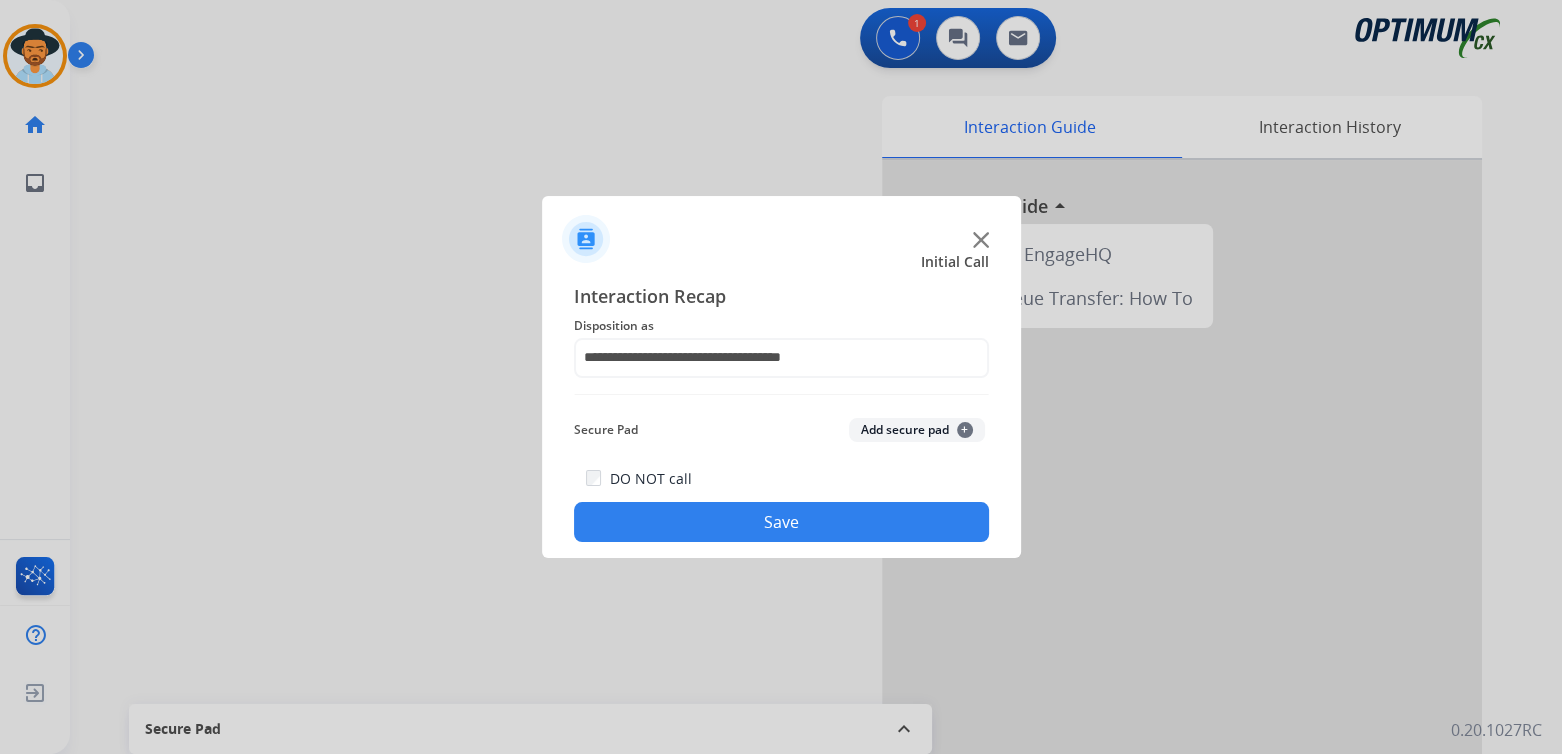 click on "Save" 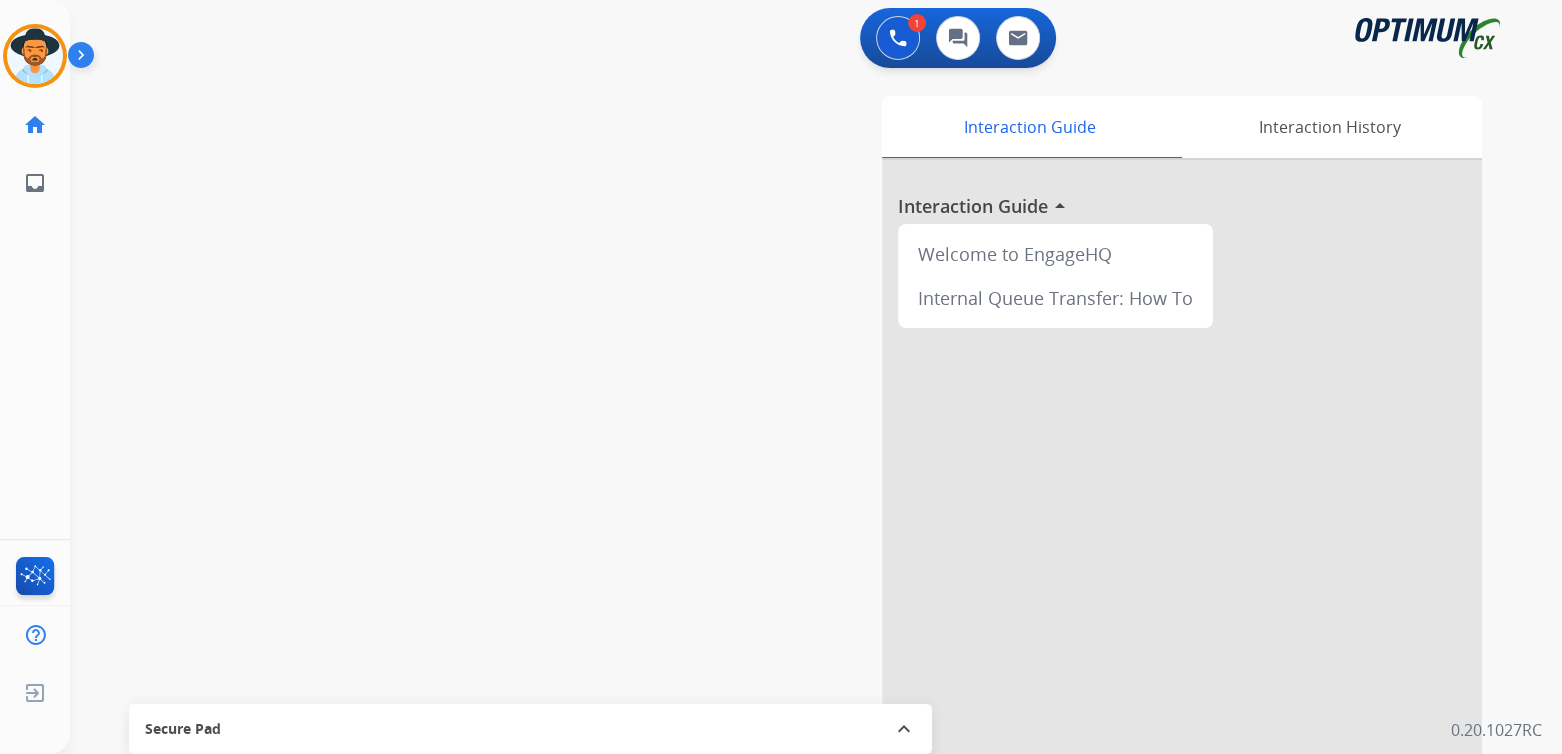 scroll, scrollTop: 2, scrollLeft: 0, axis: vertical 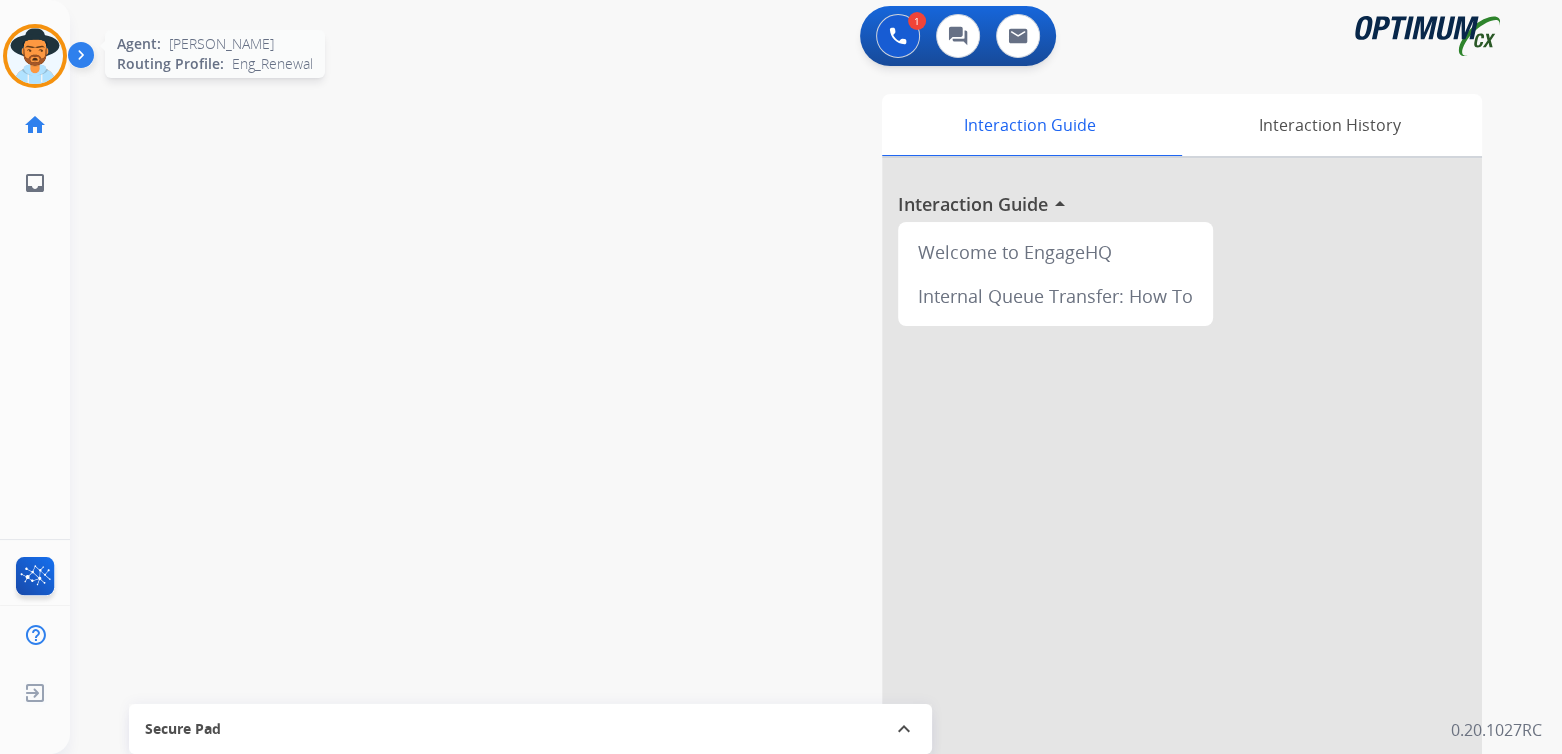 drag, startPoint x: 43, startPoint y: 58, endPoint x: 64, endPoint y: 69, distance: 23.70654 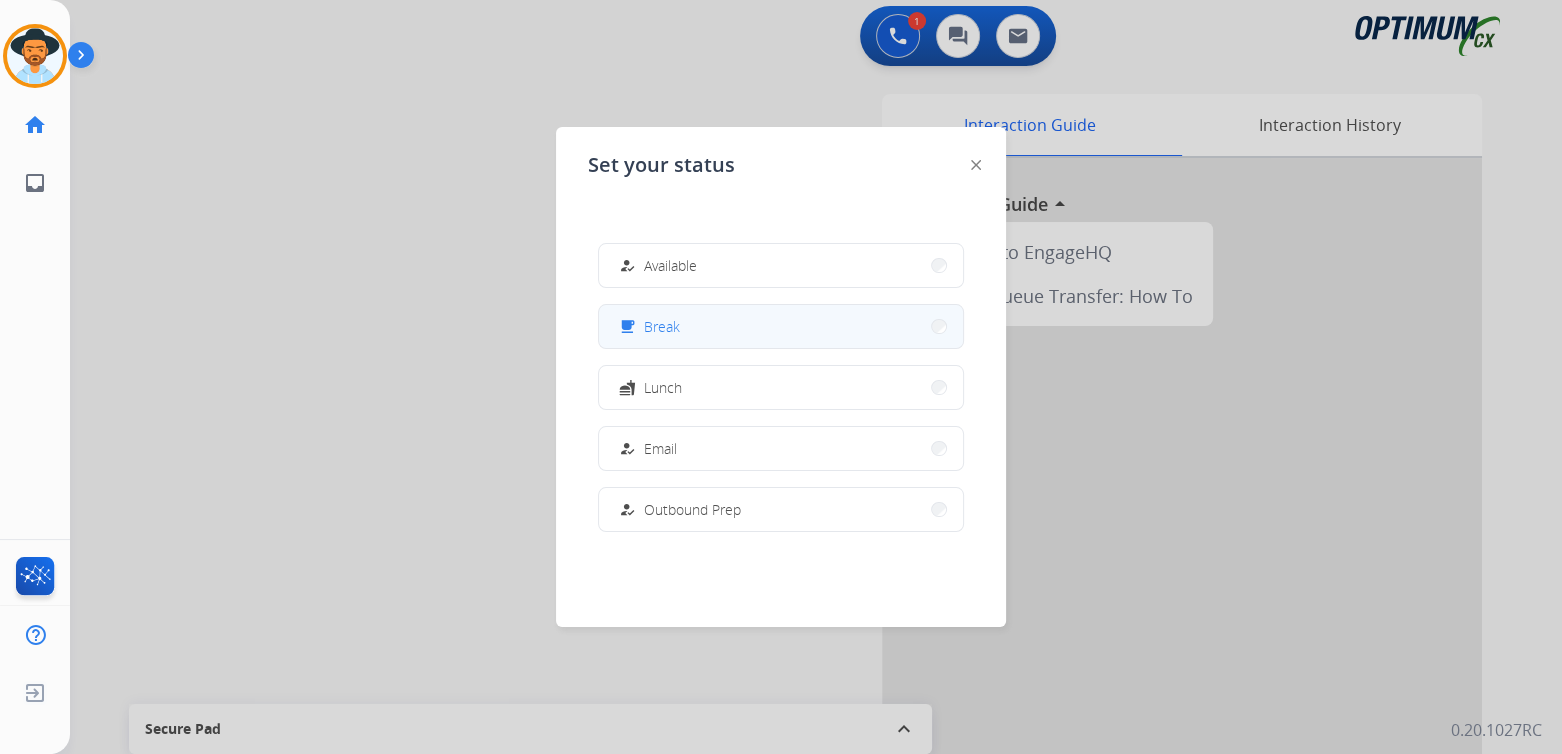 click on "free_breakfast Break" at bounding box center [781, 326] 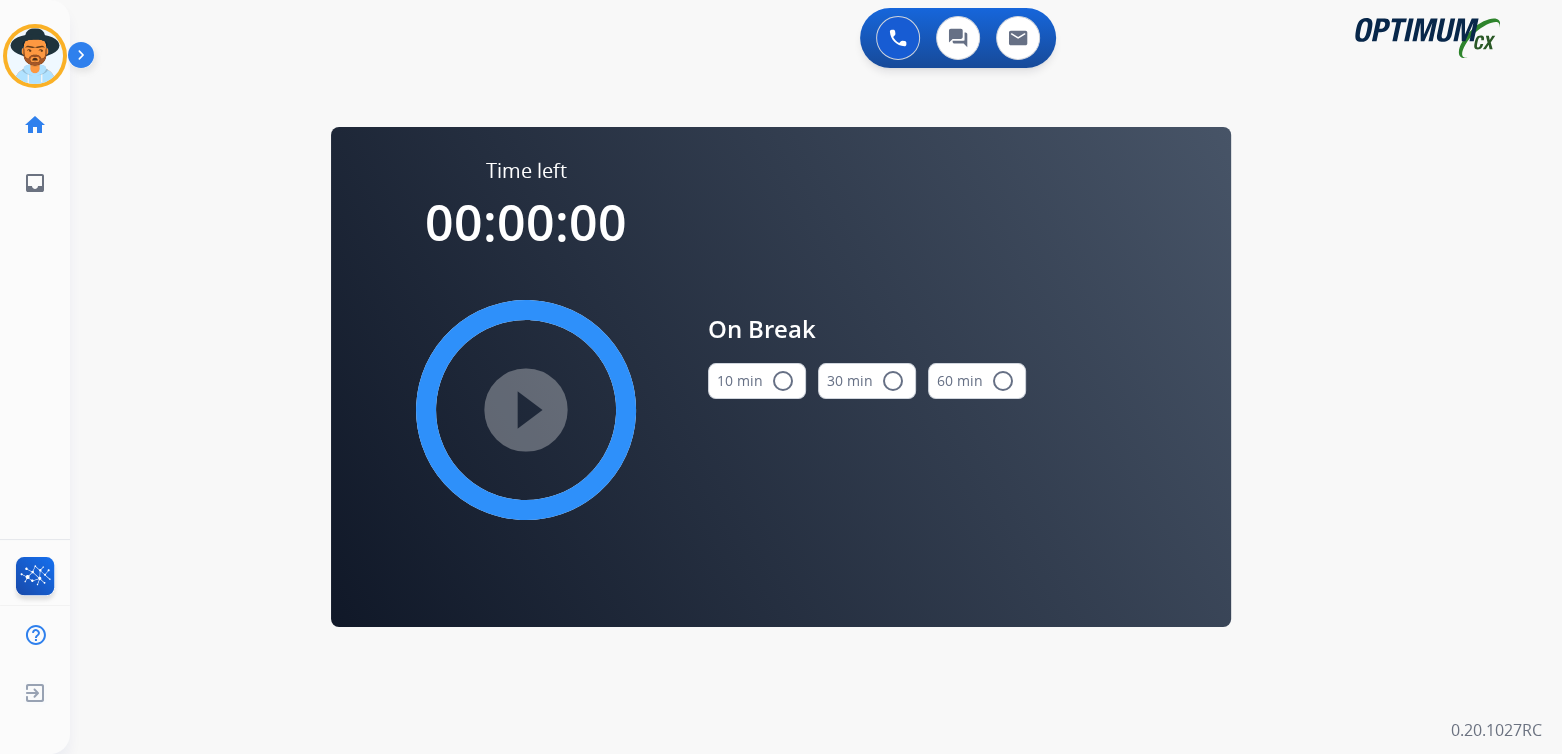 scroll, scrollTop: 0, scrollLeft: 0, axis: both 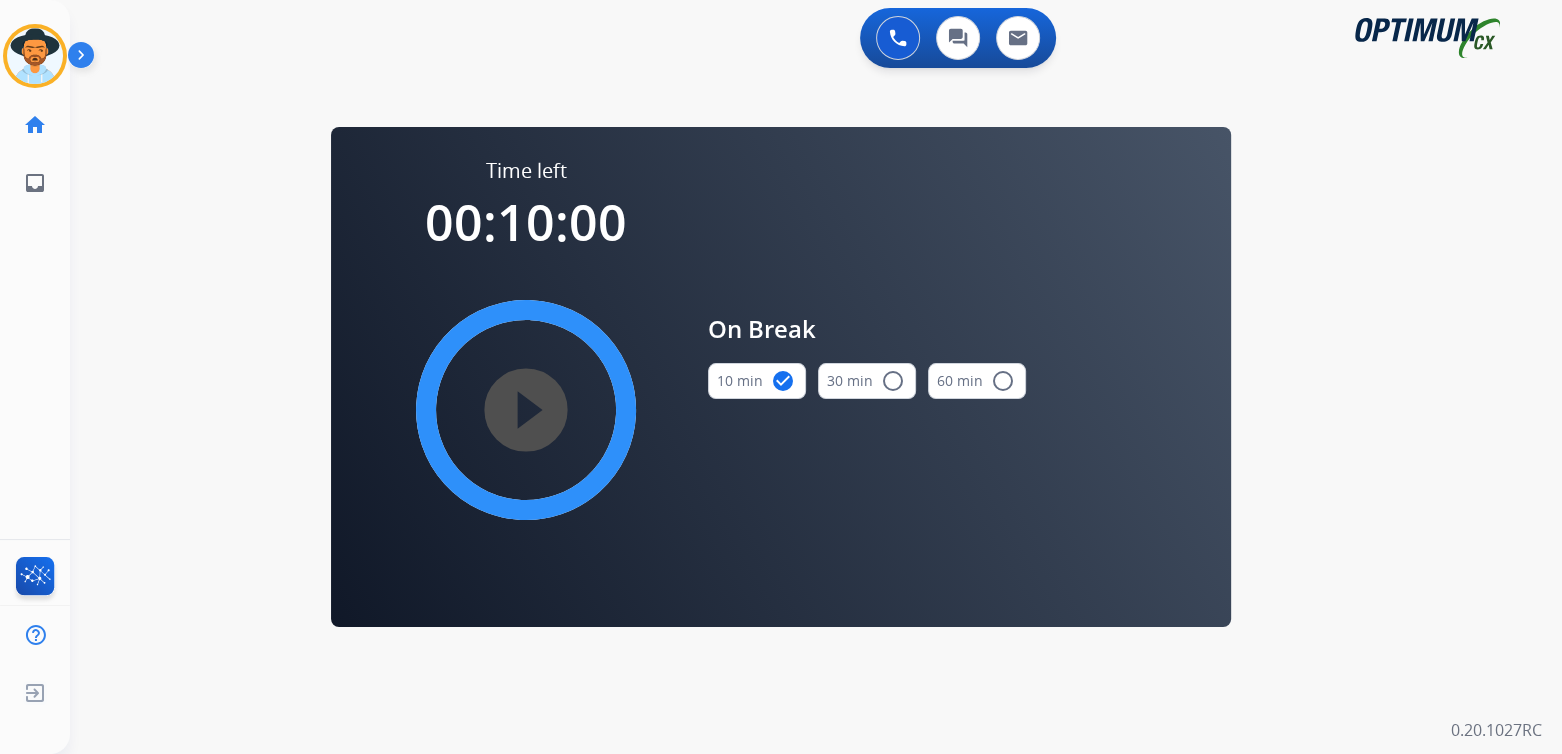 click on "play_circle_filled" at bounding box center (526, 410) 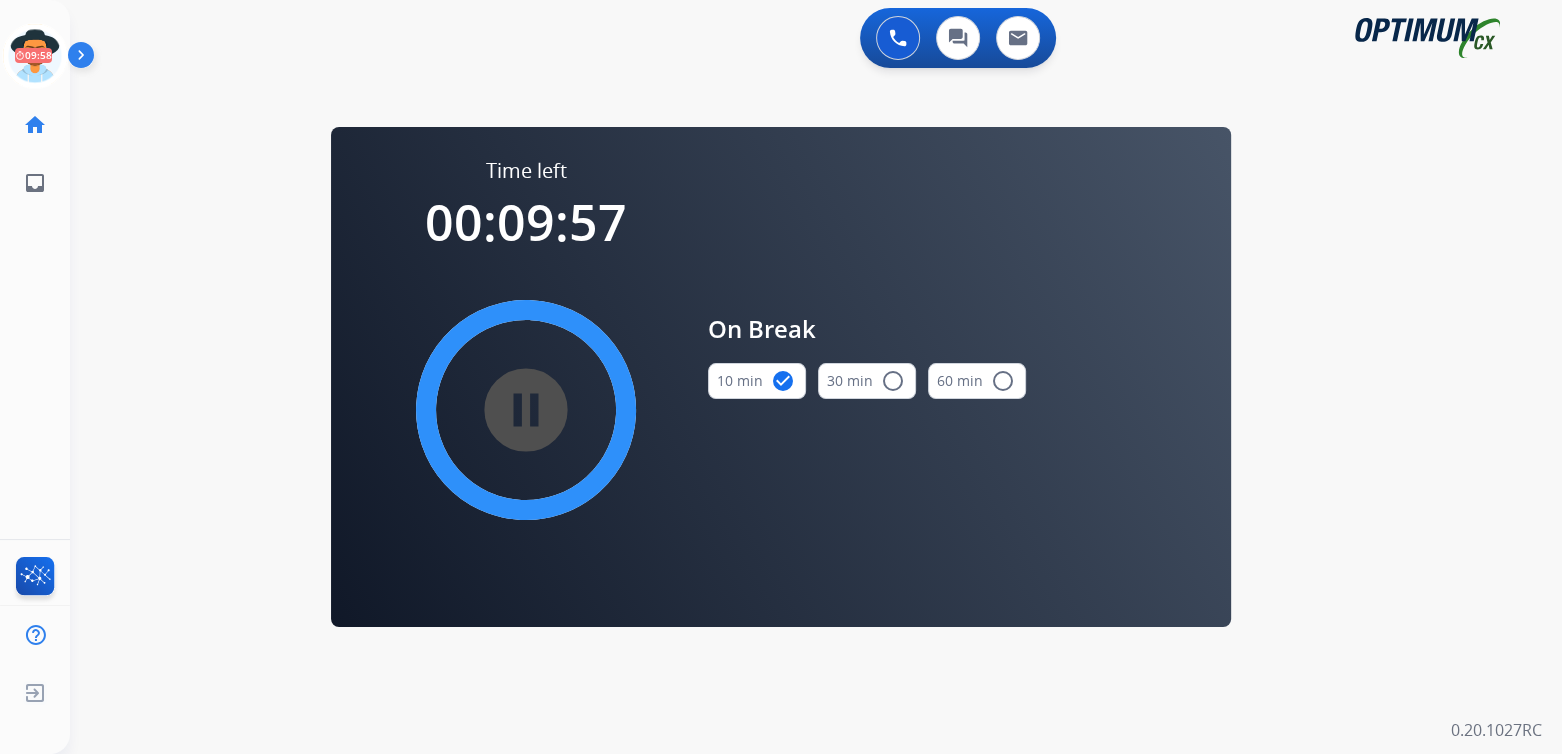 click on "pause_circle_filled" at bounding box center (526, 410) 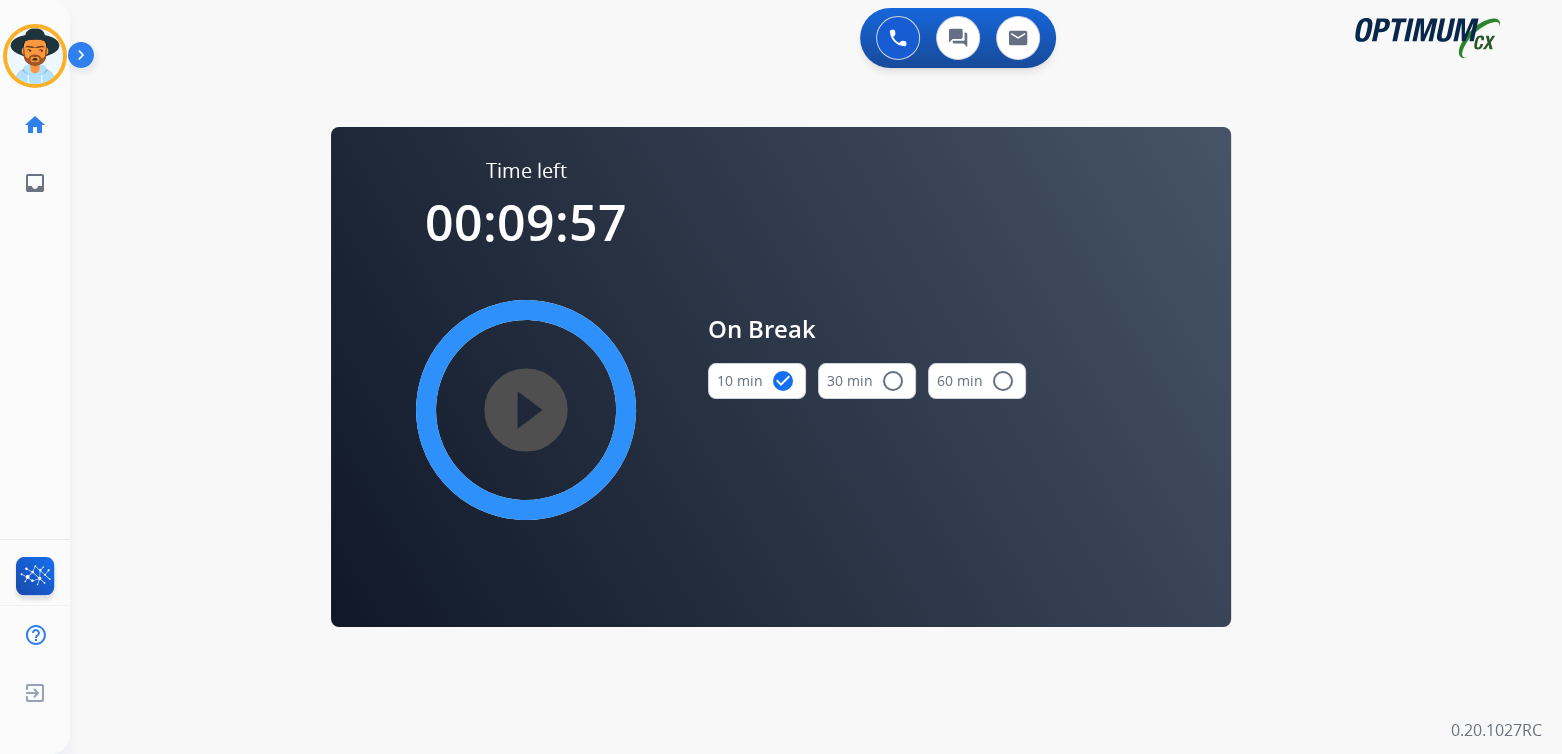 click on "play_circle_filled" at bounding box center (526, 410) 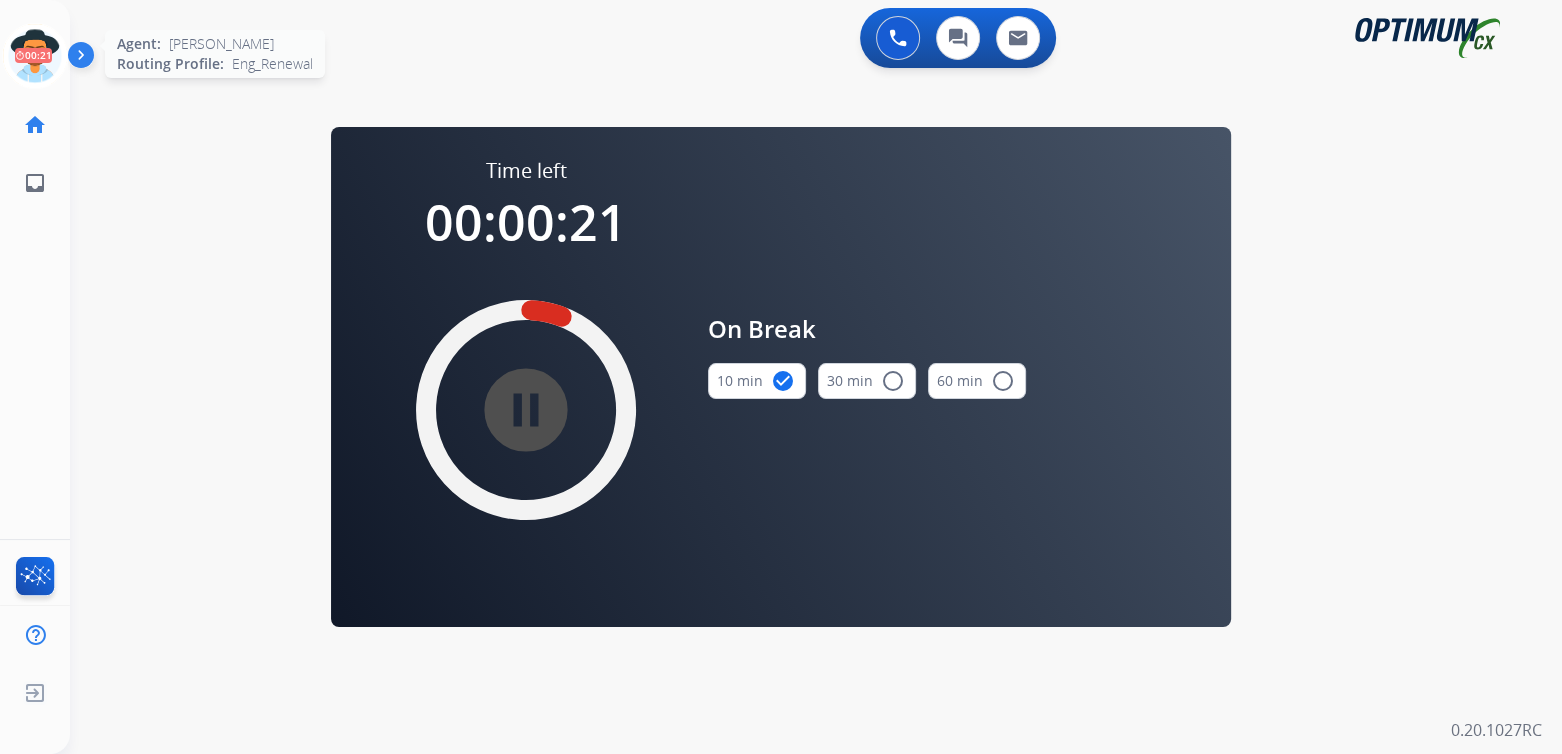 drag, startPoint x: 30, startPoint y: 55, endPoint x: 221, endPoint y: 62, distance: 191.12823 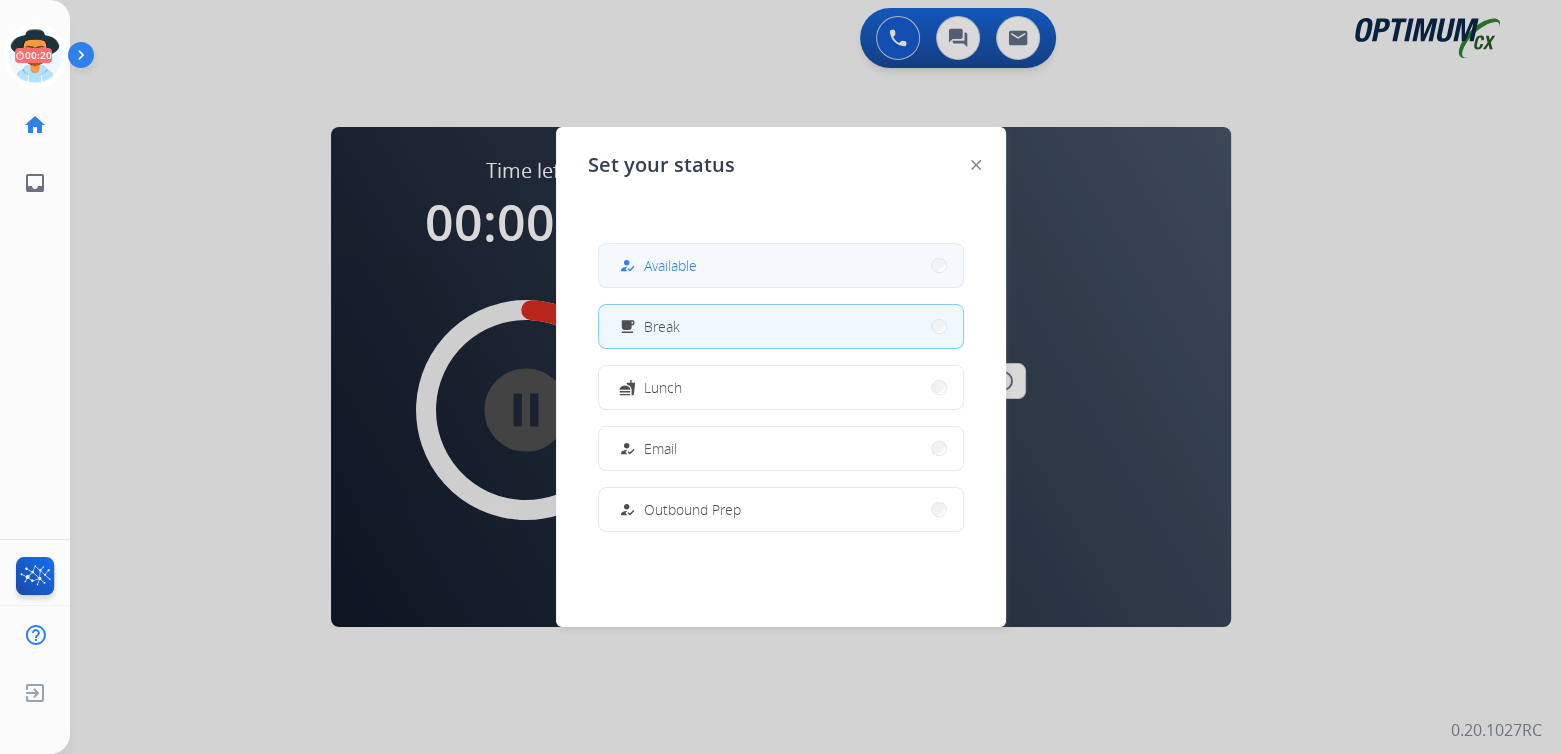 click on "how_to_reg Available" at bounding box center (781, 265) 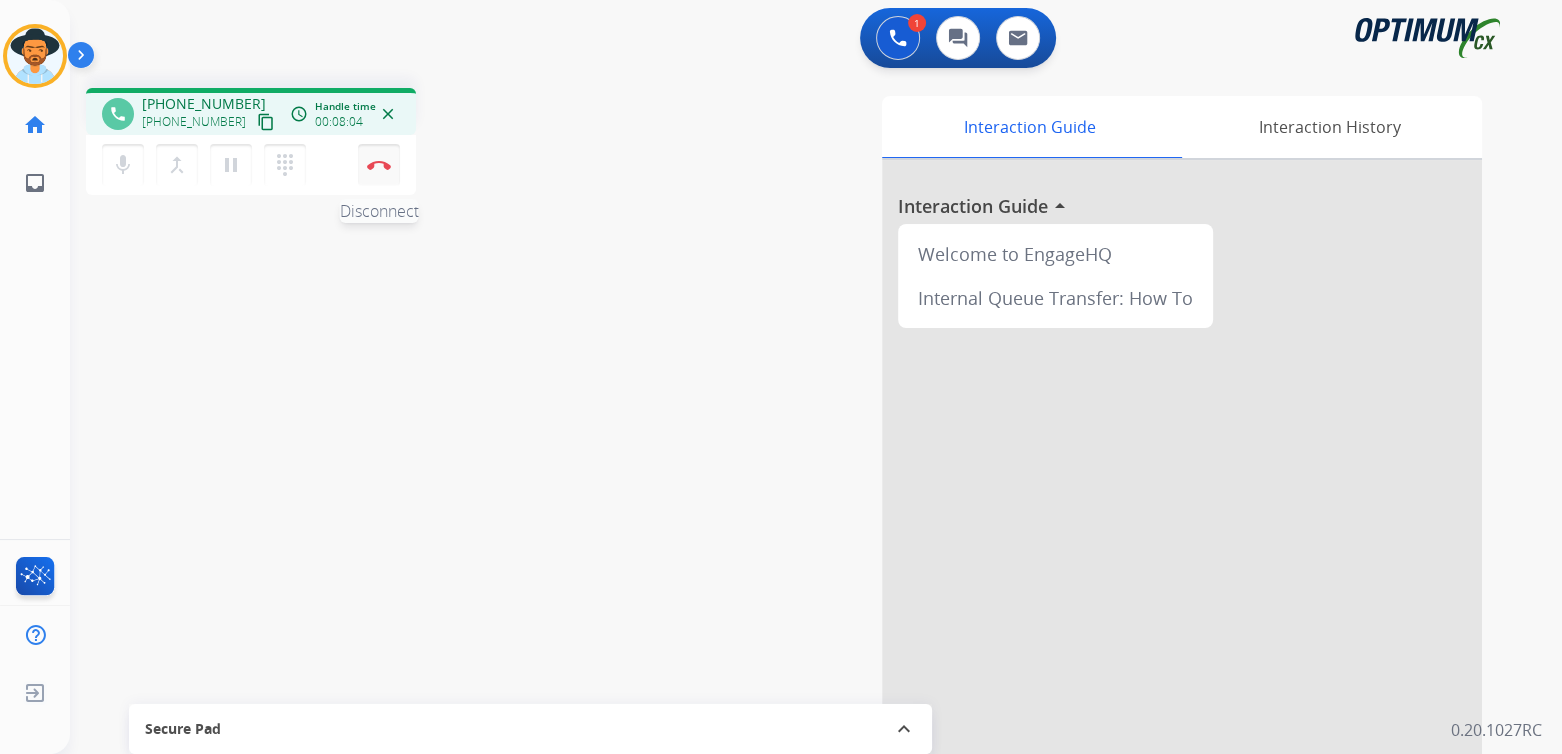 click at bounding box center (379, 165) 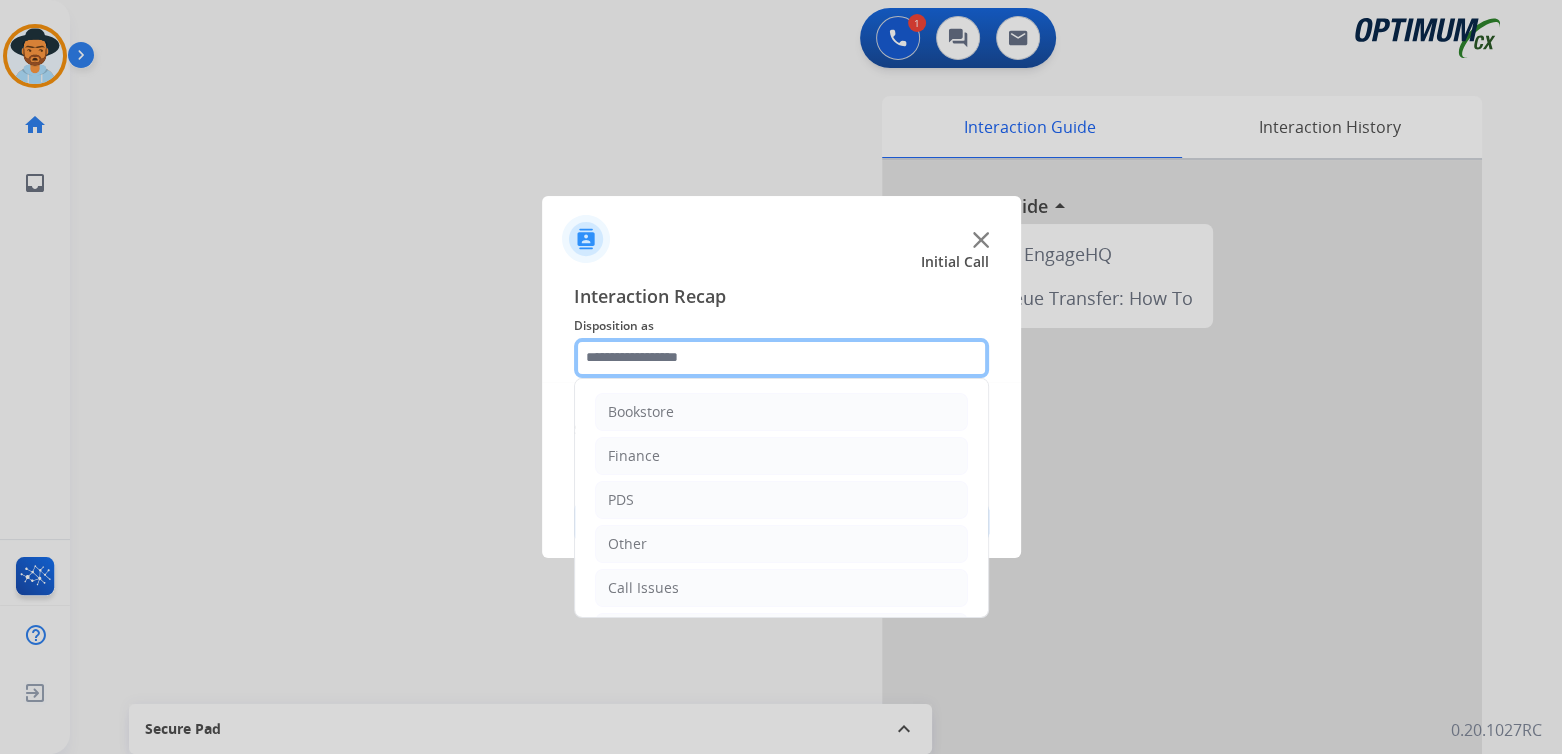 click 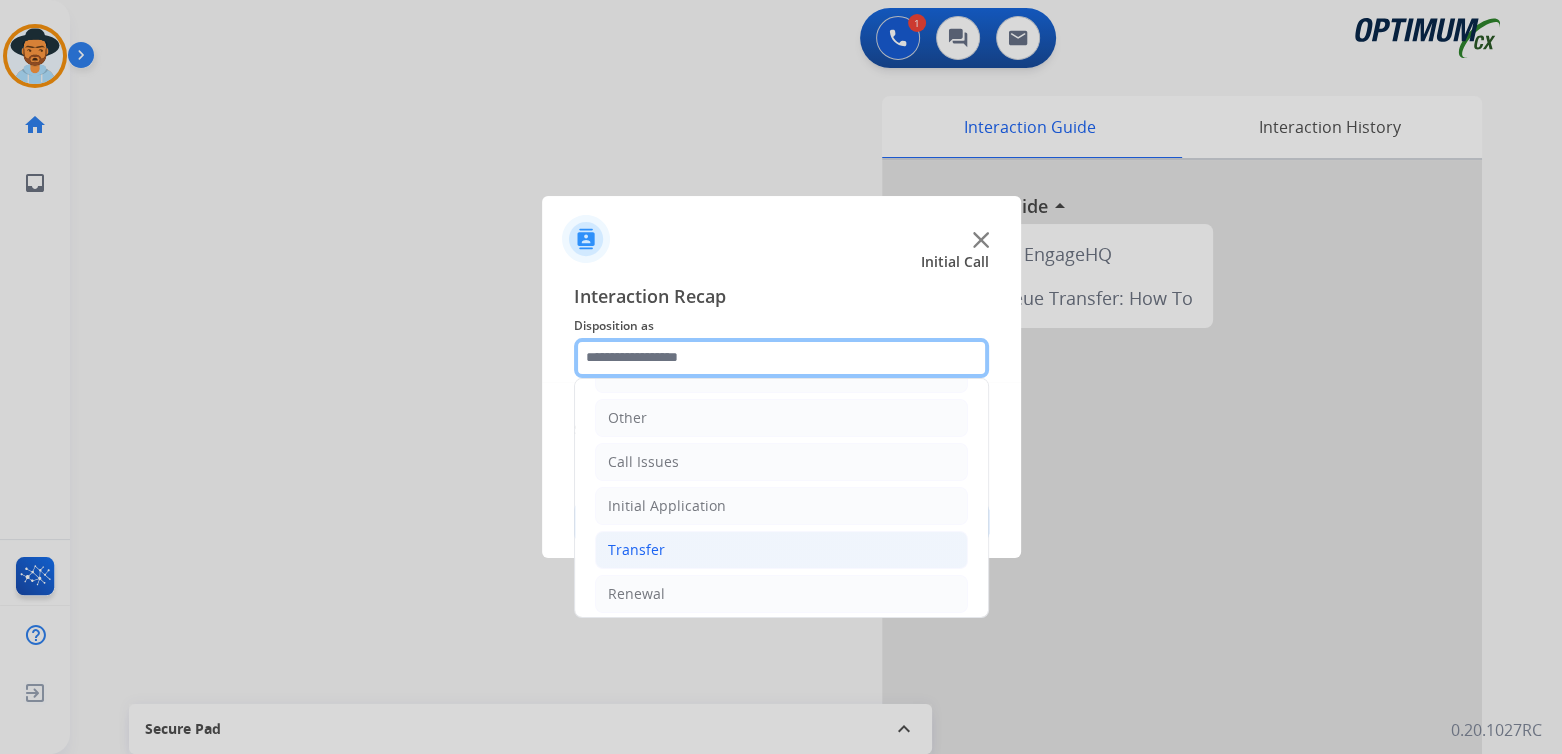 scroll, scrollTop: 132, scrollLeft: 0, axis: vertical 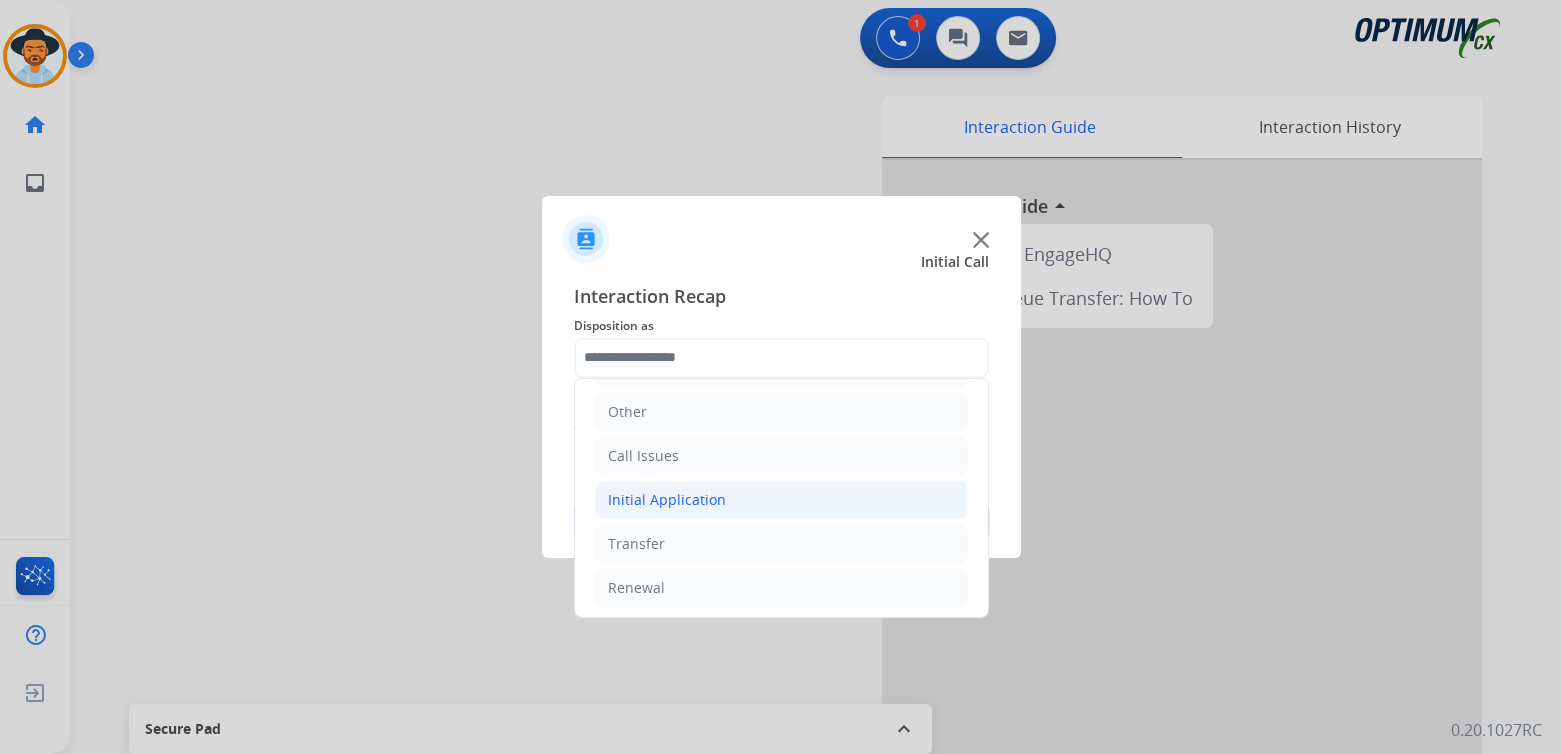 click on "Initial Application" 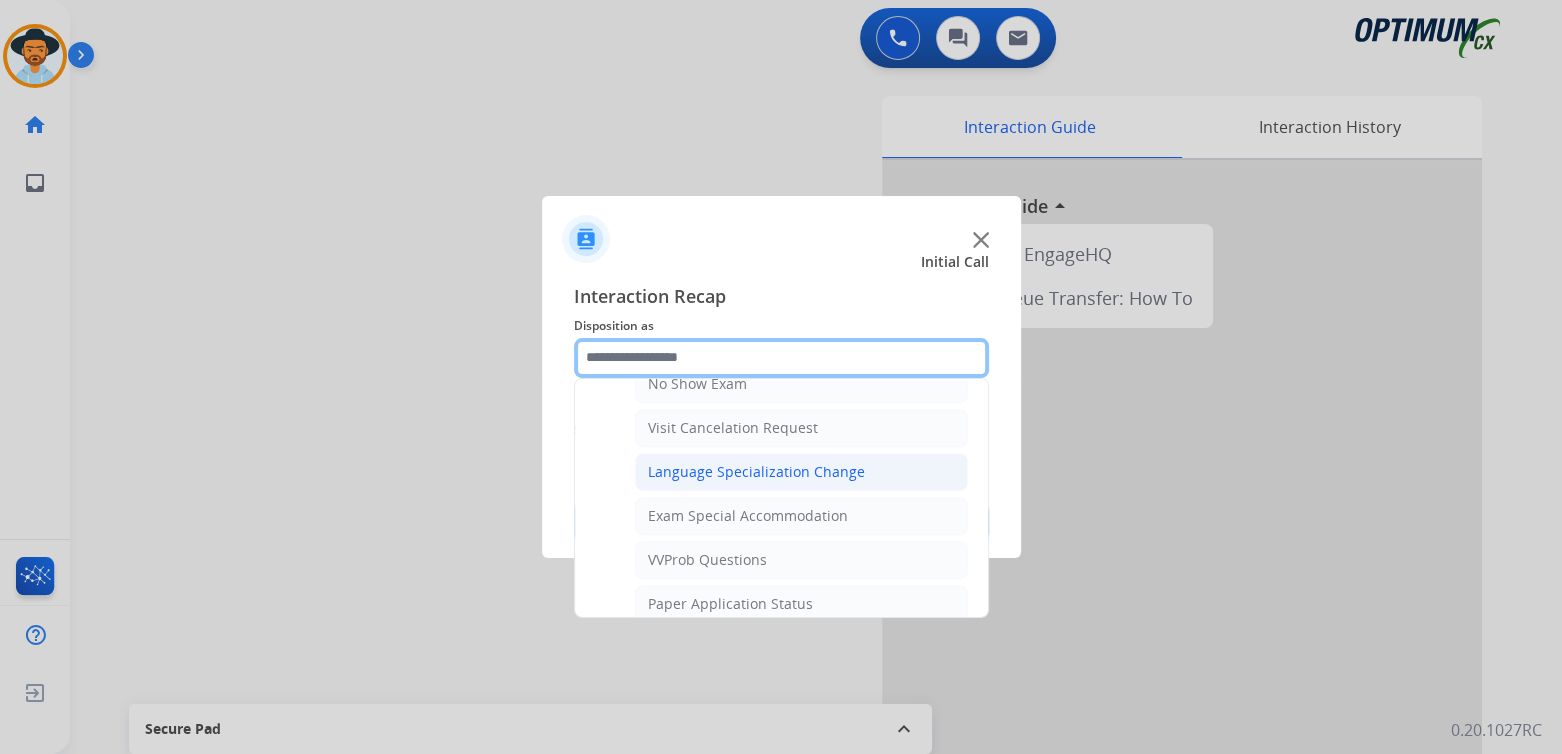 scroll, scrollTop: 930, scrollLeft: 0, axis: vertical 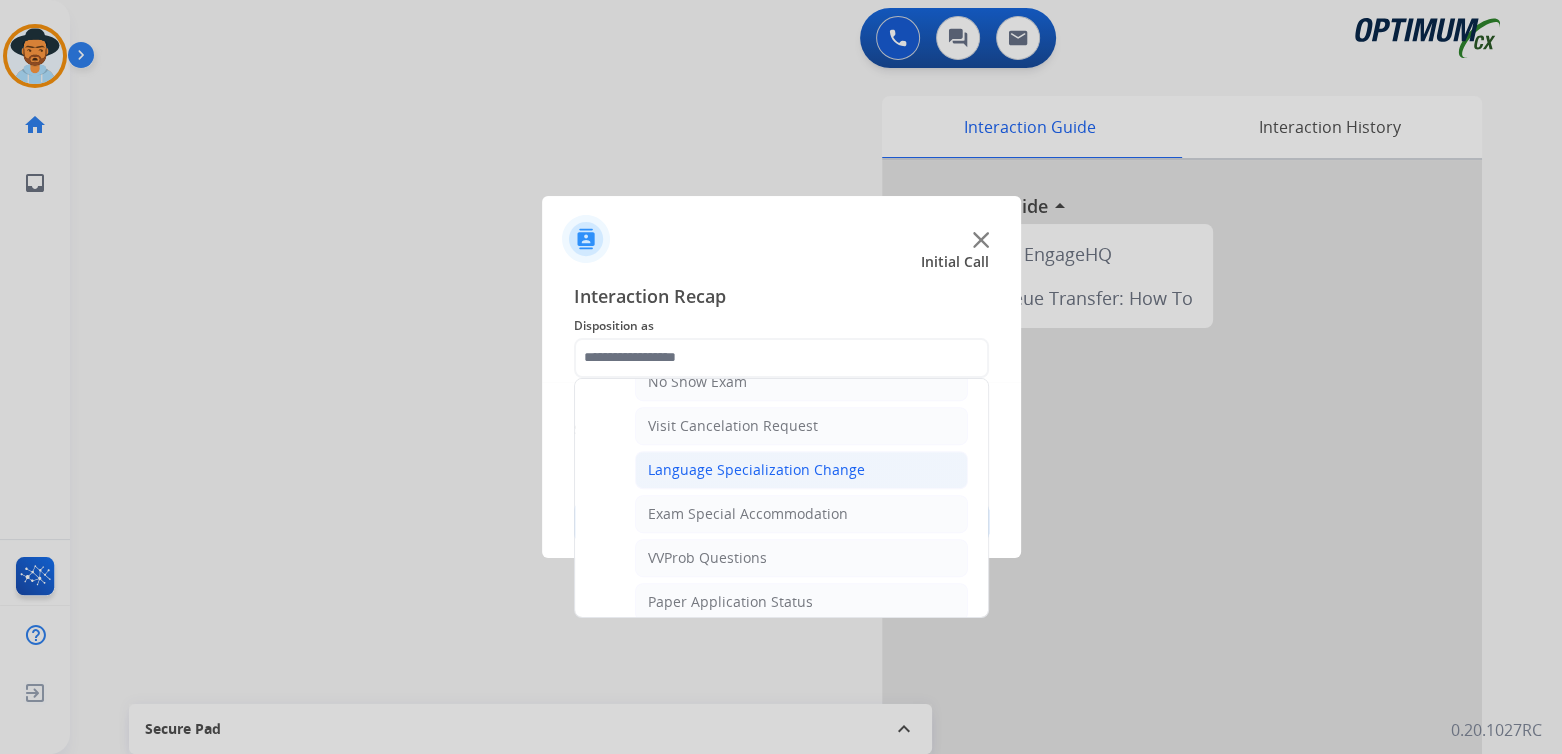 click on "Language Specialization Change" 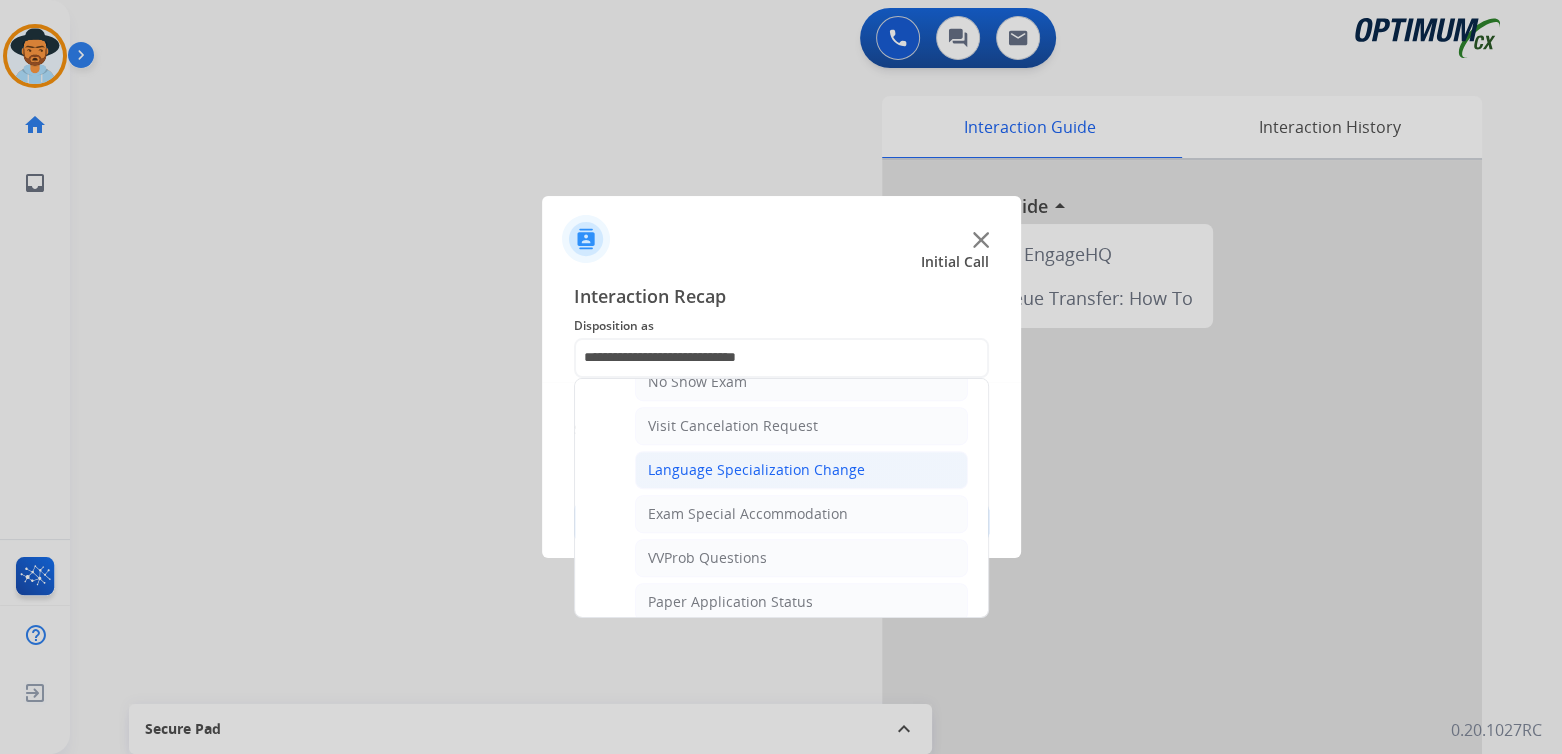 scroll, scrollTop: 0, scrollLeft: 0, axis: both 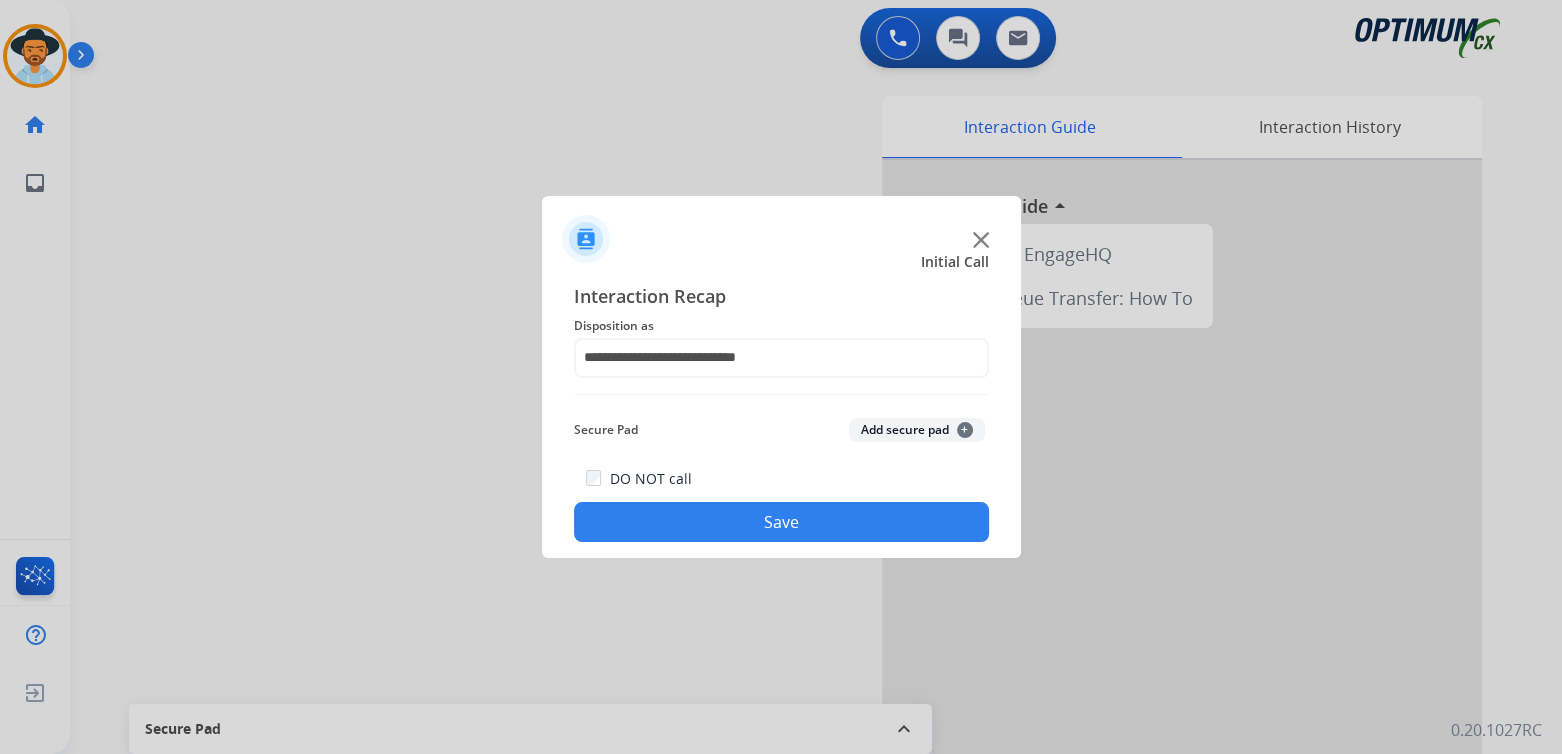 click on "Save" 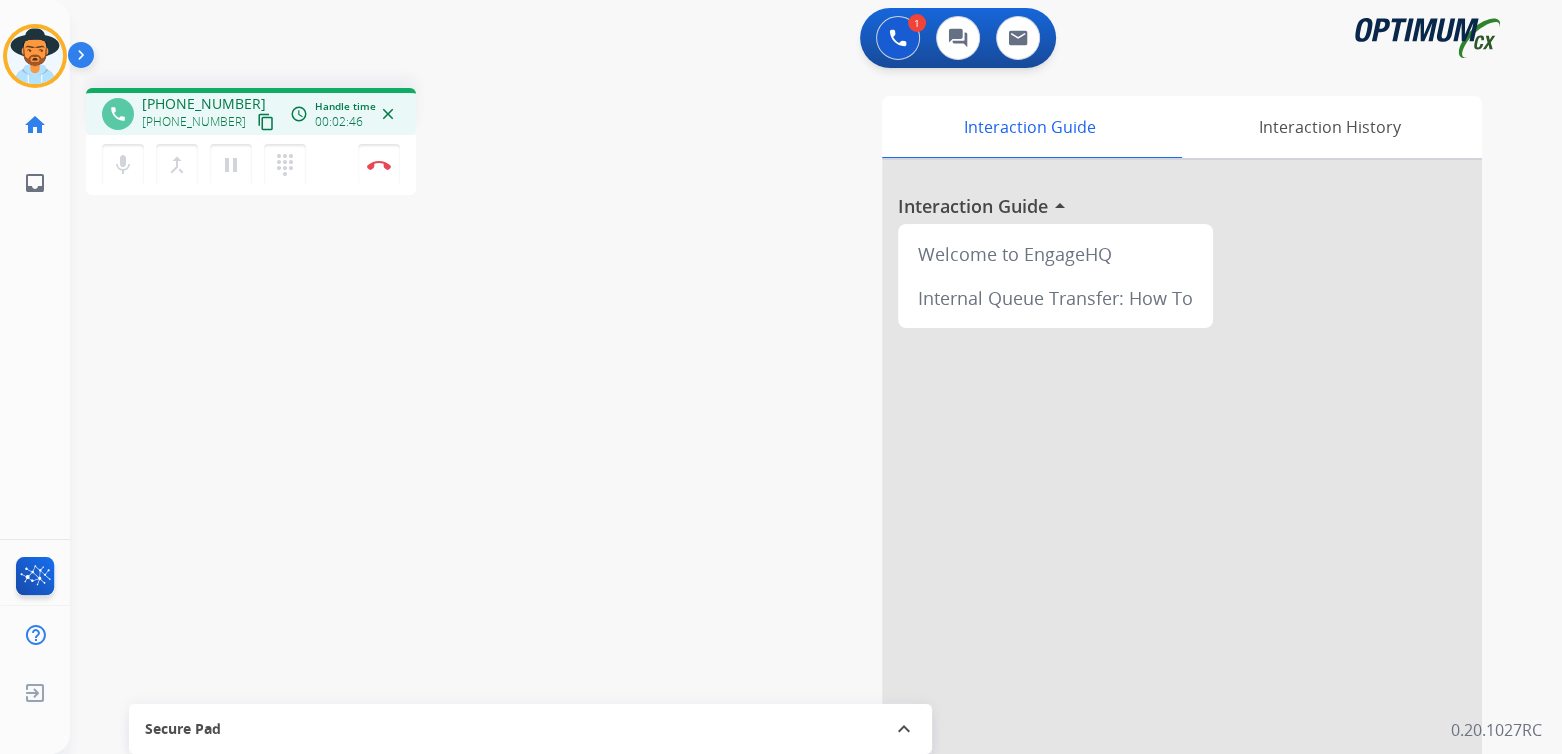 drag, startPoint x: 380, startPoint y: 160, endPoint x: 534, endPoint y: 160, distance: 154 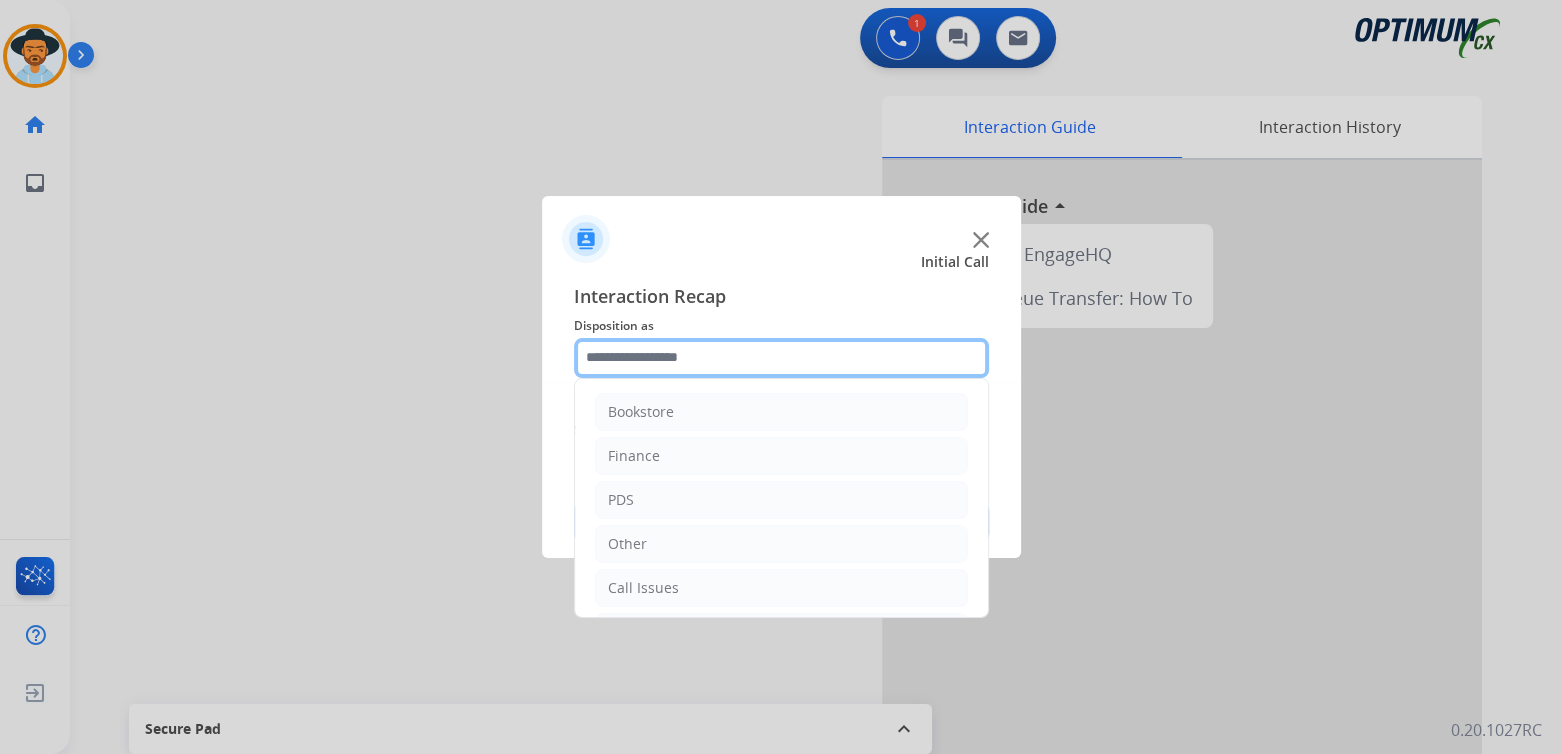 click 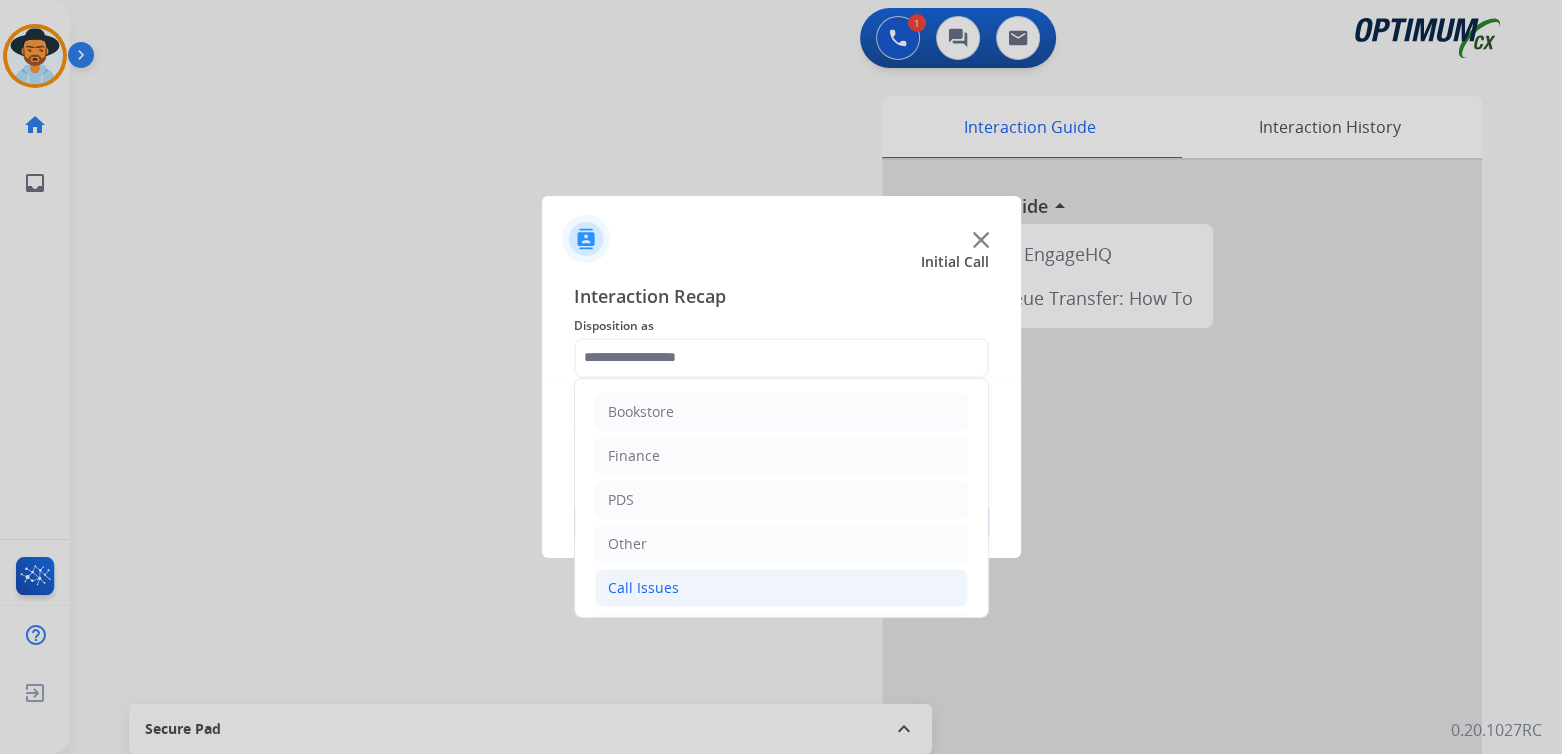 click on "Call Issues" 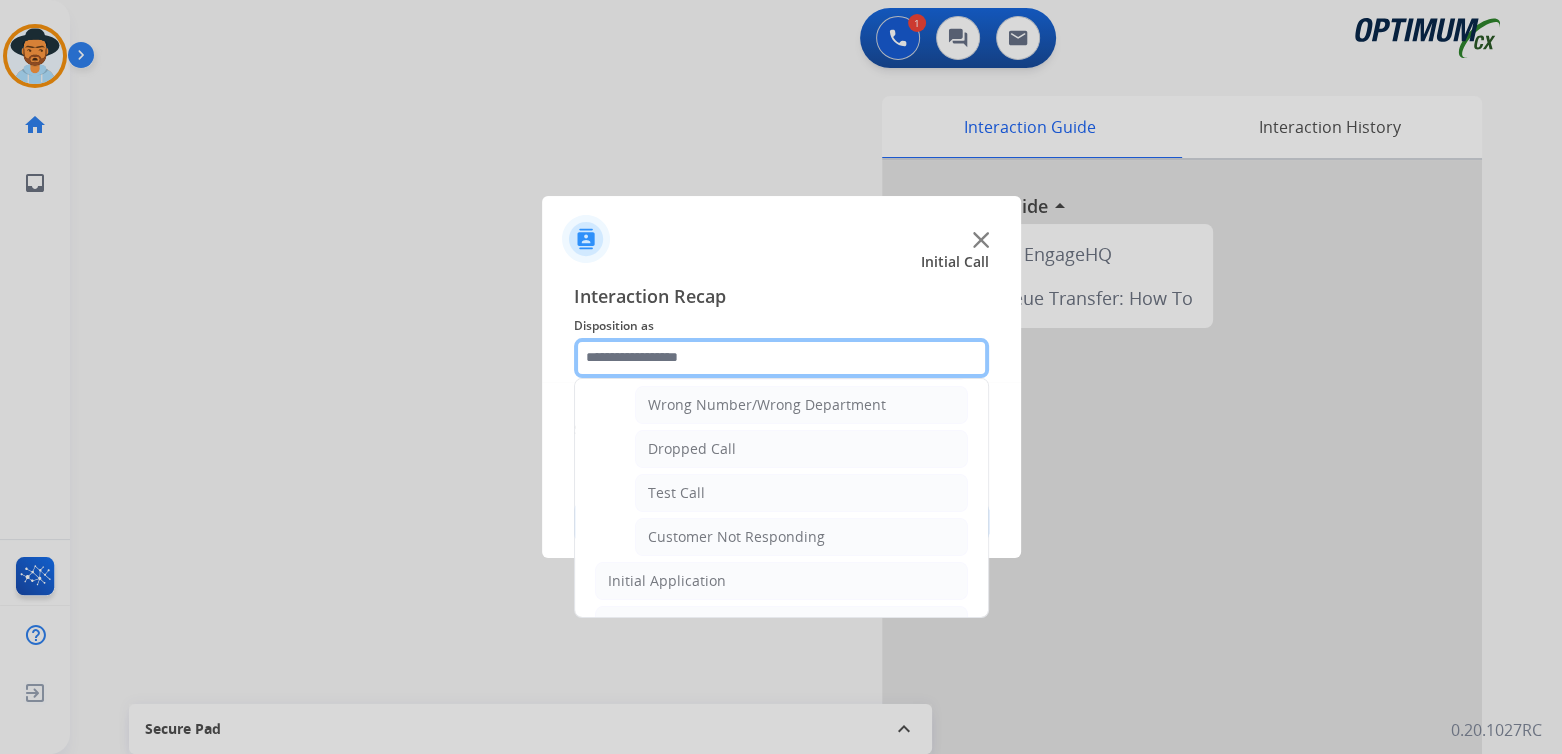 scroll, scrollTop: 296, scrollLeft: 0, axis: vertical 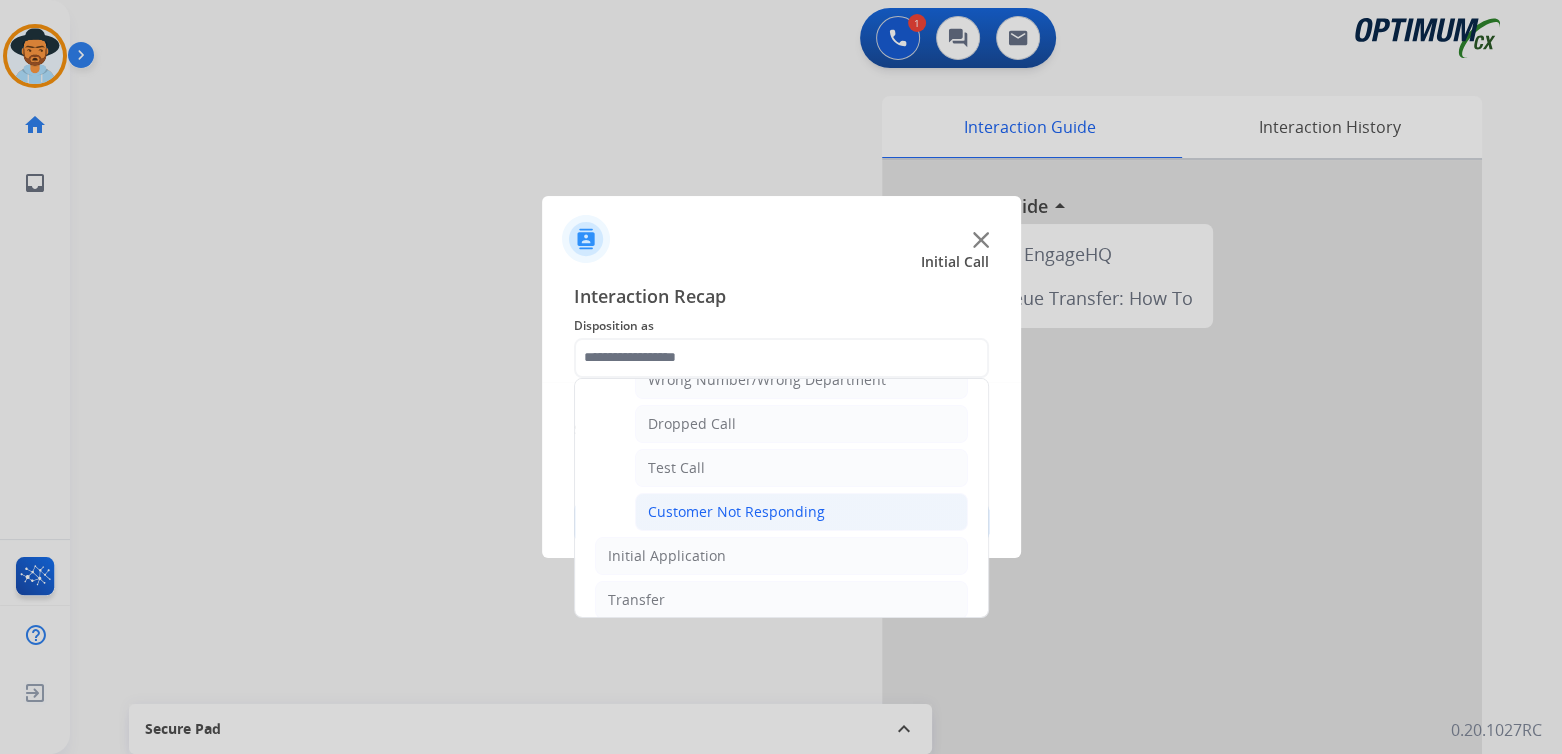 click on "Customer Not Responding" 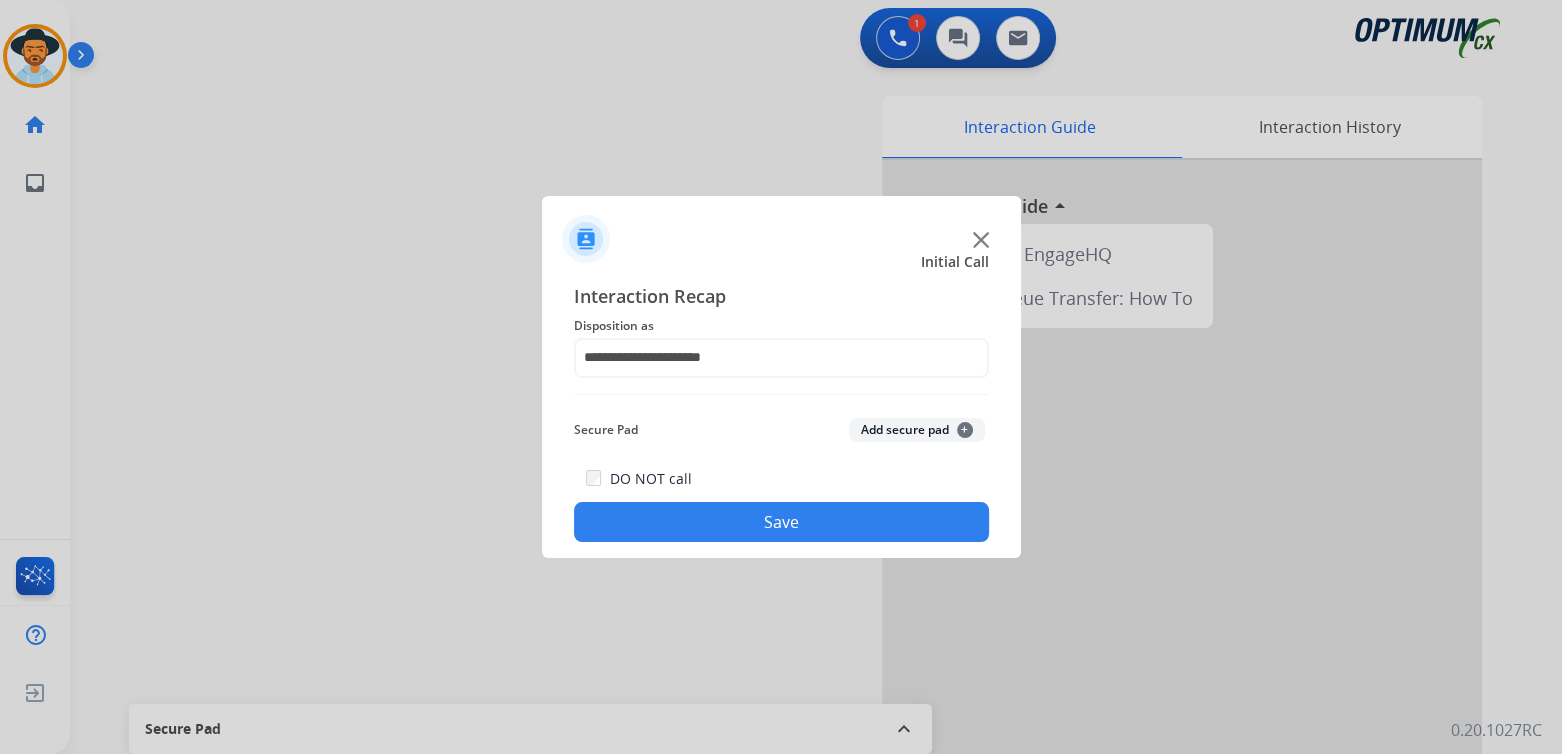 click on "Save" 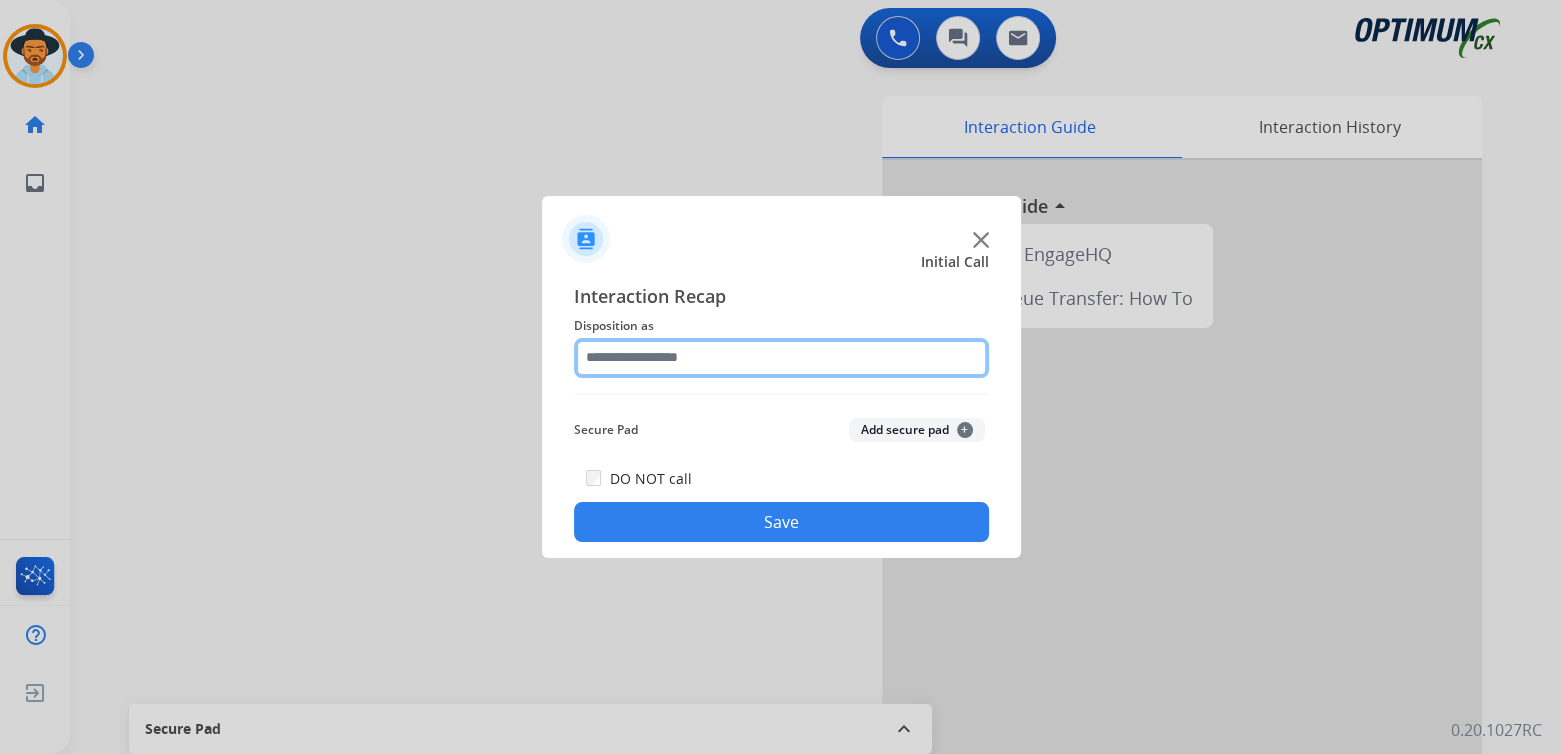 click 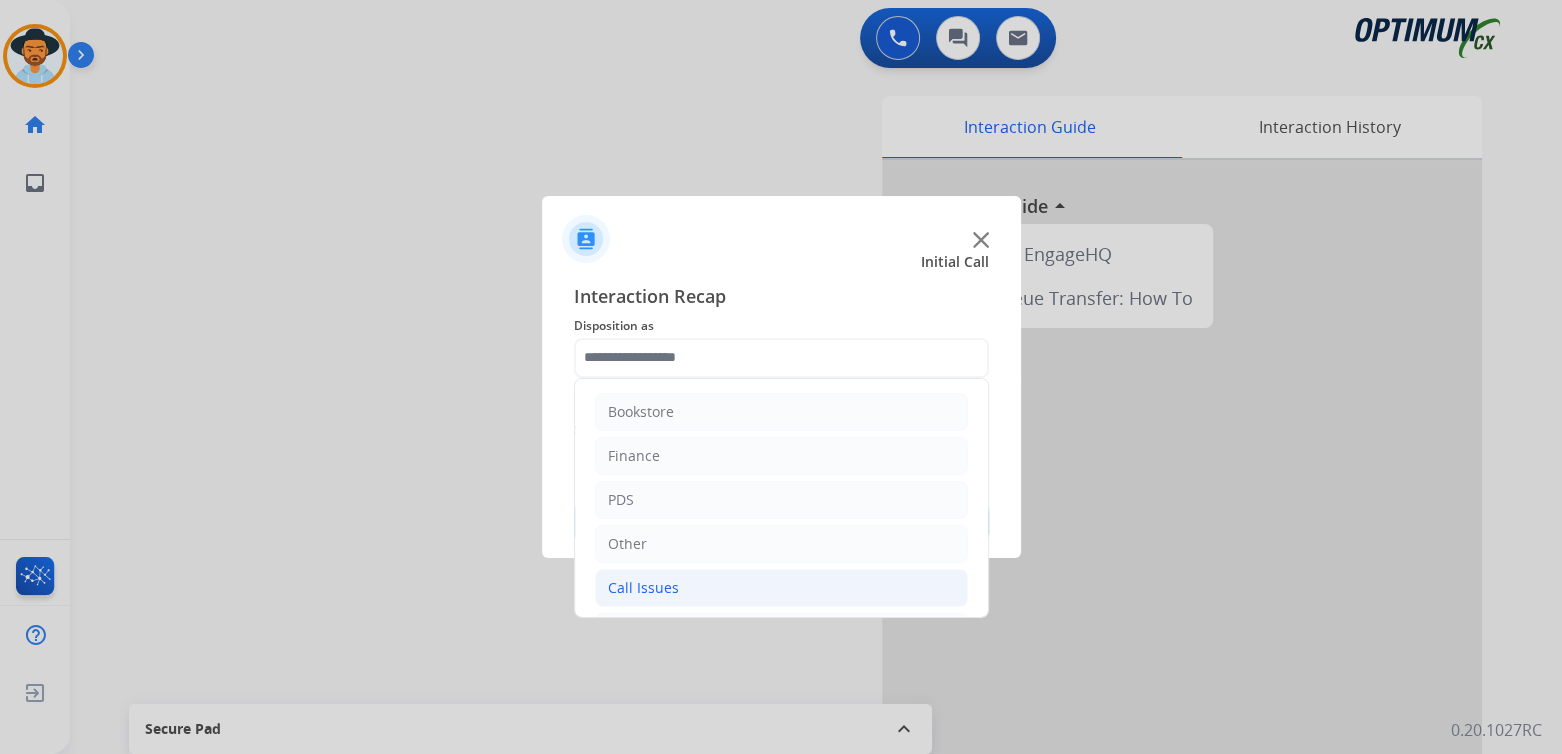 click on "Call Issues" 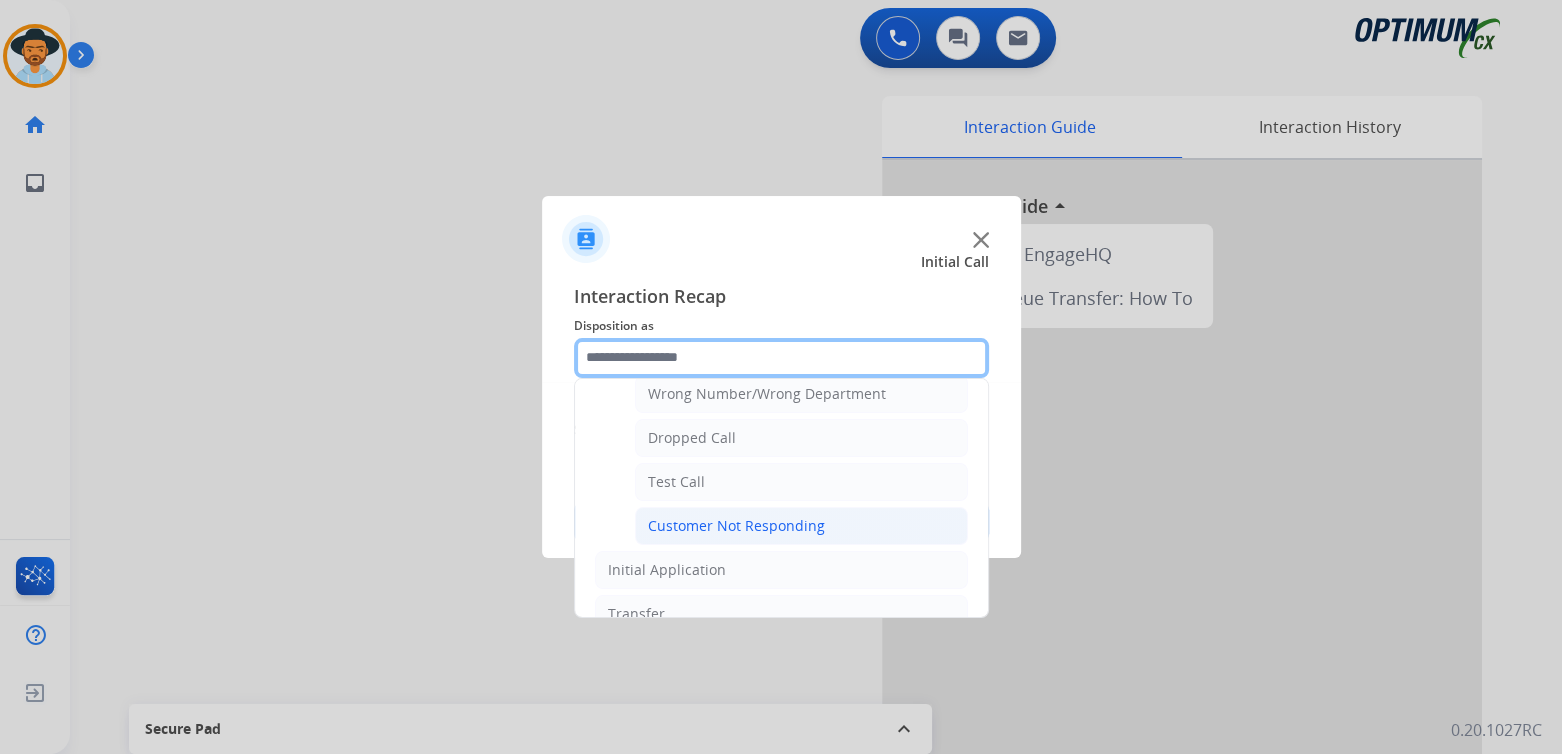 scroll, scrollTop: 290, scrollLeft: 0, axis: vertical 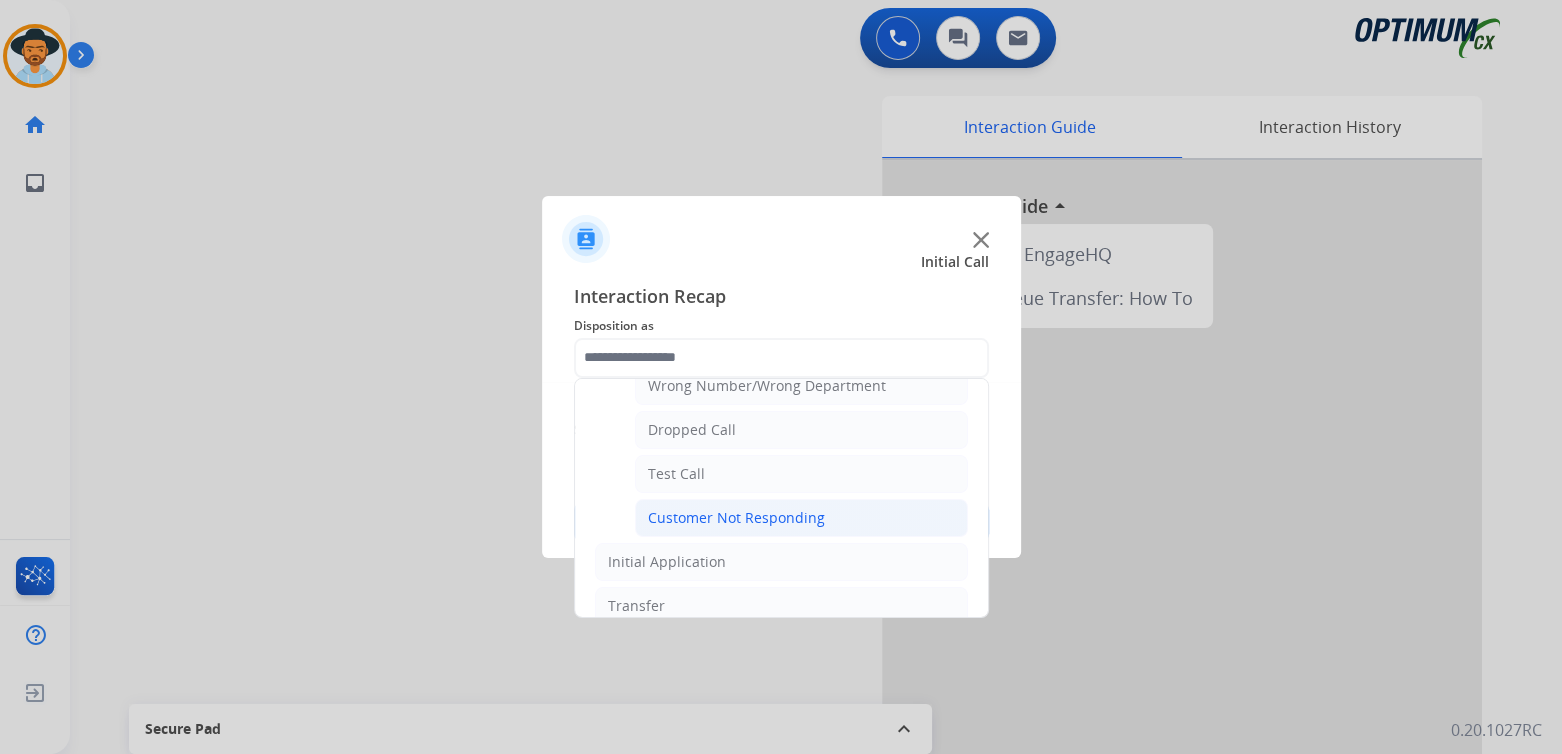 click on "Customer Not Responding" 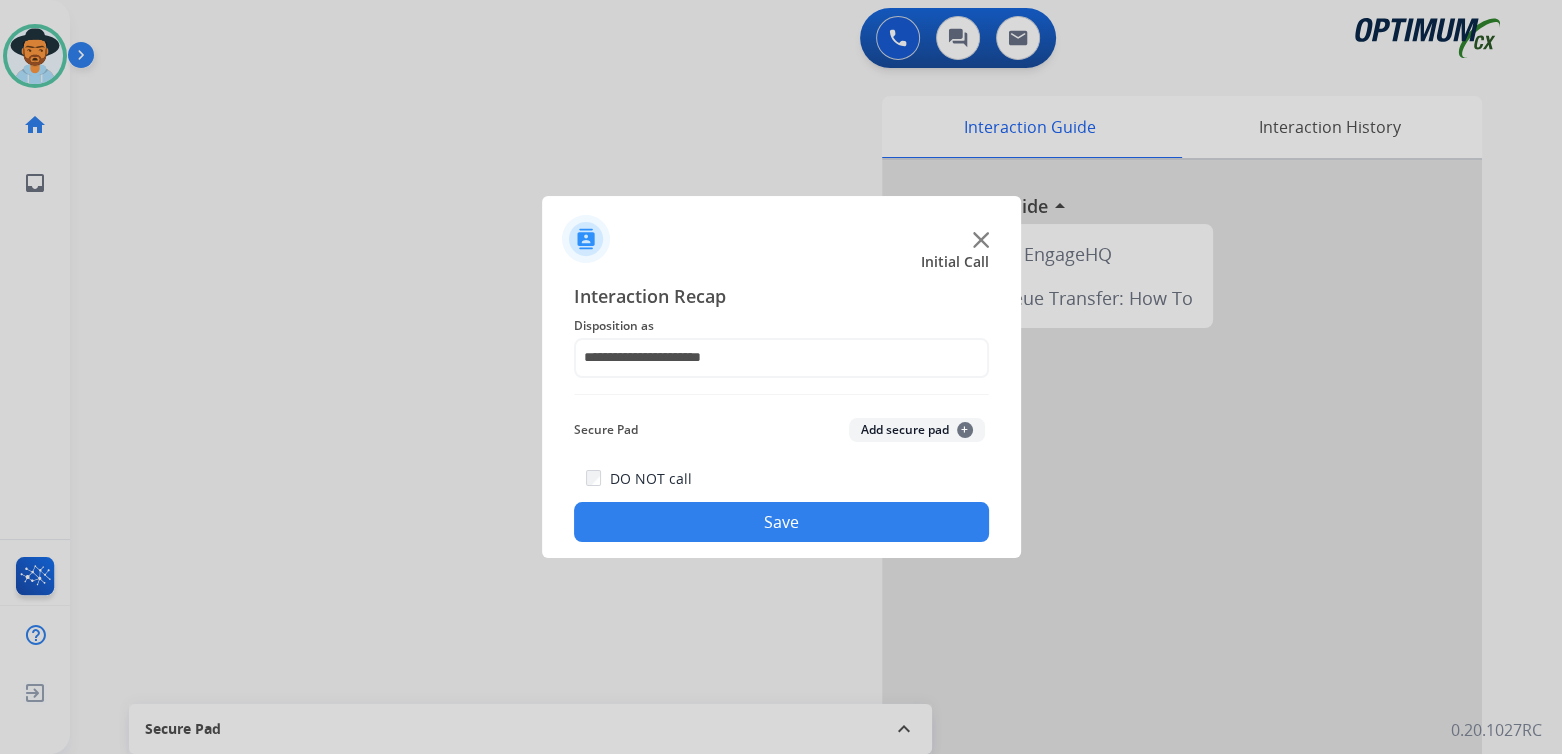 click on "Save" 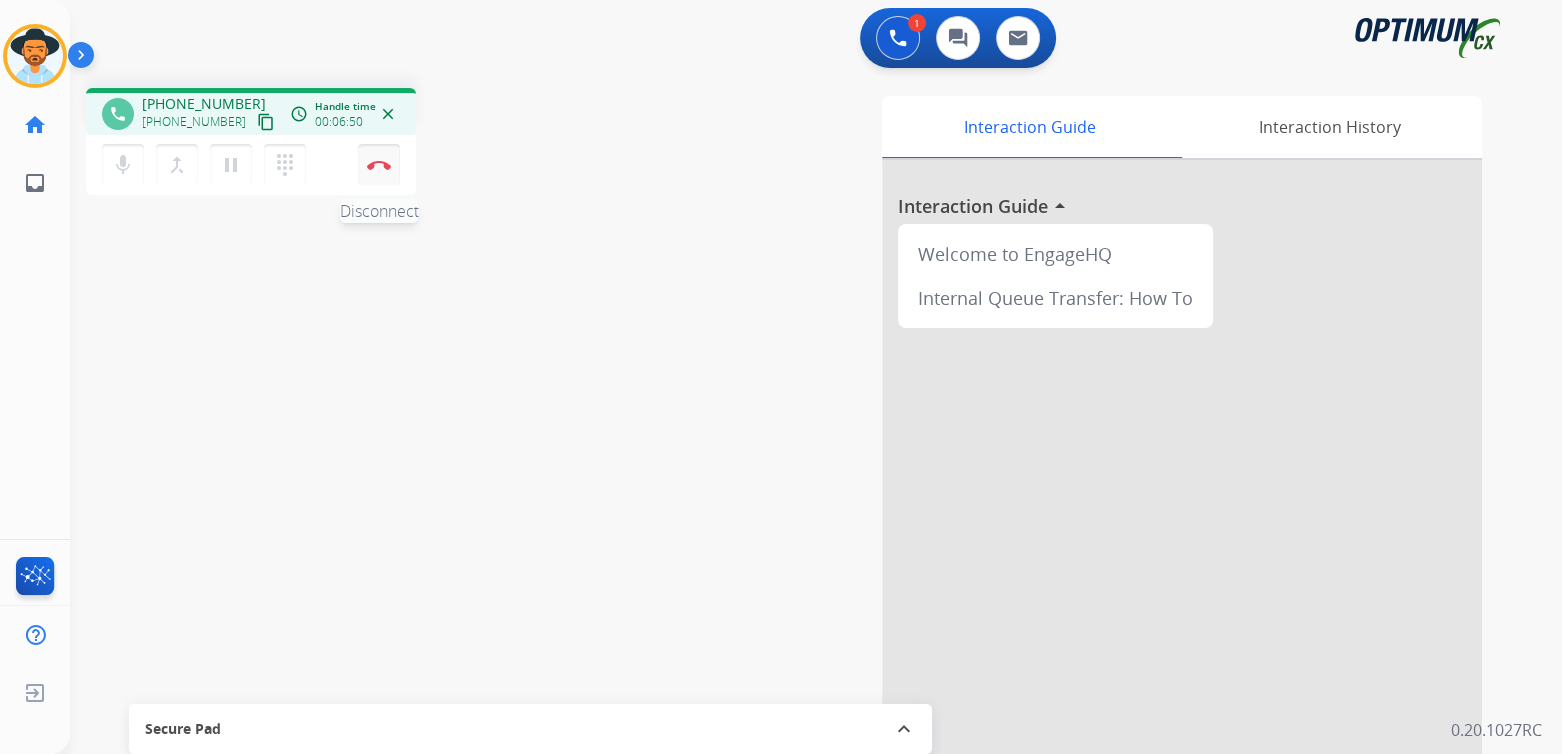 drag, startPoint x: 360, startPoint y: 160, endPoint x: 378, endPoint y: 165, distance: 18.681541 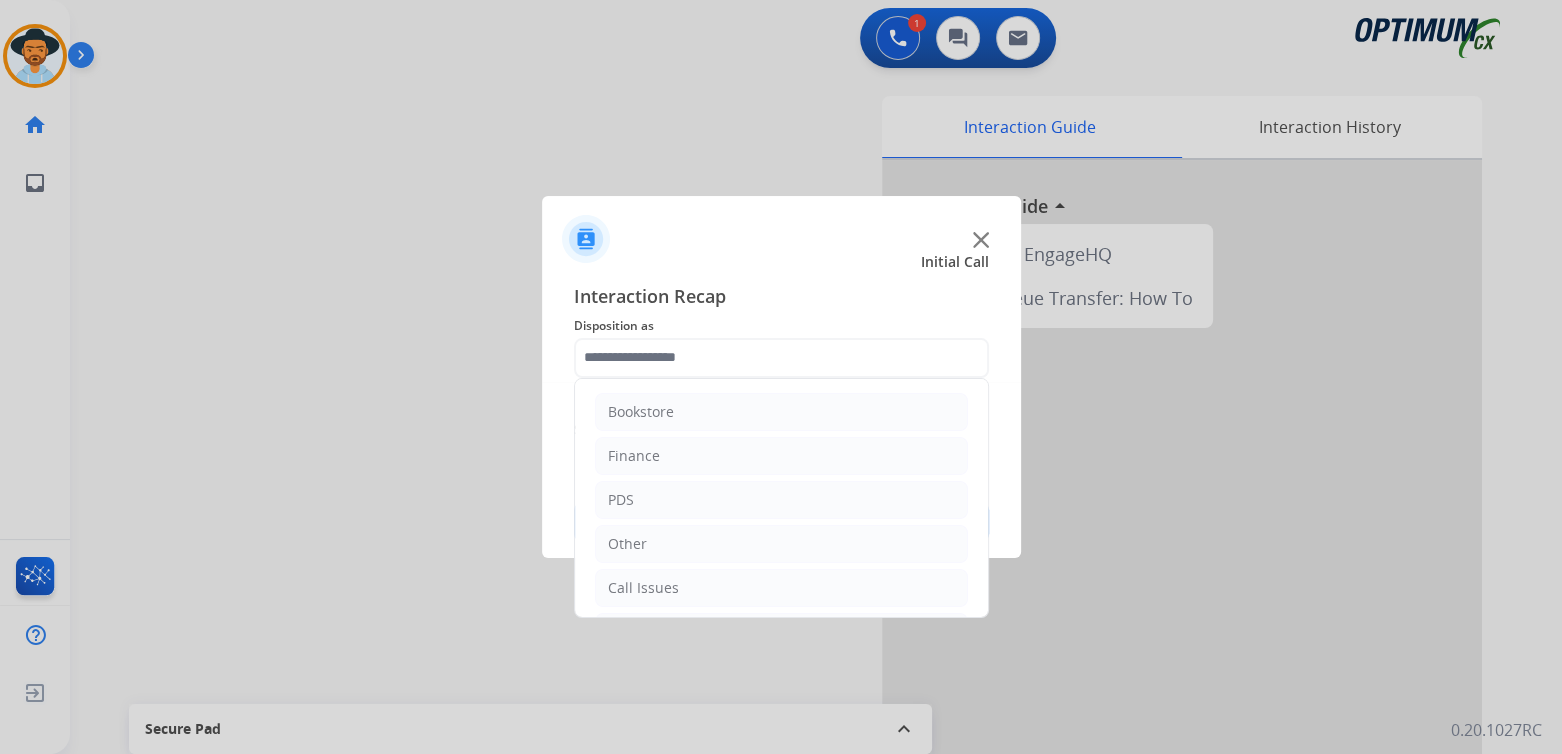 click 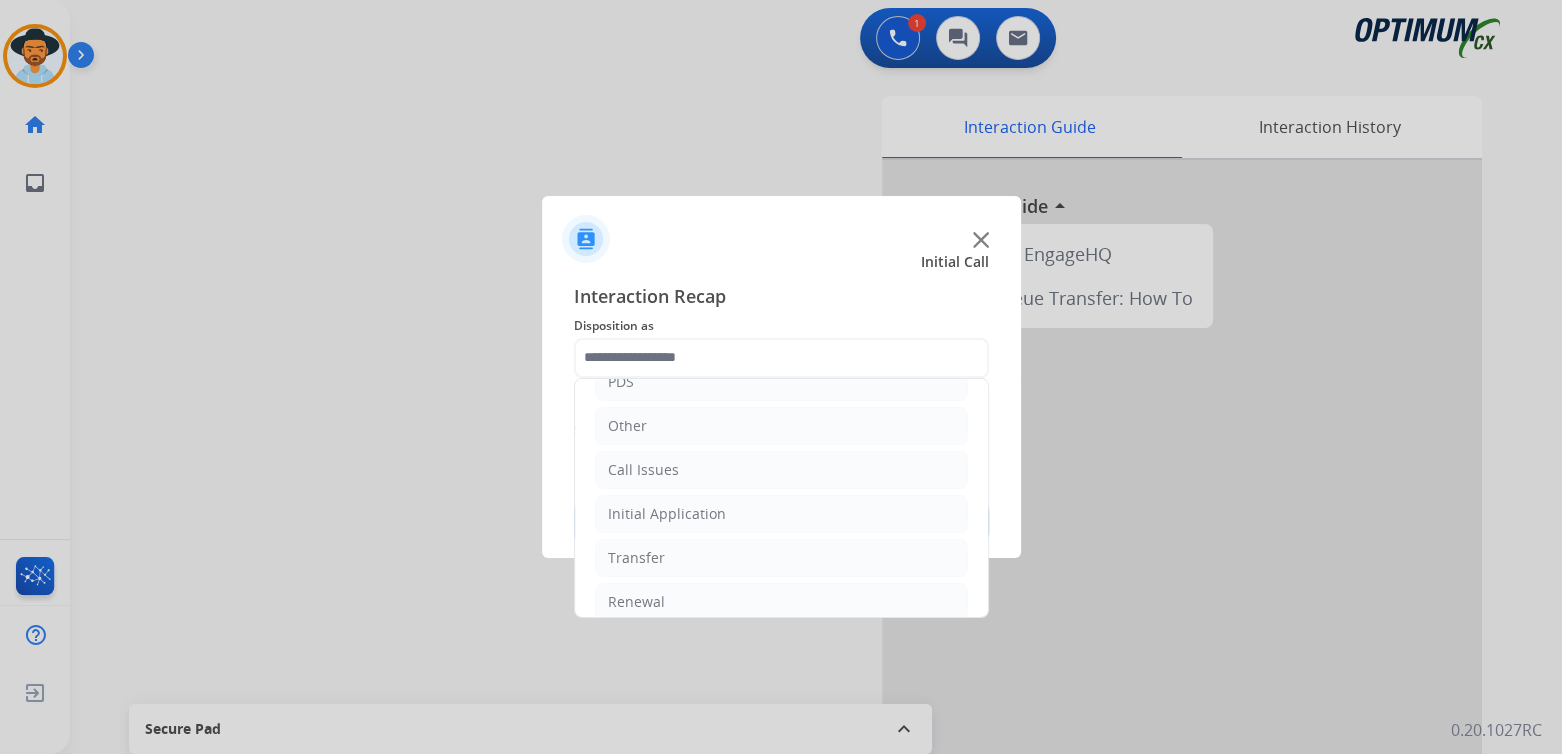 scroll, scrollTop: 132, scrollLeft: 0, axis: vertical 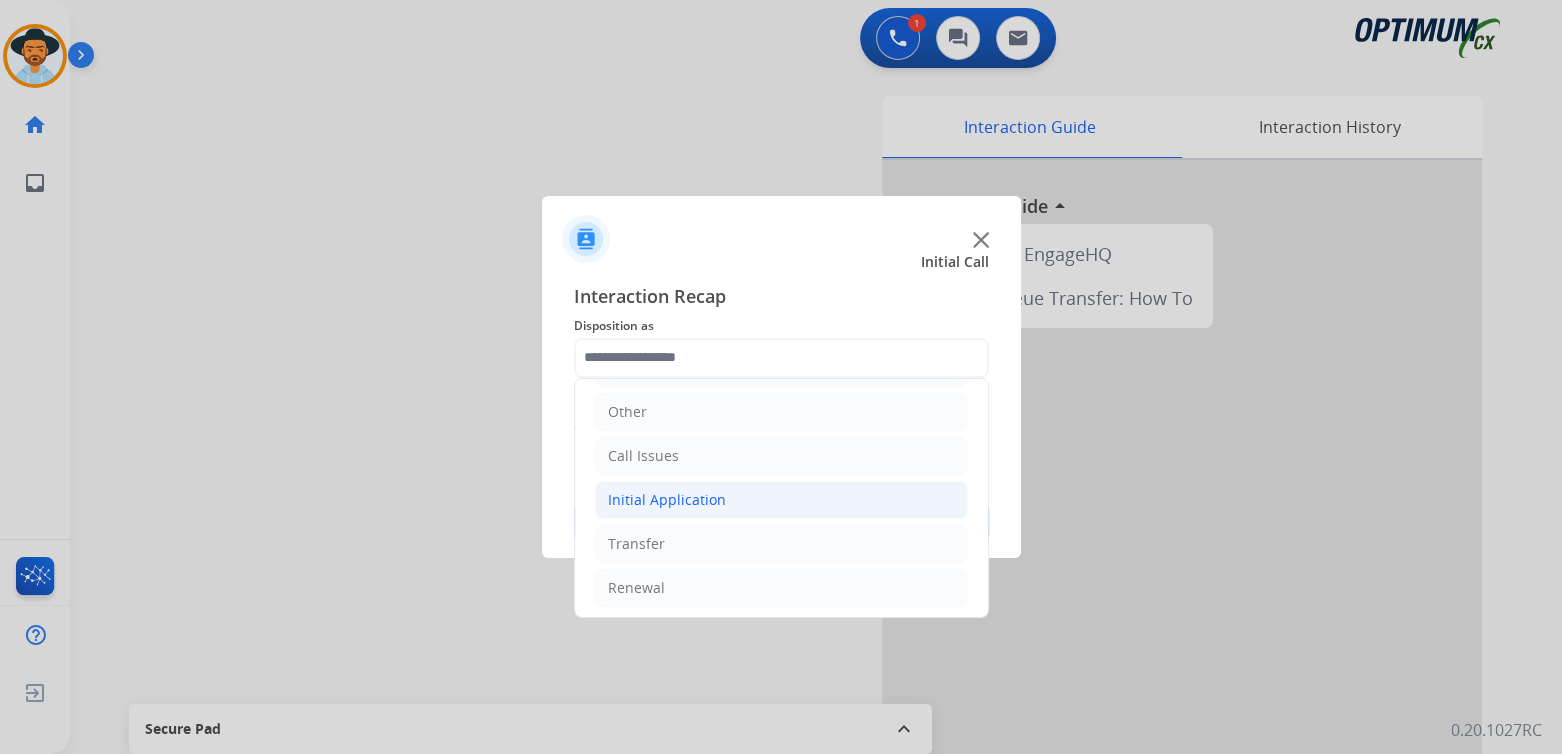 click on "Initial Application" 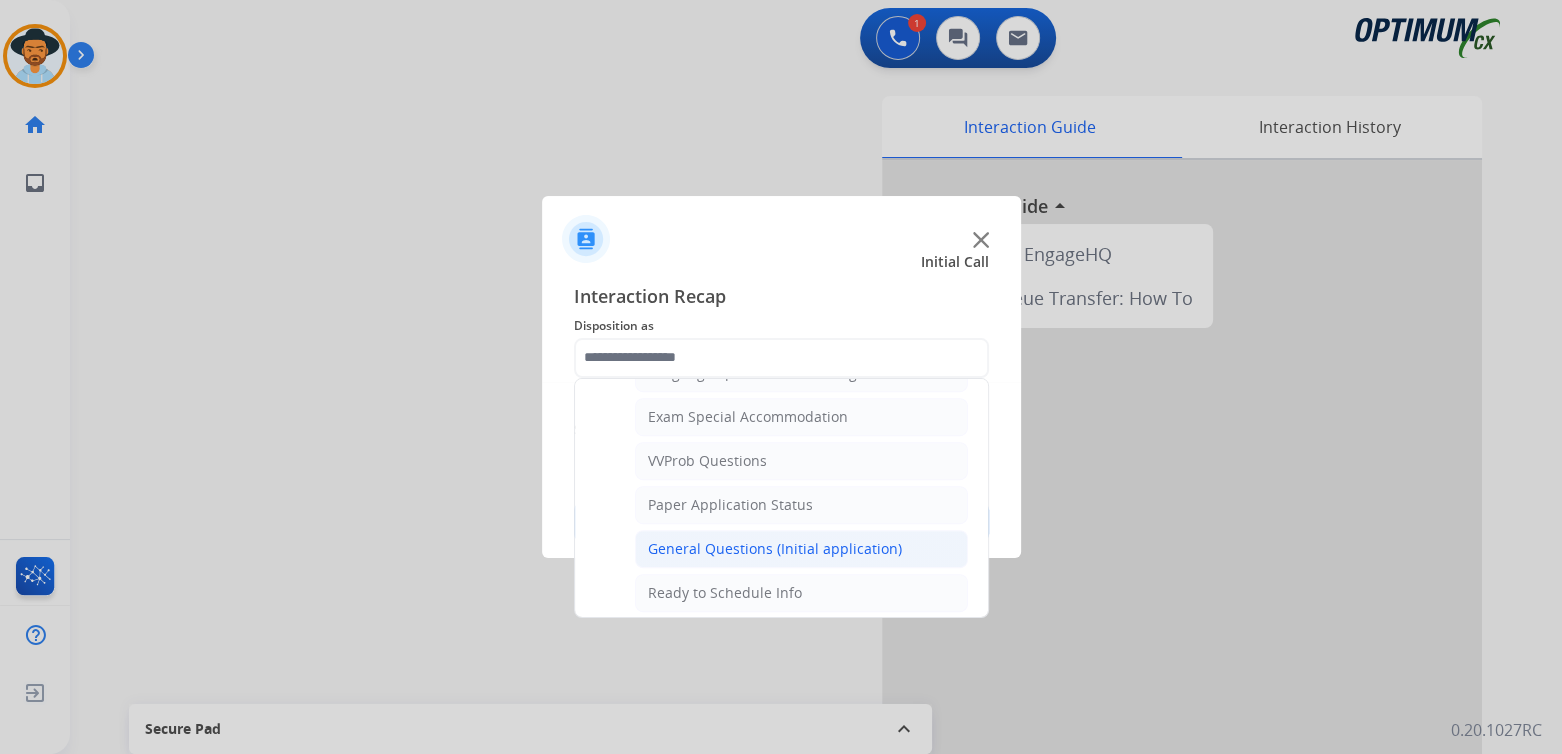 scroll, scrollTop: 1028, scrollLeft: 0, axis: vertical 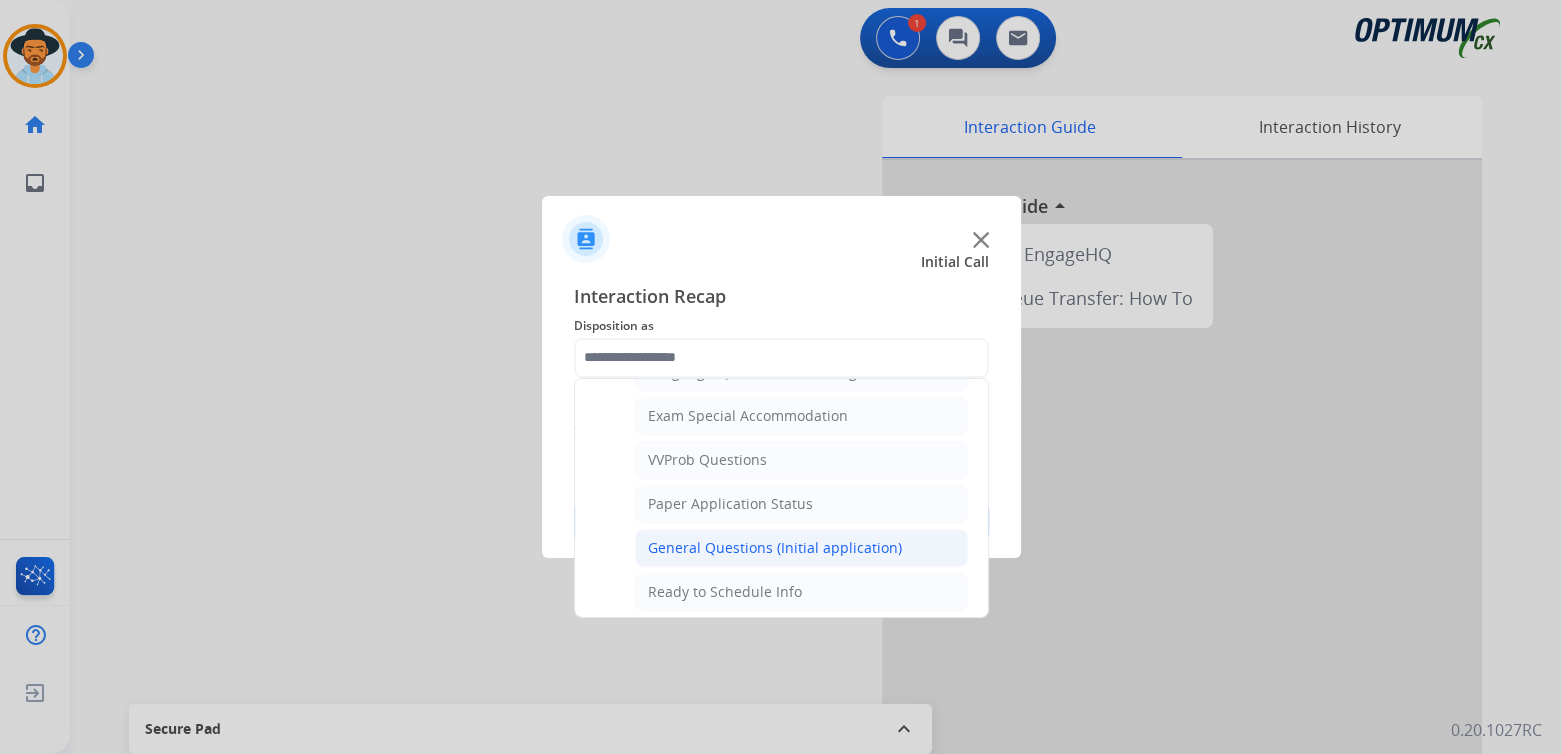 click on "General Questions (Initial application)" 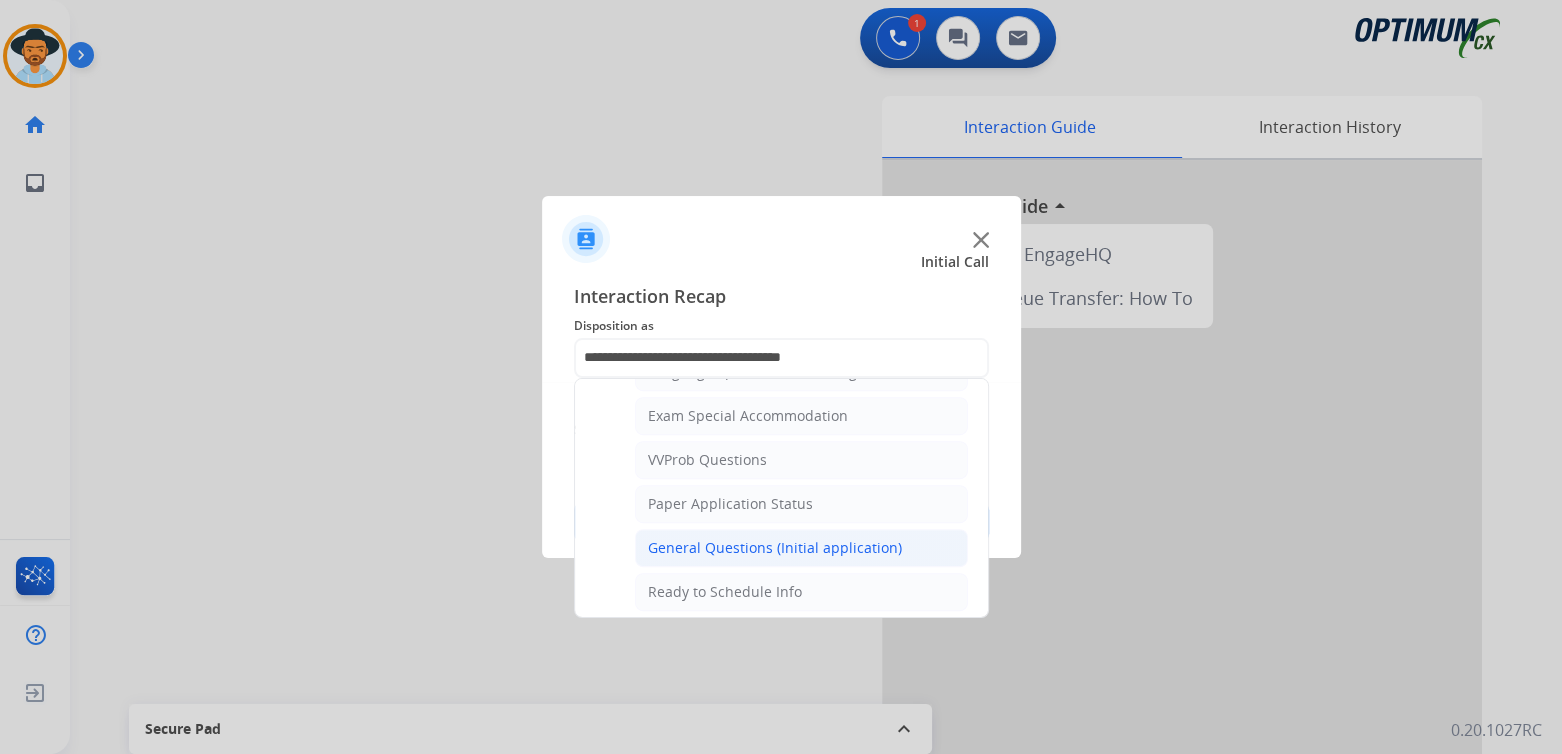 scroll, scrollTop: 0, scrollLeft: 0, axis: both 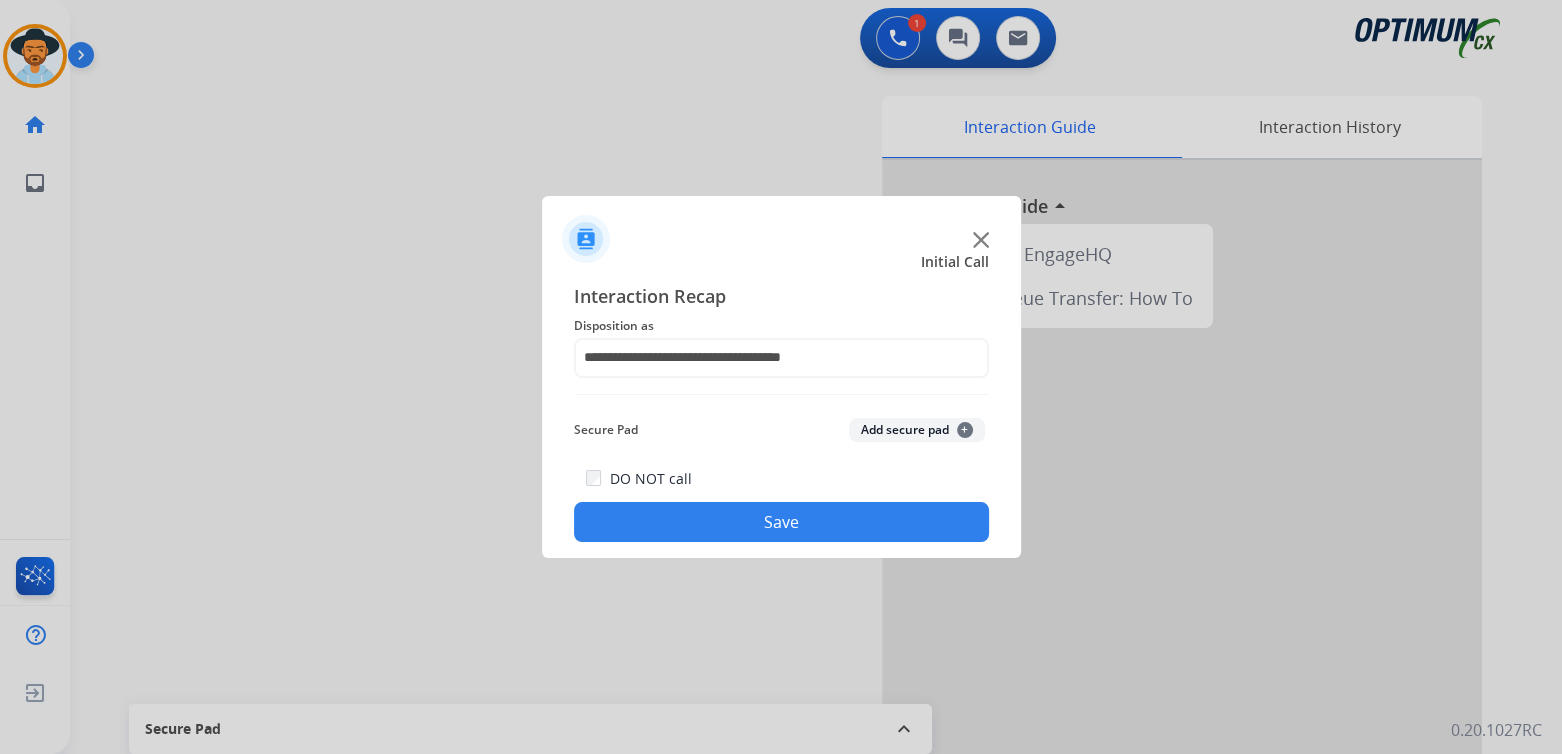 click on "Save" 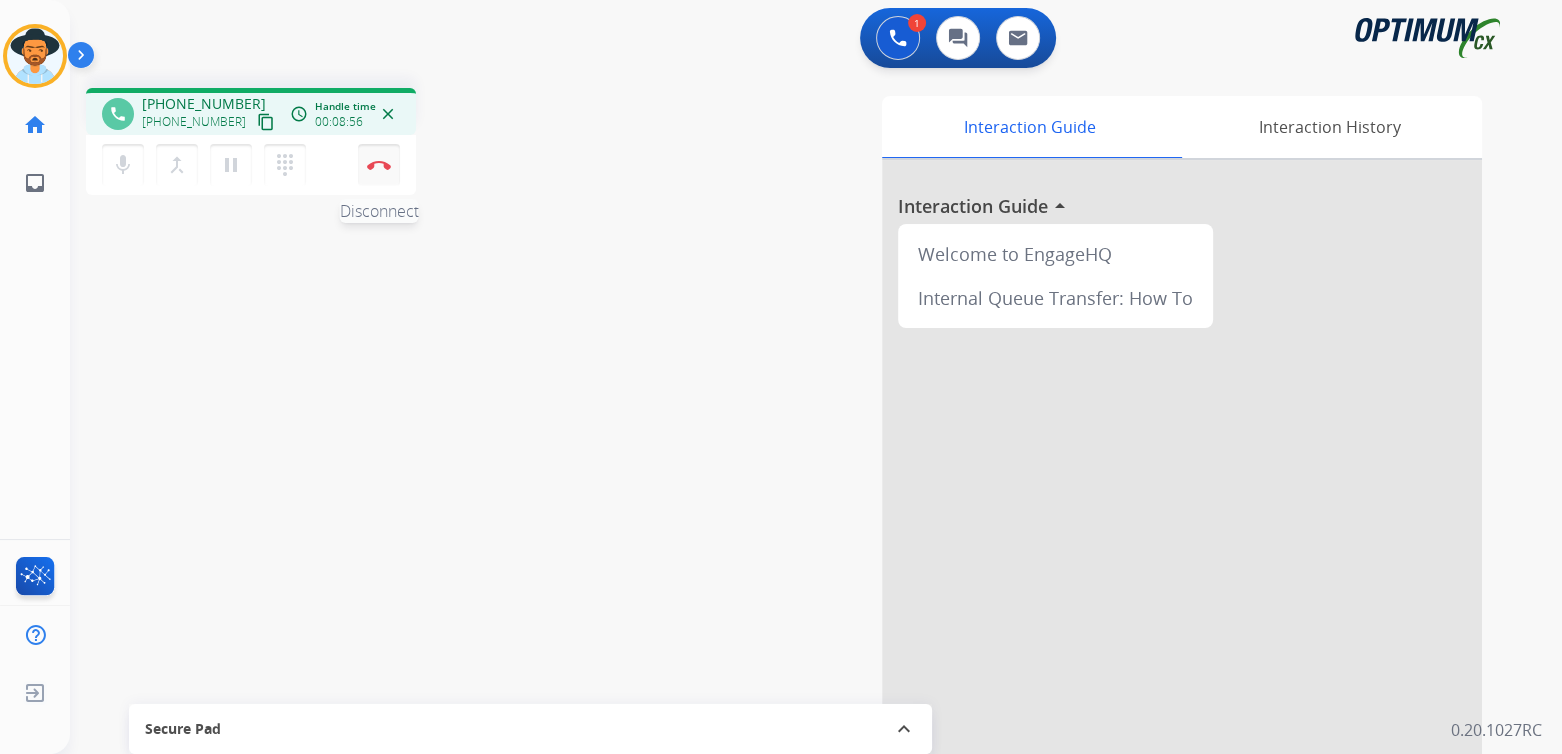 click at bounding box center [379, 165] 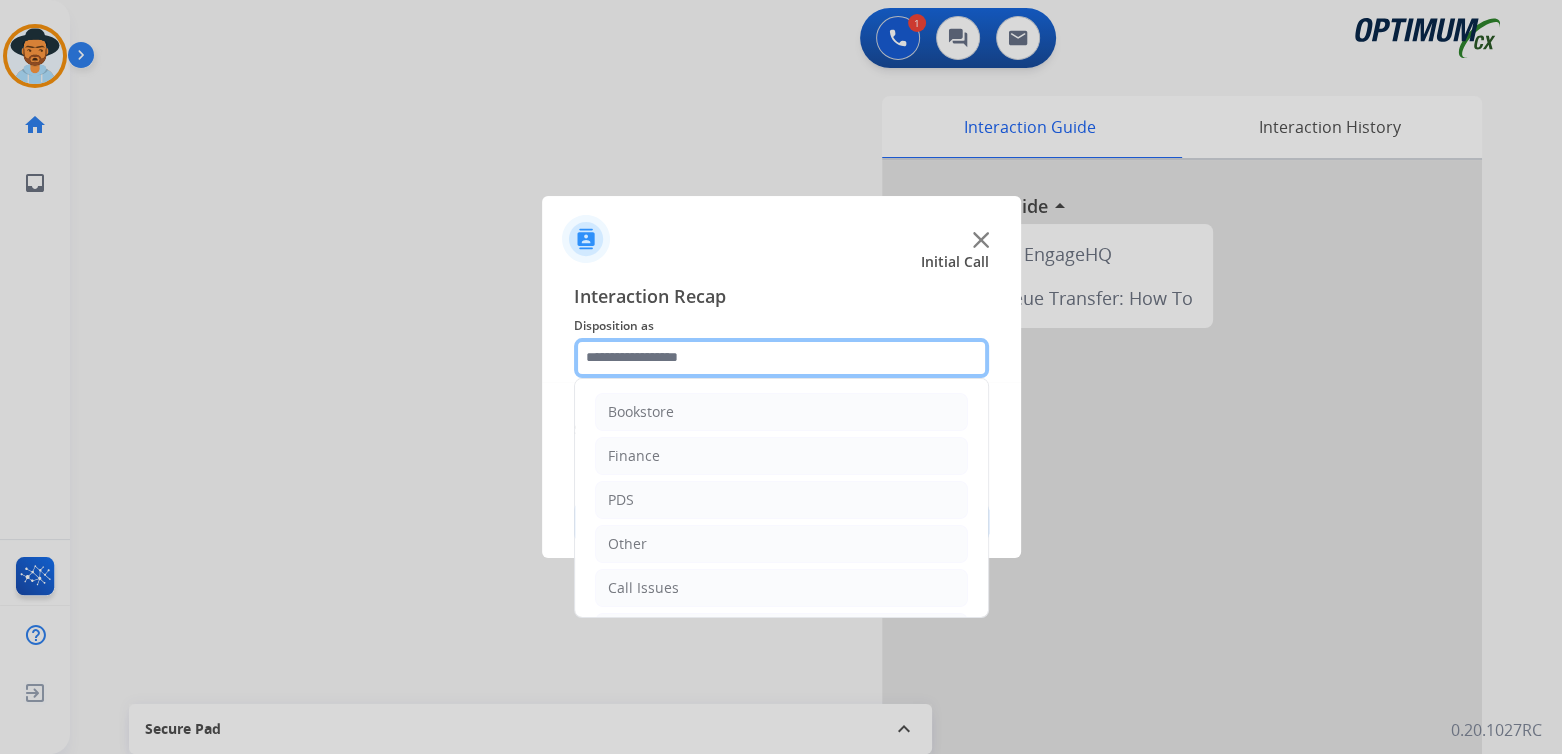 click 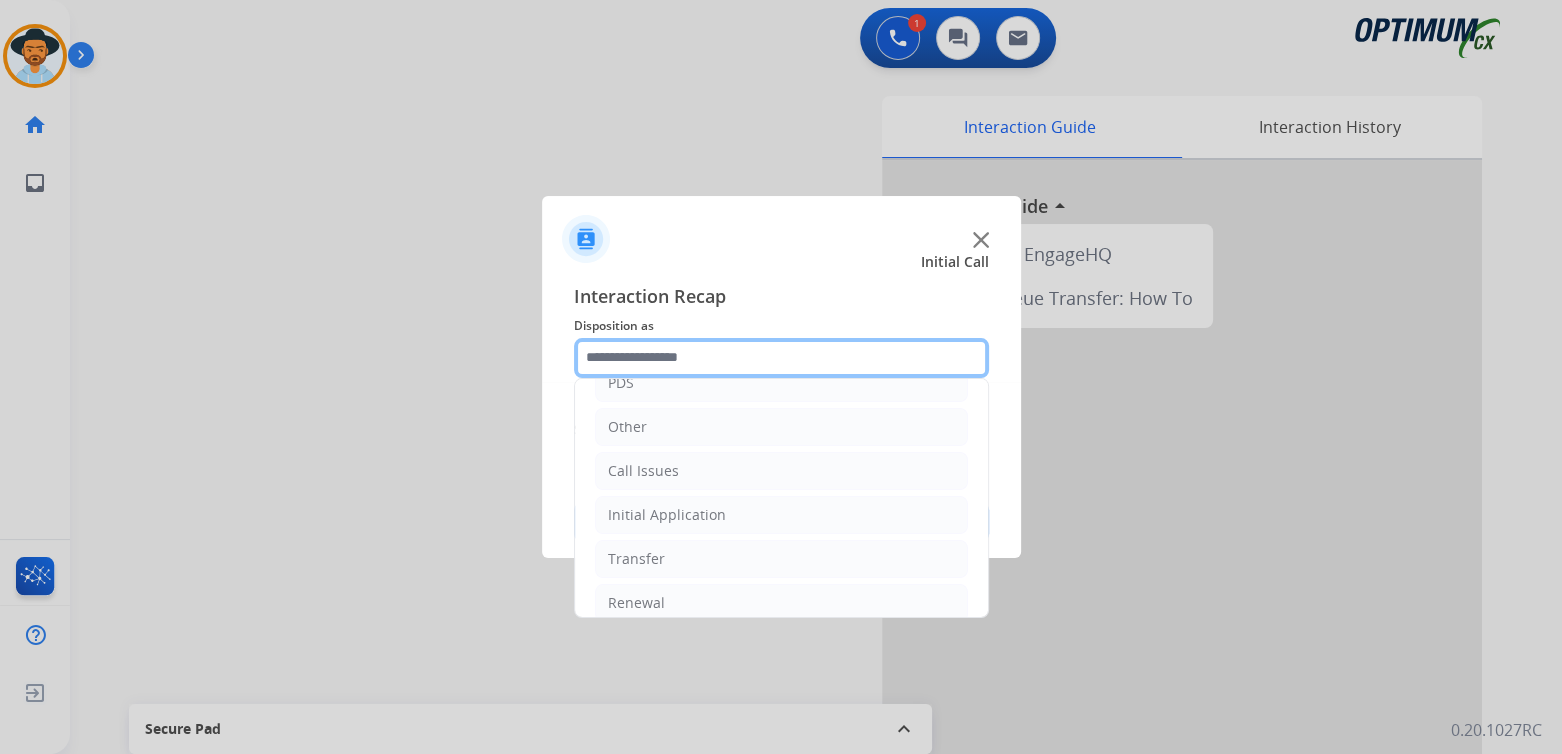 scroll, scrollTop: 132, scrollLeft: 0, axis: vertical 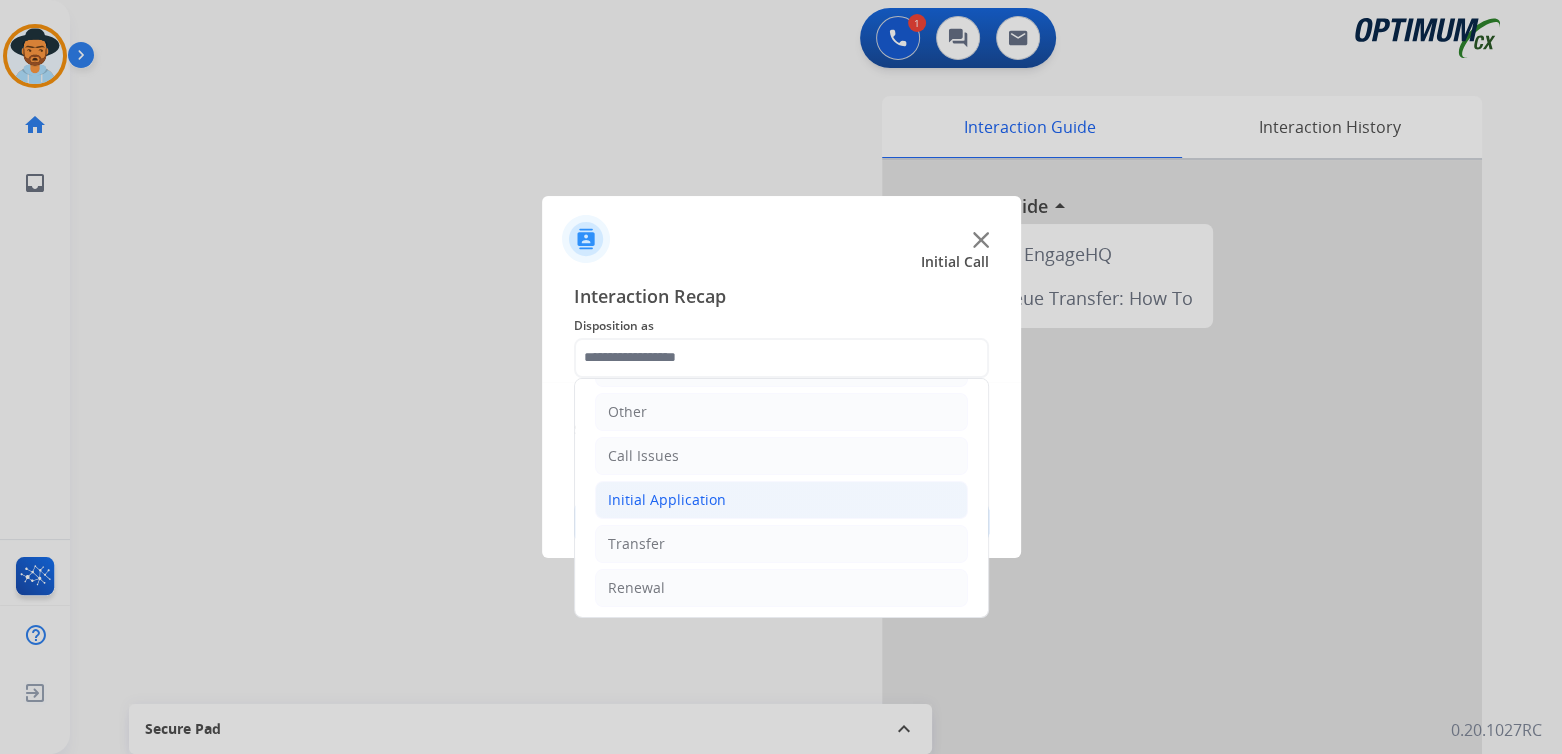 click on "Initial Application" 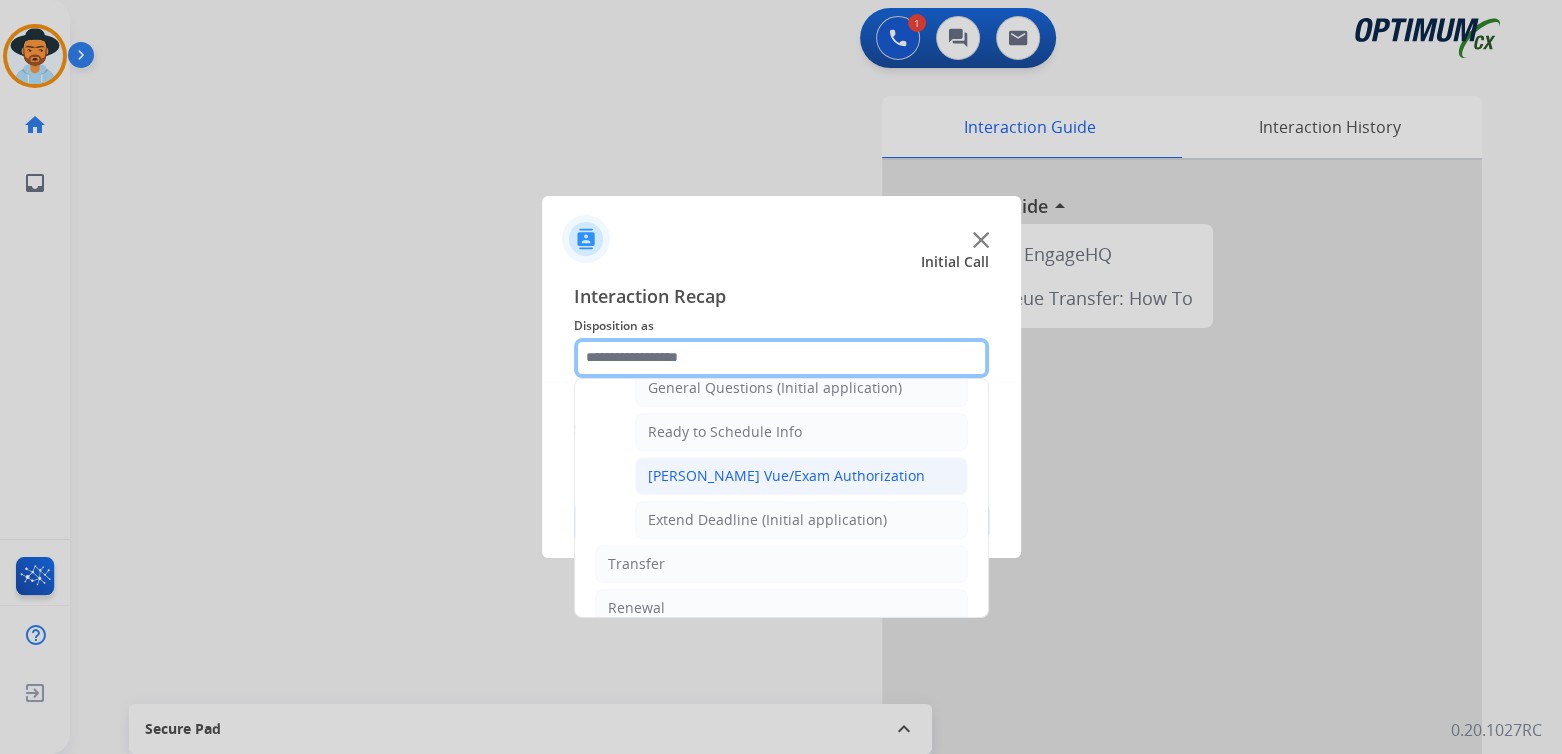 scroll, scrollTop: 1199, scrollLeft: 0, axis: vertical 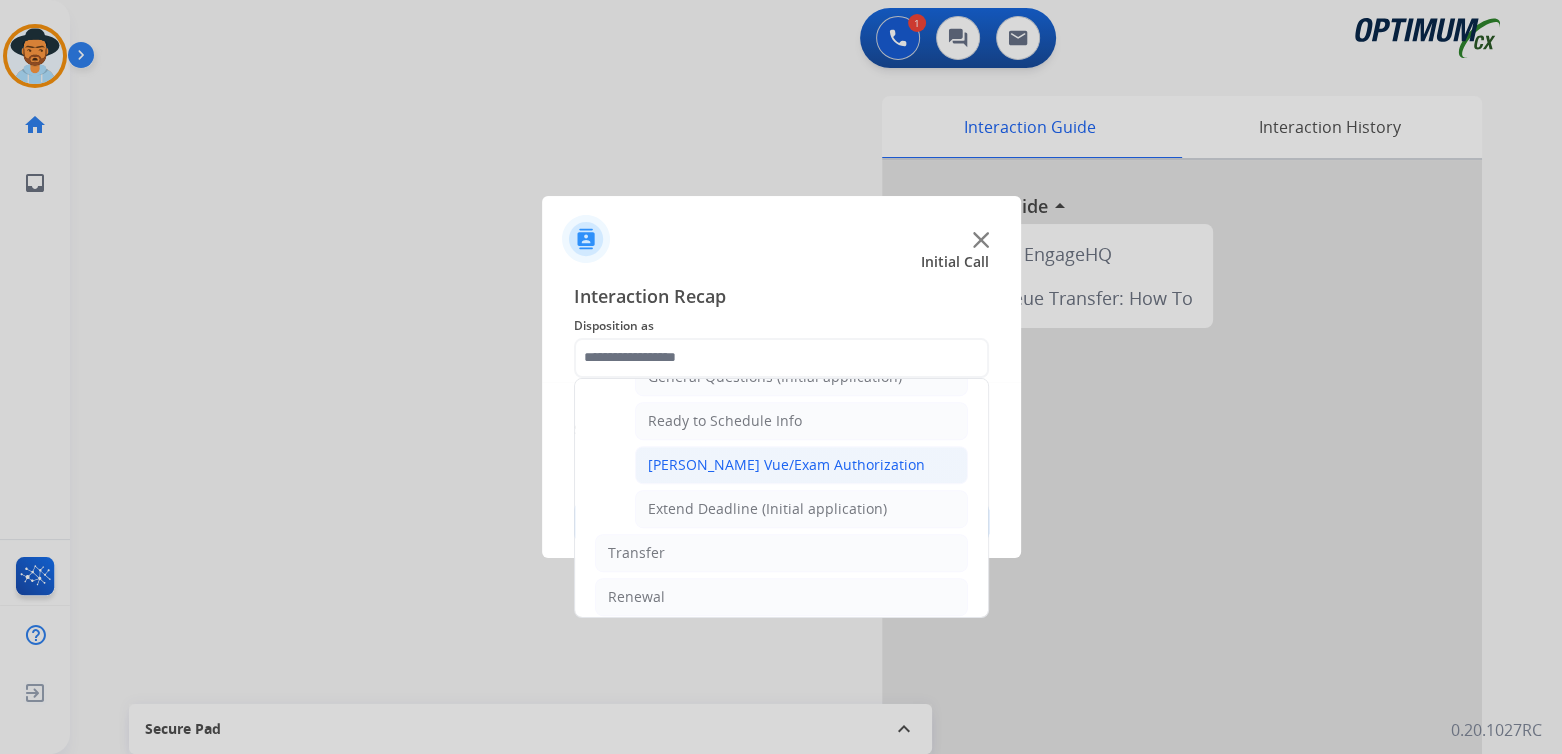 click on "[PERSON_NAME] Vue/Exam Authorization" 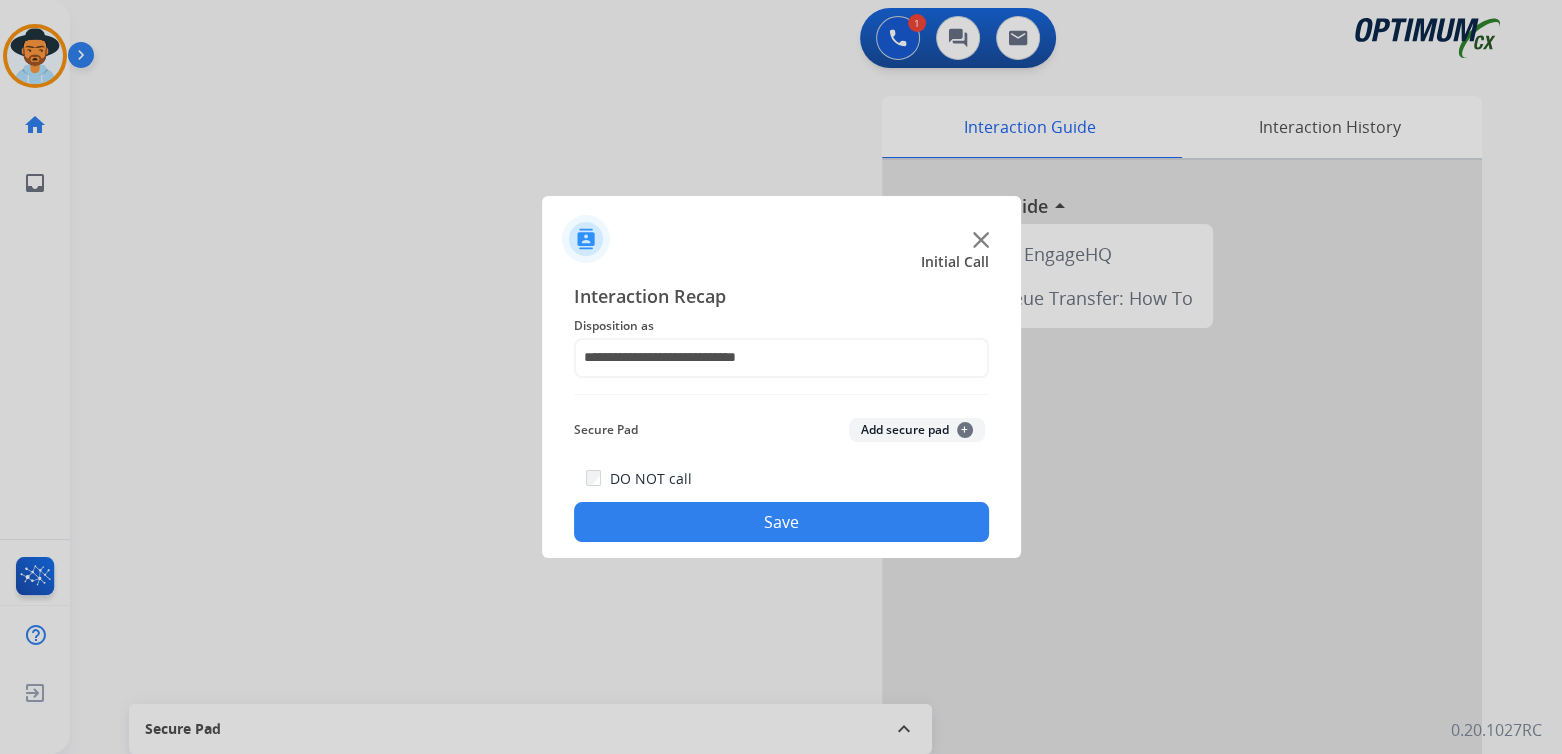click on "Save" 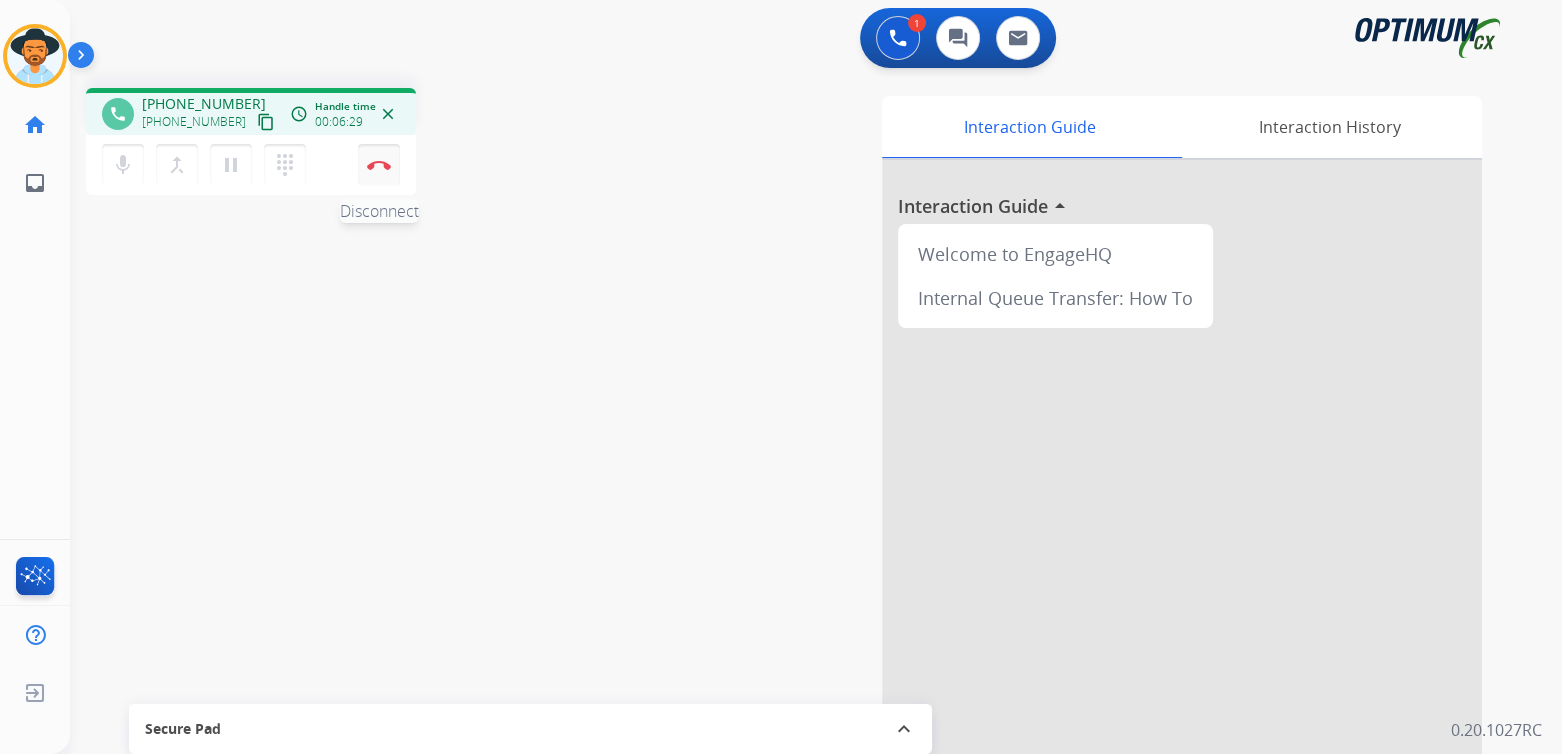 click at bounding box center [379, 165] 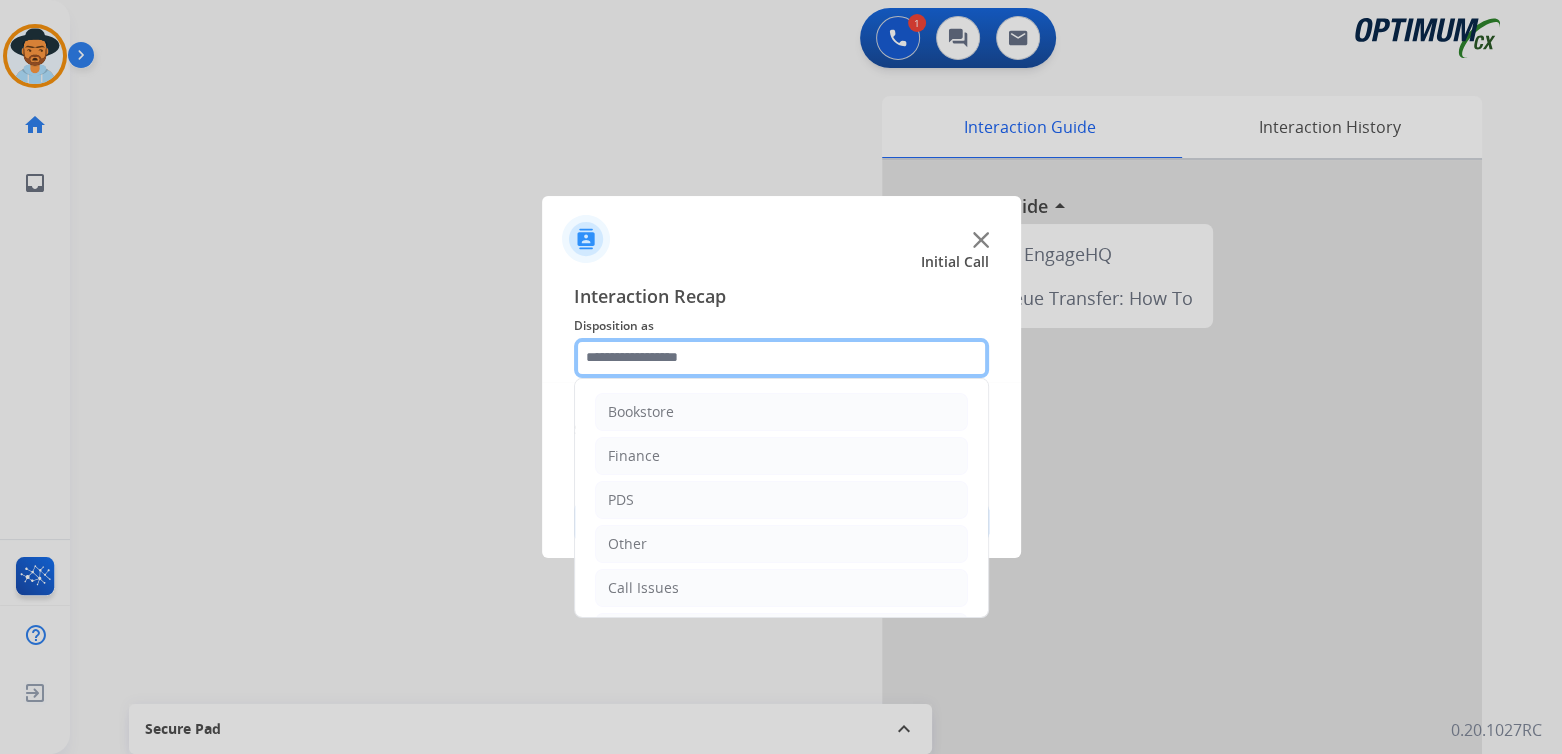 click 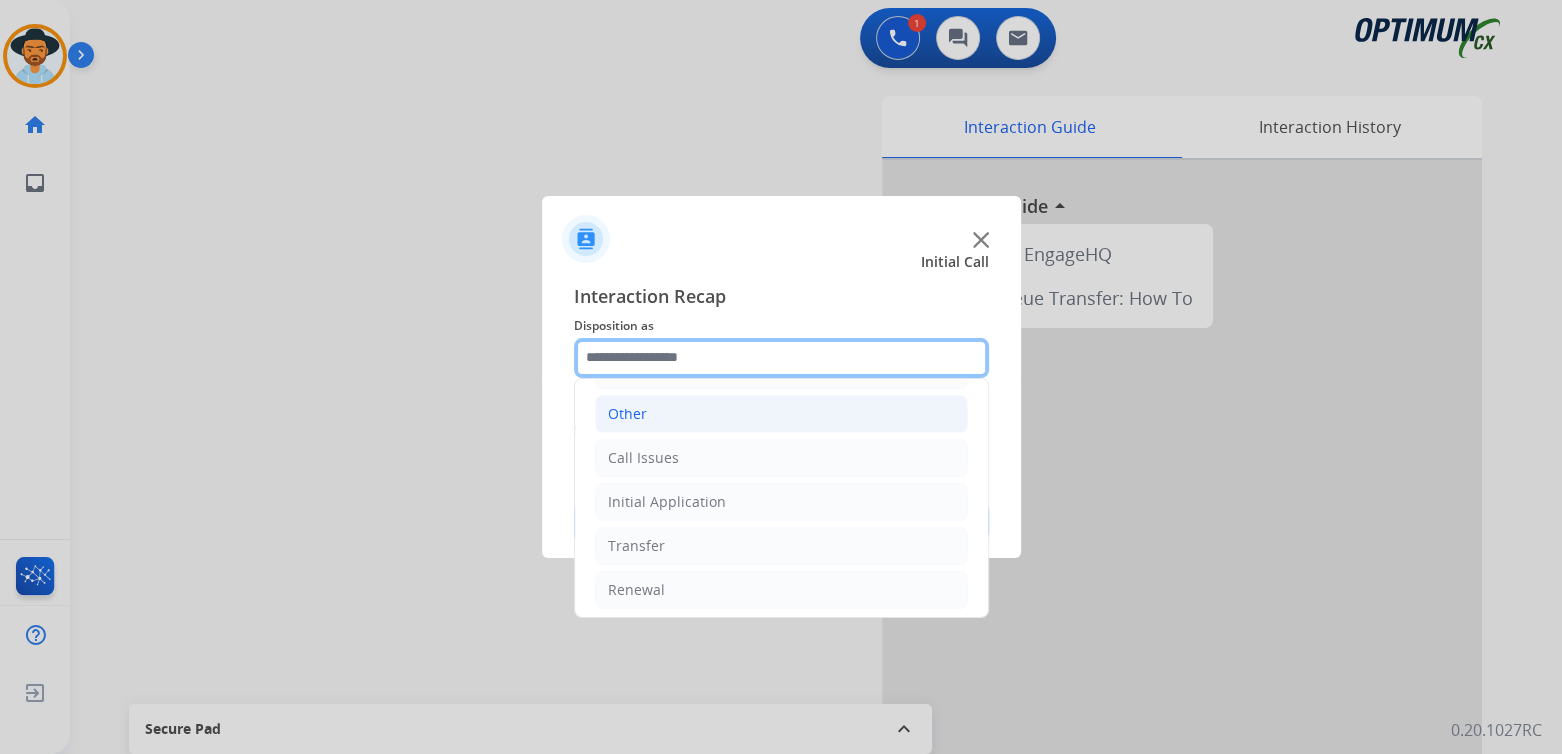scroll, scrollTop: 132, scrollLeft: 0, axis: vertical 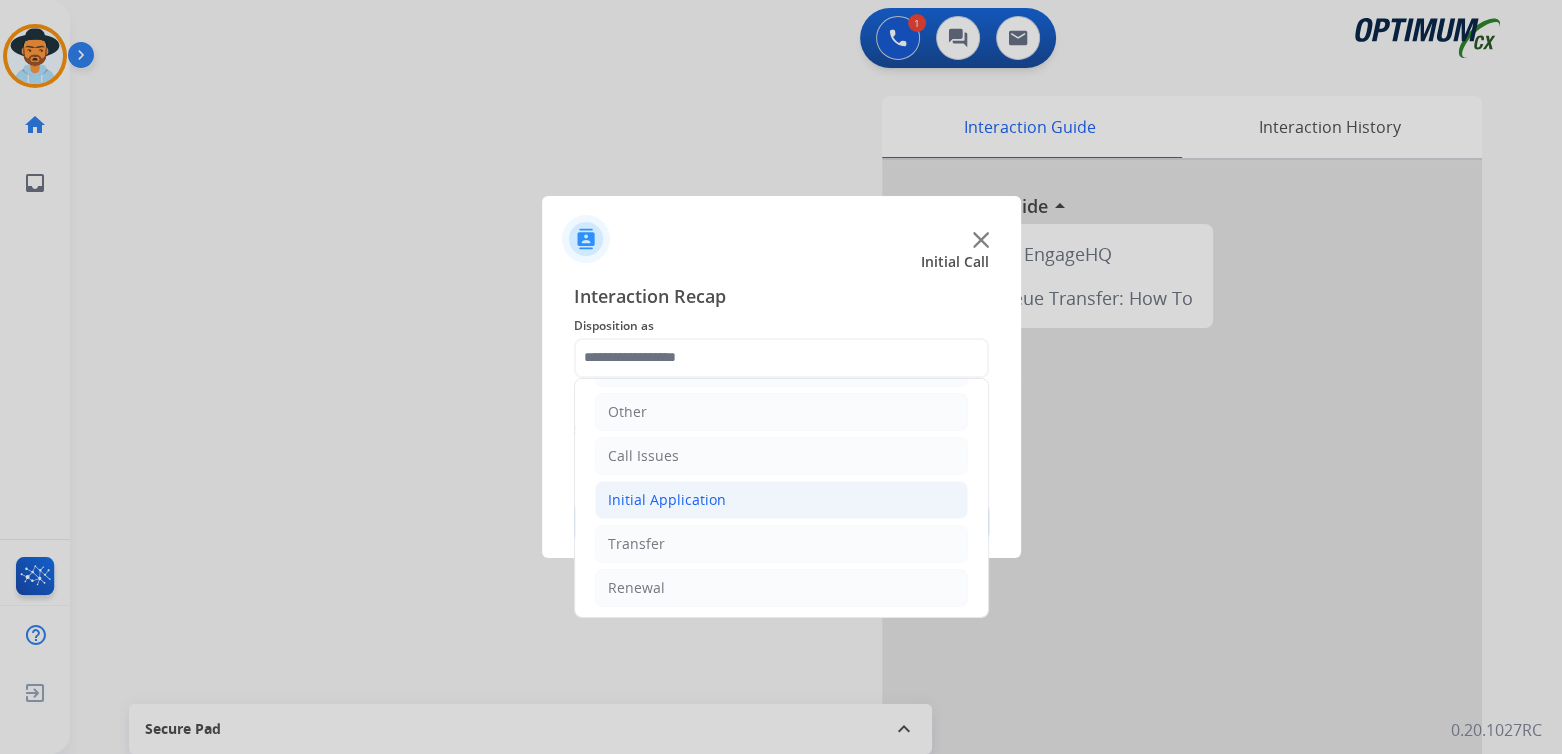 click on "Initial Application" 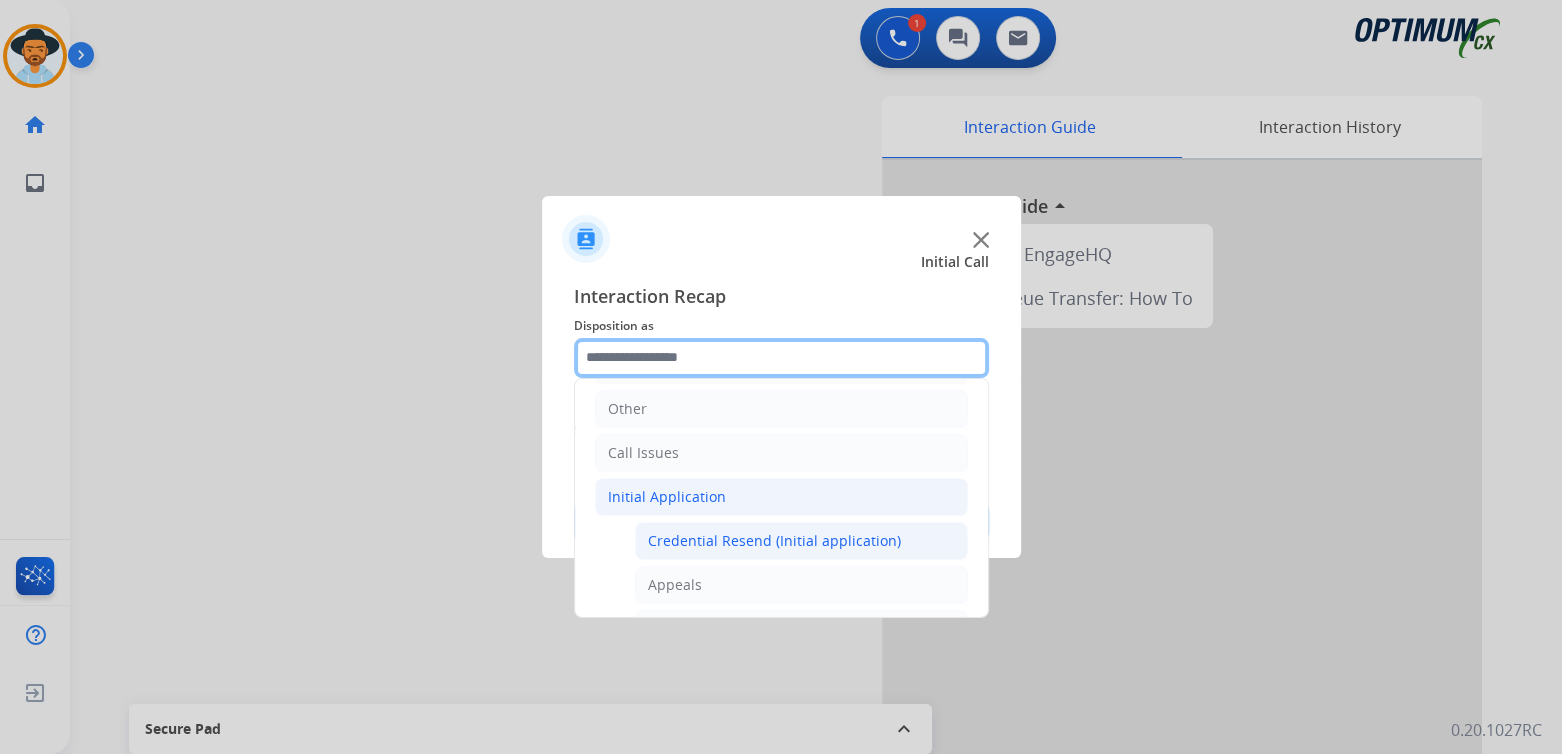 scroll, scrollTop: 133, scrollLeft: 0, axis: vertical 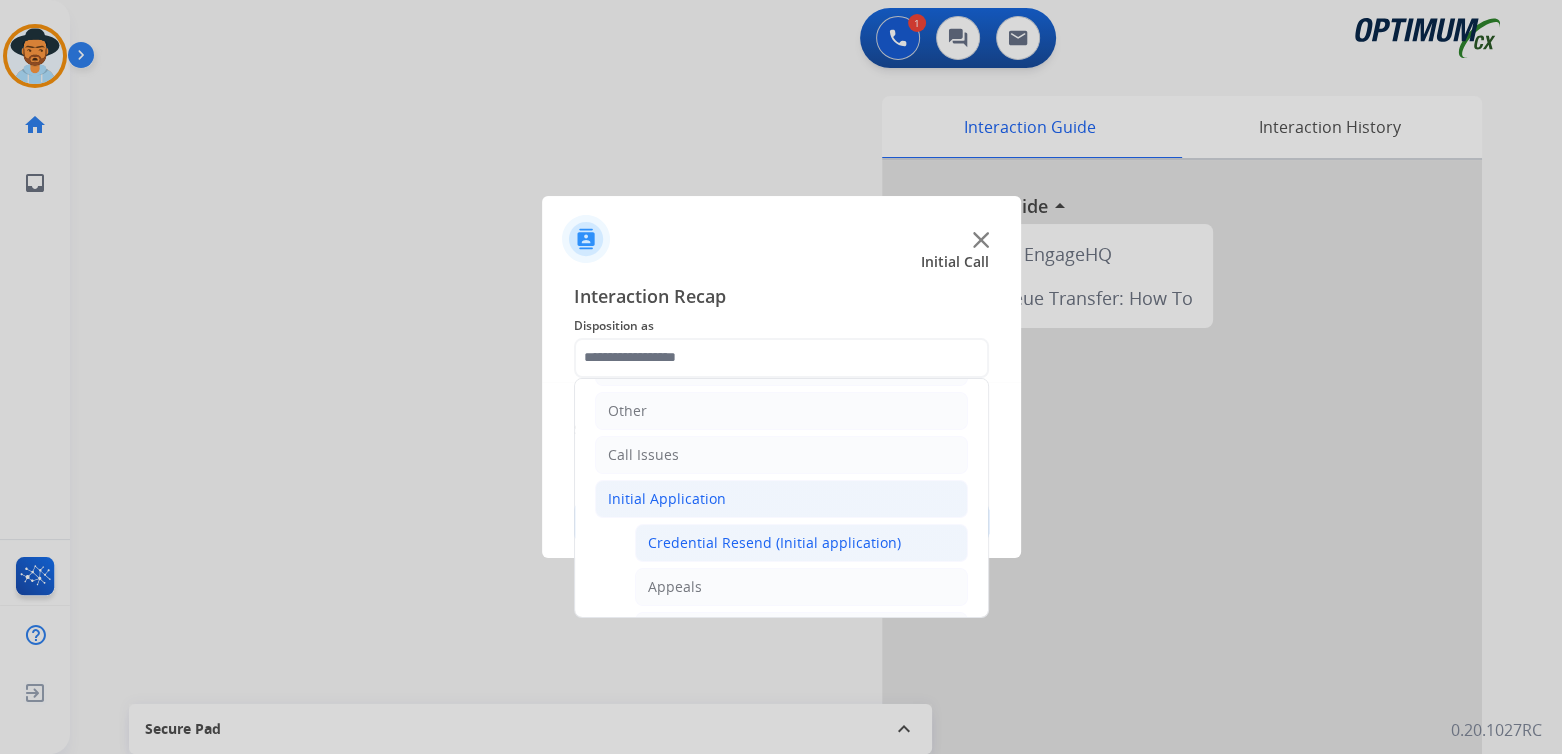 click on "Credential Resend (Initial application)" 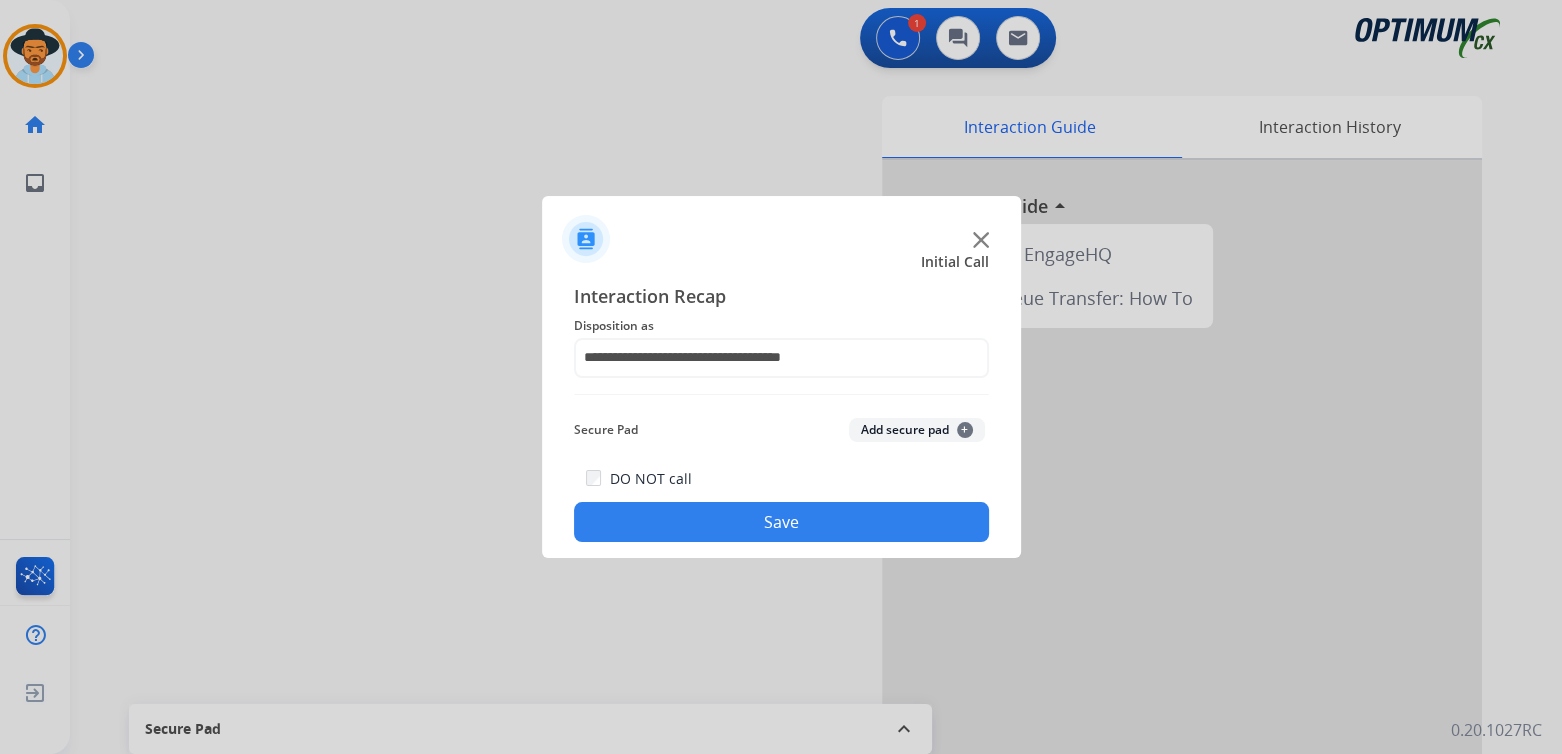 click on "Save" 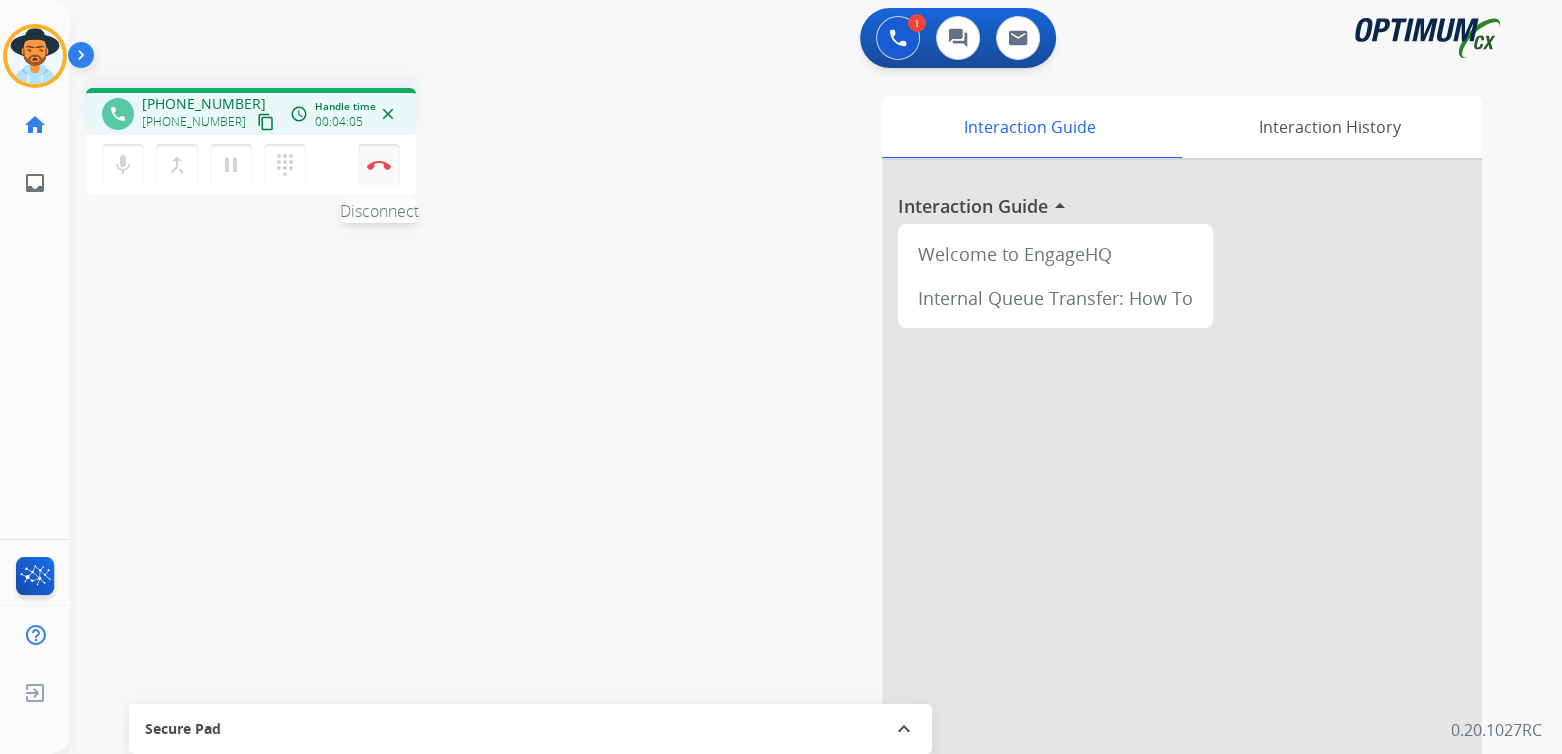 click at bounding box center [379, 165] 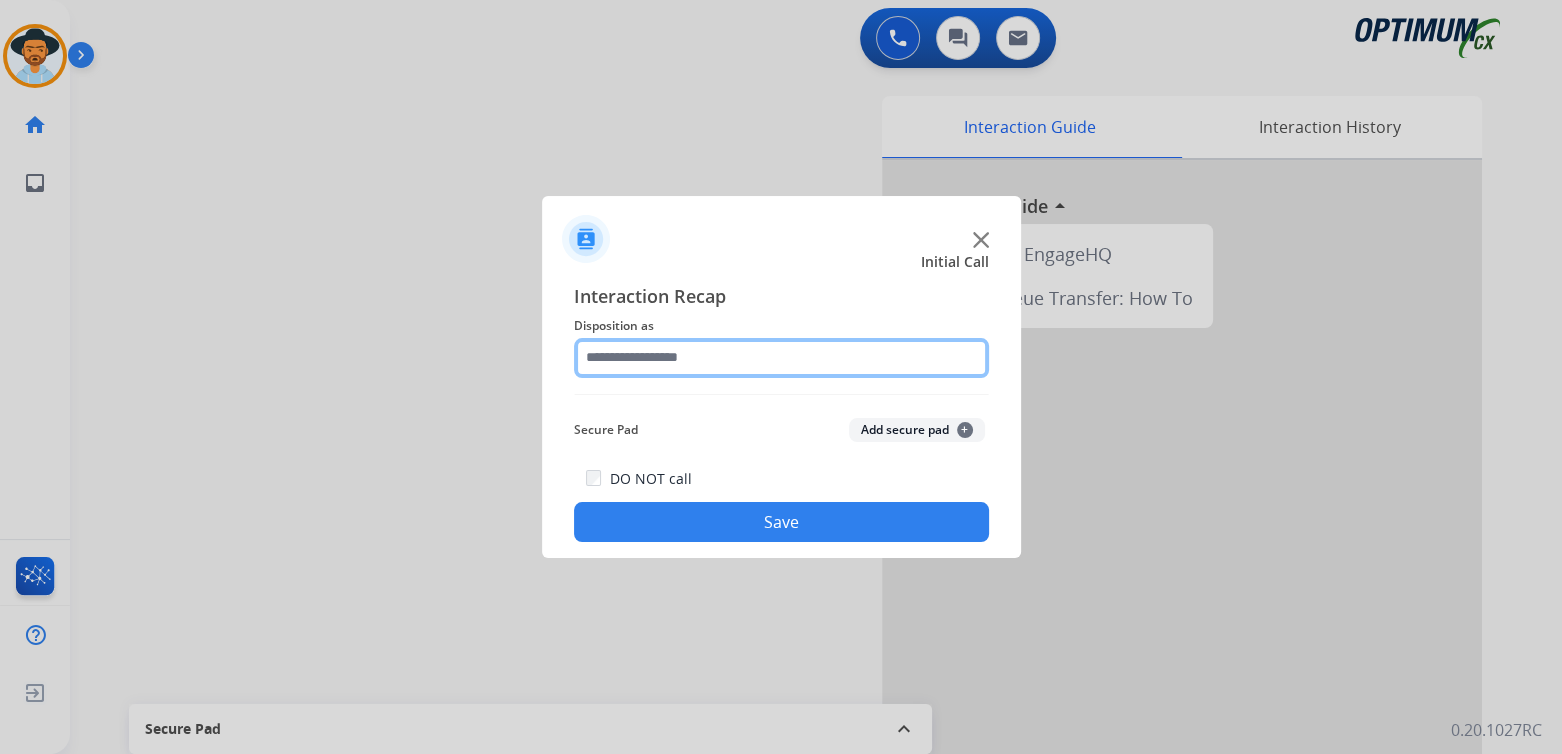 click 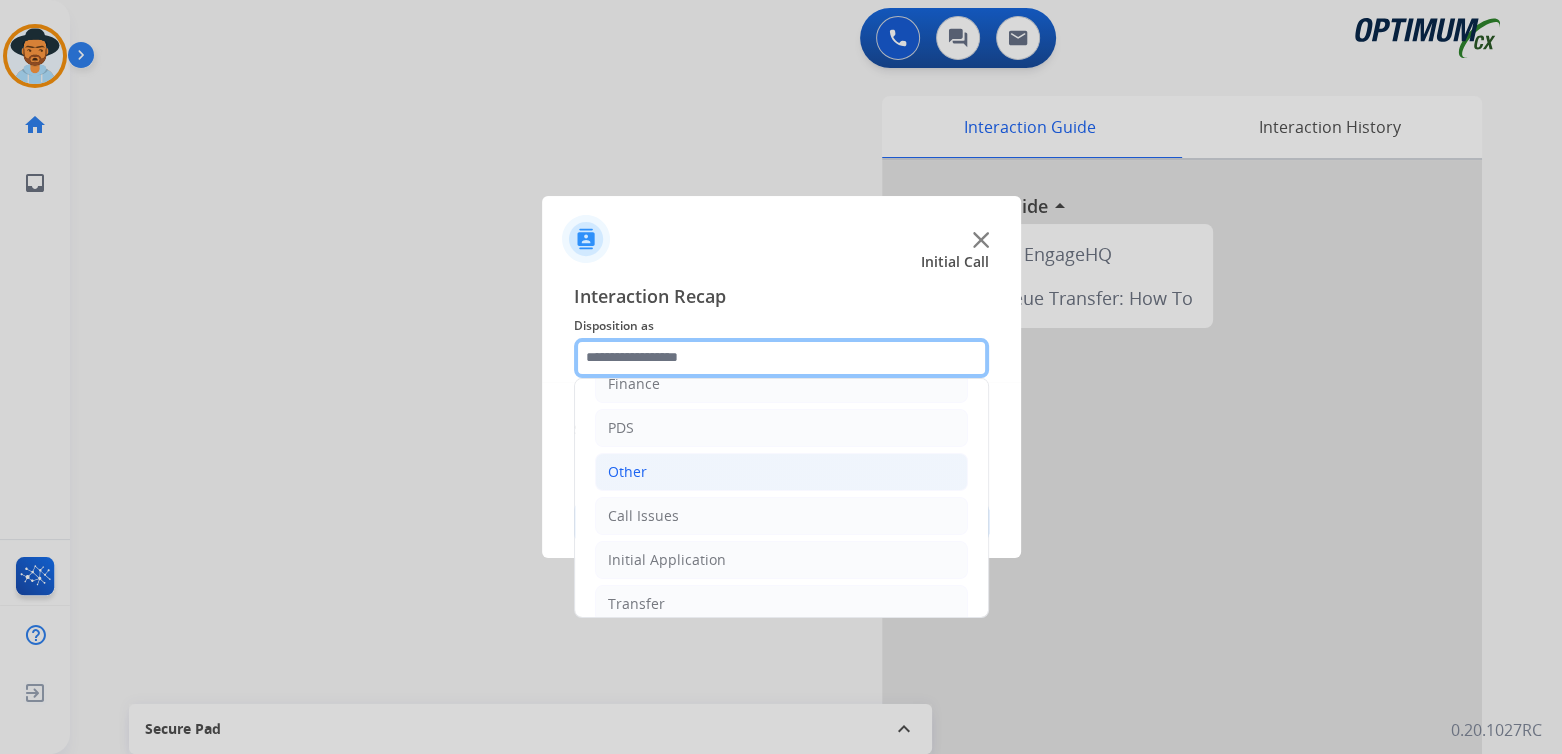 scroll, scrollTop: 132, scrollLeft: 0, axis: vertical 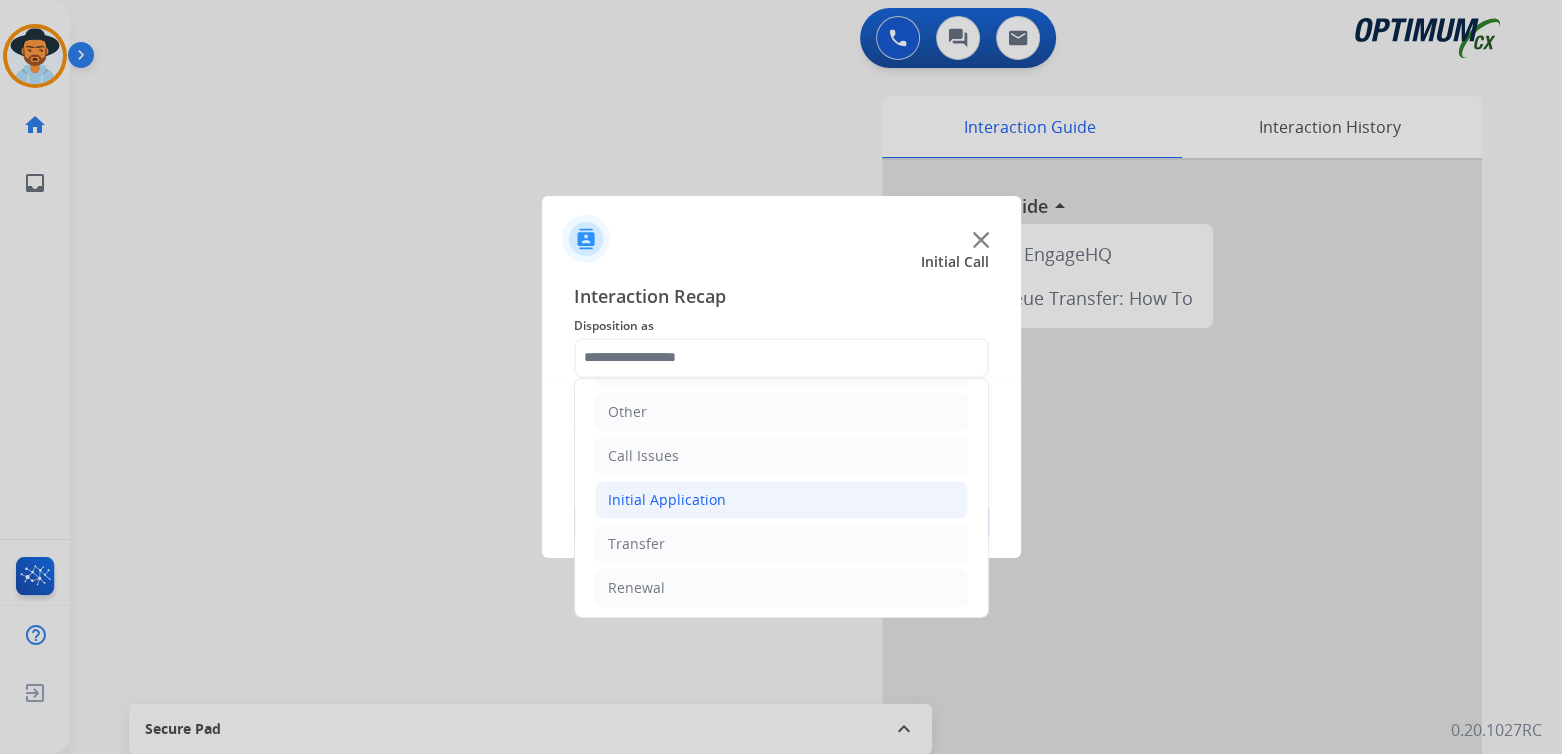 click on "Initial Application" 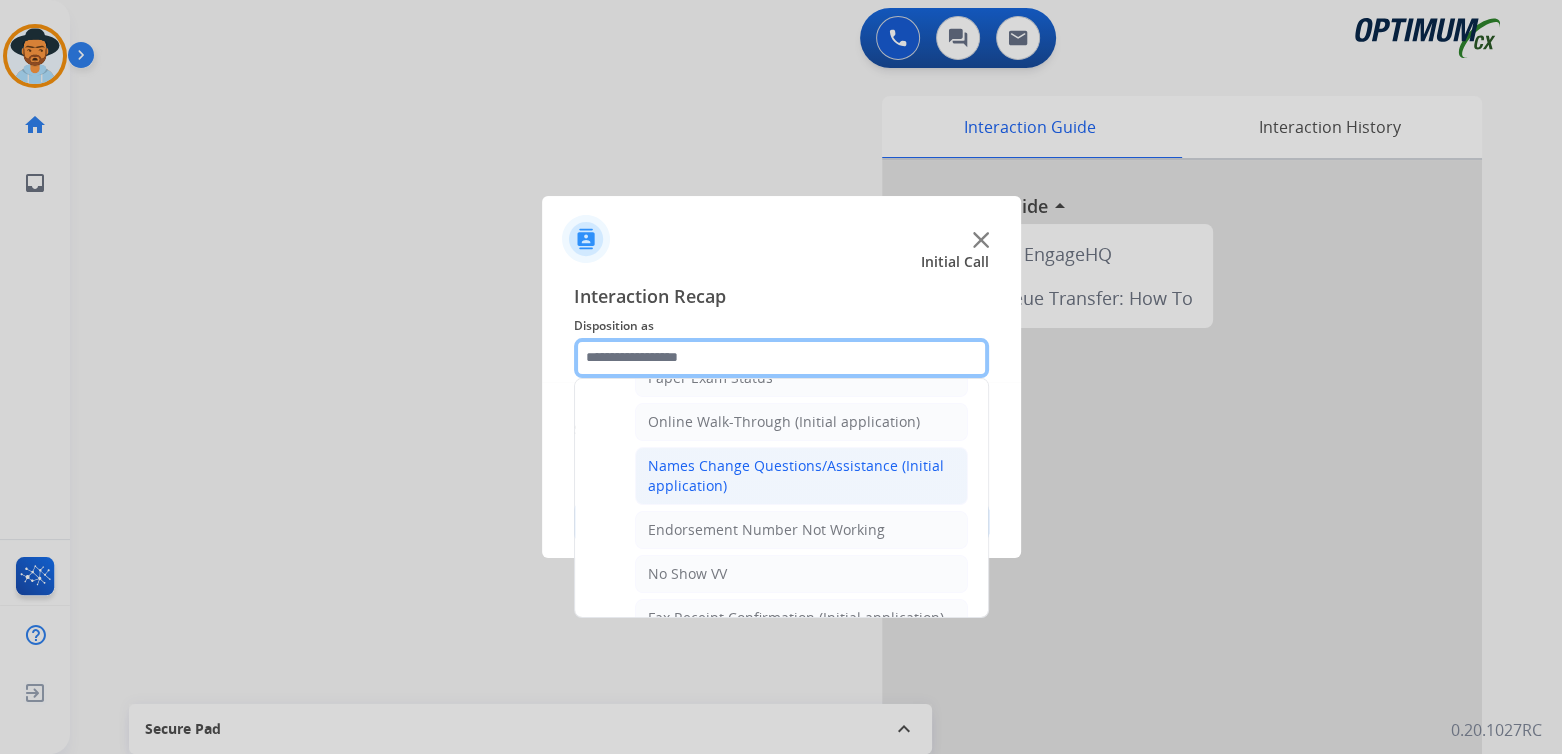 scroll, scrollTop: 431, scrollLeft: 0, axis: vertical 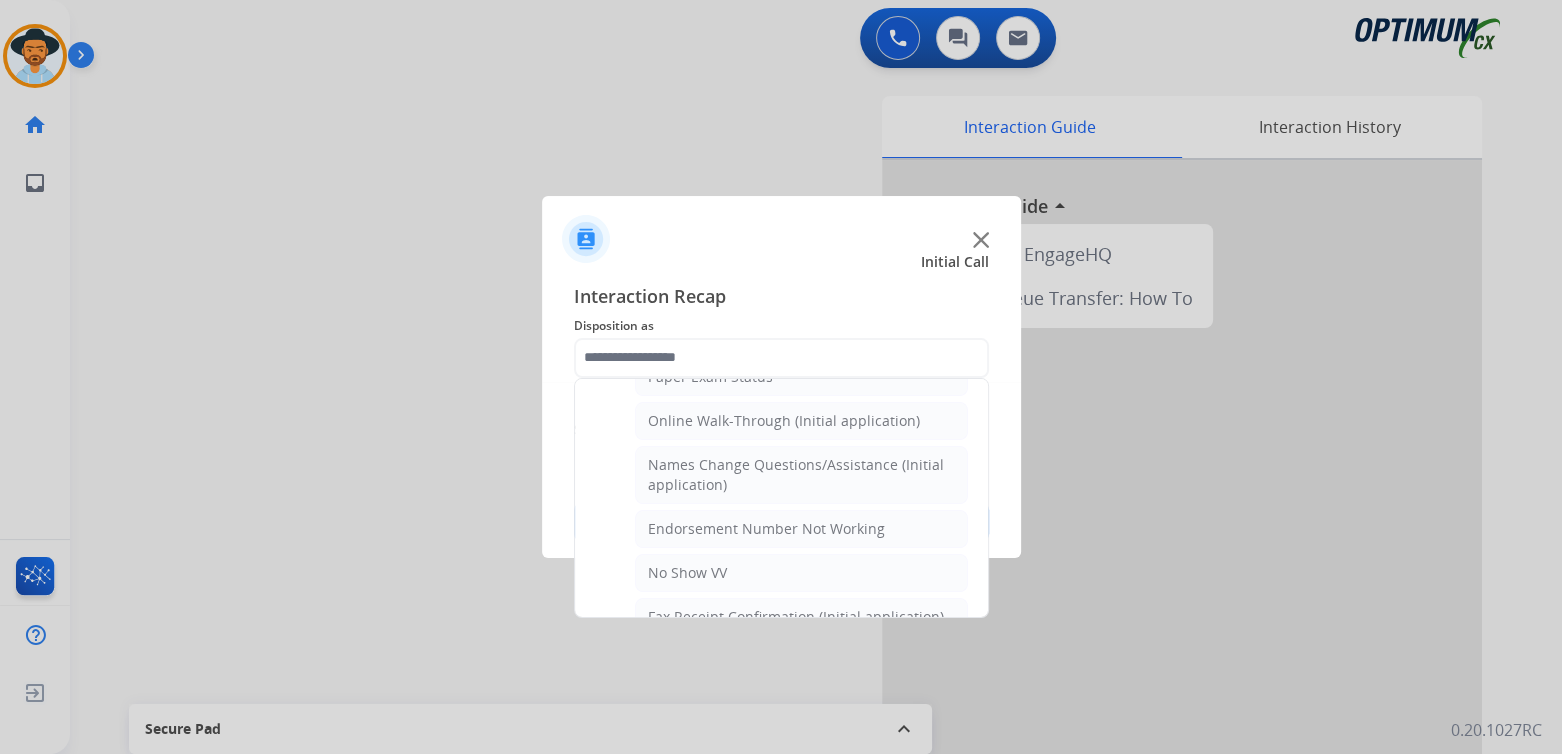 drag, startPoint x: 753, startPoint y: 463, endPoint x: 776, endPoint y: 468, distance: 23.537205 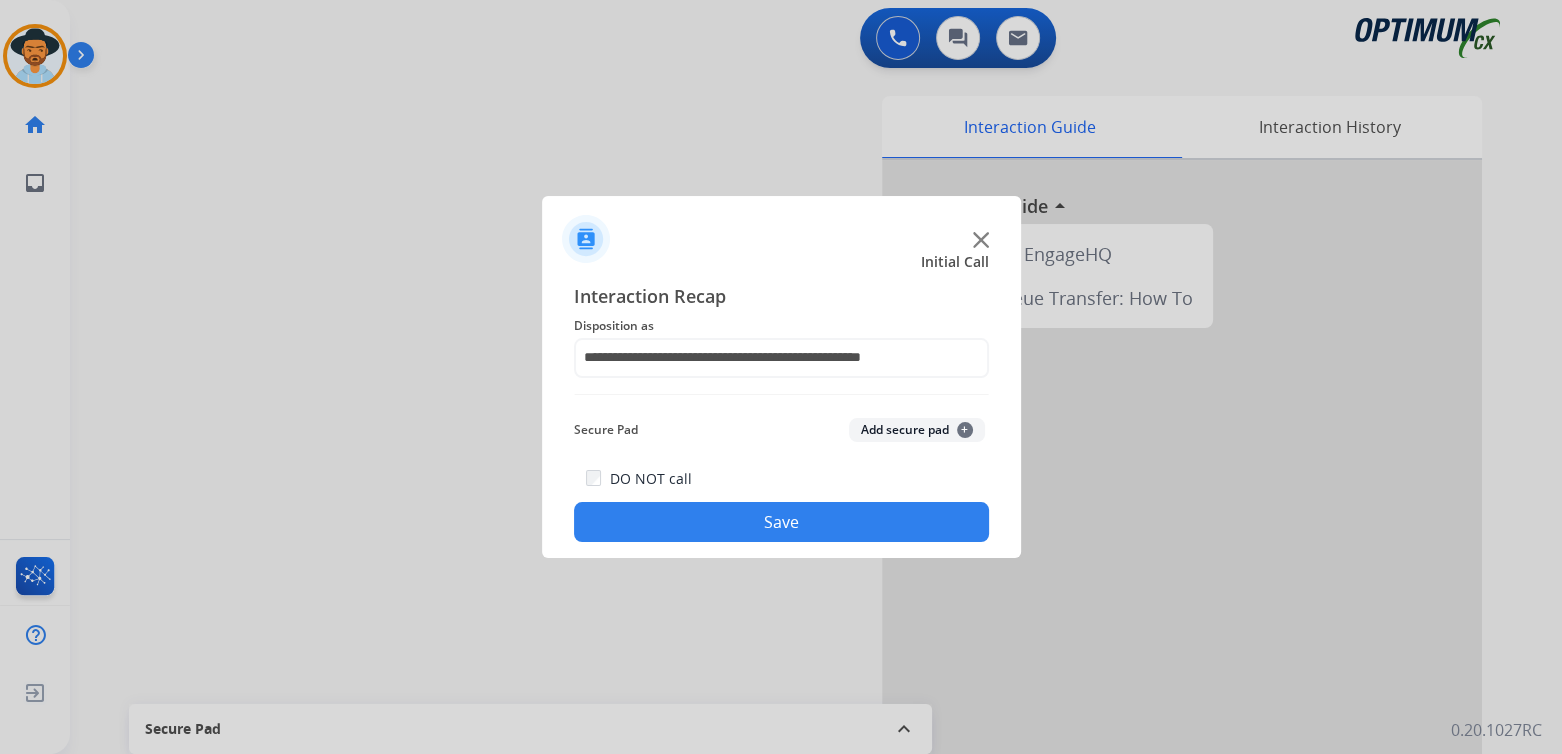 click on "Save" 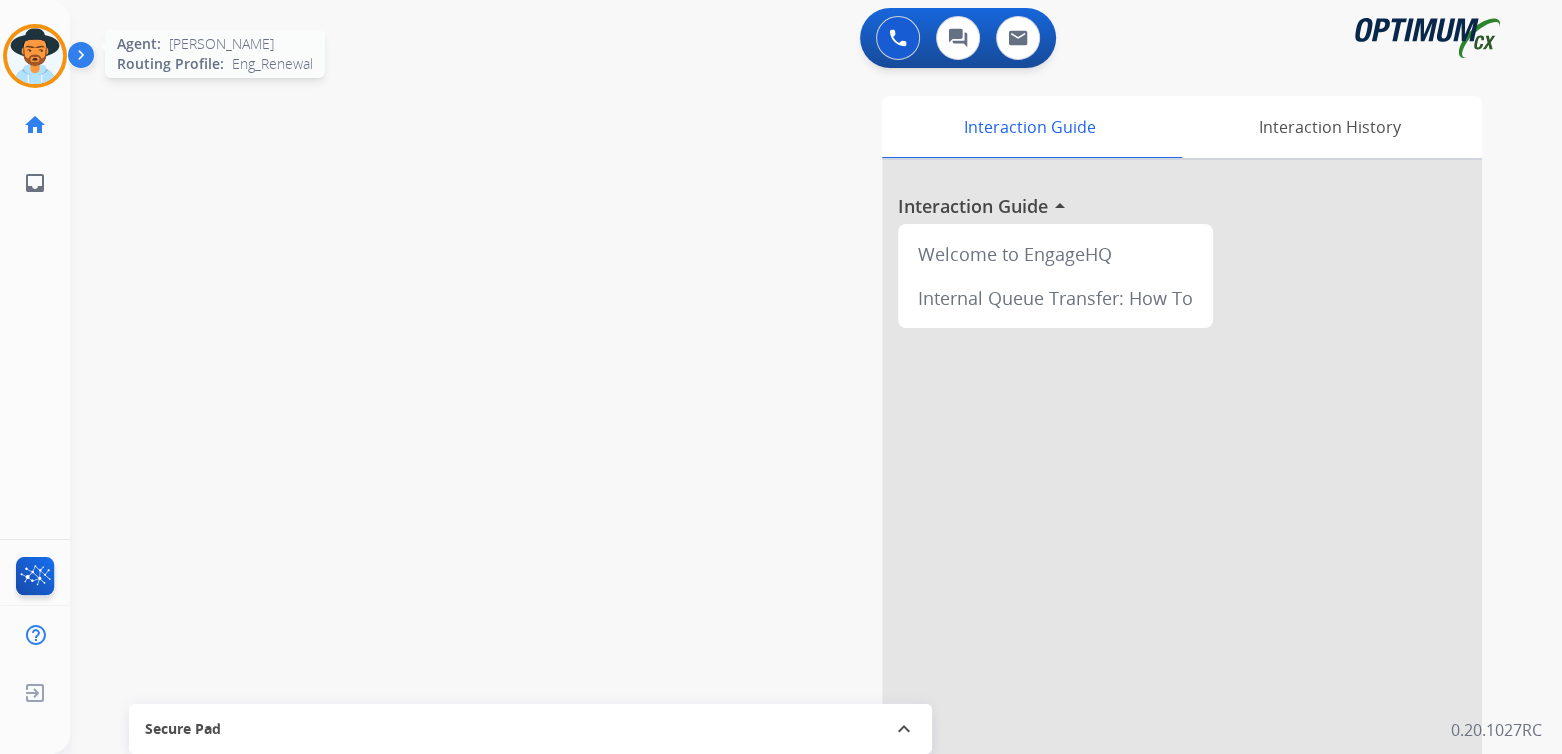 click at bounding box center (35, 56) 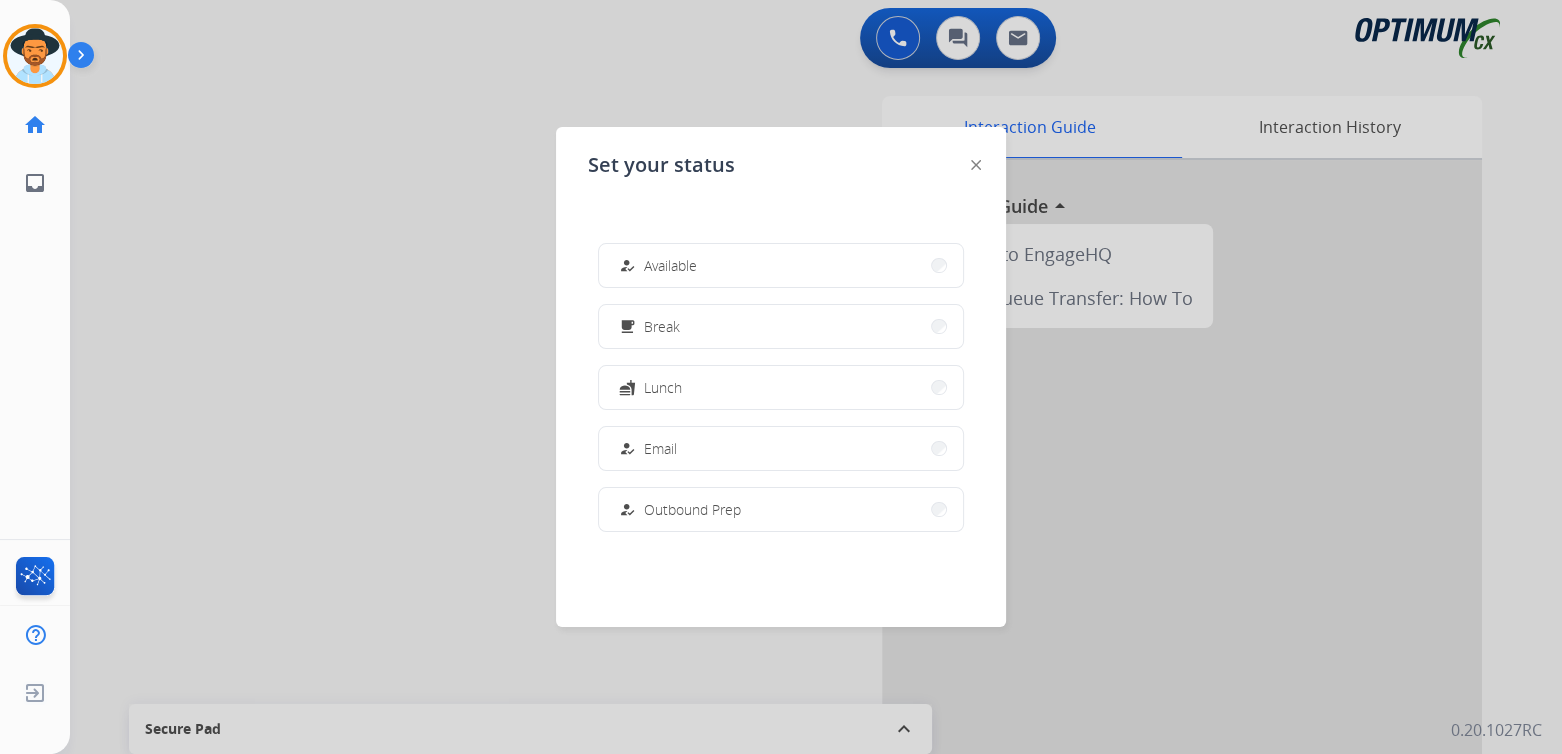 click on "fastfood Lunch" at bounding box center [781, 387] 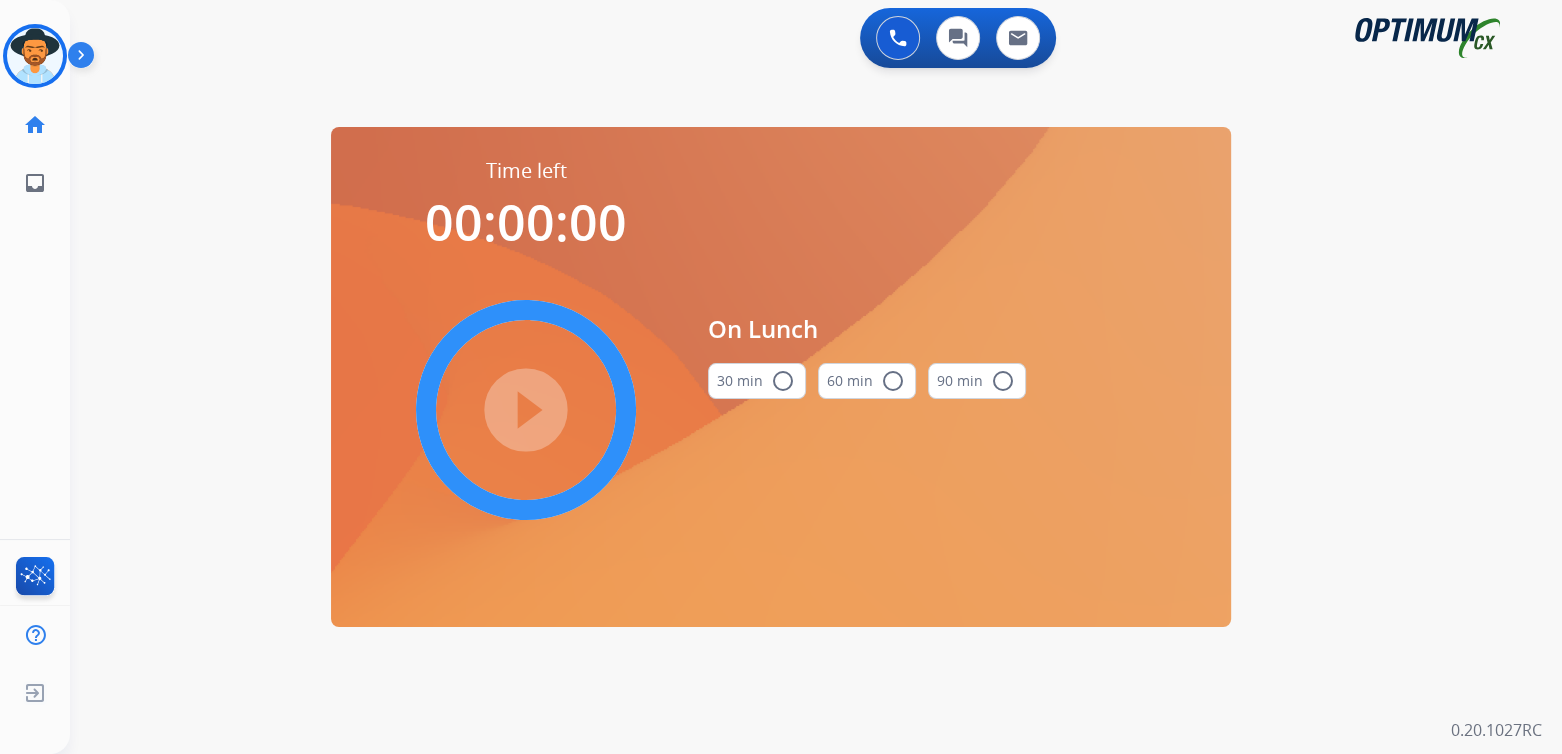 click on "radio_button_unchecked" at bounding box center (783, 381) 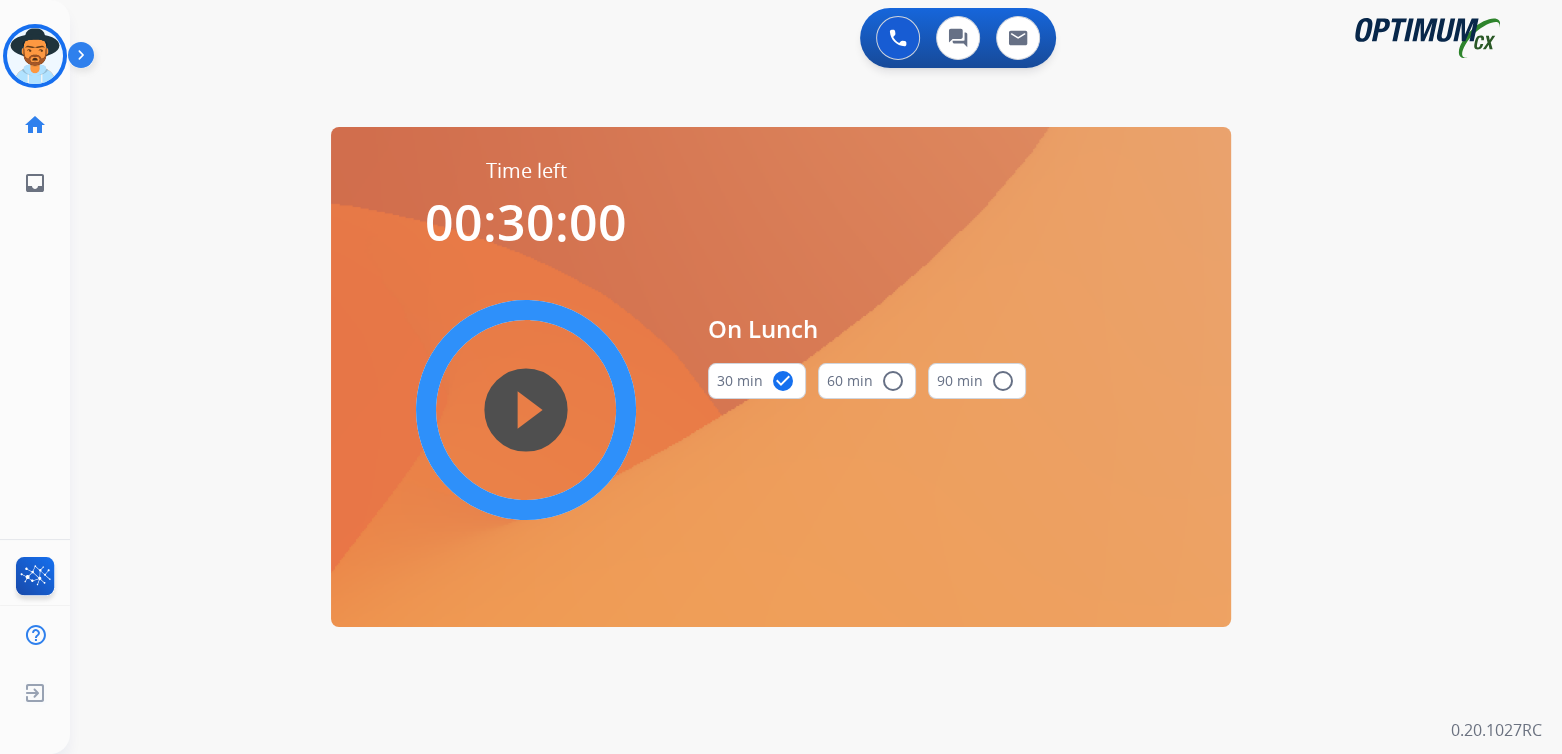 click on "play_circle_filled" at bounding box center (526, 410) 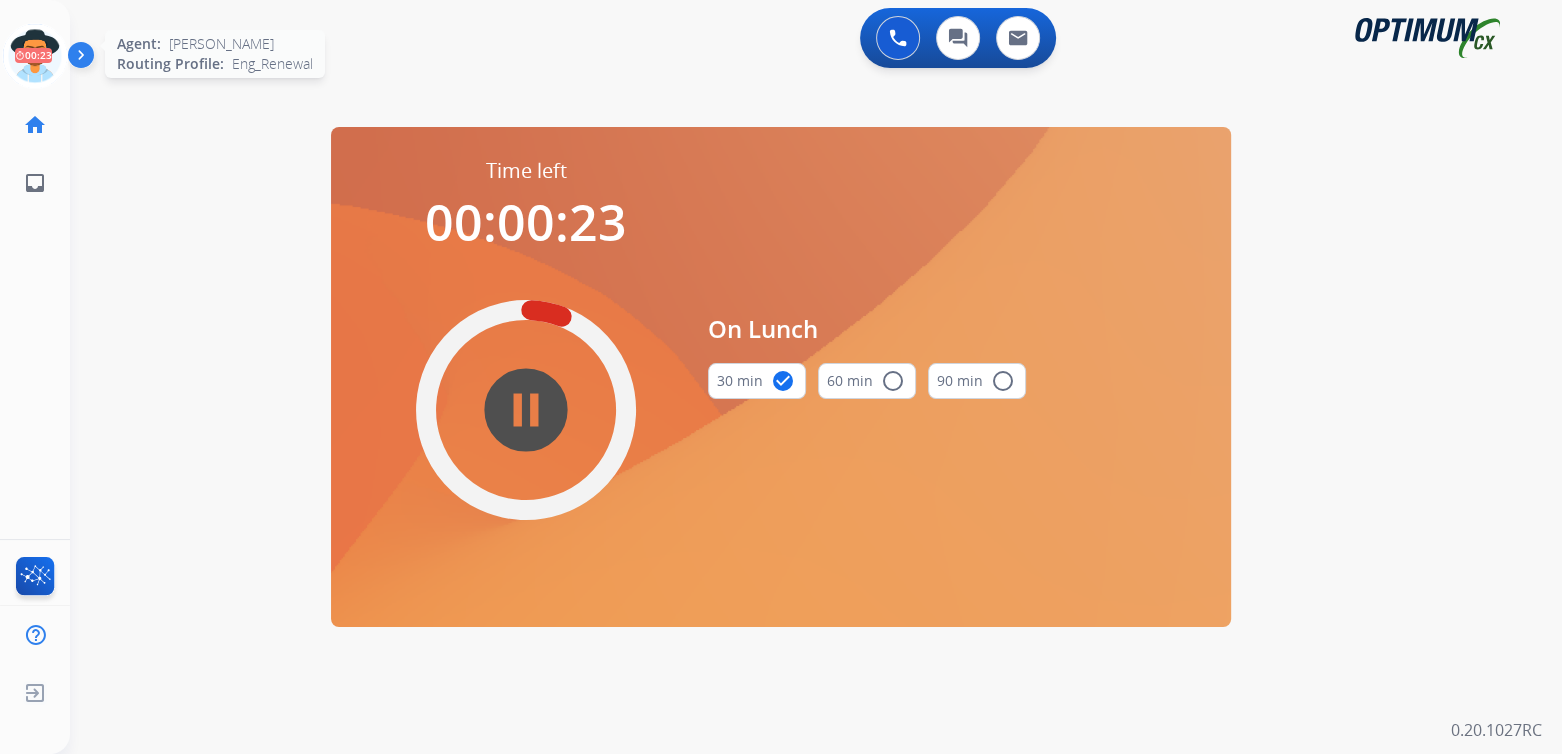 click 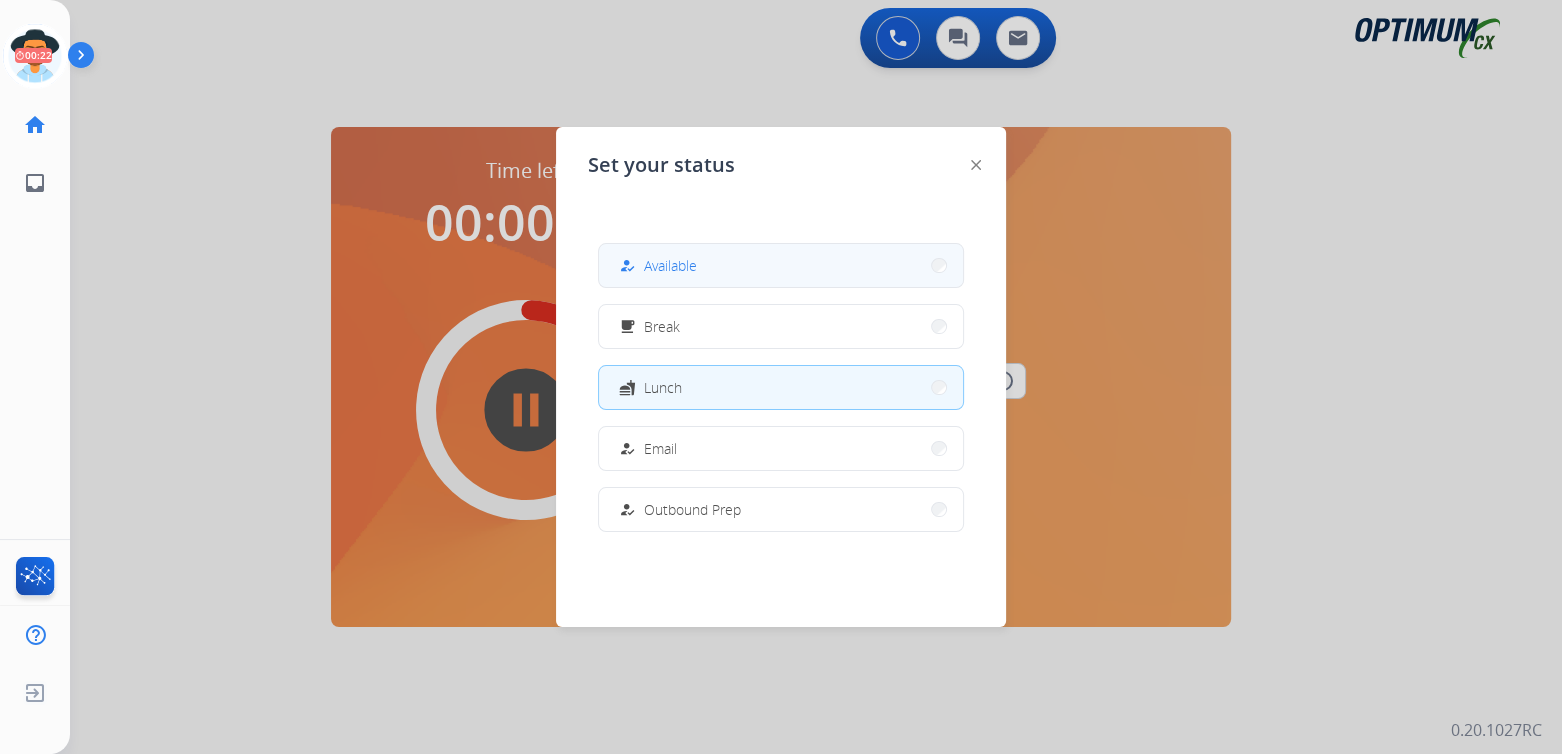 click on "how_to_reg Available" at bounding box center [781, 265] 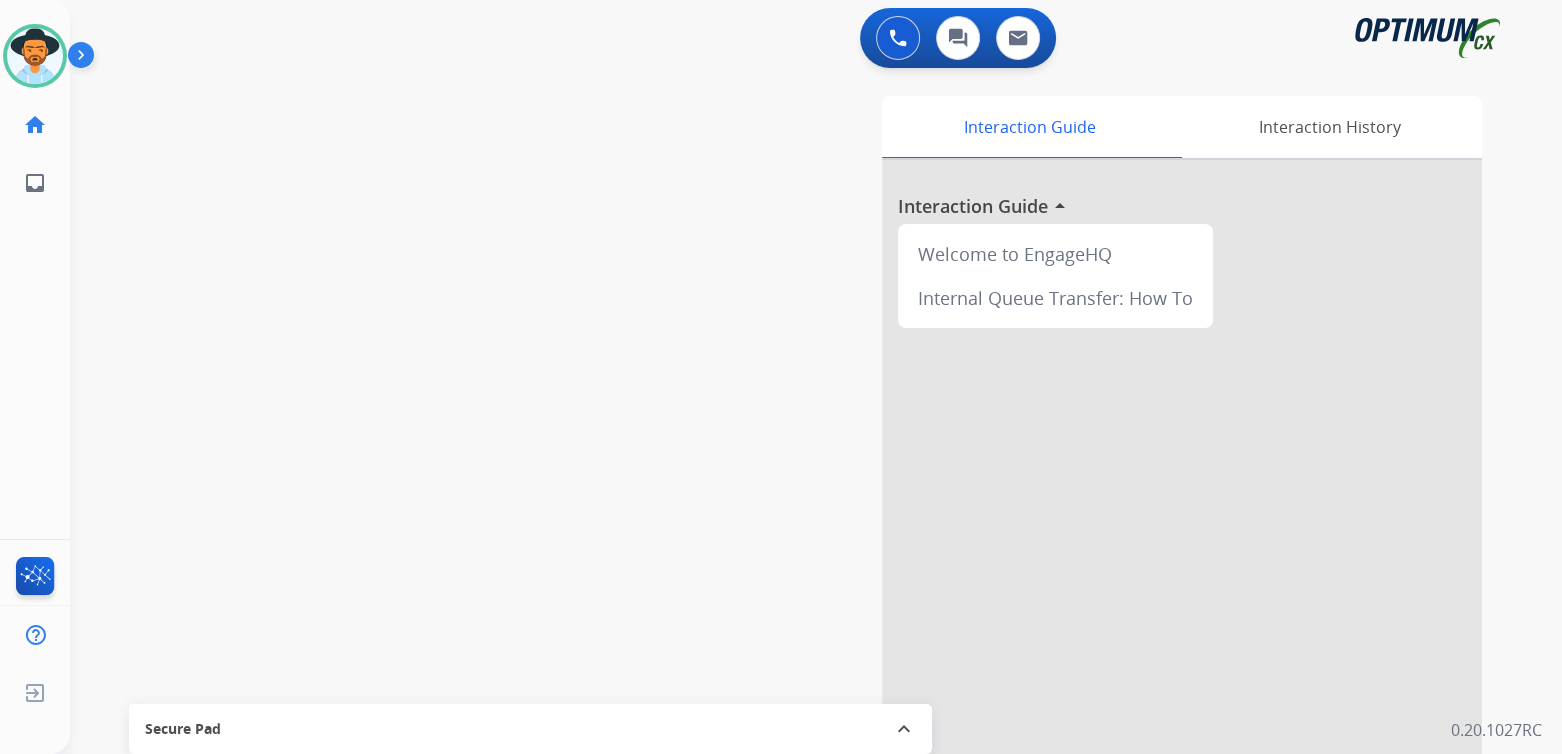 drag, startPoint x: 36, startPoint y: 65, endPoint x: 87, endPoint y: 59, distance: 51.351727 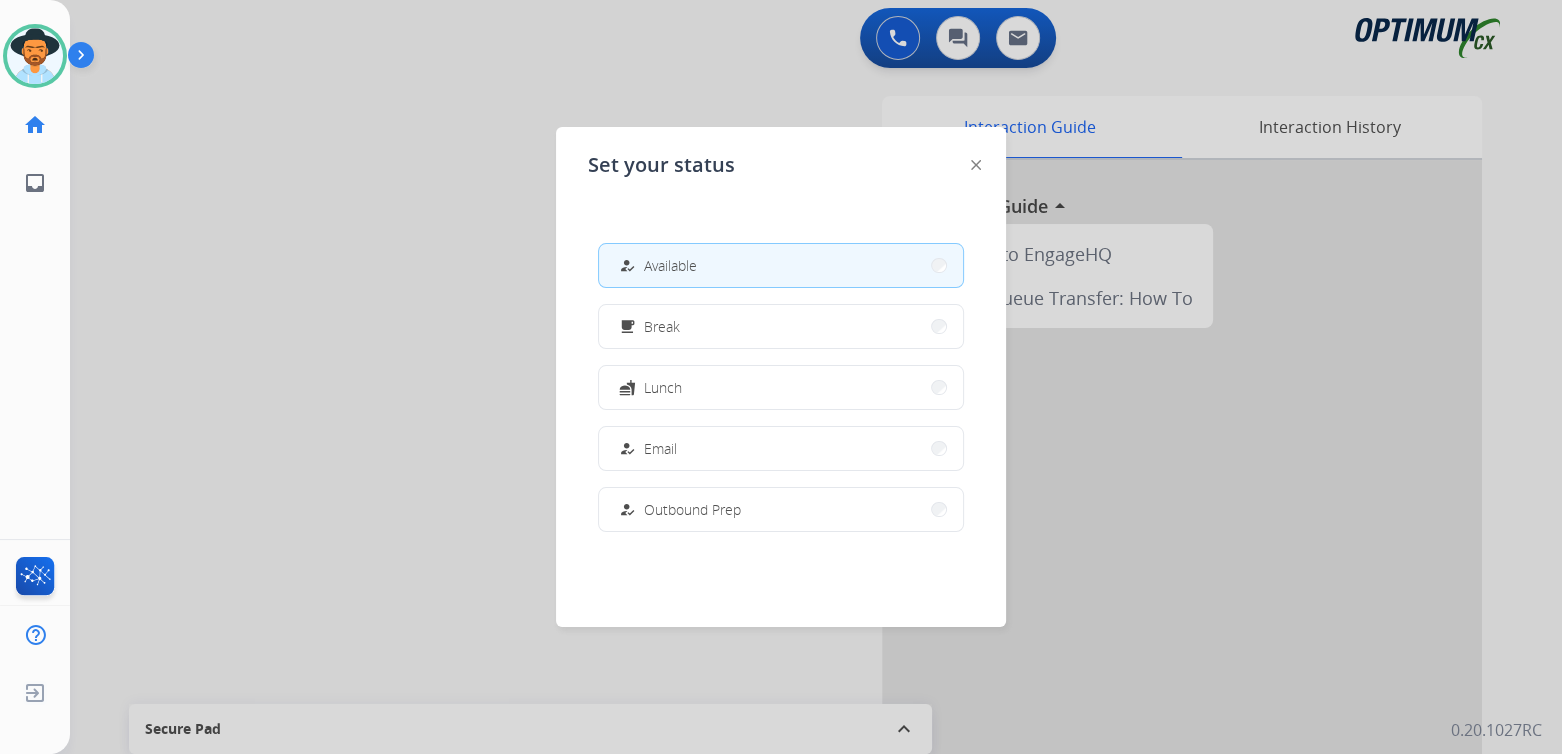 click on "how_to_reg Available" at bounding box center [781, 265] 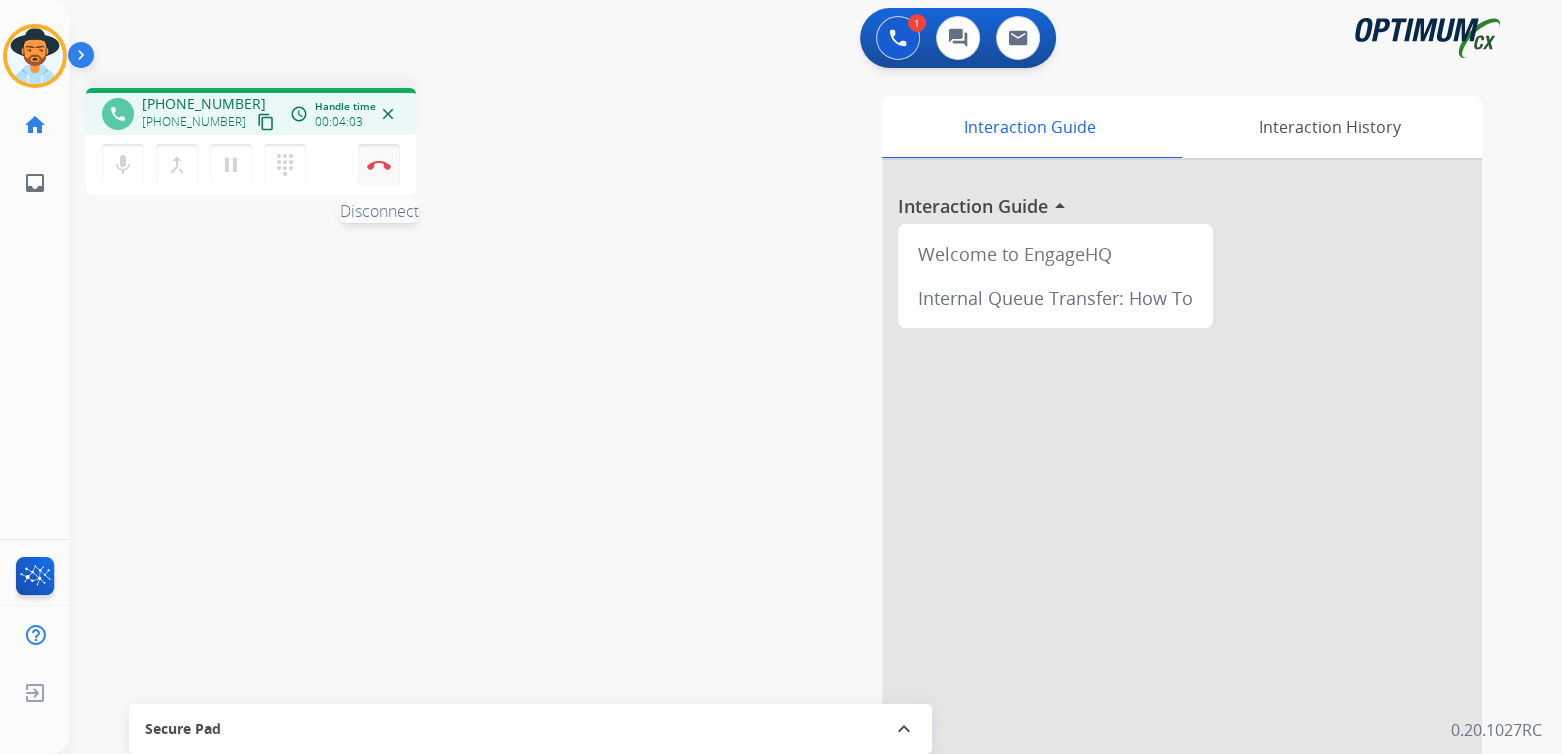 click on "Disconnect" at bounding box center (379, 165) 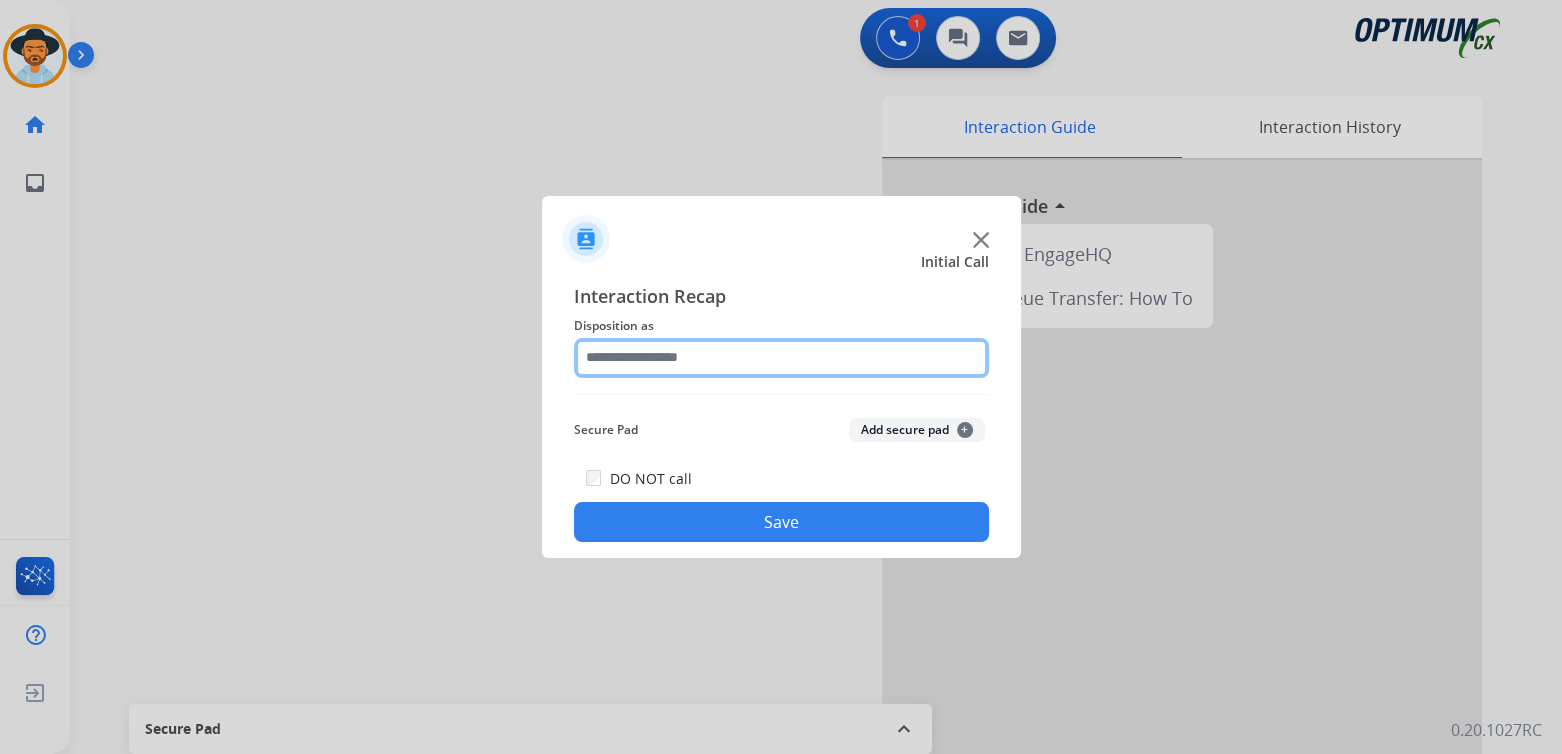 click 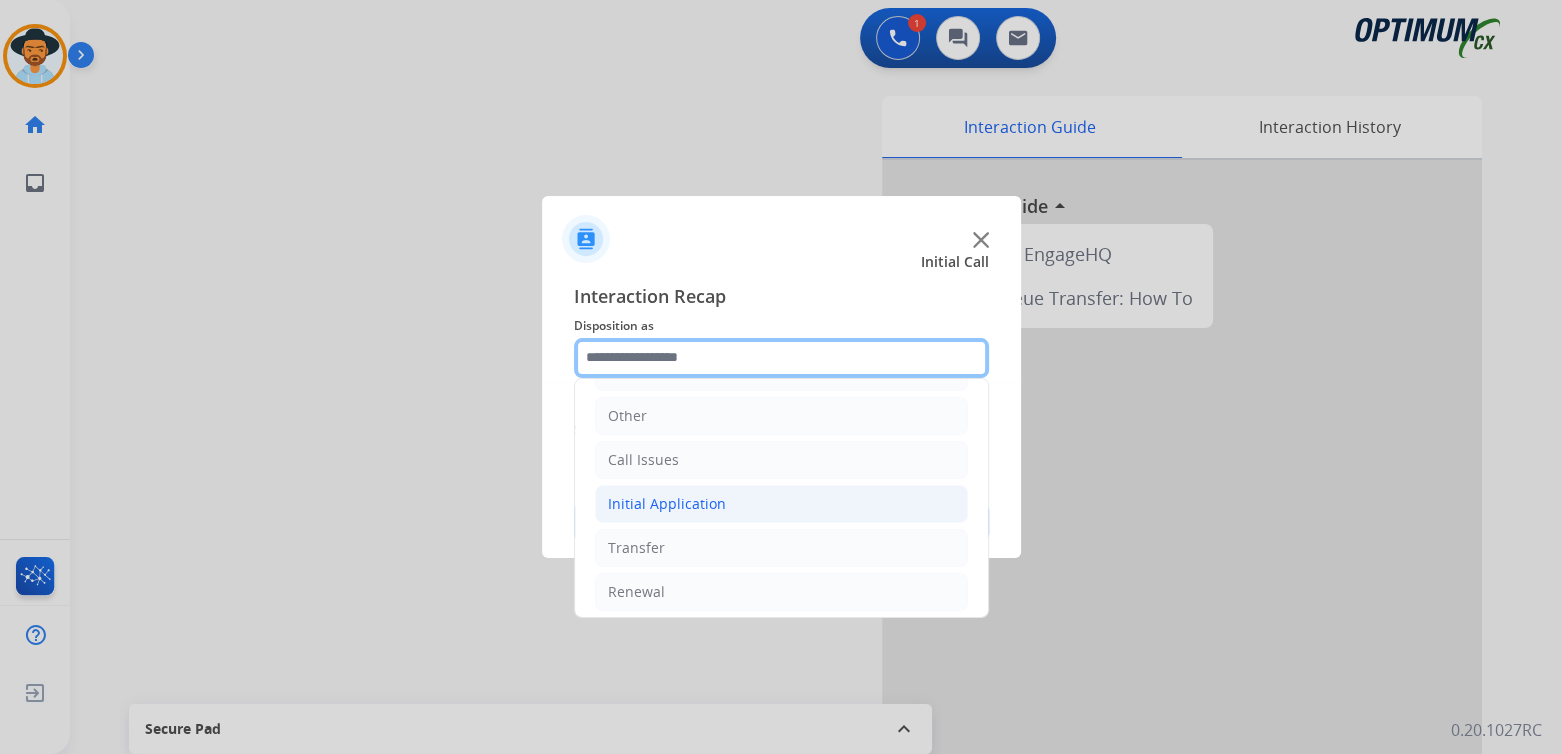 scroll, scrollTop: 132, scrollLeft: 0, axis: vertical 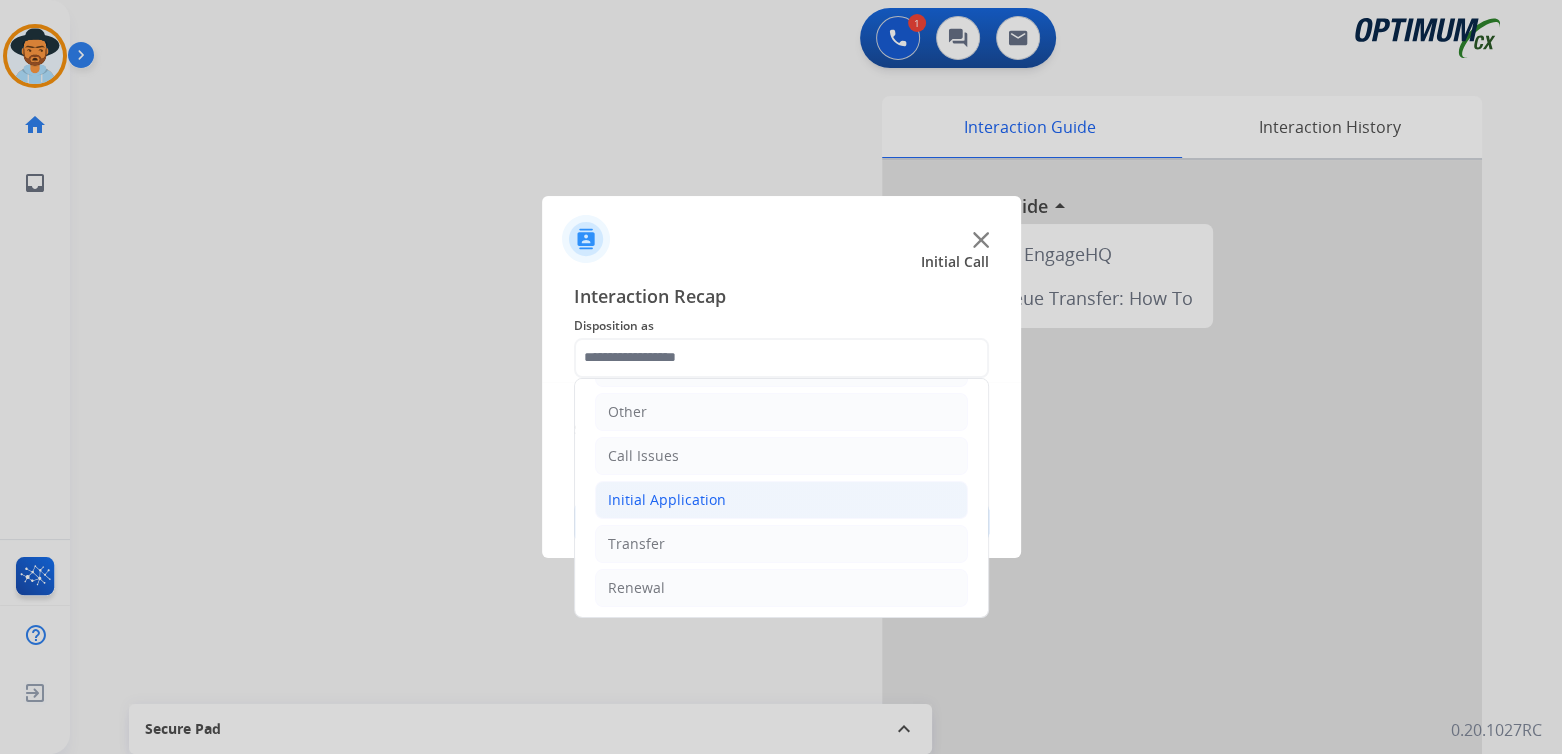click on "Initial Application" 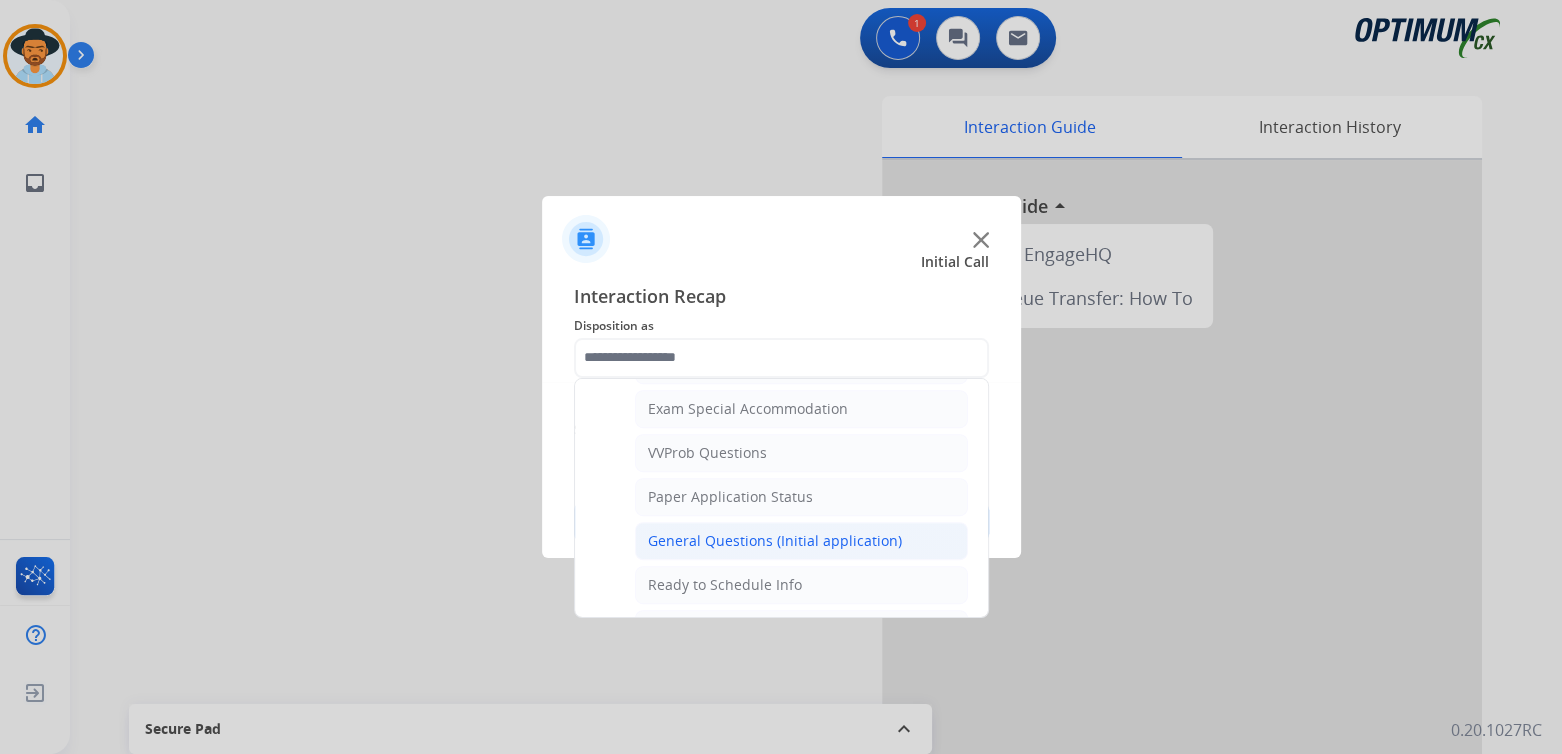 scroll, scrollTop: 1043, scrollLeft: 0, axis: vertical 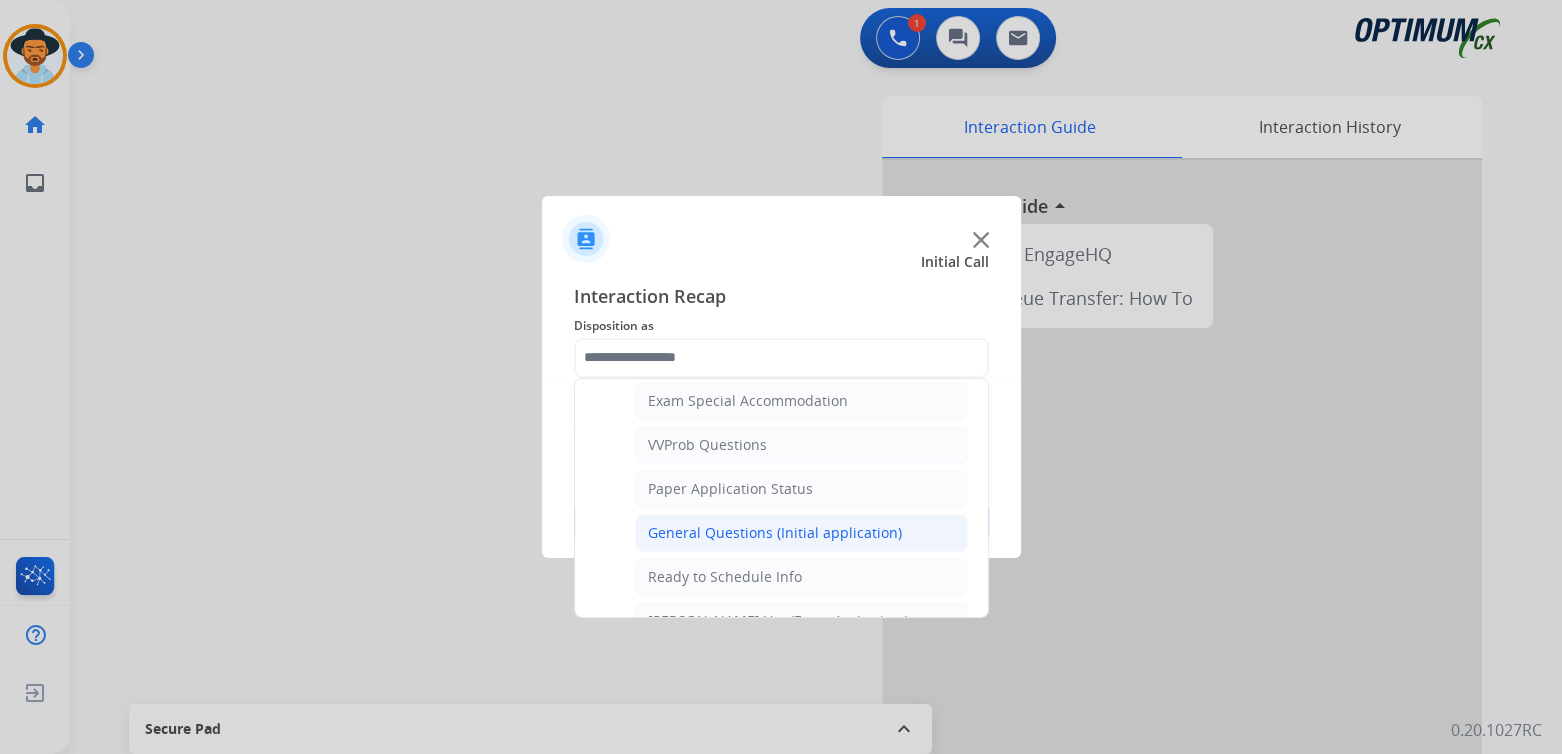 drag, startPoint x: 727, startPoint y: 514, endPoint x: 730, endPoint y: 497, distance: 17.262676 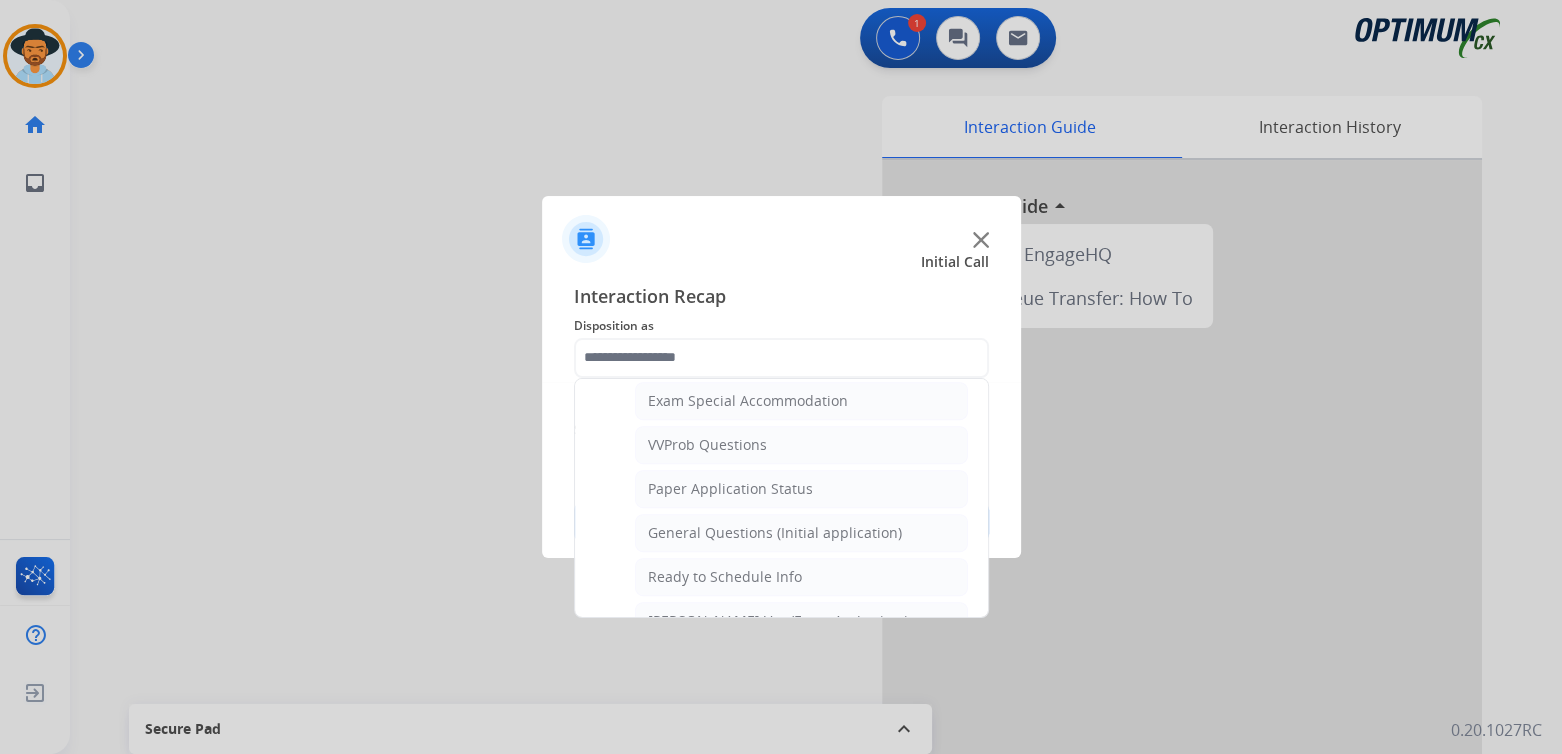 click on "General Questions (Initial application)" 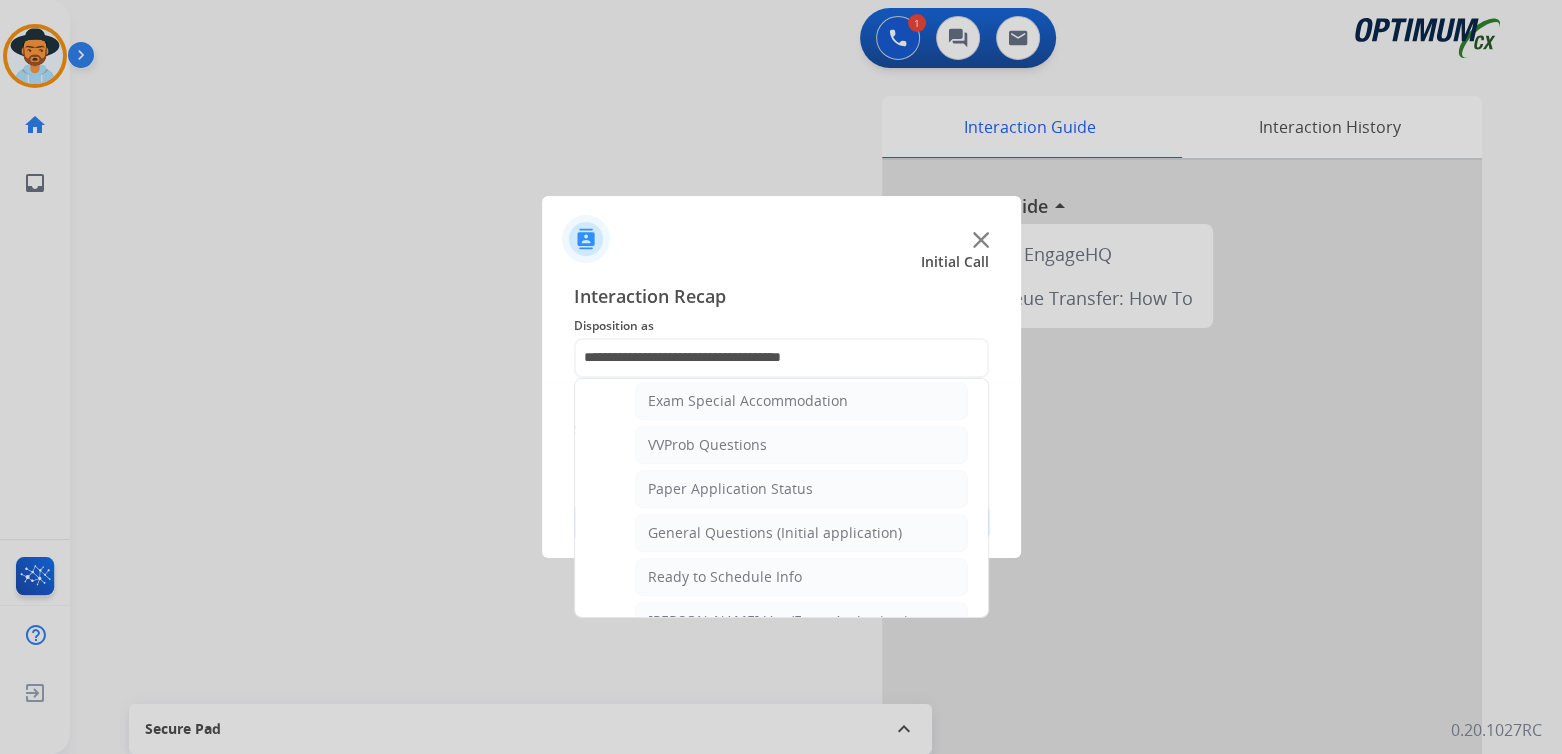 scroll, scrollTop: 0, scrollLeft: 0, axis: both 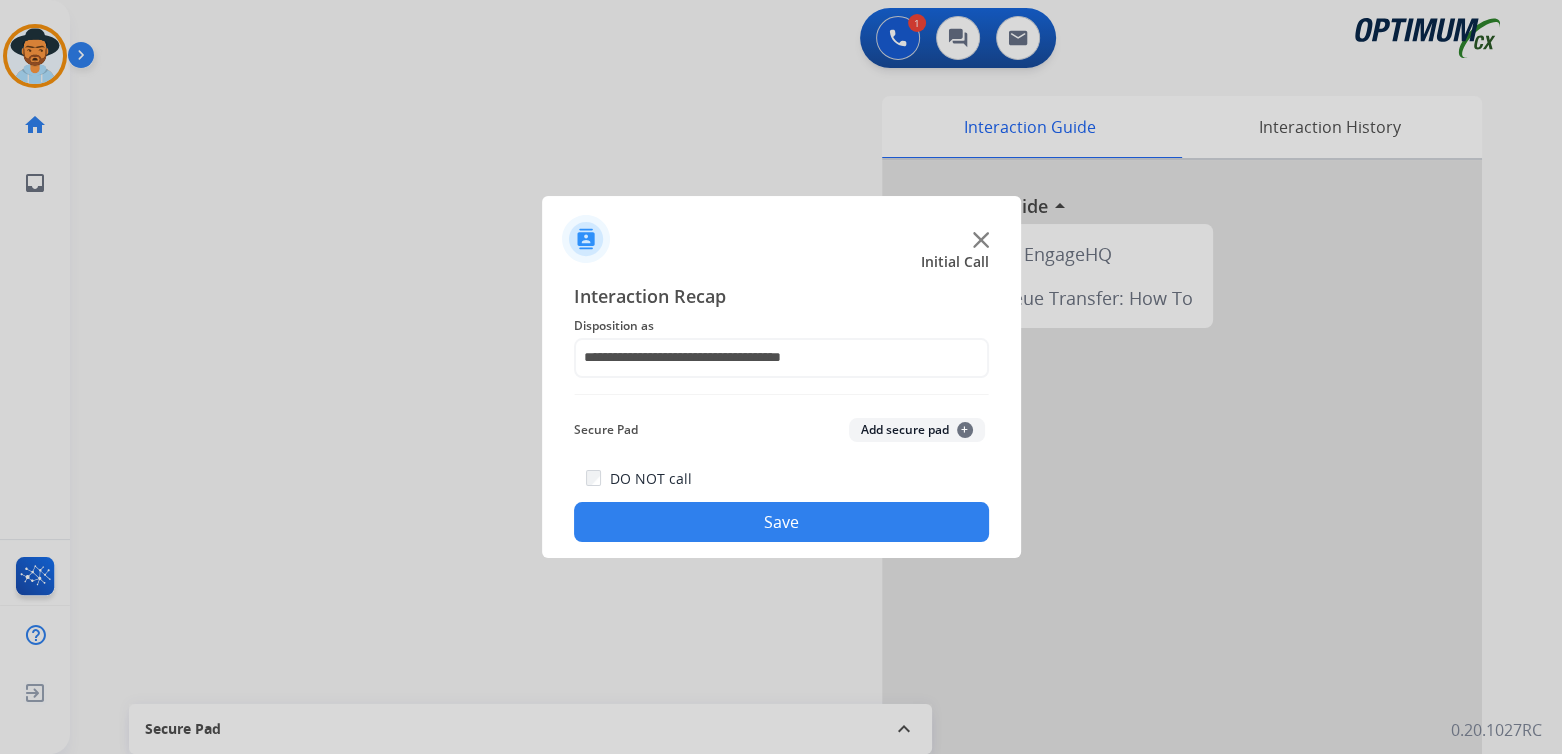 click on "Save" 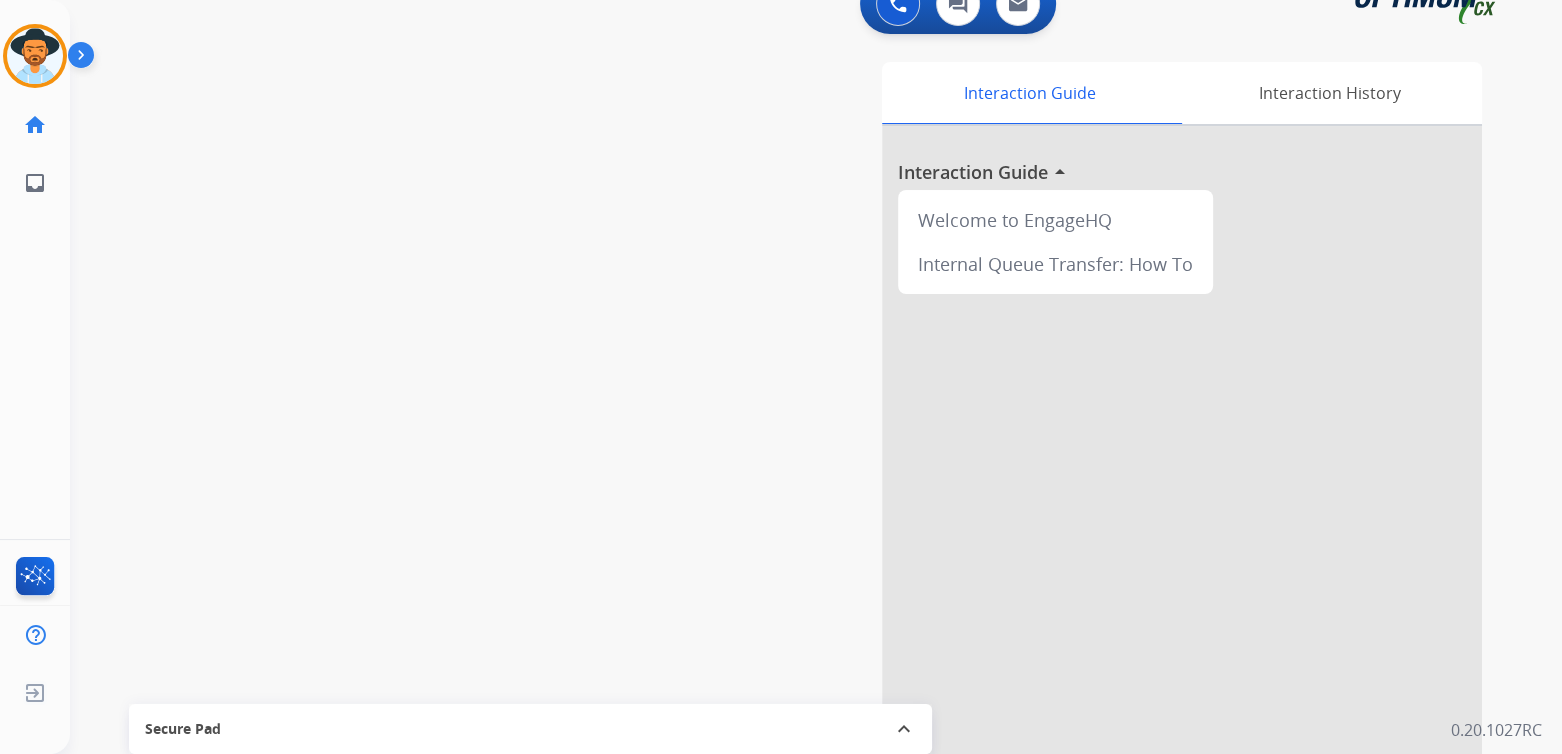 scroll, scrollTop: 35, scrollLeft: 0, axis: vertical 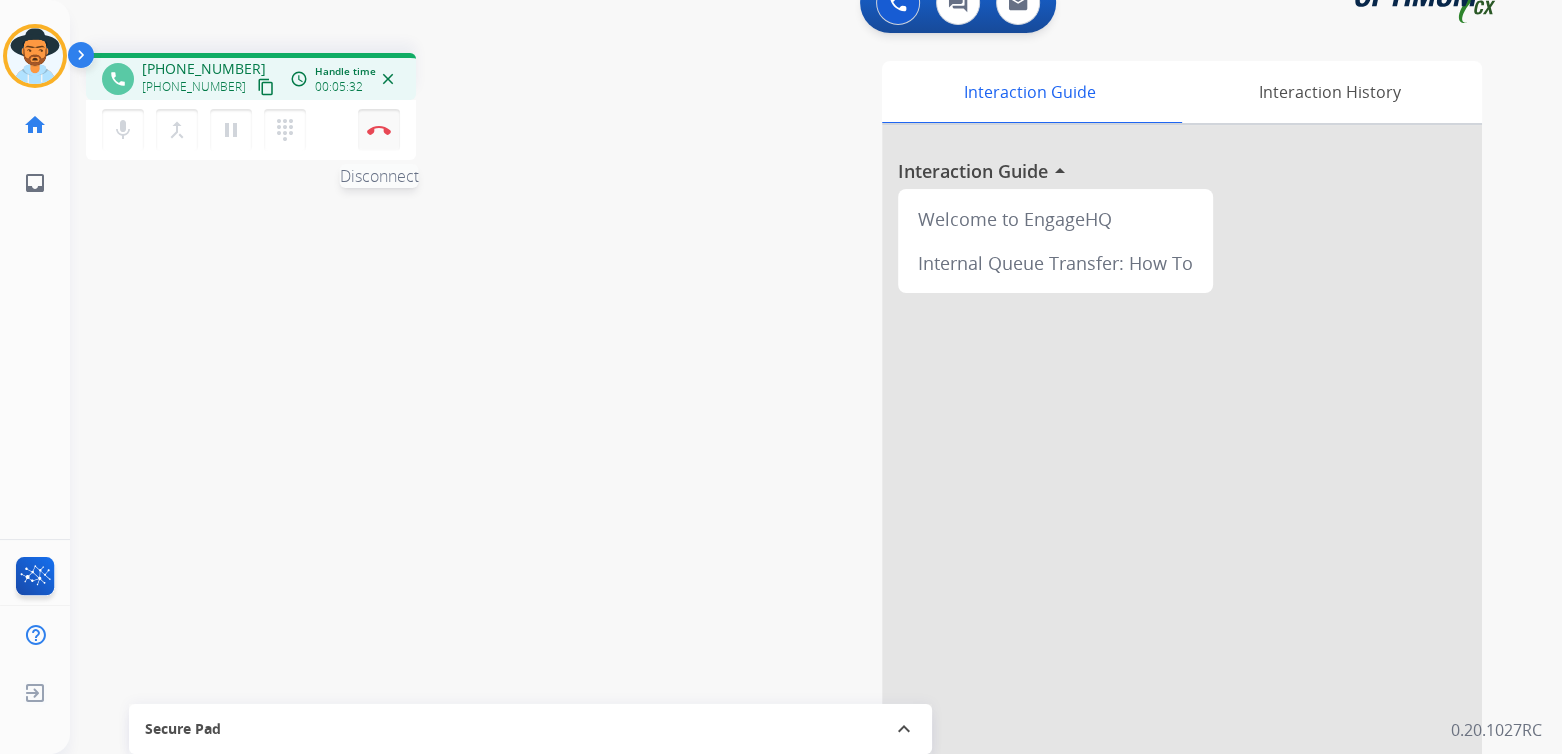 click on "Disconnect" at bounding box center (379, 130) 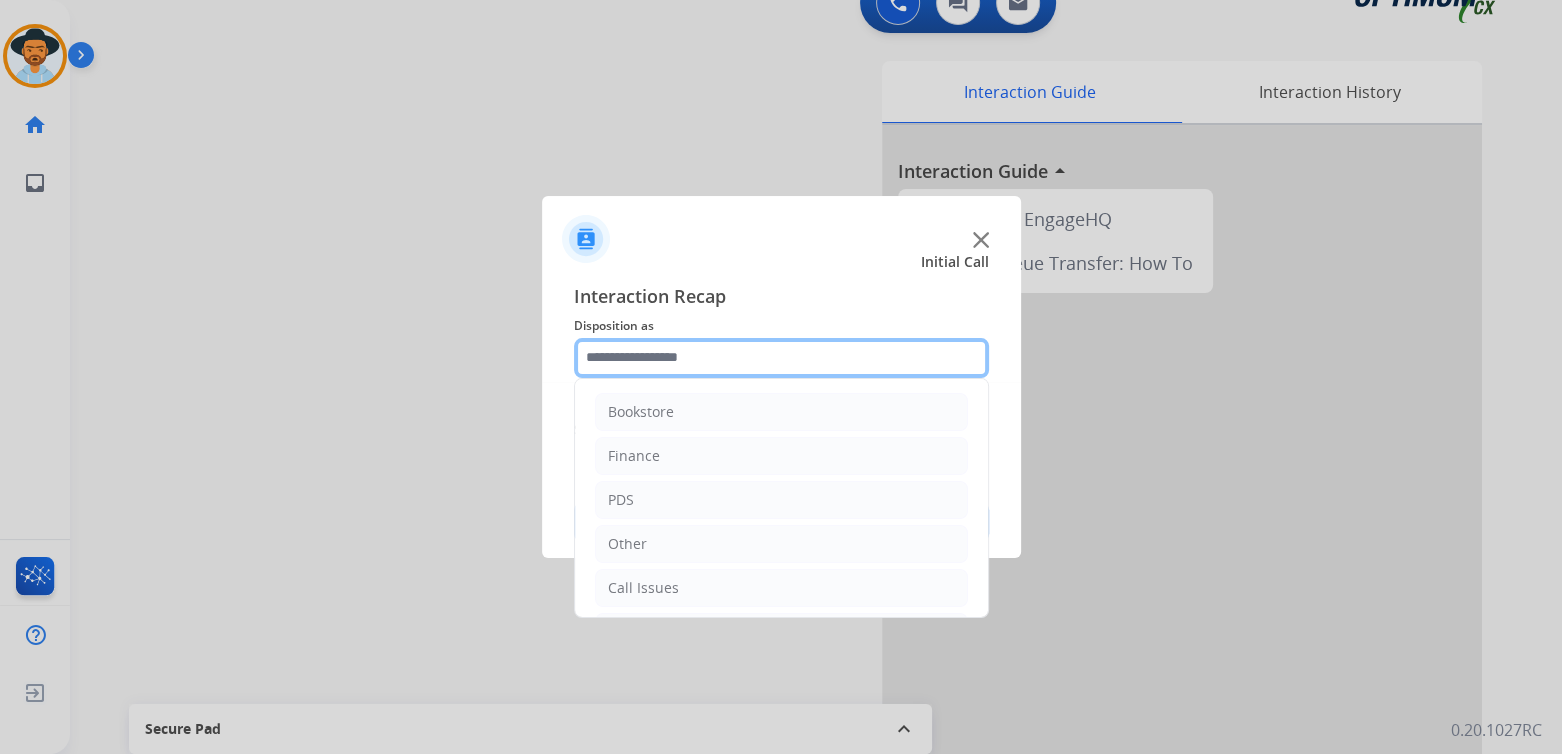 click 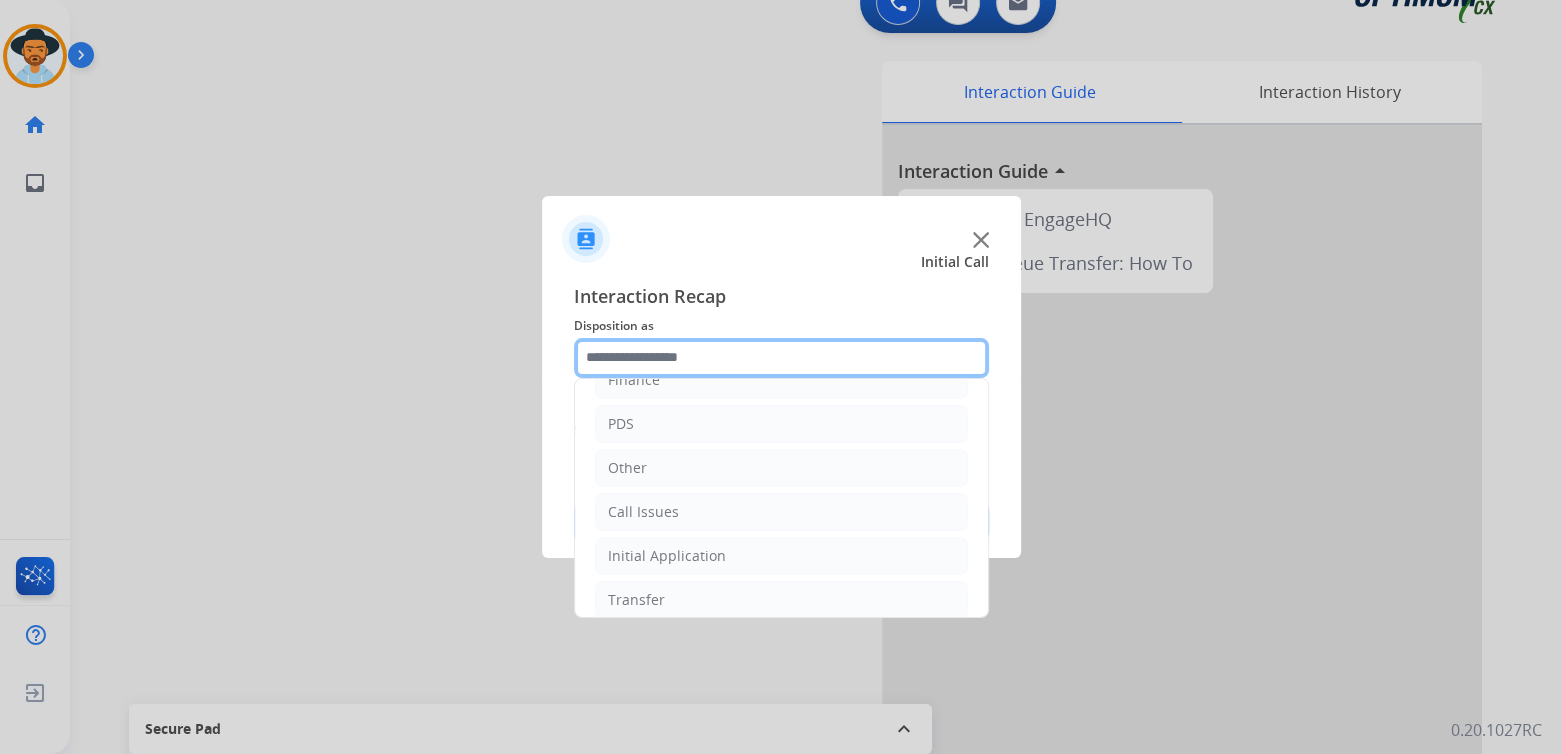 scroll, scrollTop: 132, scrollLeft: 0, axis: vertical 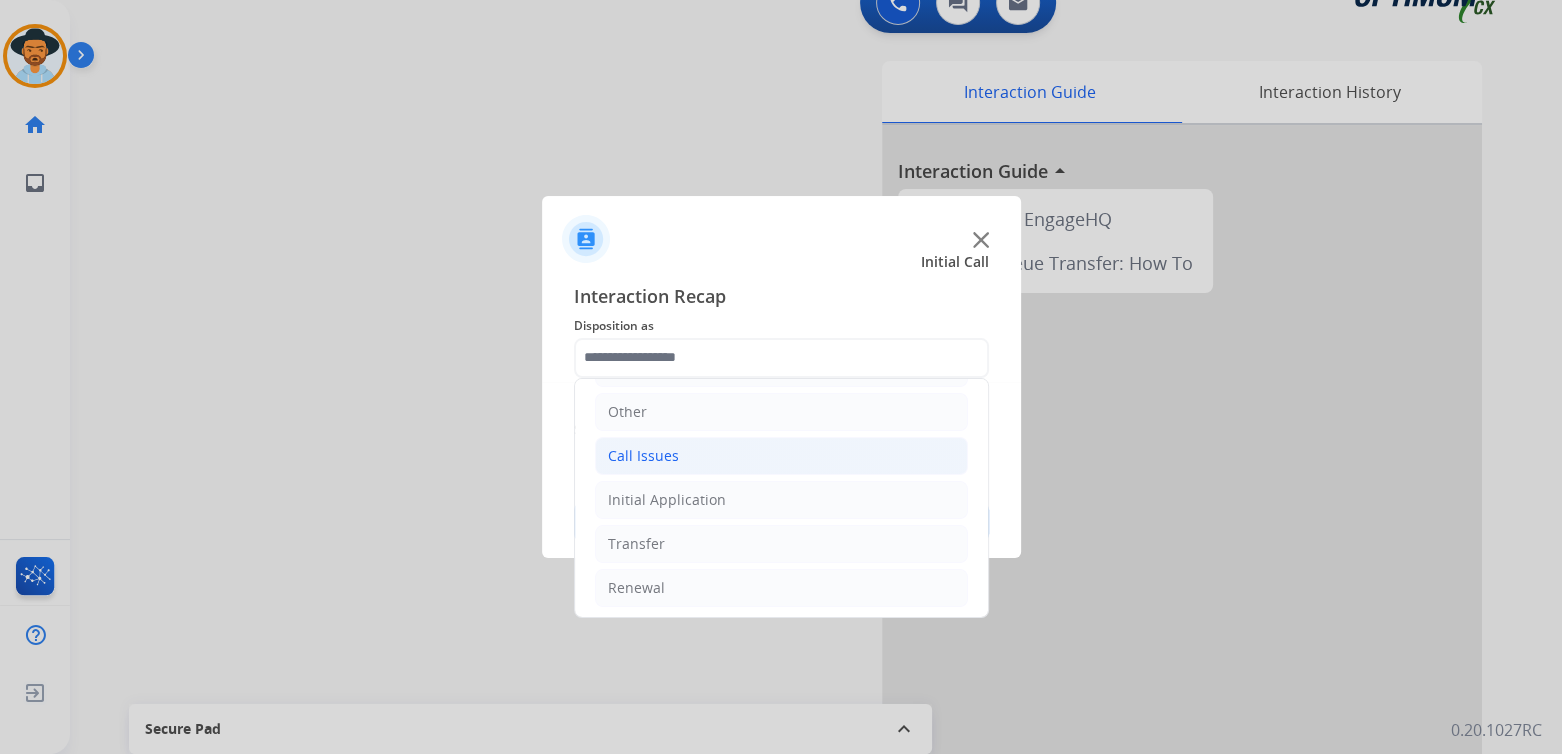 click on "Call Issues" 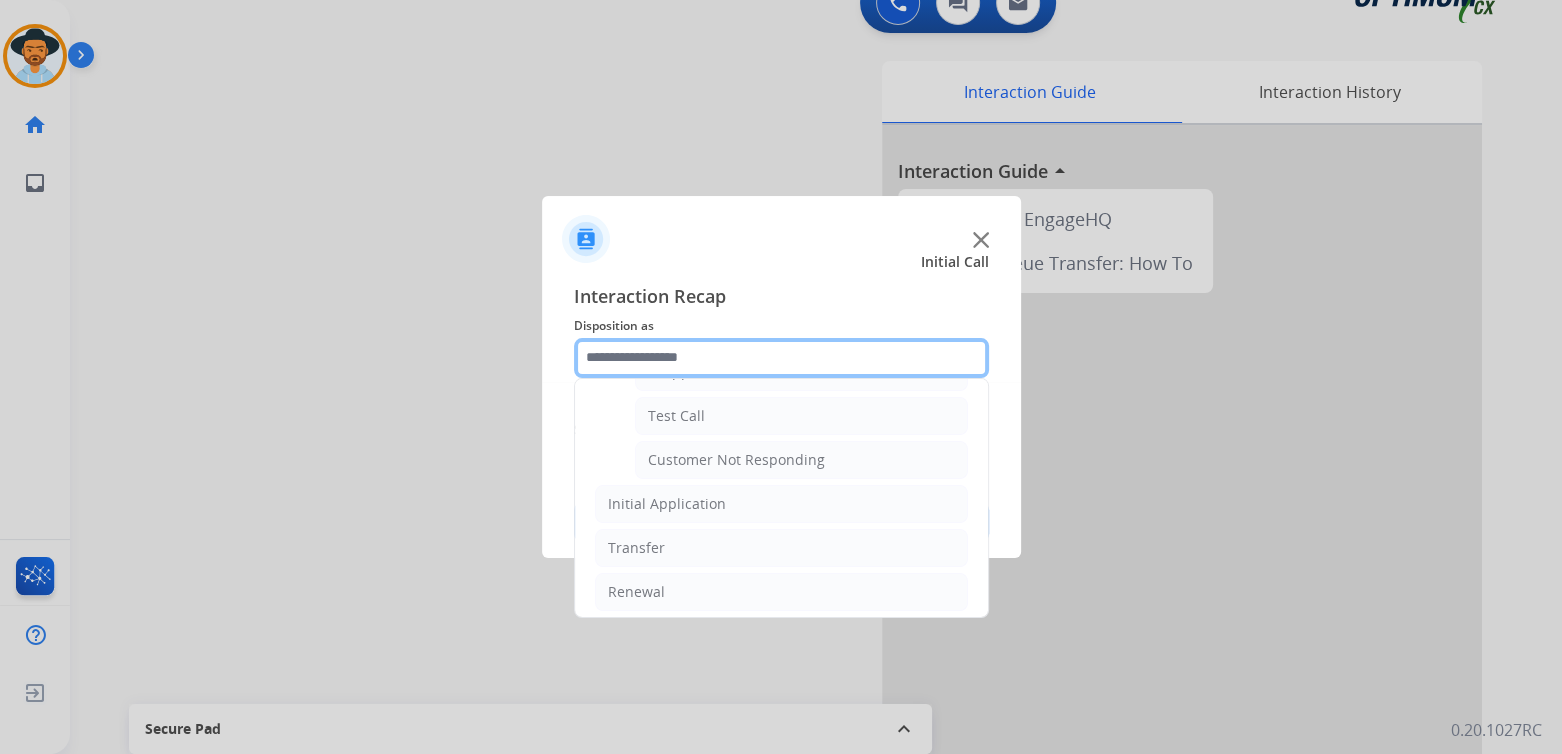 scroll, scrollTop: 350, scrollLeft: 0, axis: vertical 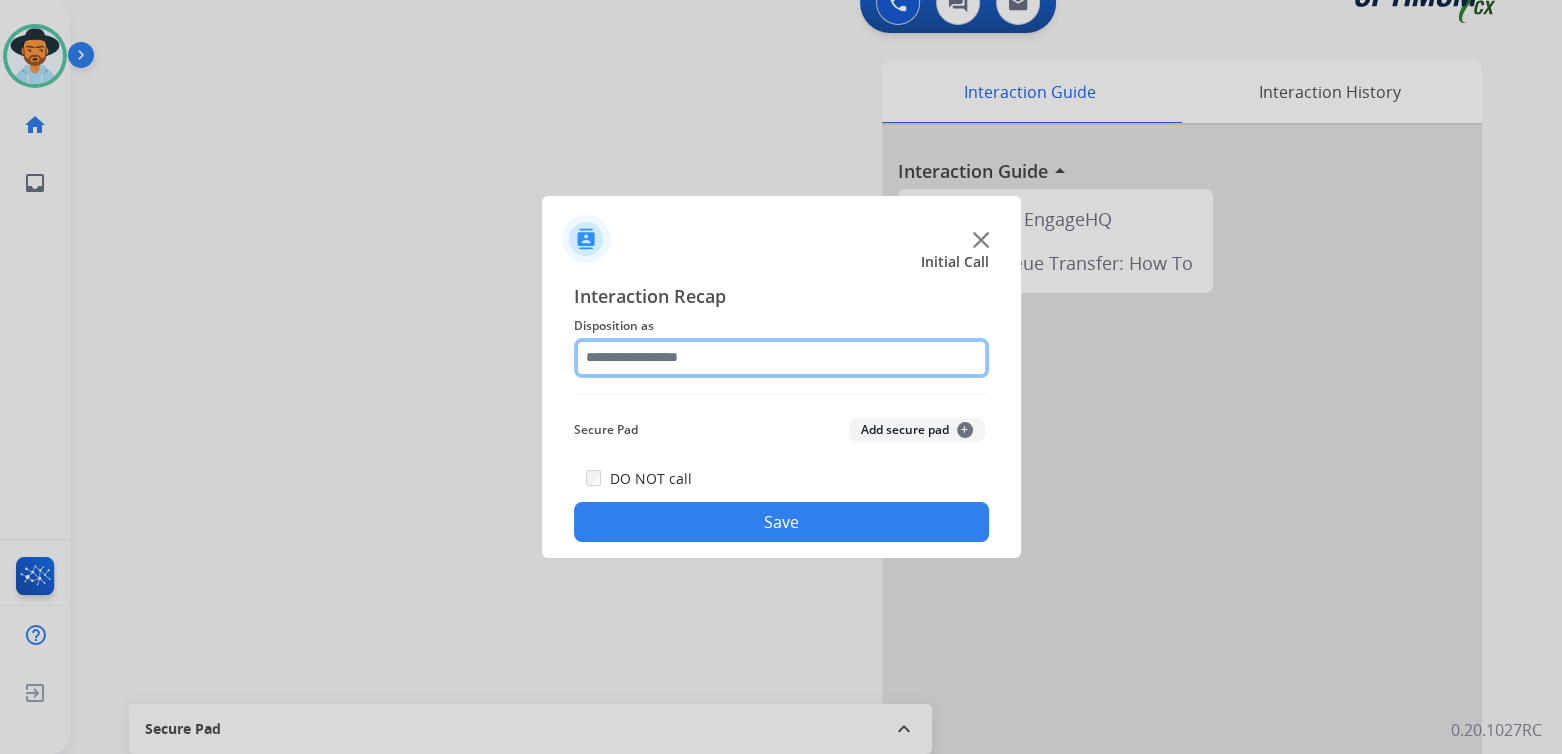 click 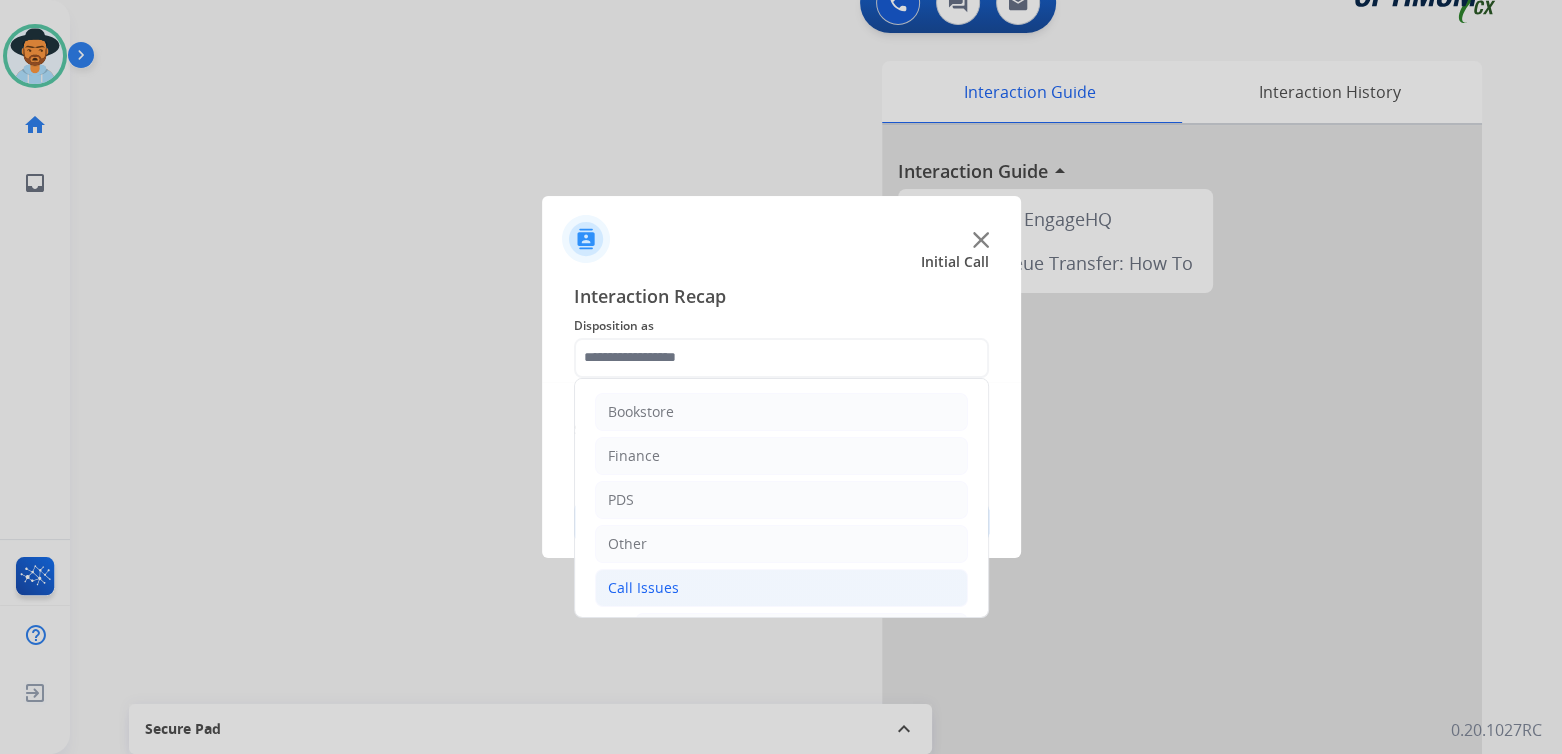 click on "Call Issues" 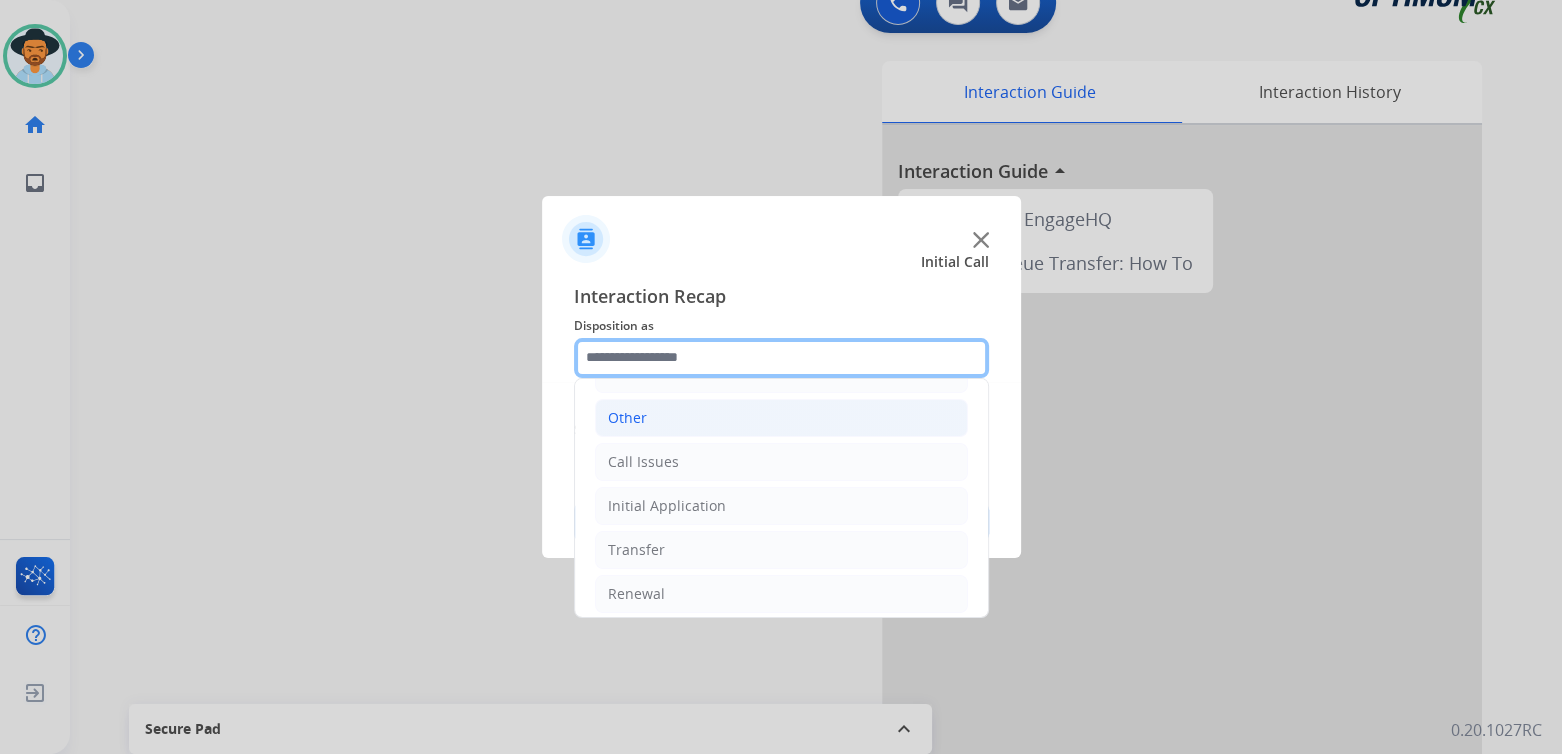 scroll, scrollTop: 132, scrollLeft: 0, axis: vertical 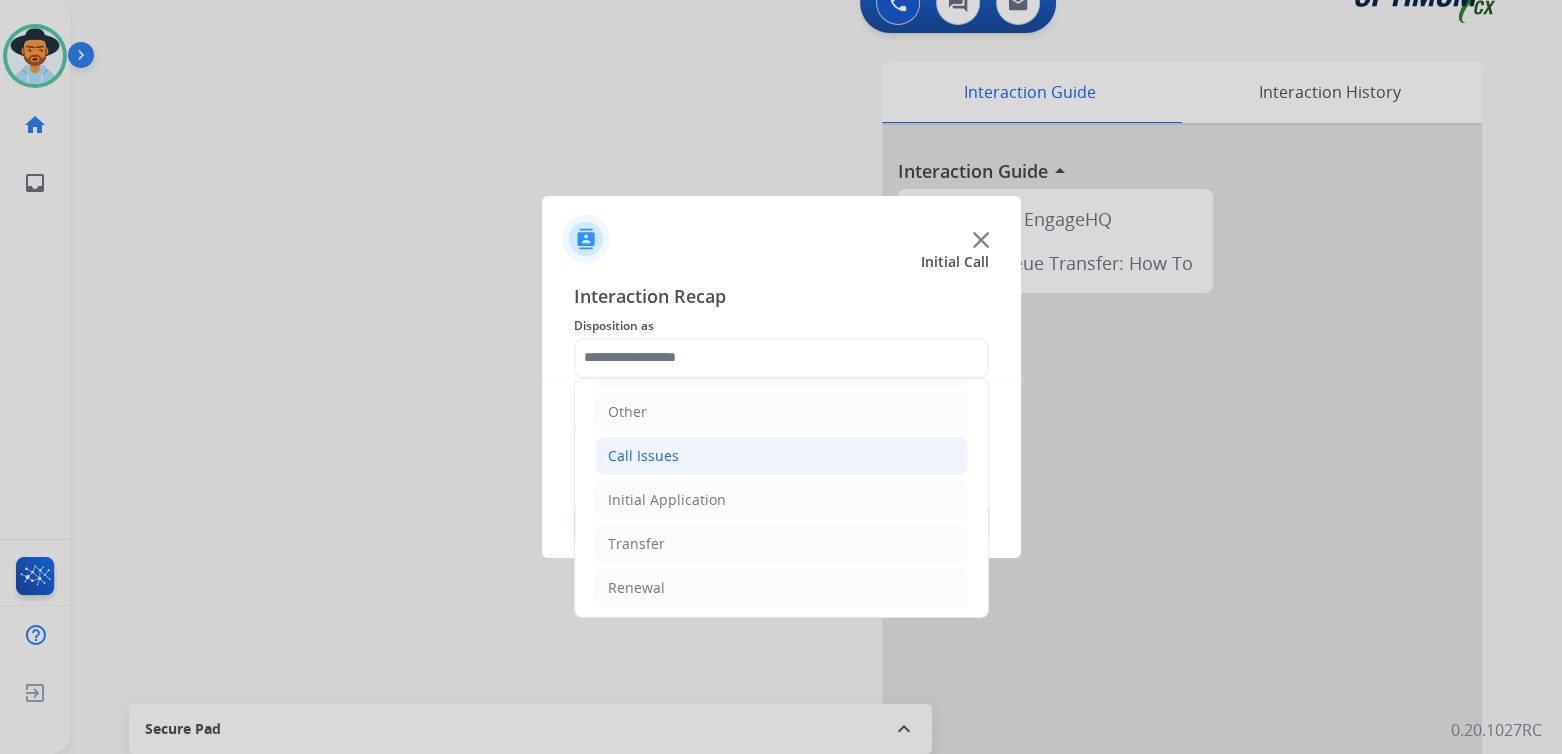 click on "Call Issues" 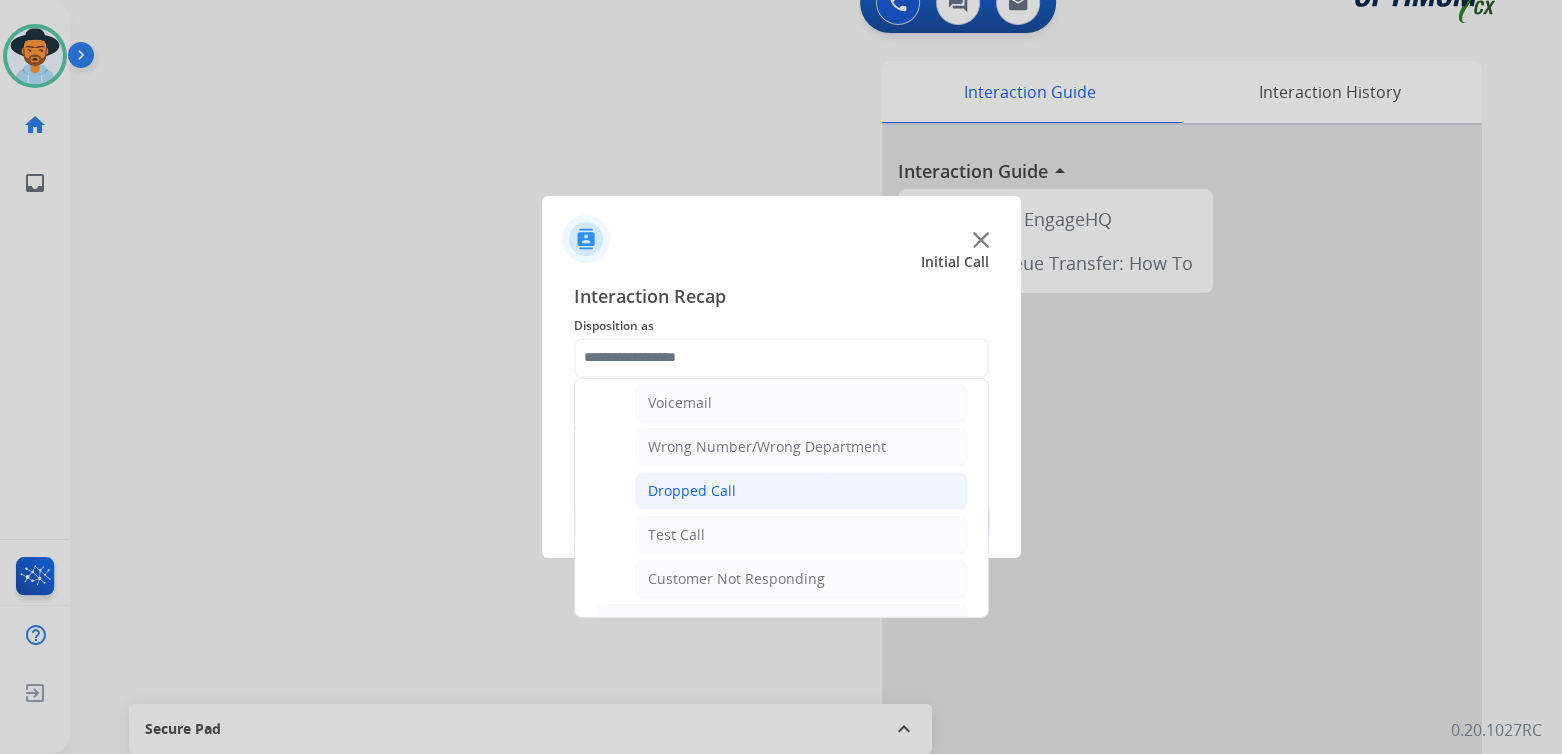 scroll, scrollTop: 230, scrollLeft: 0, axis: vertical 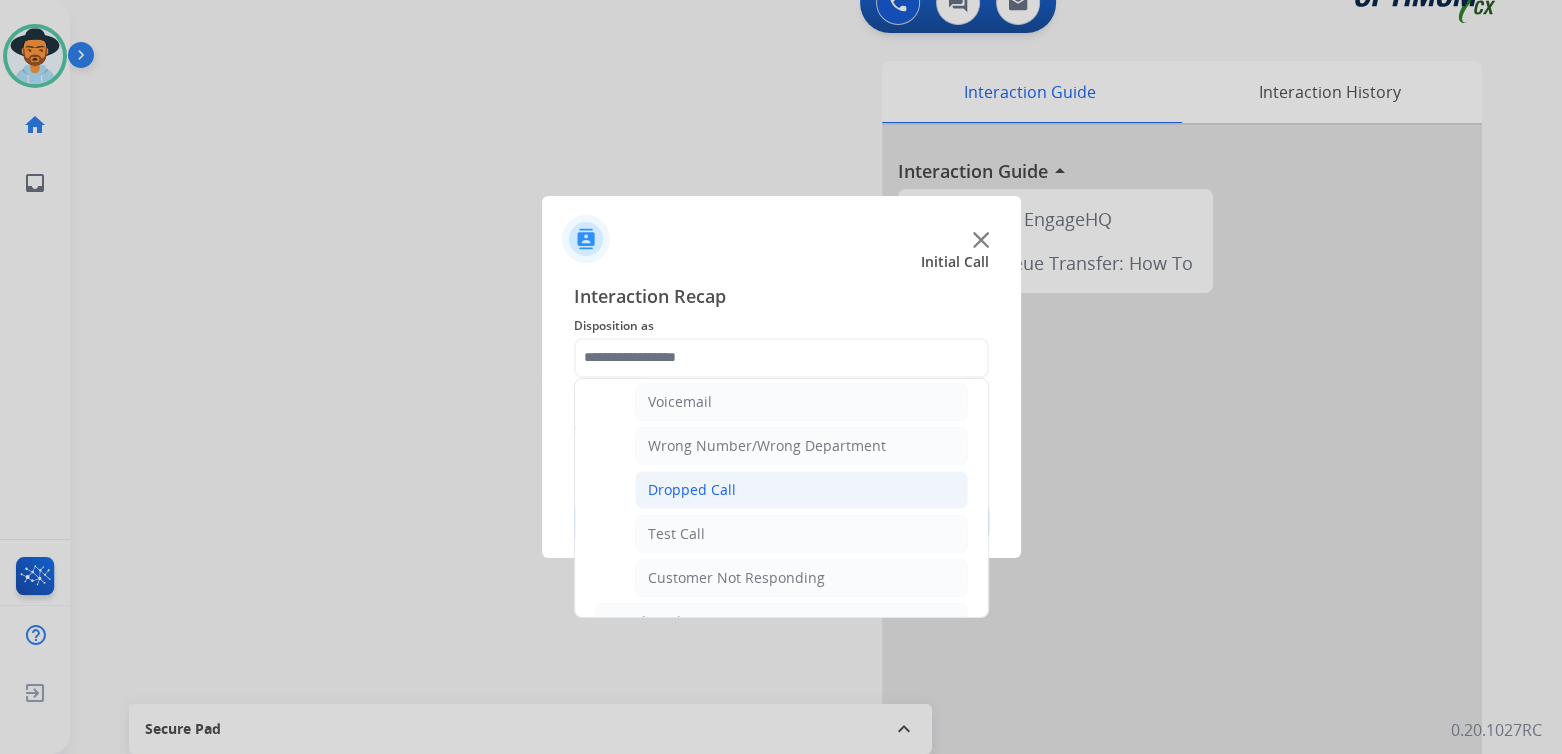 click on "Dropped Call" 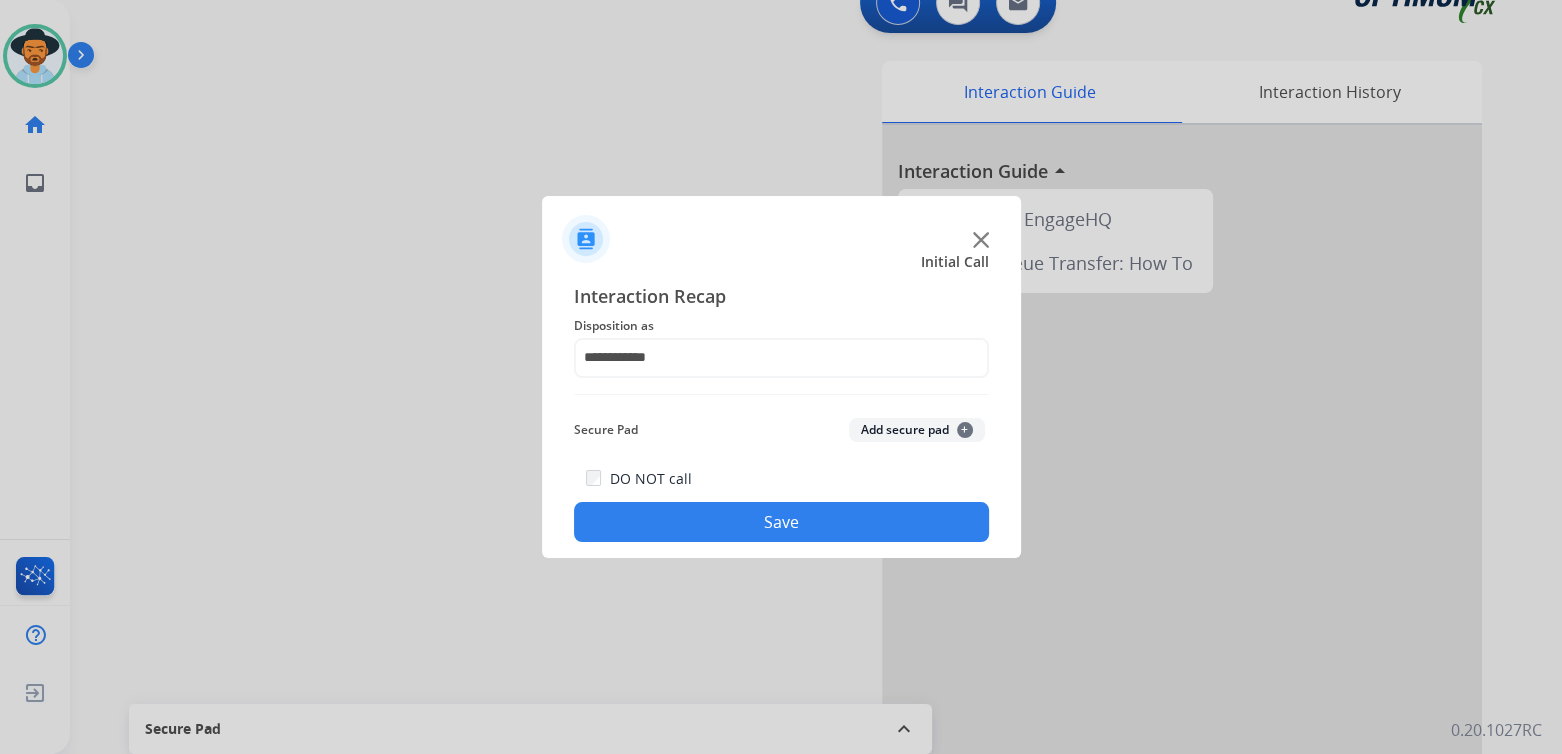 click on "**********" 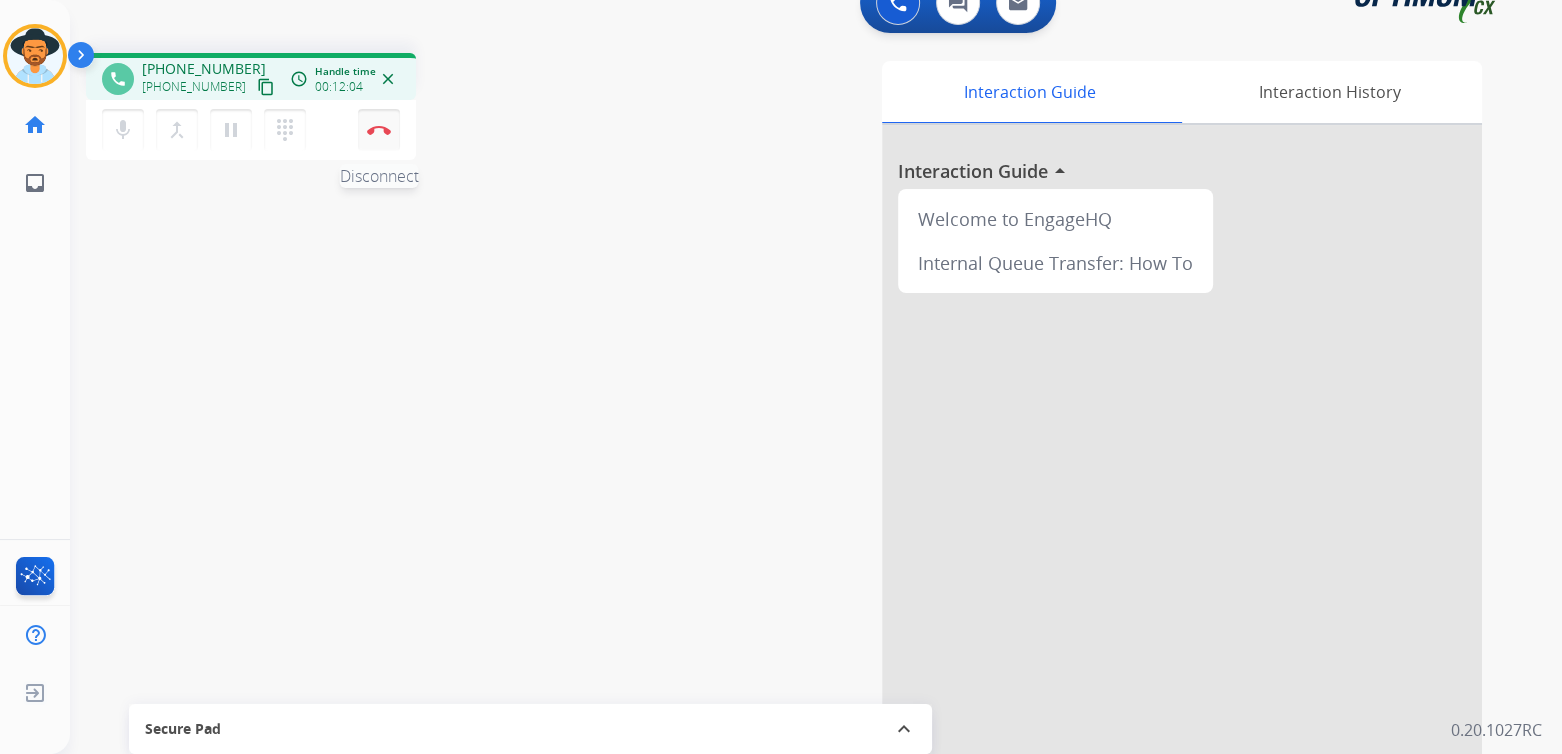 click at bounding box center [379, 130] 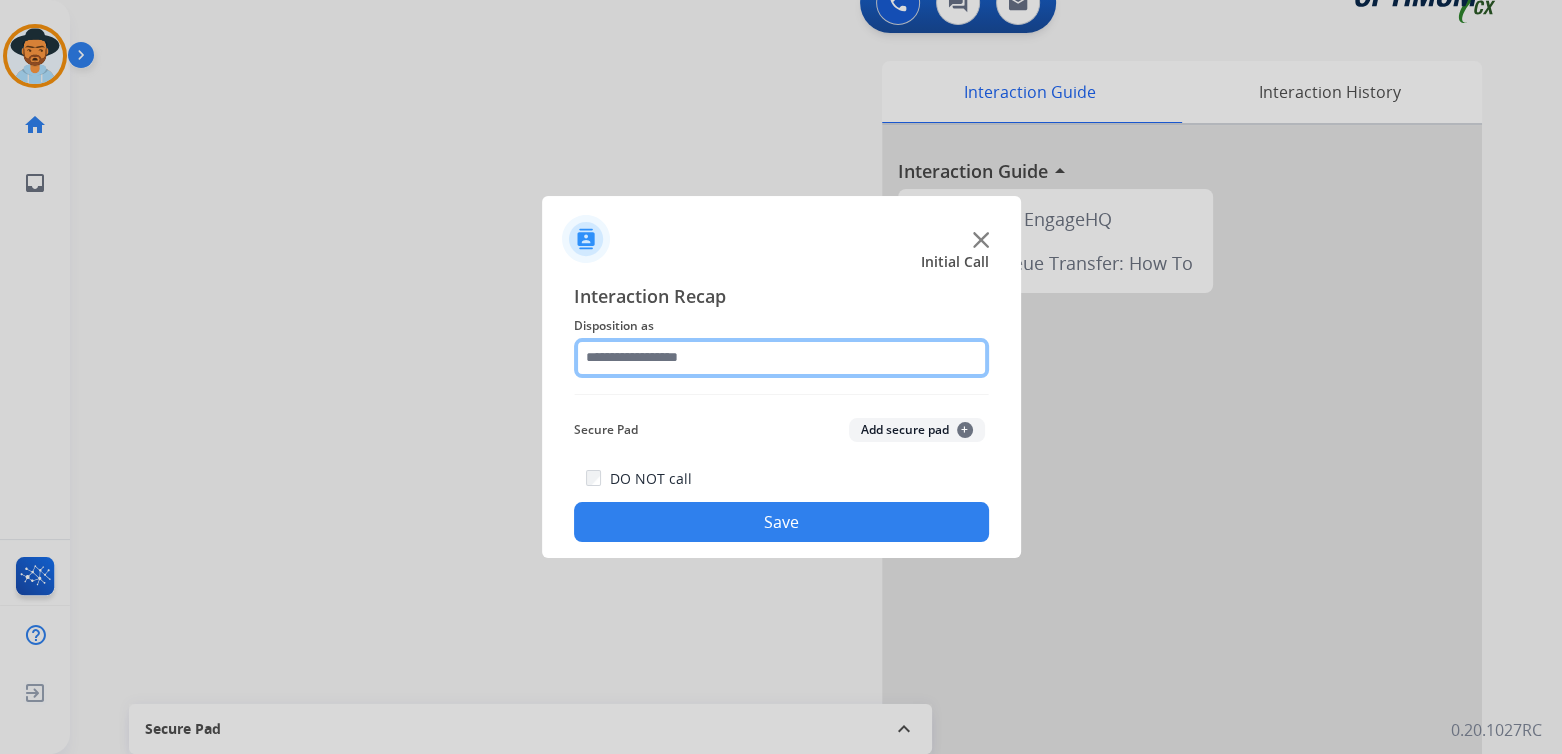 click 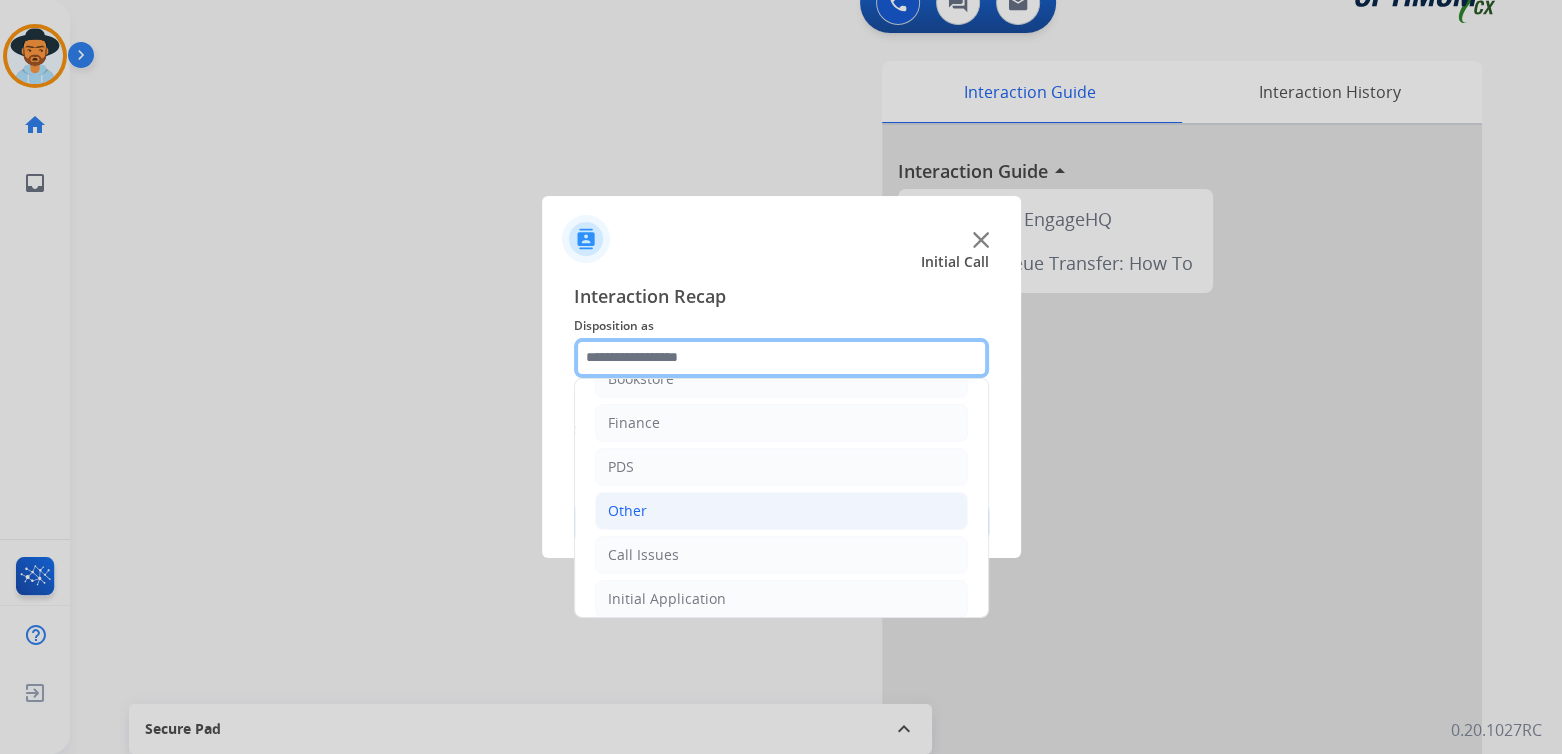 scroll, scrollTop: 132, scrollLeft: 0, axis: vertical 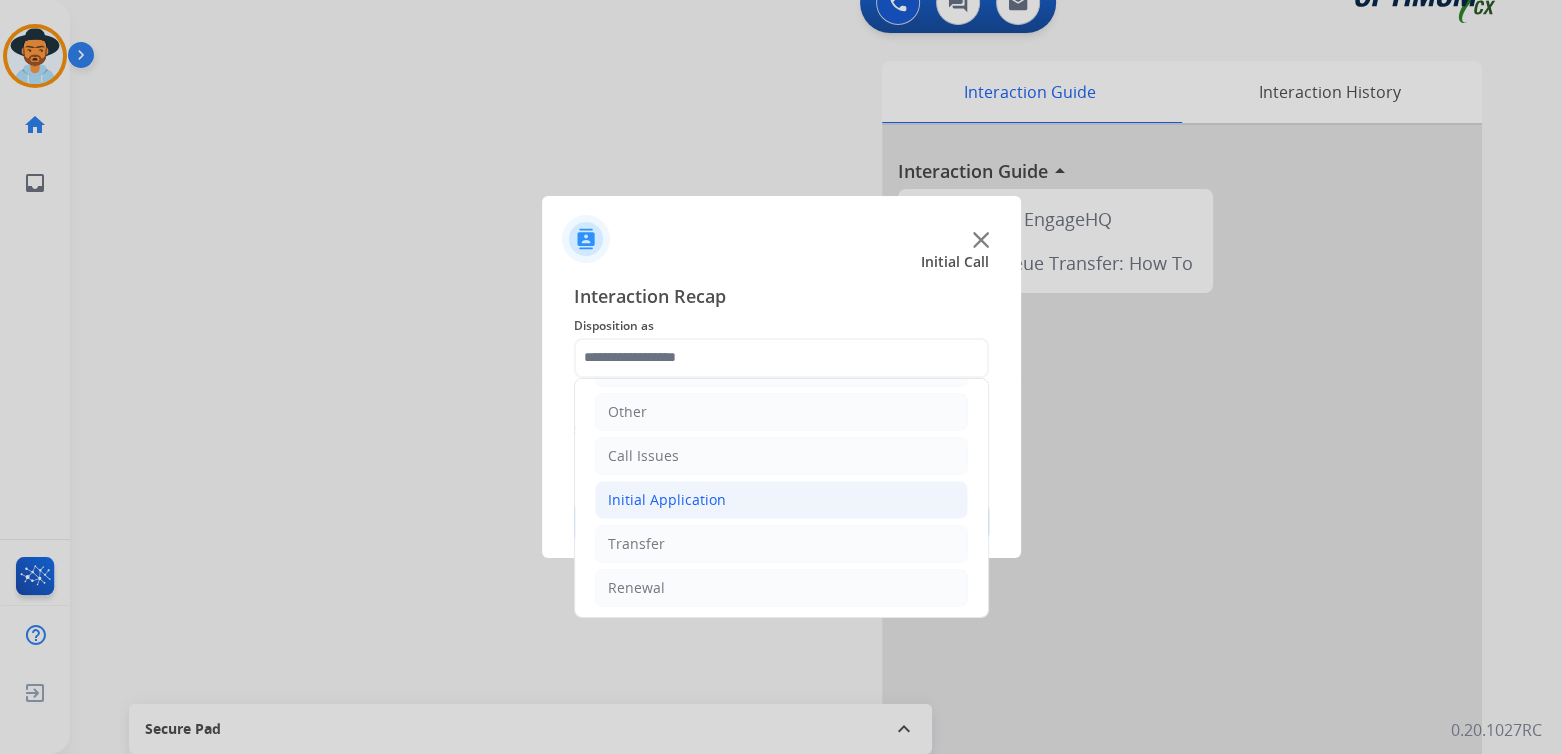 click on "Initial Application" 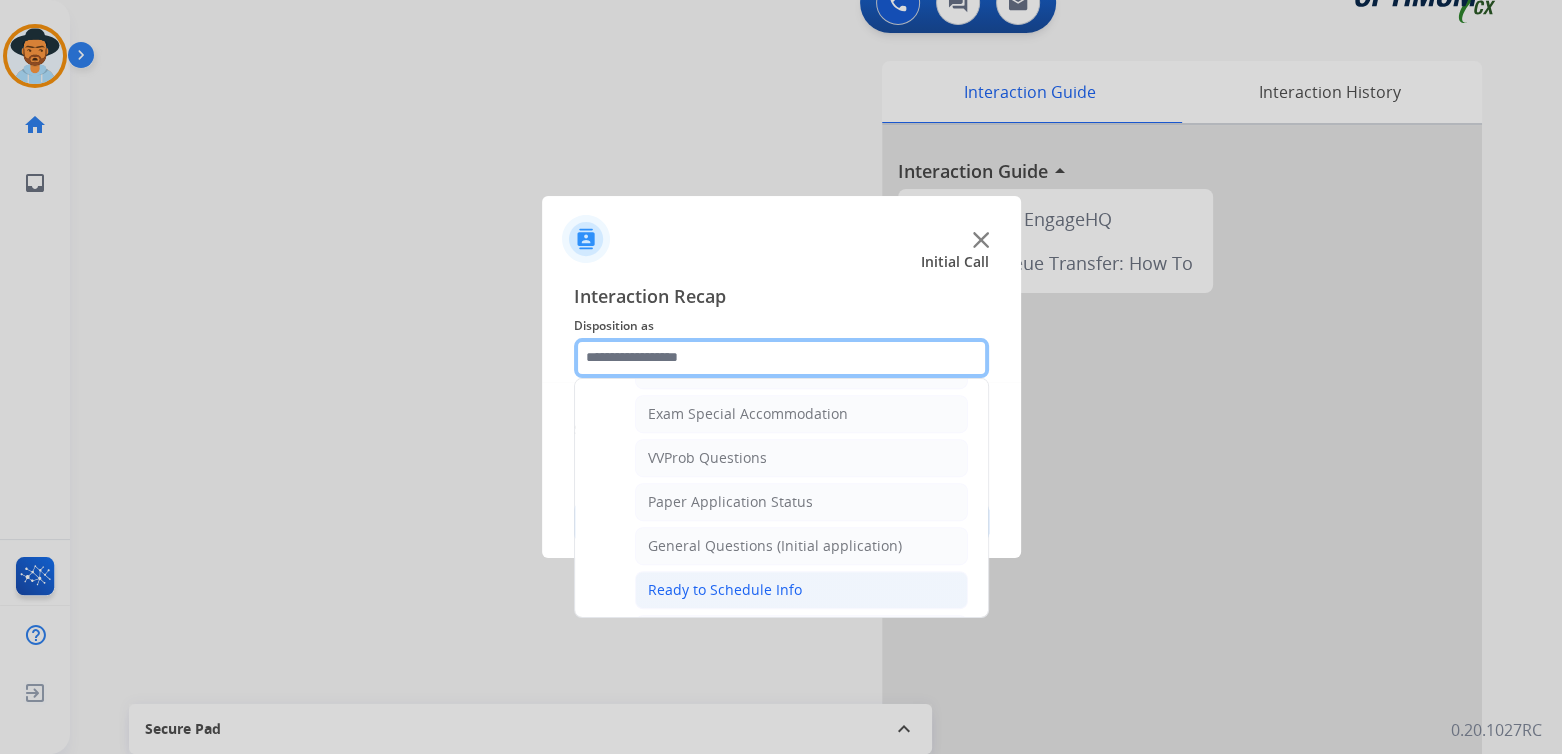 scroll, scrollTop: 1030, scrollLeft: 0, axis: vertical 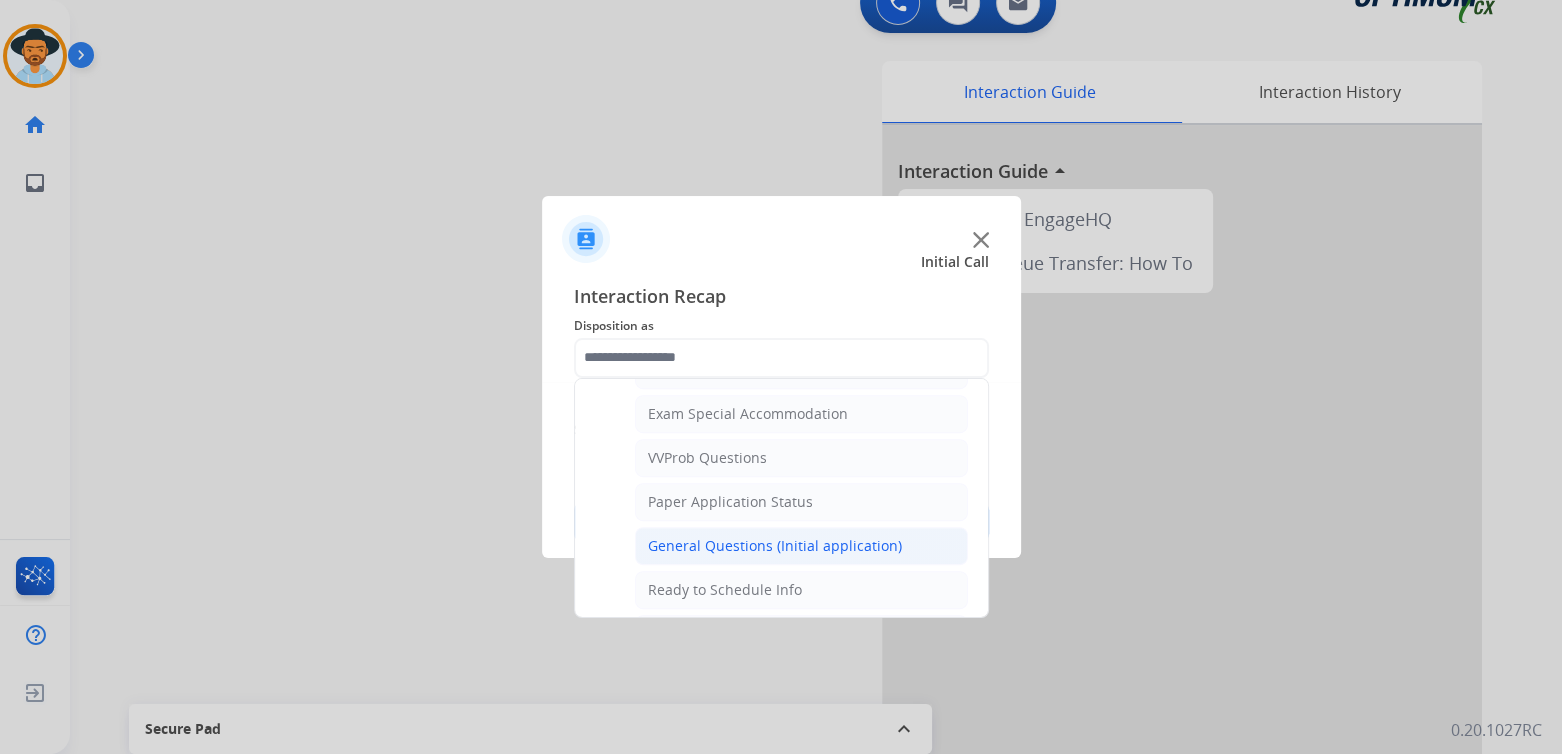 click on "General Questions (Initial application)" 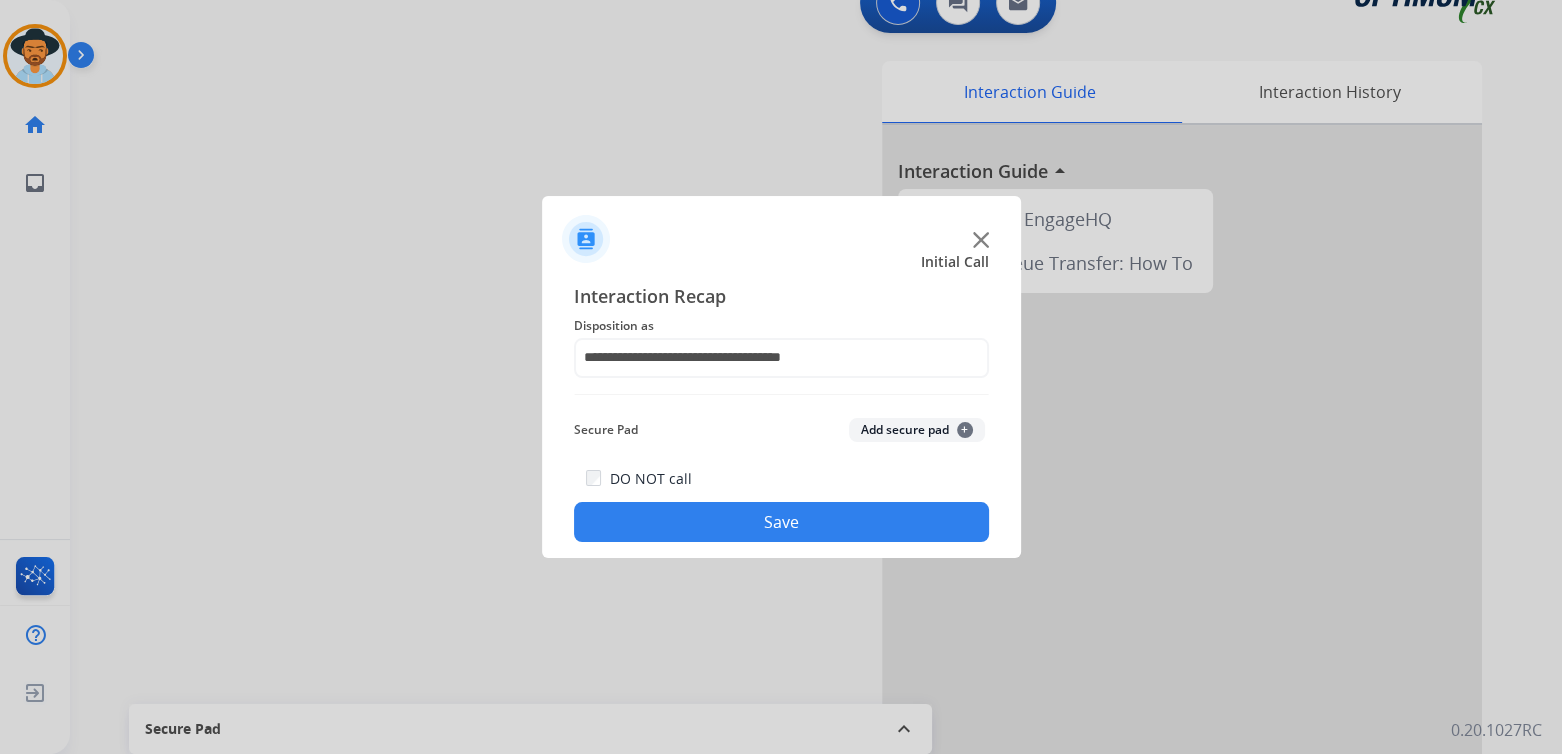 click on "Save" 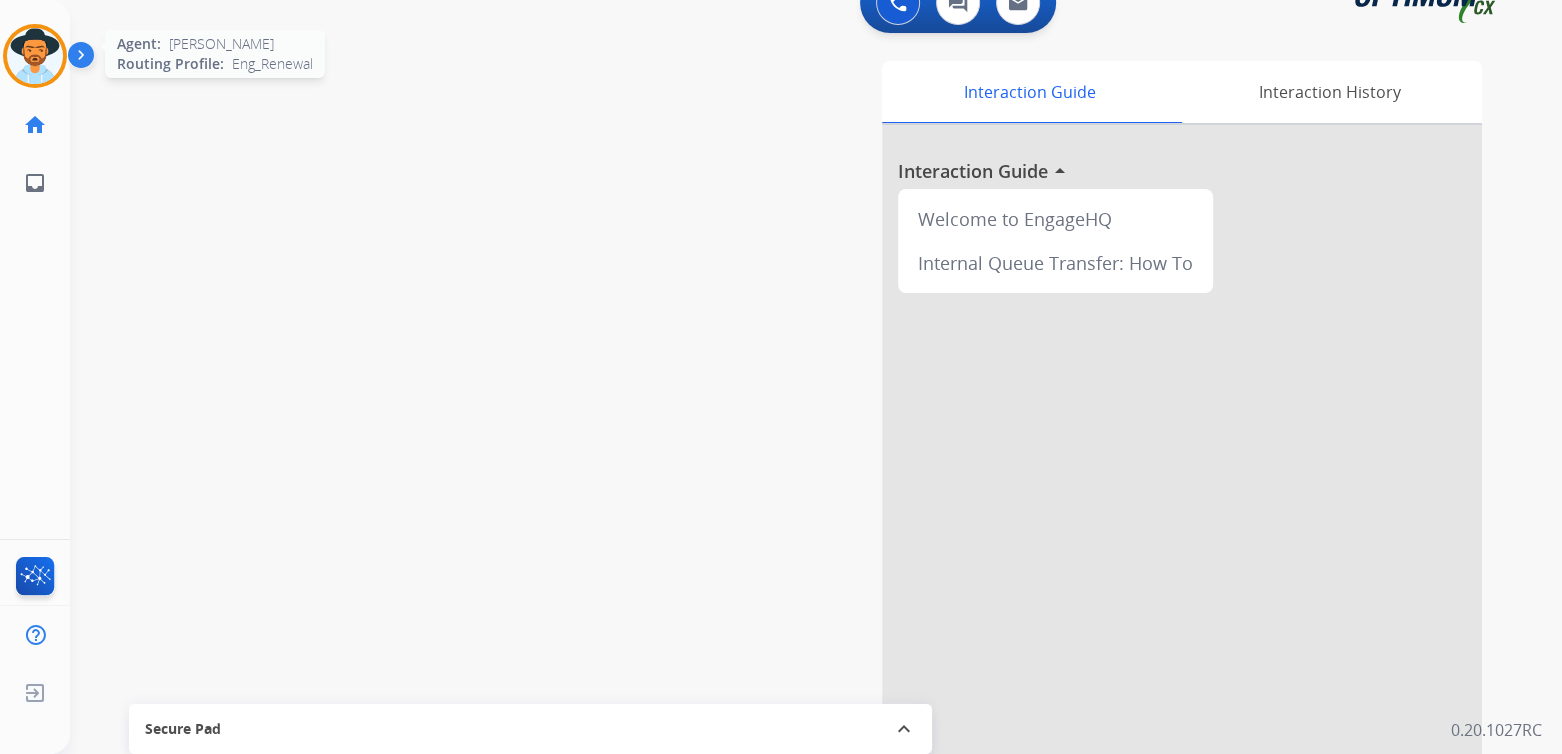 click at bounding box center (35, 56) 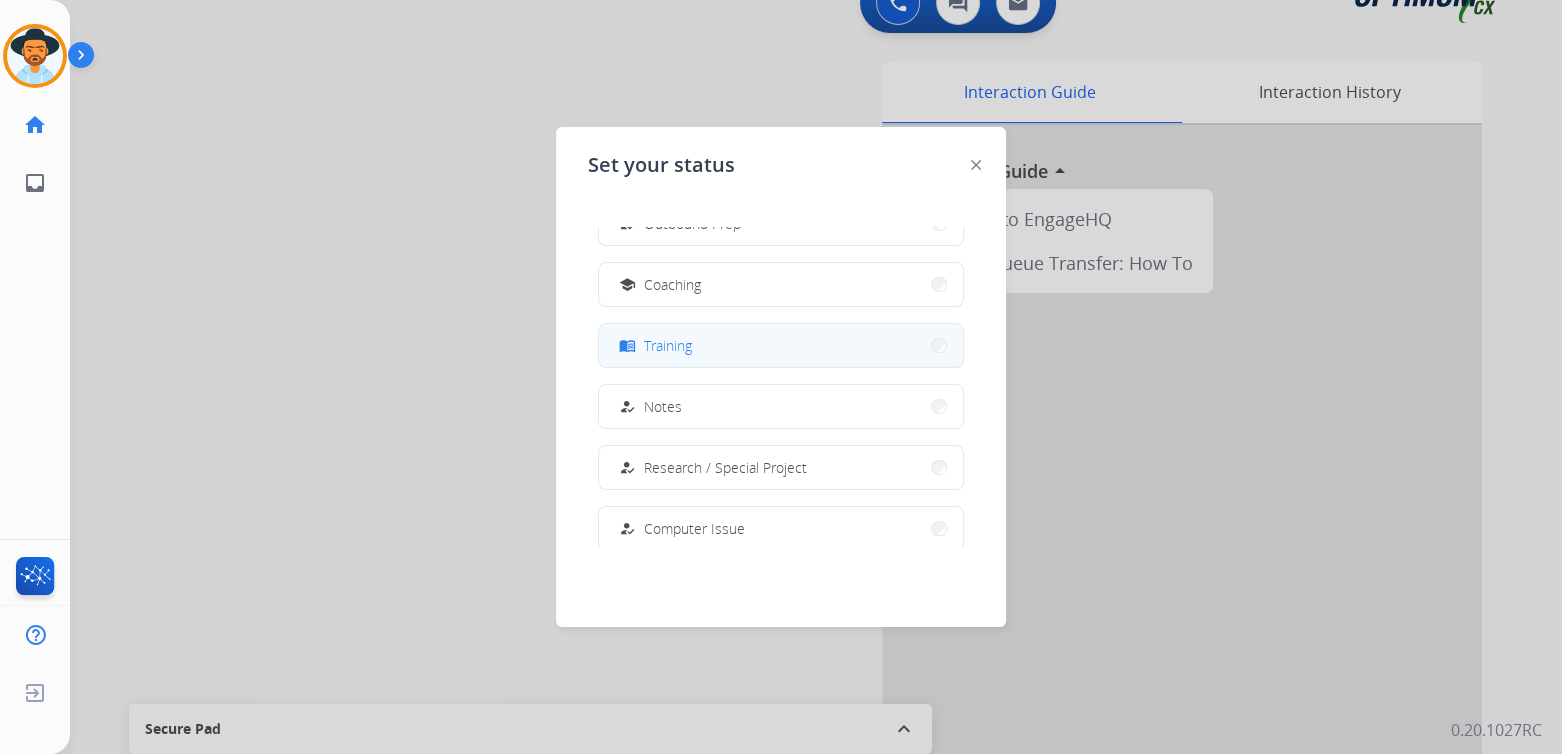 scroll, scrollTop: 289, scrollLeft: 0, axis: vertical 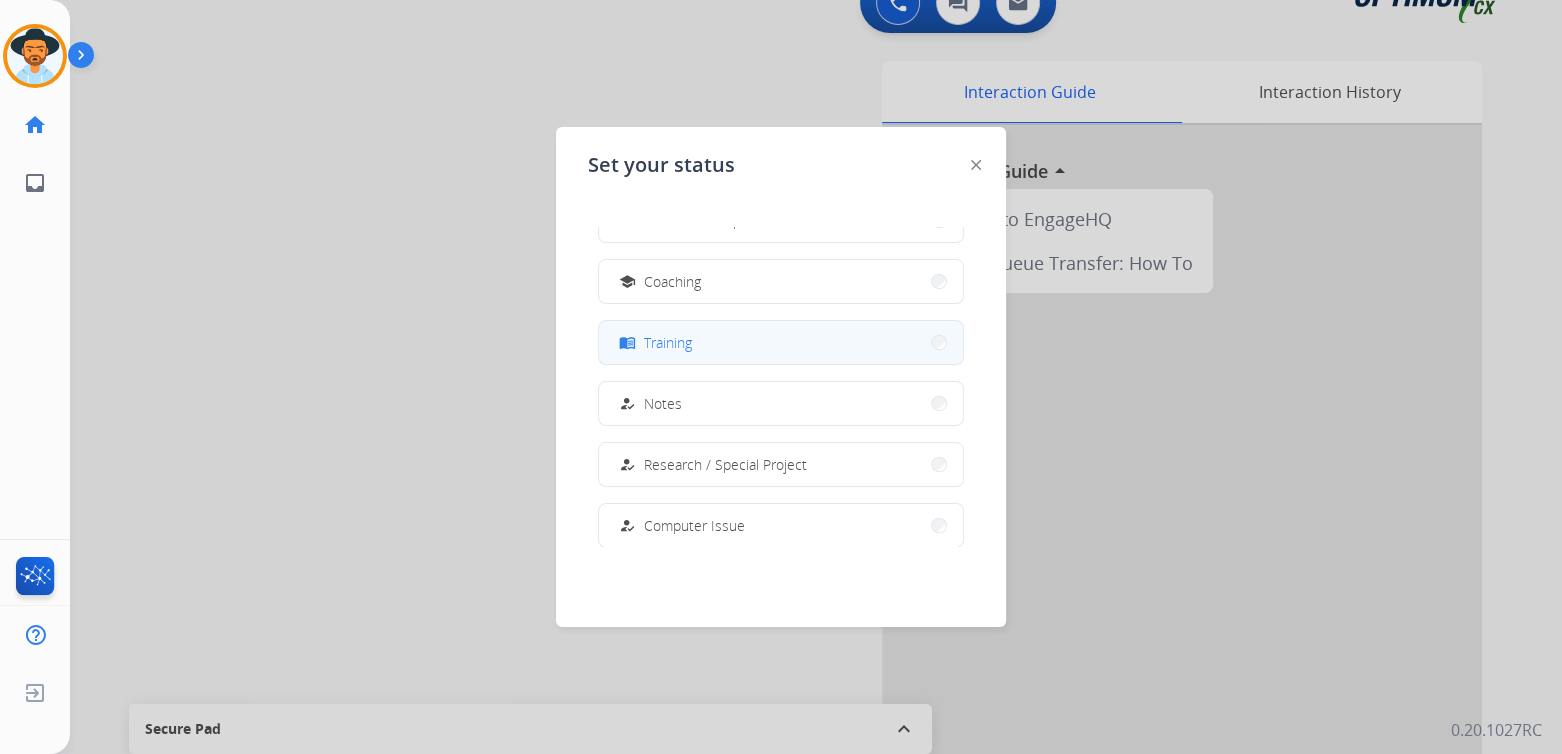 click on "Training" at bounding box center [668, 342] 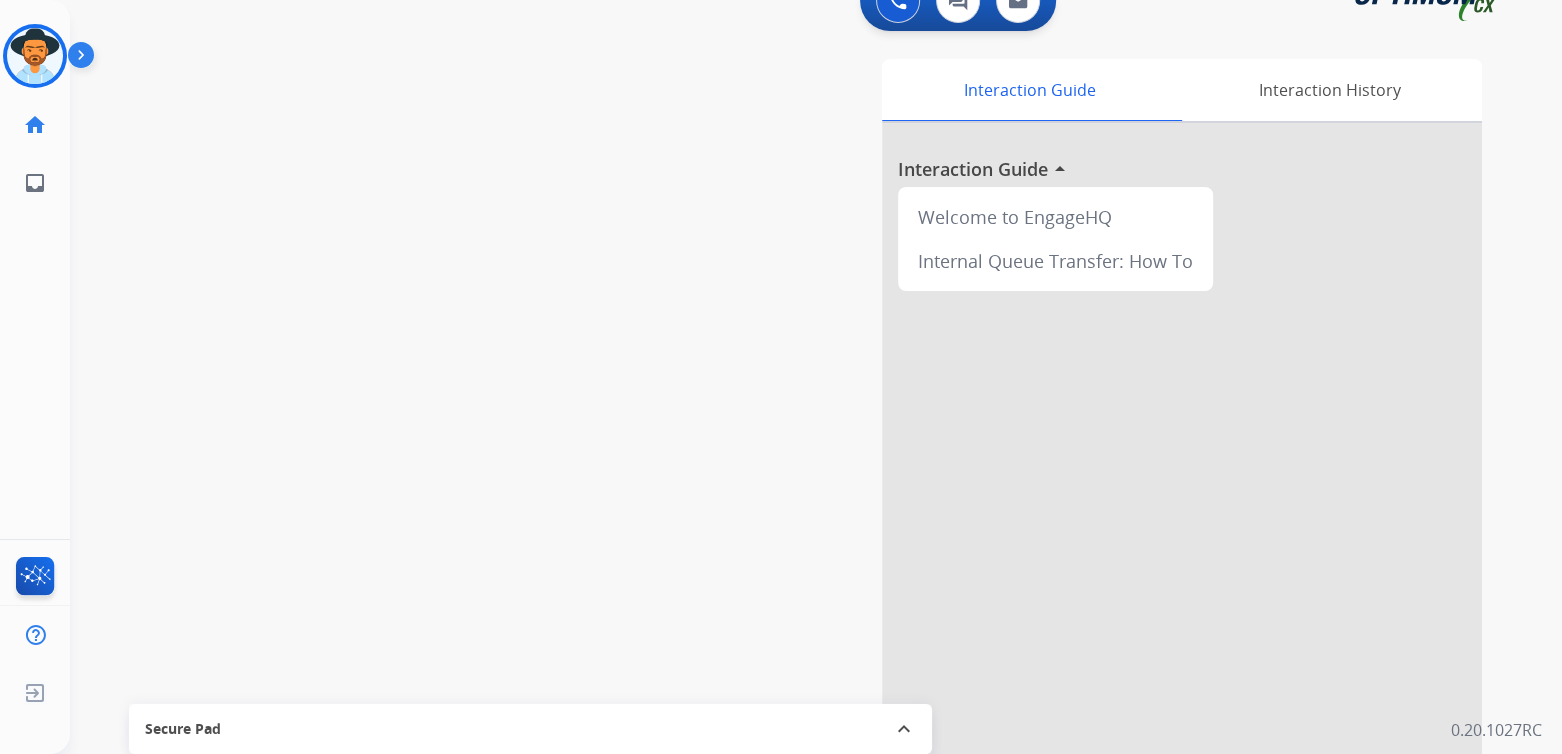 scroll, scrollTop: 38, scrollLeft: 0, axis: vertical 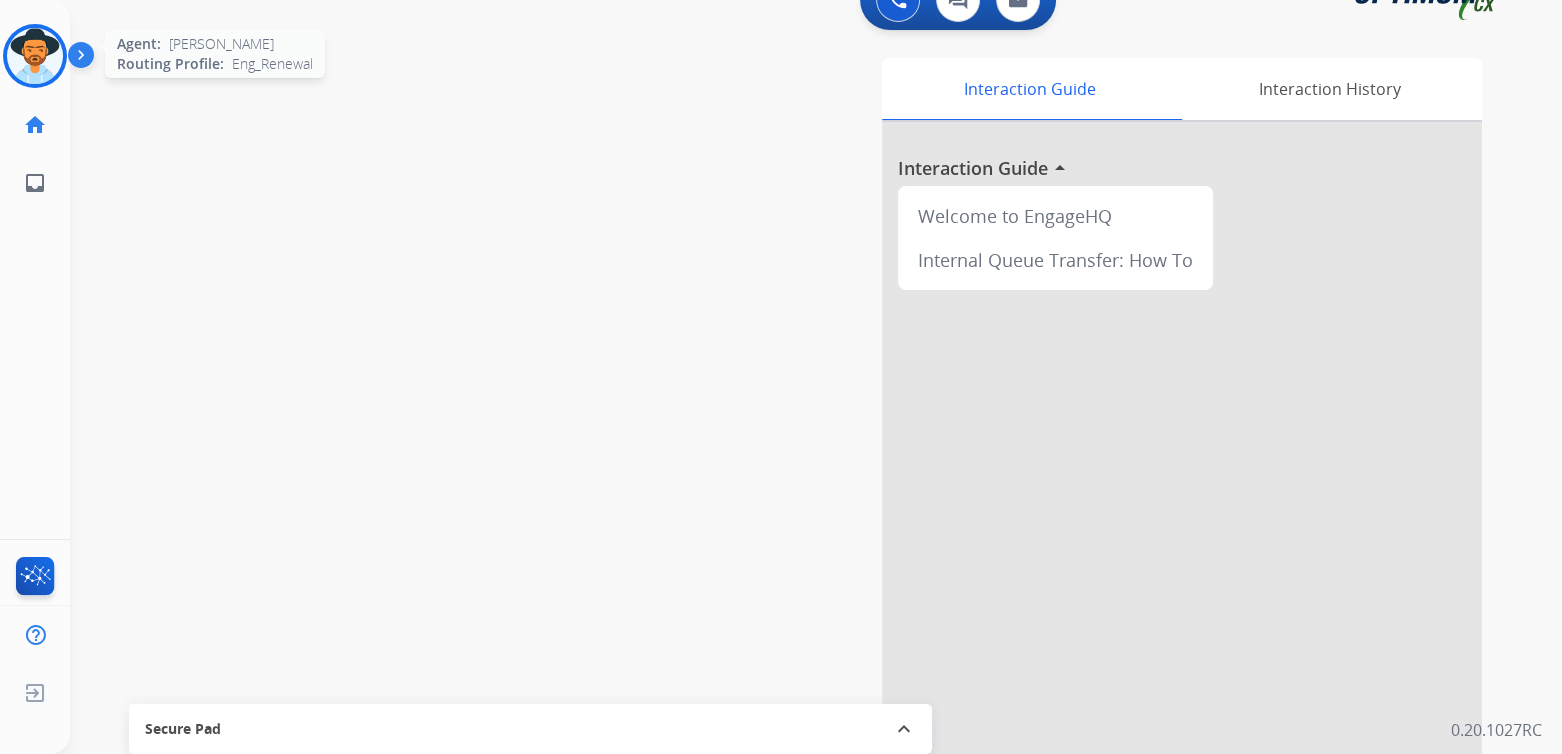 click at bounding box center [35, 56] 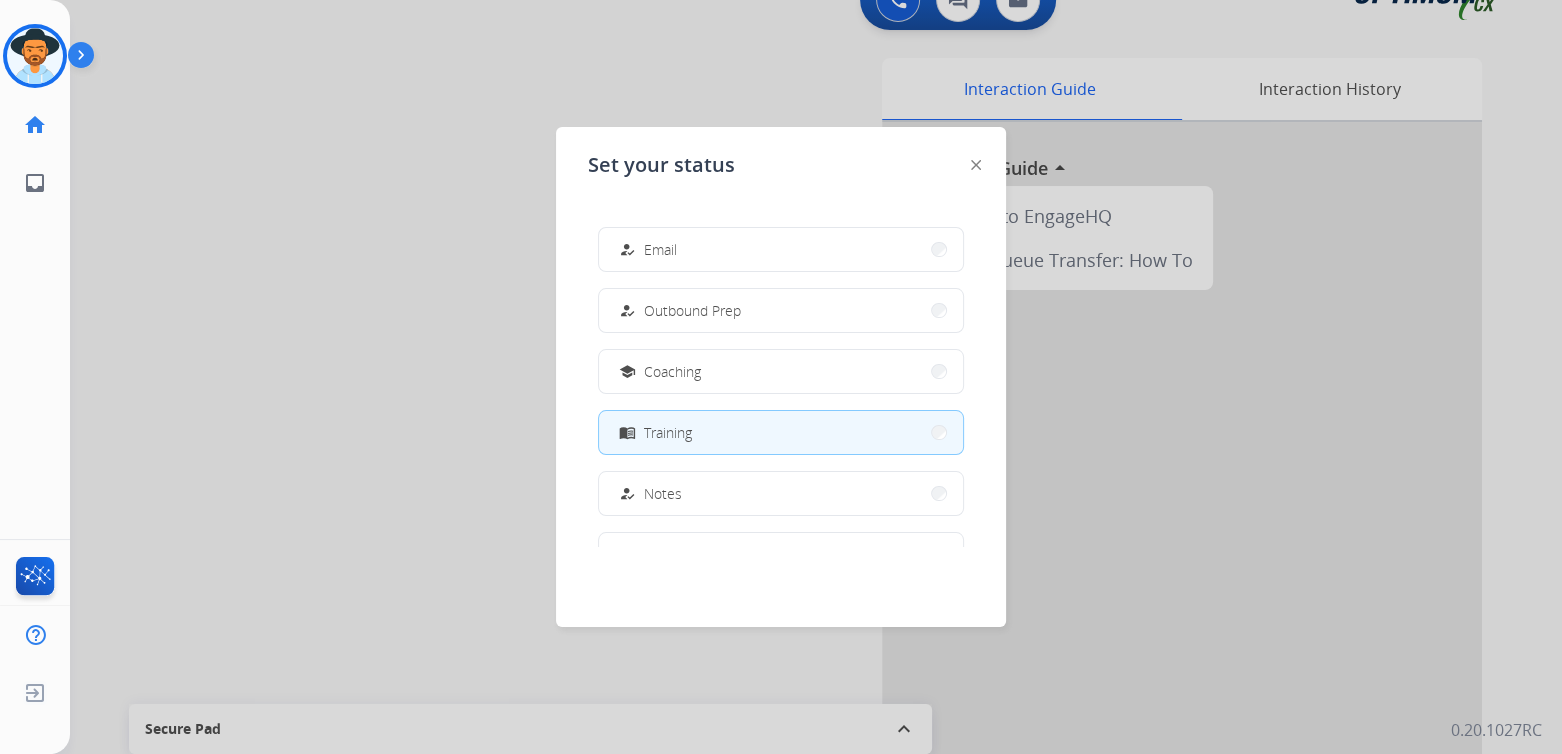 scroll, scrollTop: 200, scrollLeft: 0, axis: vertical 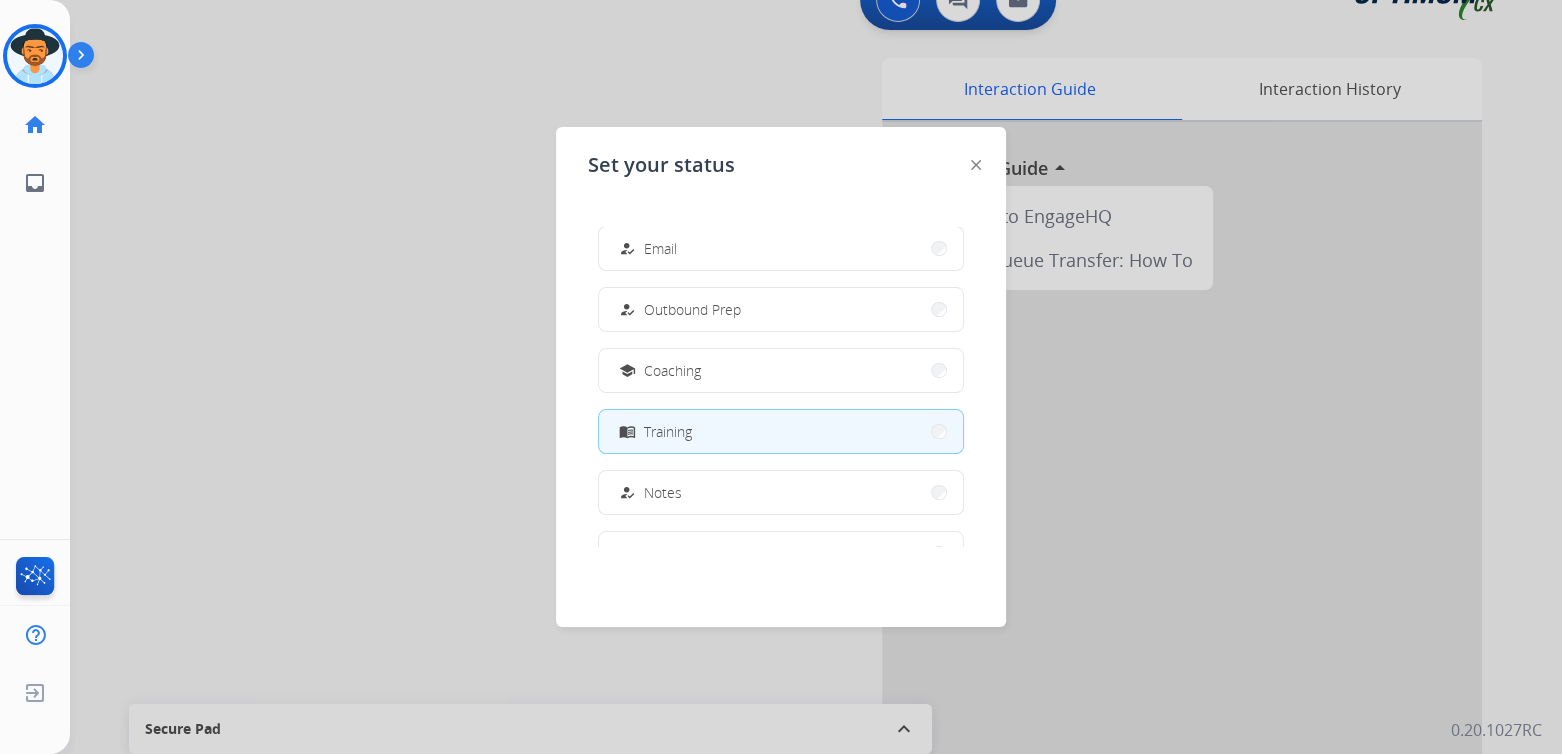 click at bounding box center (781, 377) 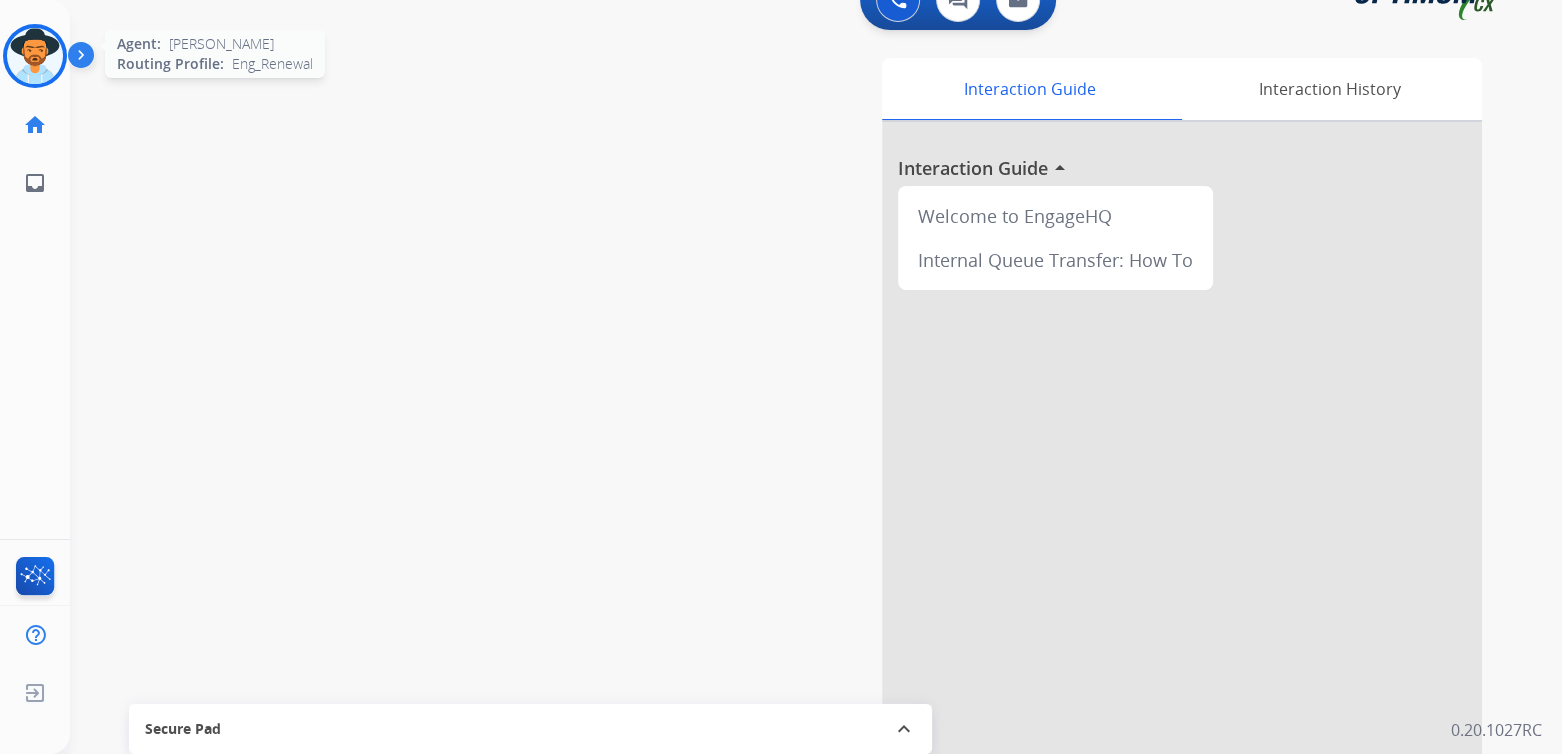 drag, startPoint x: 34, startPoint y: 54, endPoint x: 49, endPoint y: 69, distance: 21.213203 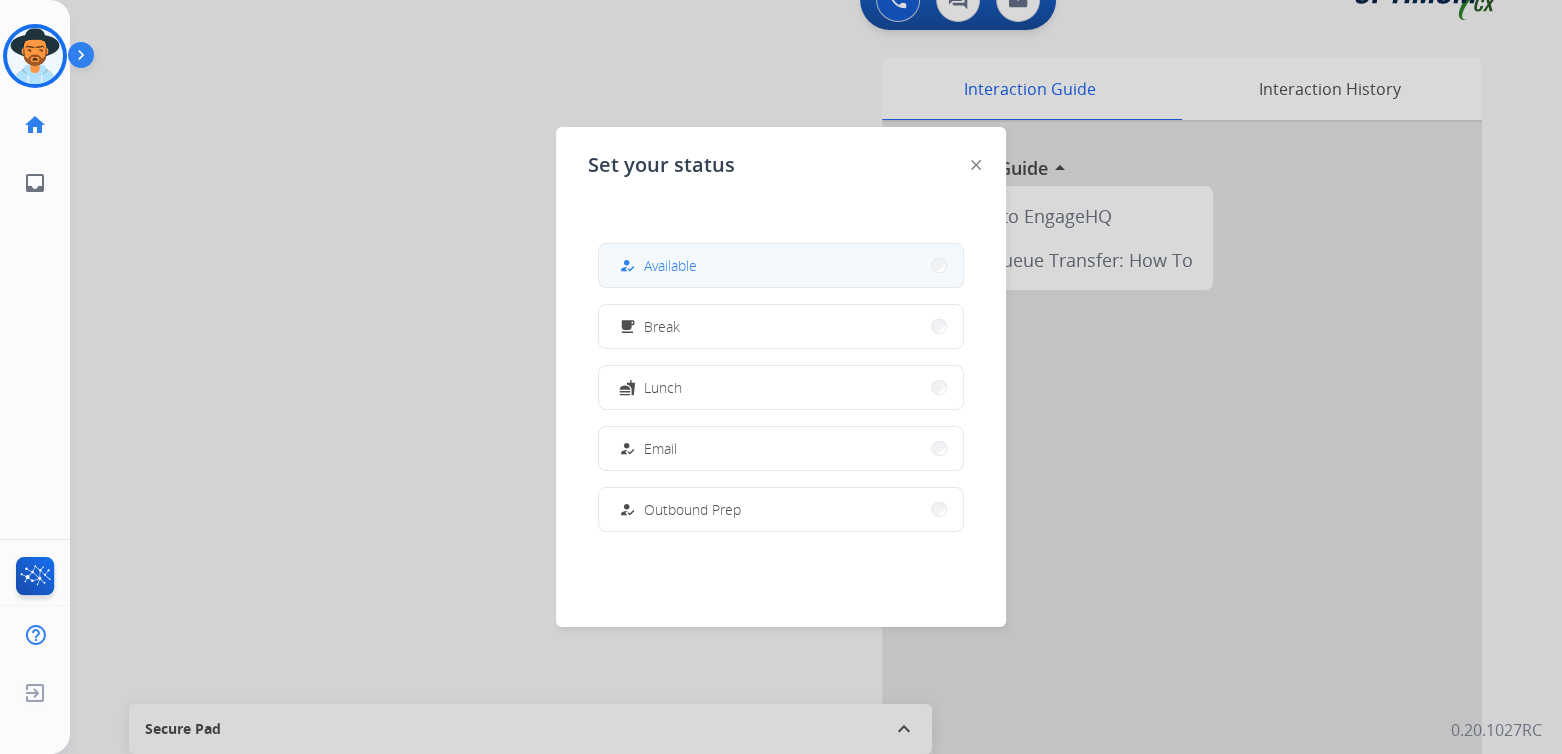 click on "Available" at bounding box center [670, 265] 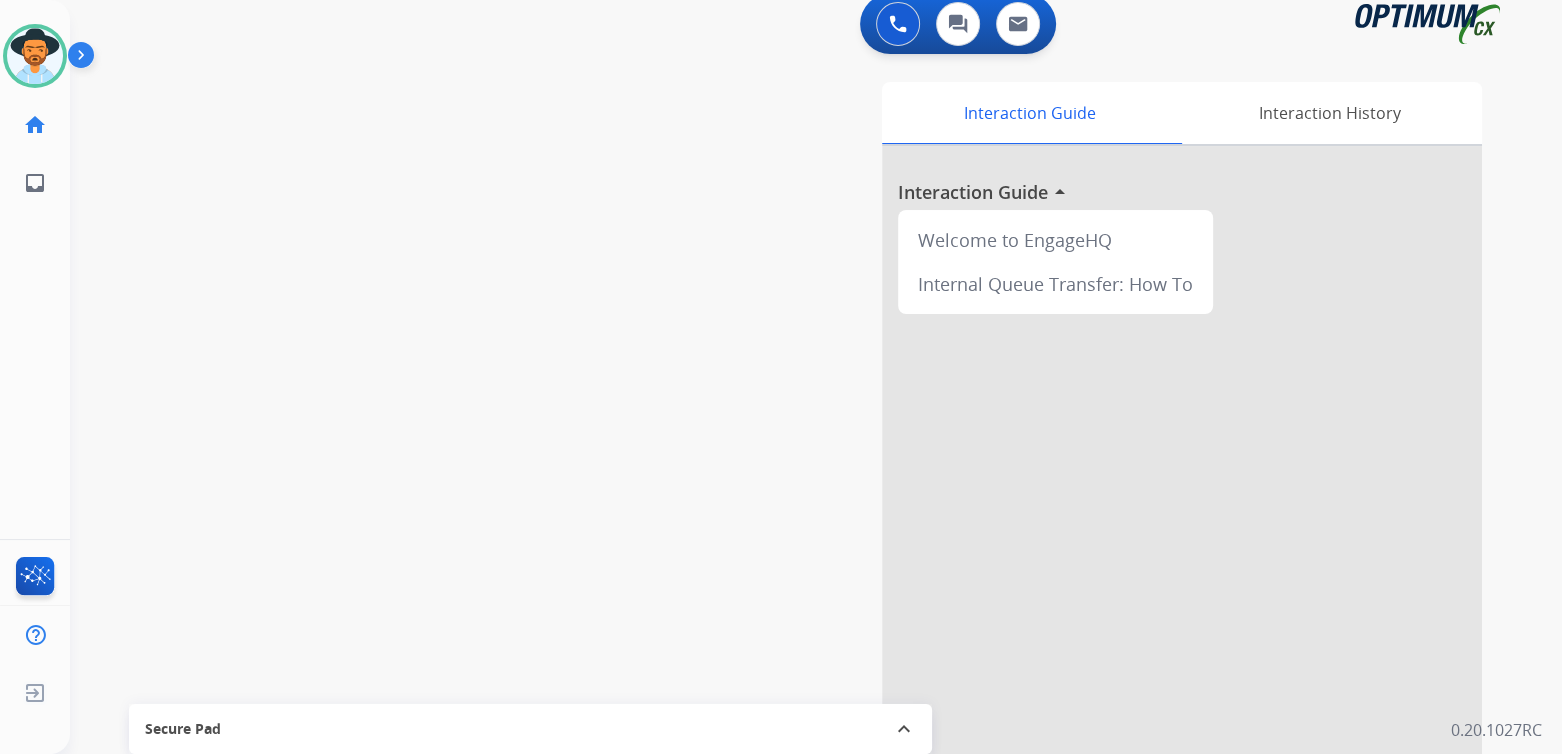 scroll, scrollTop: 0, scrollLeft: 0, axis: both 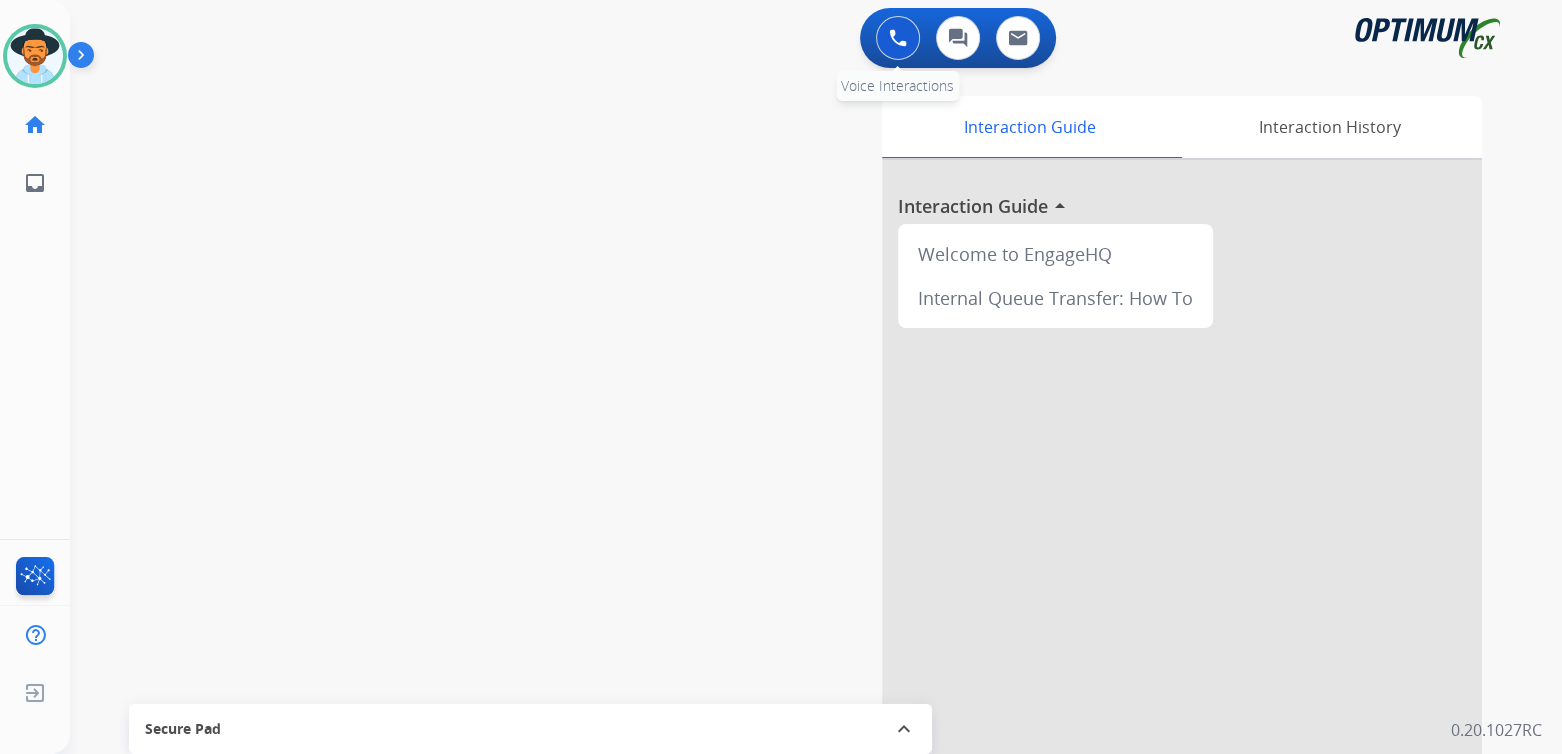 click at bounding box center [898, 38] 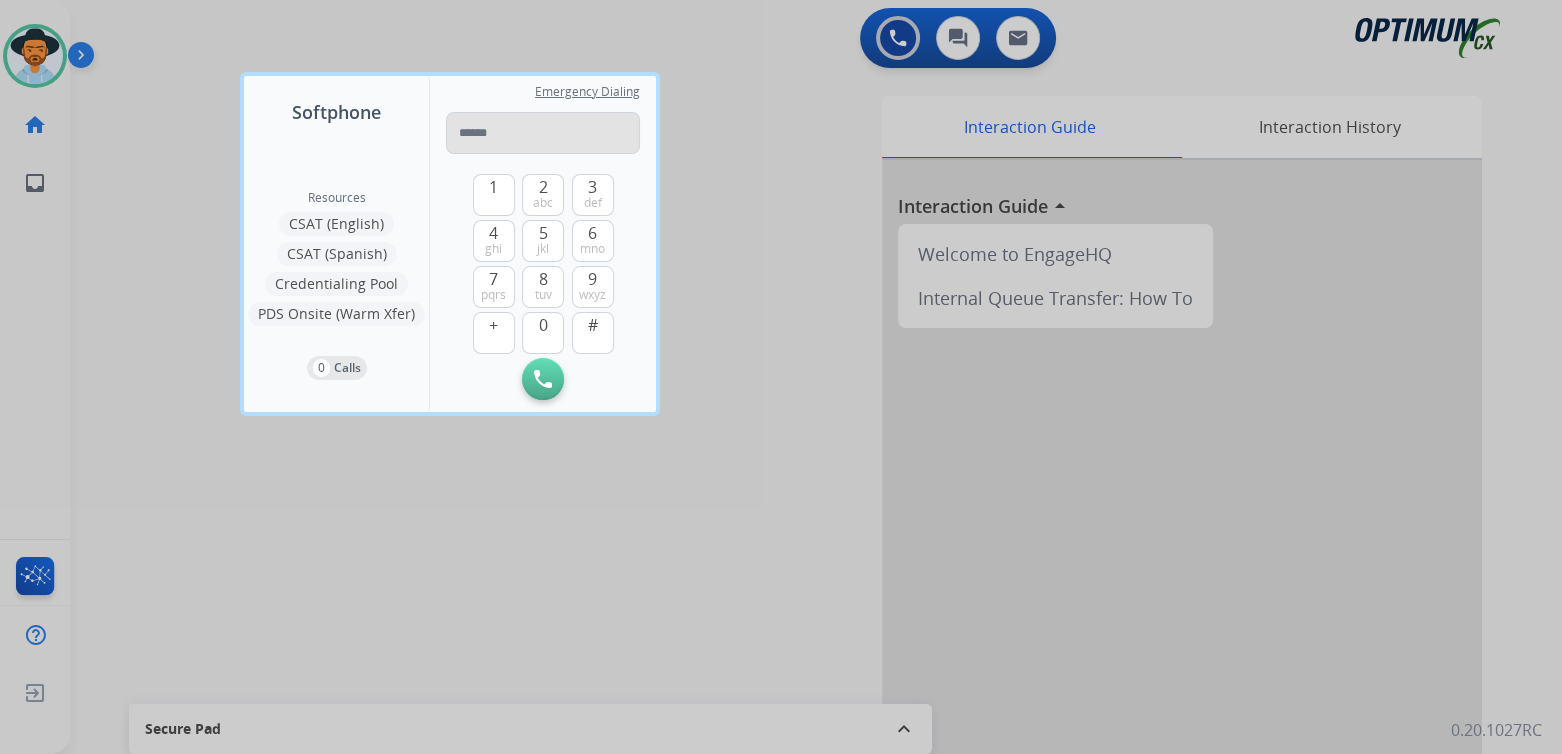 click at bounding box center [543, 133] 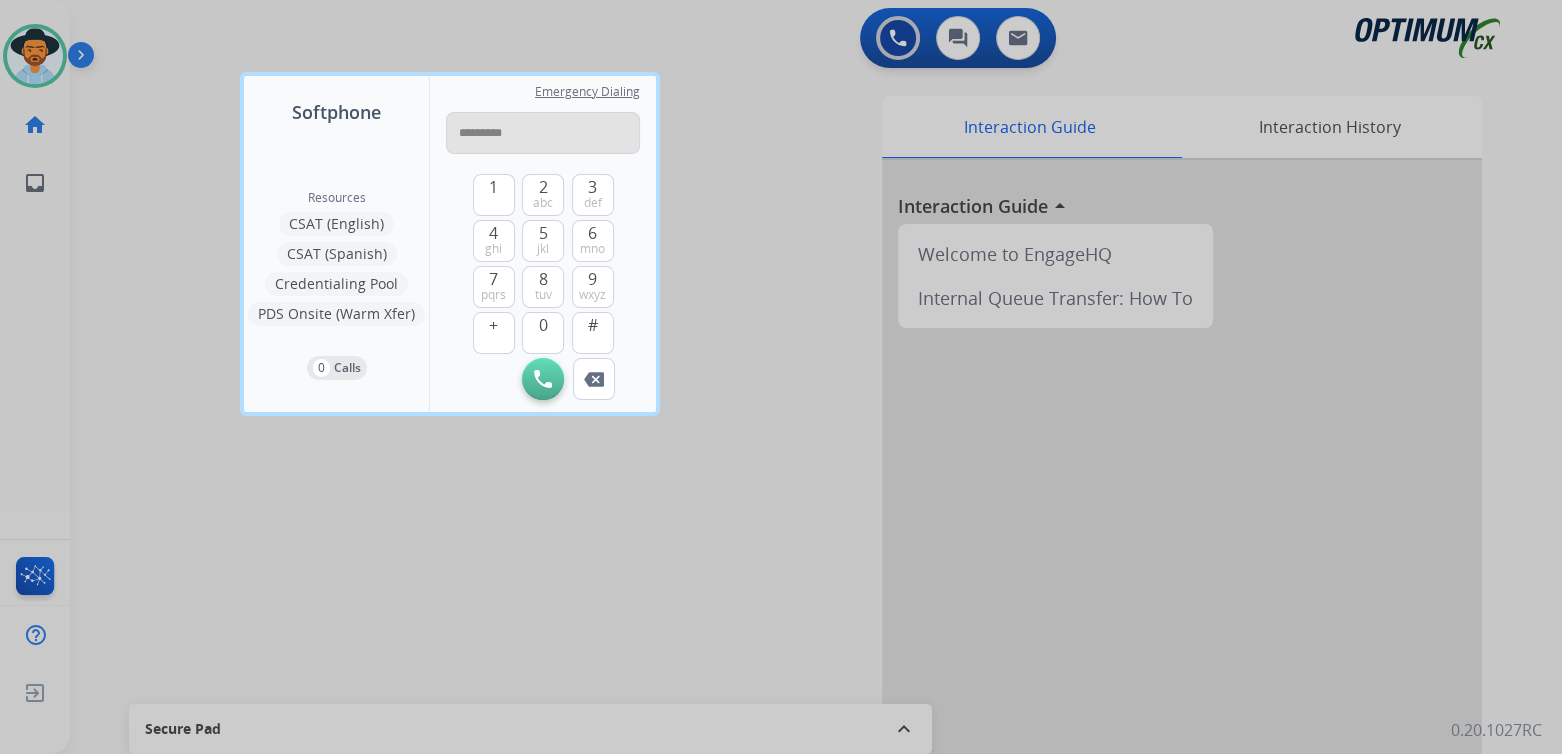 type on "**********" 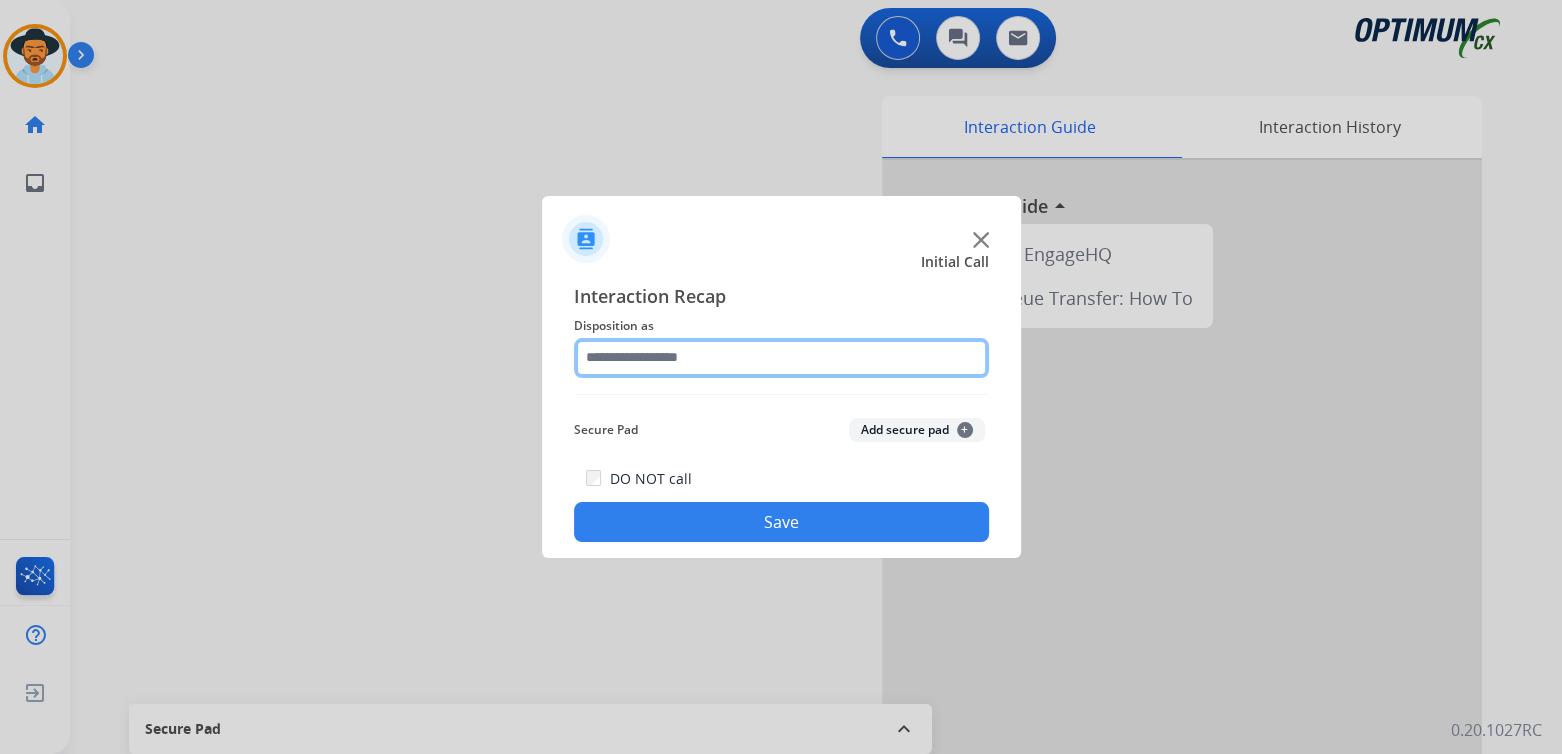 click 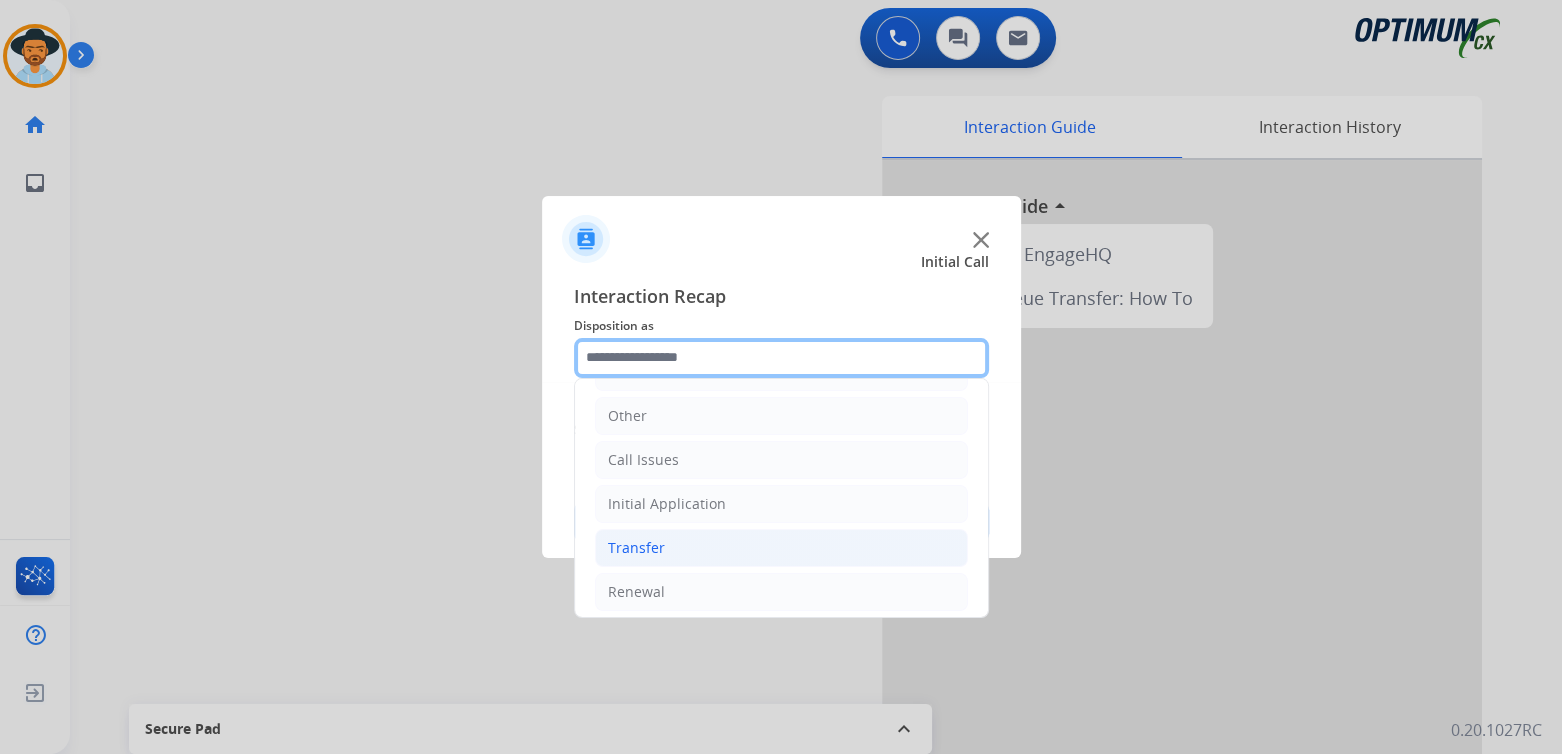 scroll, scrollTop: 132, scrollLeft: 0, axis: vertical 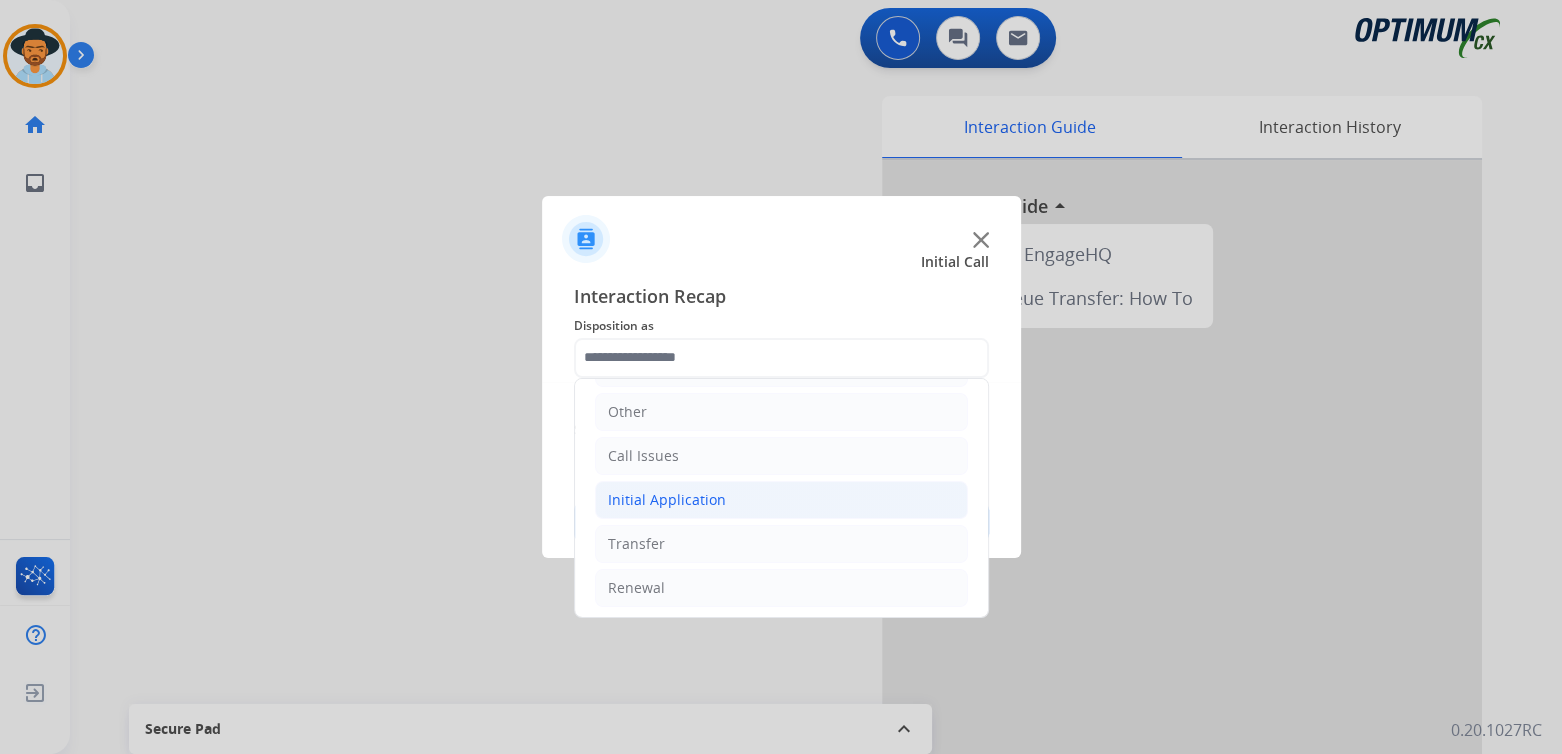 click on "Initial Application" 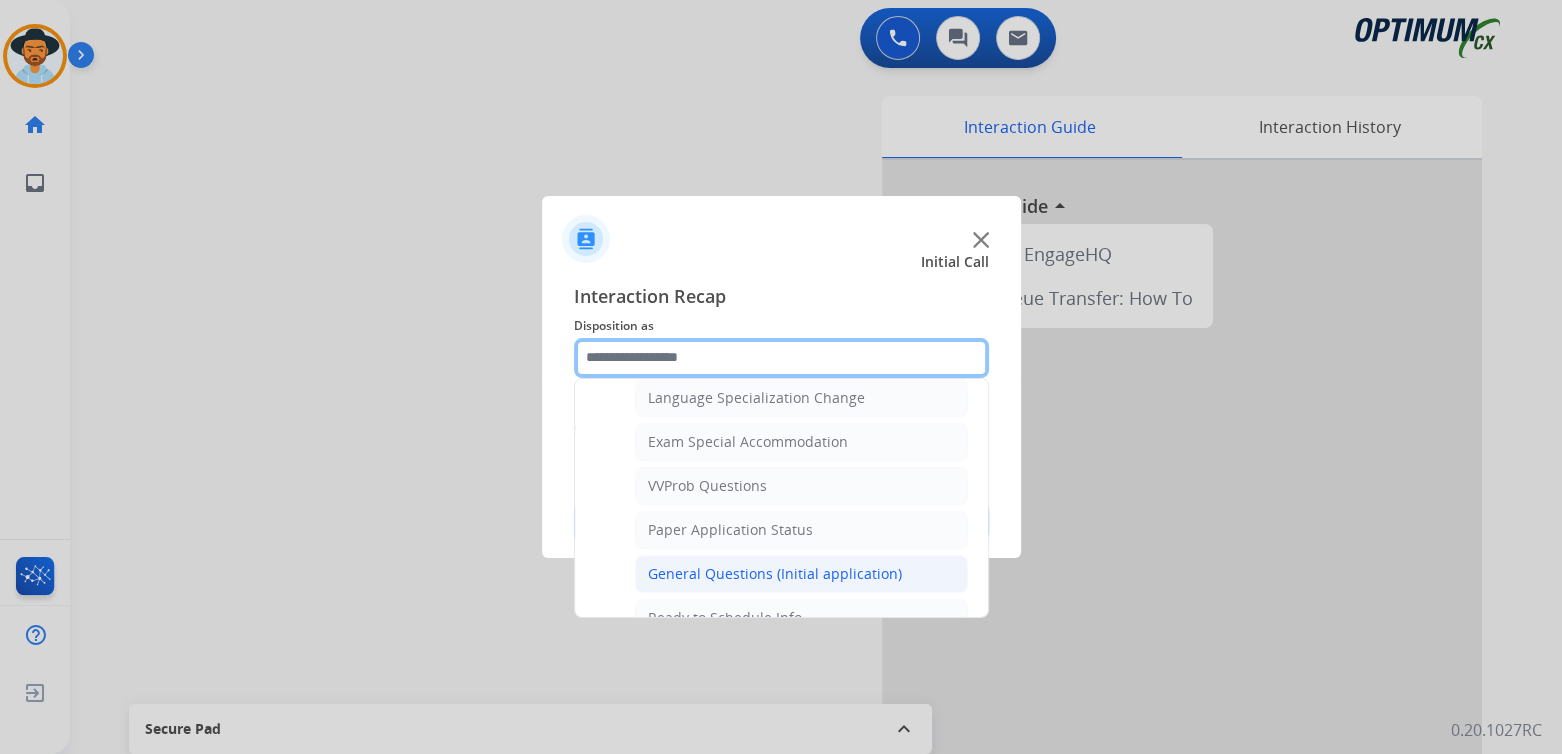 scroll, scrollTop: 1001, scrollLeft: 0, axis: vertical 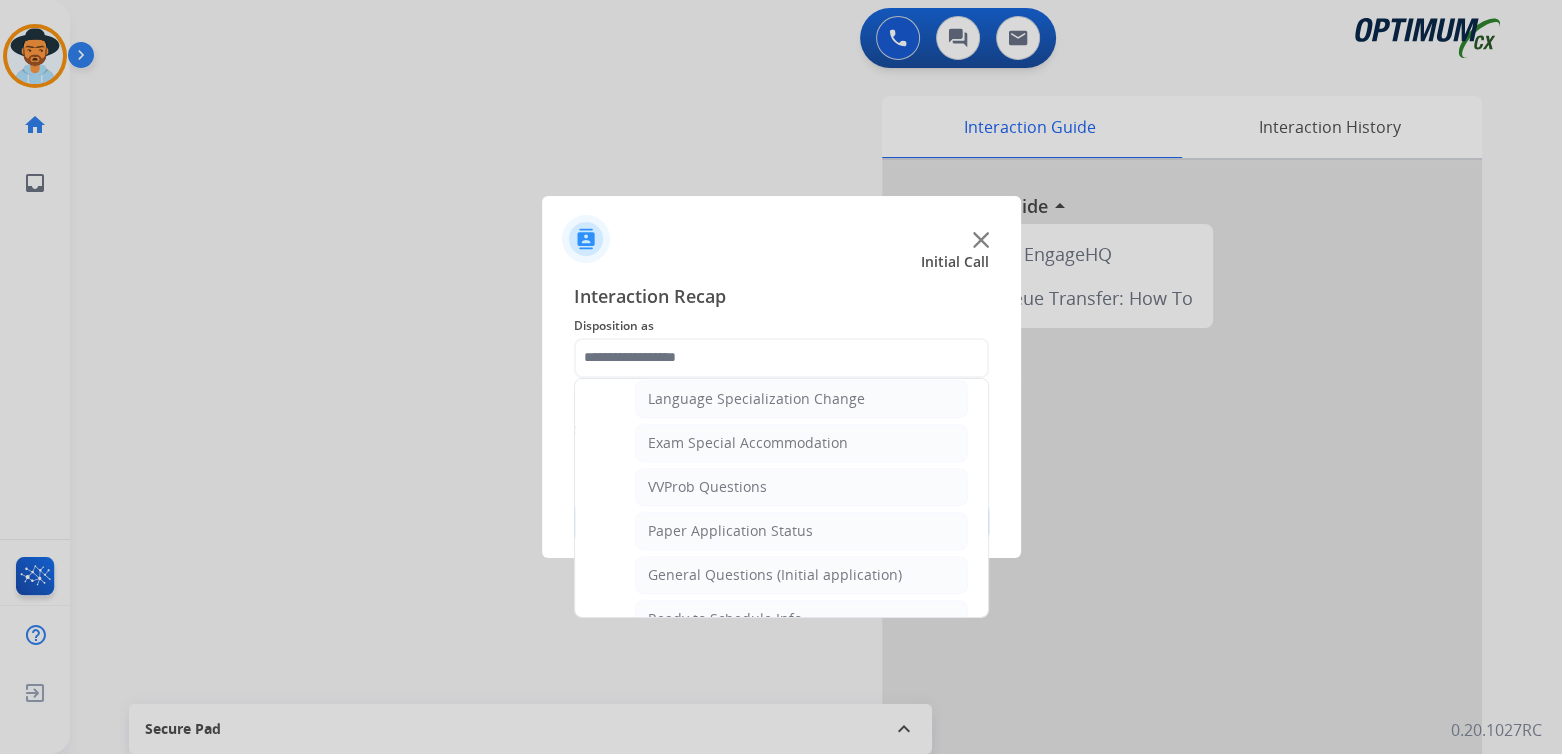 drag, startPoint x: 714, startPoint y: 565, endPoint x: 730, endPoint y: 558, distance: 17.464249 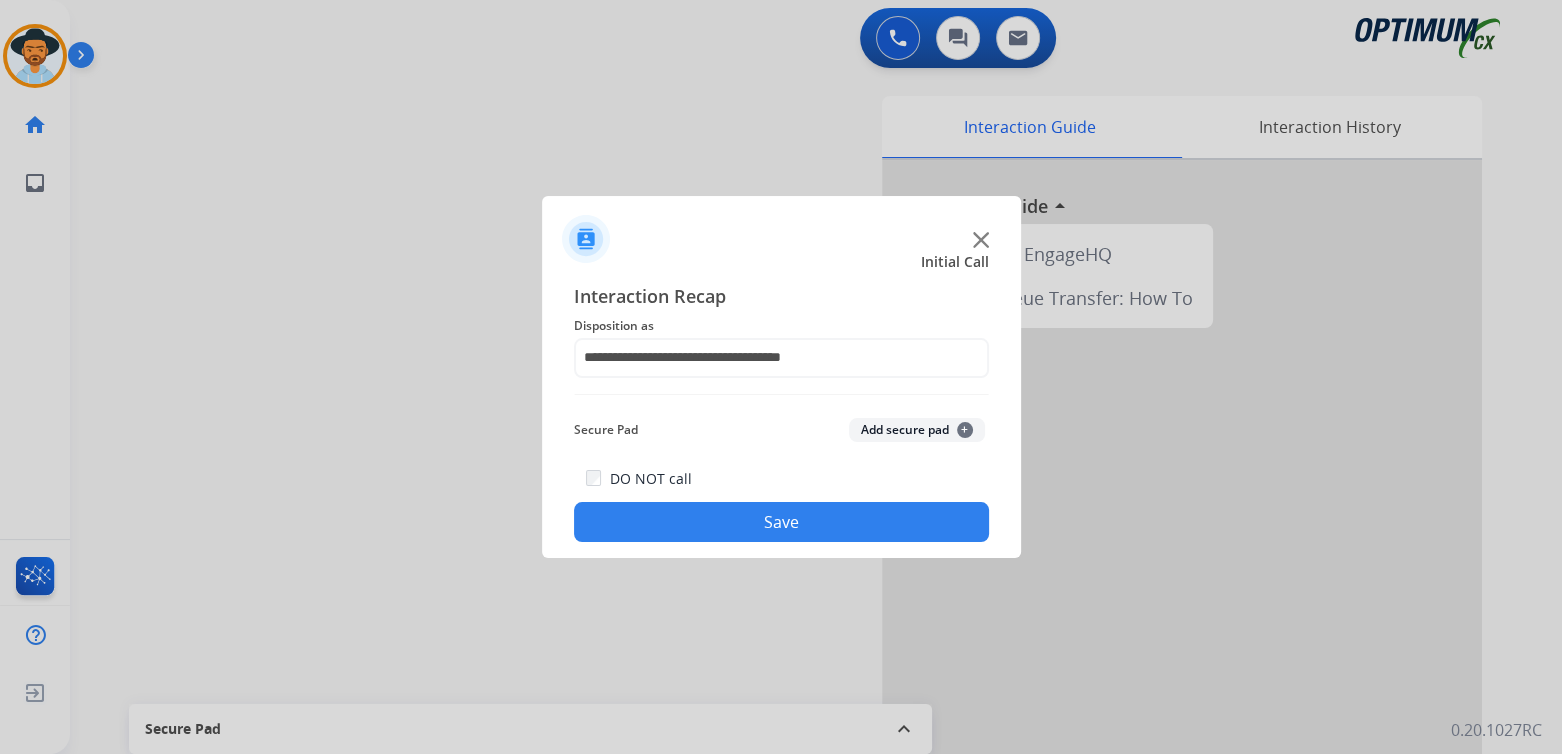 click on "Save" 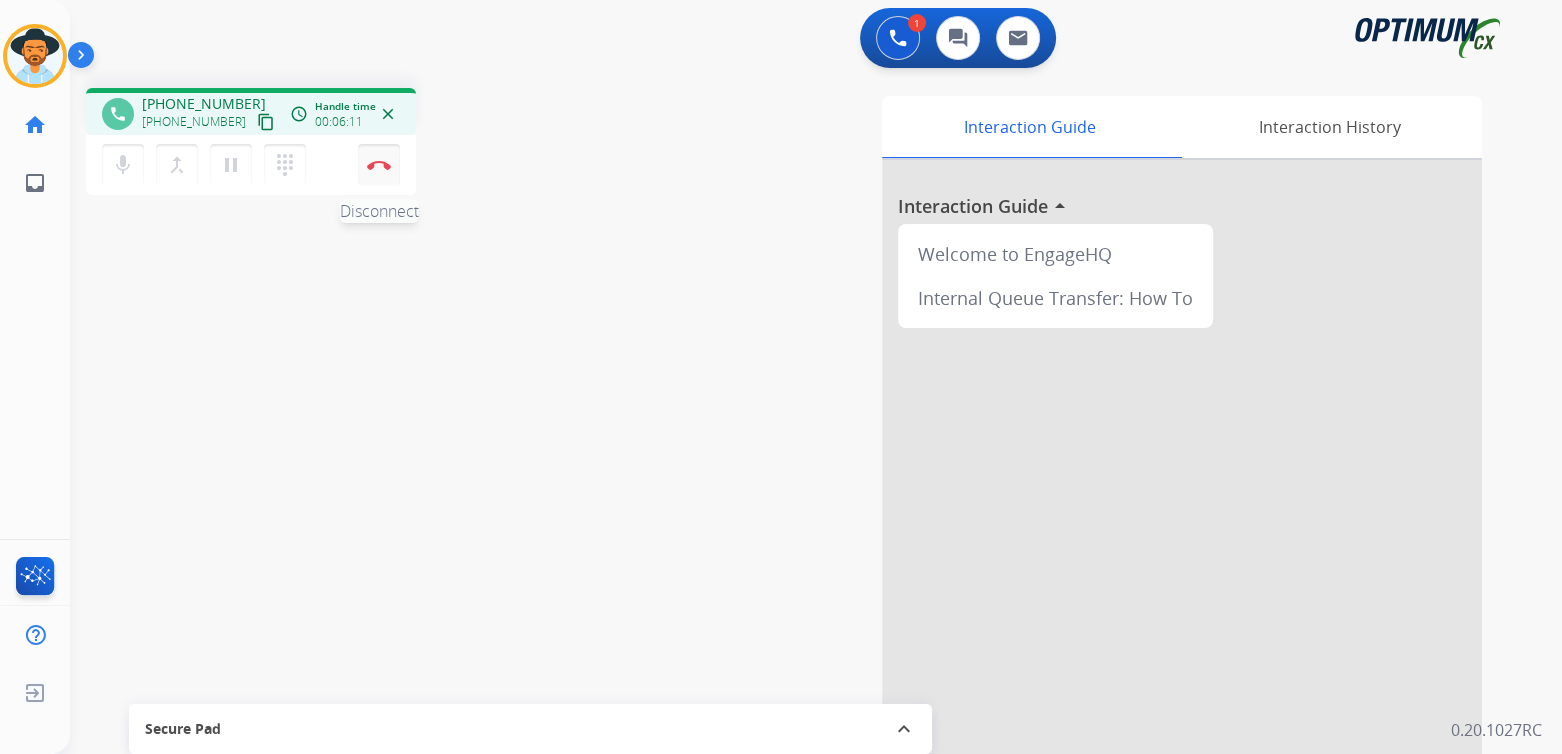 click on "Disconnect" at bounding box center [379, 165] 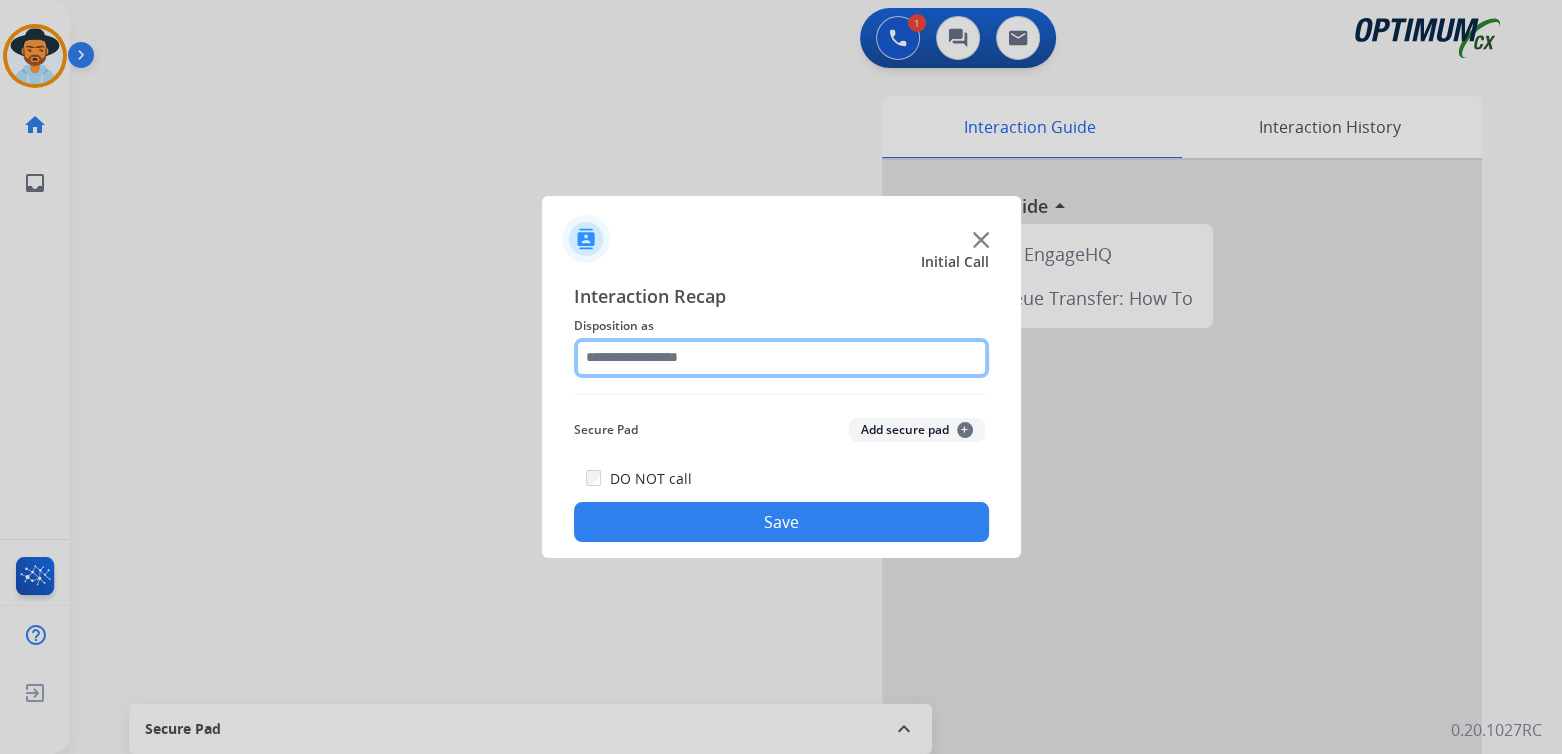 click 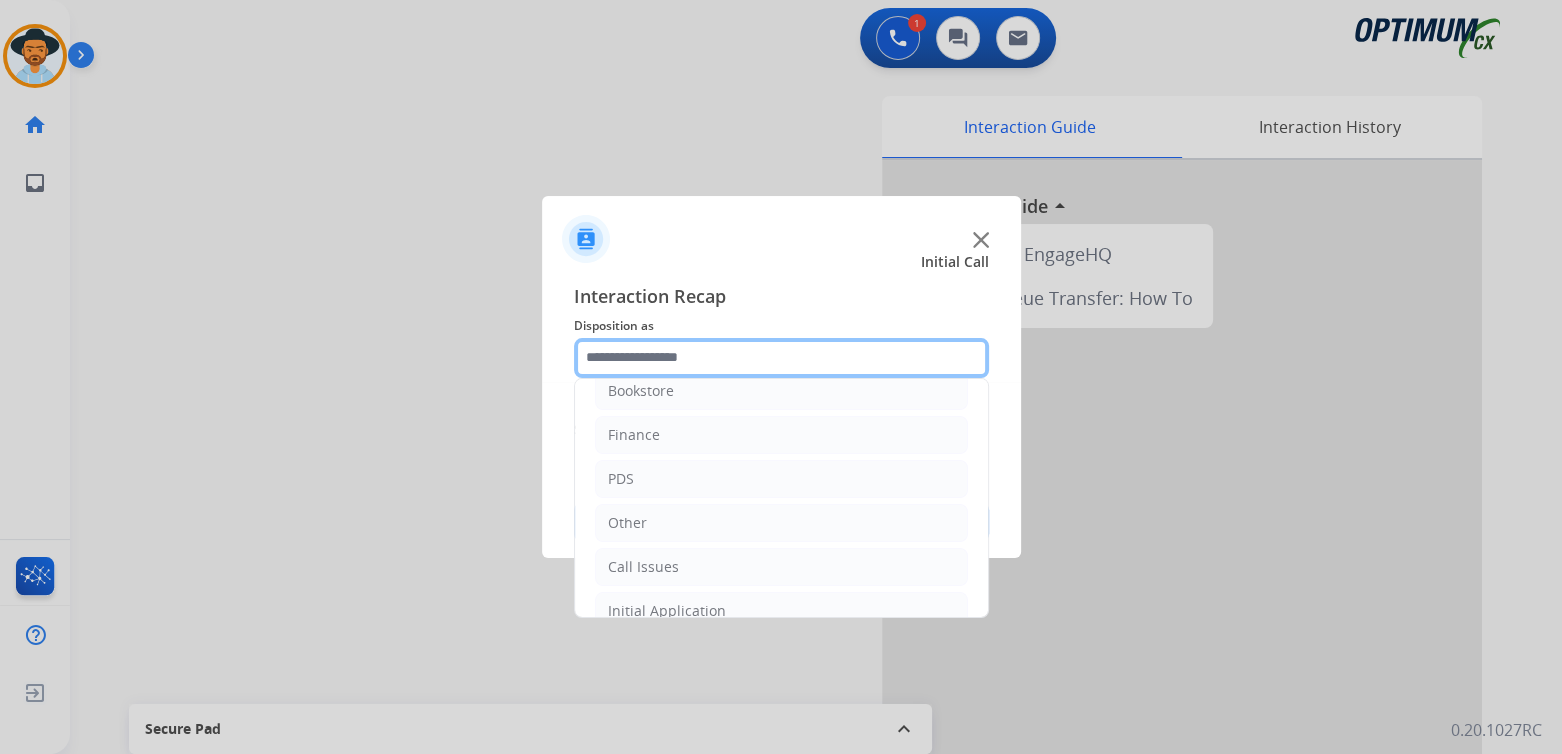scroll, scrollTop: 132, scrollLeft: 0, axis: vertical 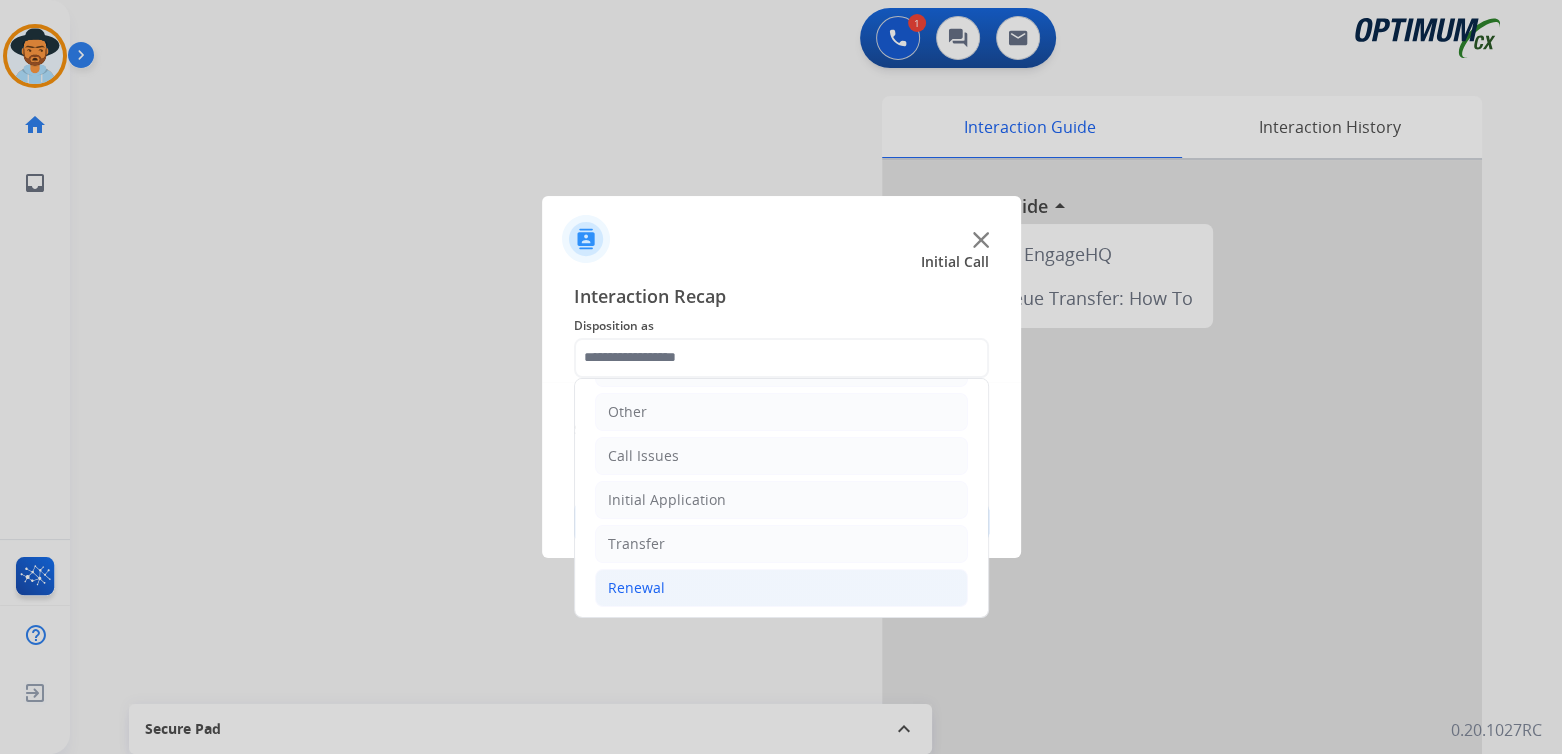click on "Renewal" 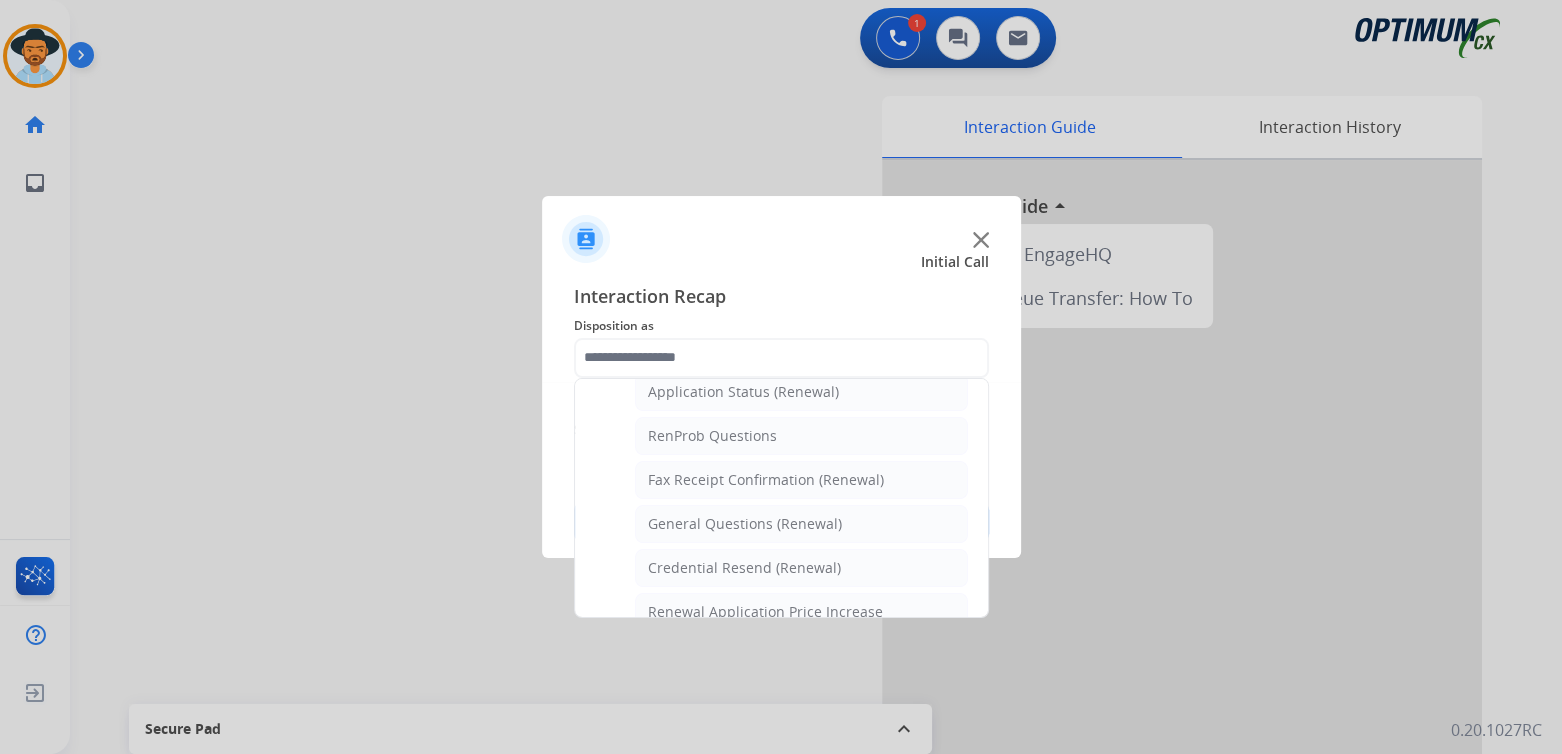 scroll, scrollTop: 486, scrollLeft: 0, axis: vertical 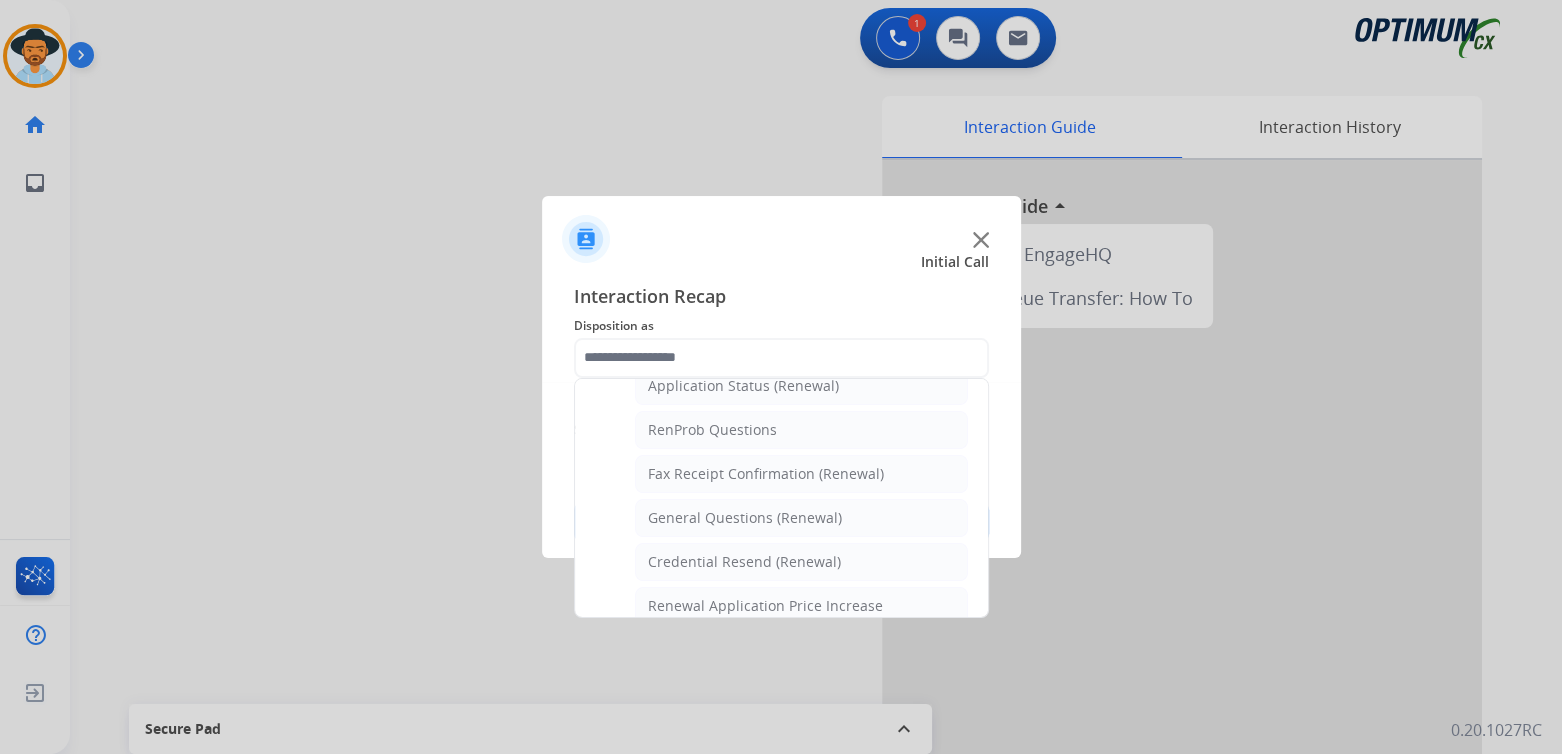 click on "General Questions (Renewal)" 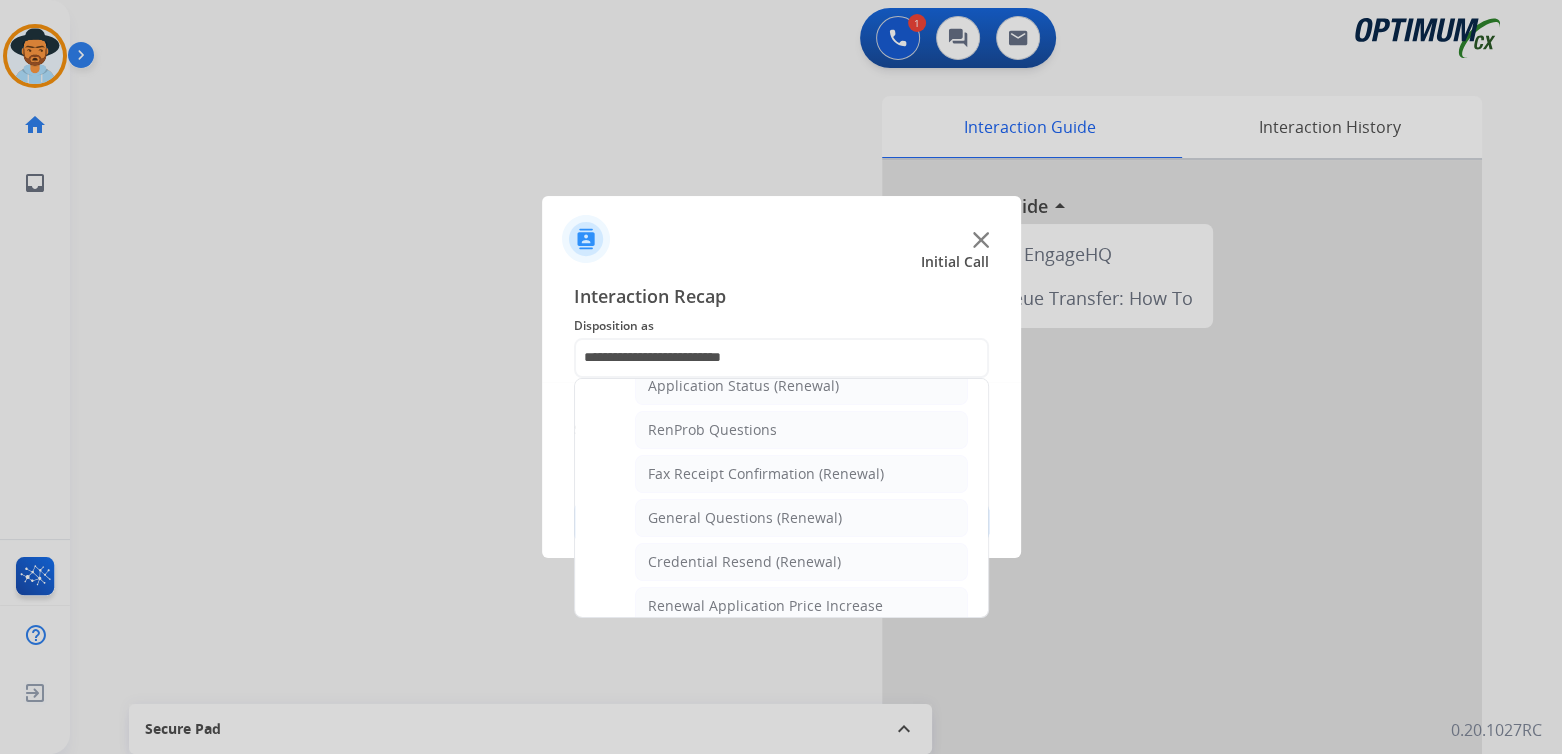 scroll, scrollTop: 0, scrollLeft: 0, axis: both 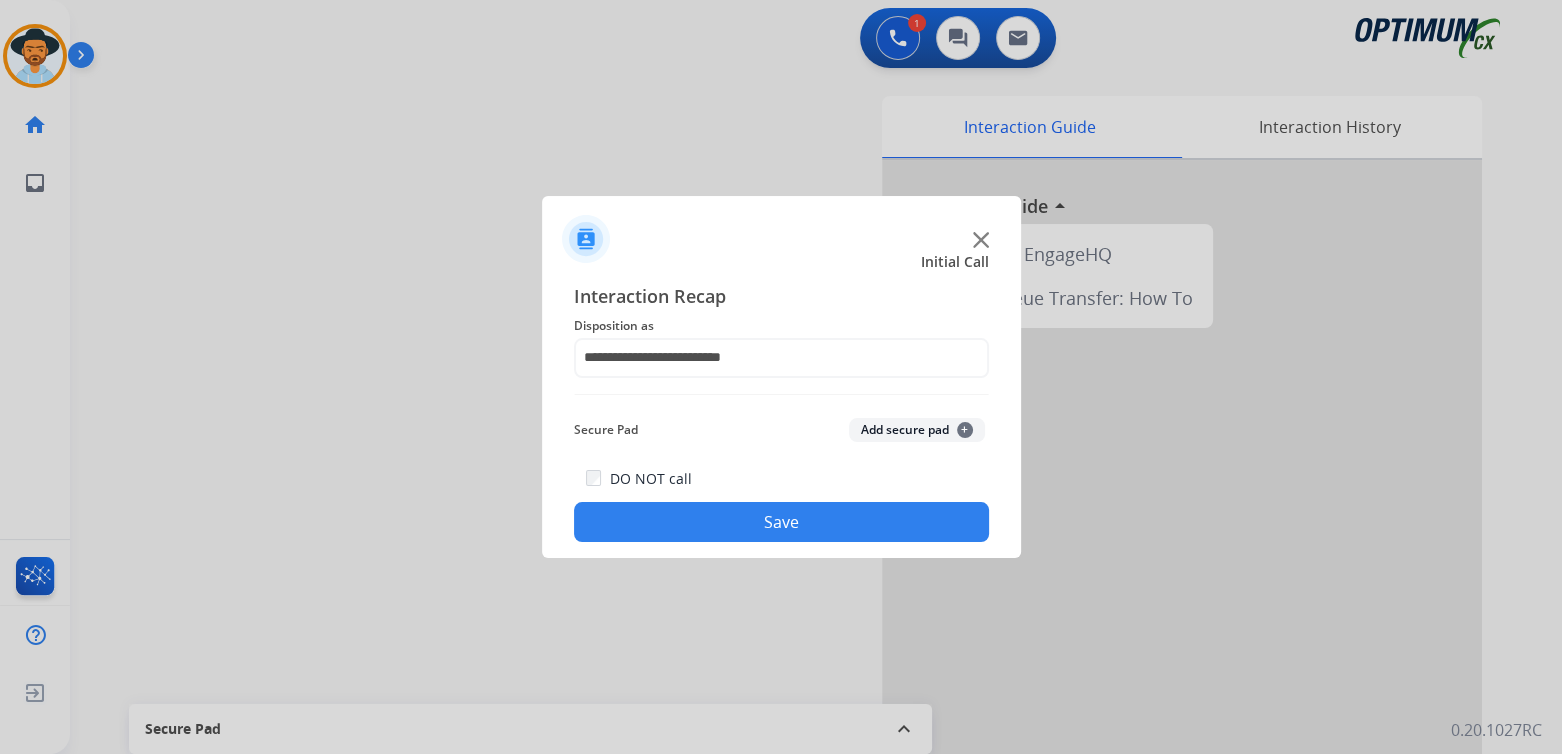 click on "Save" 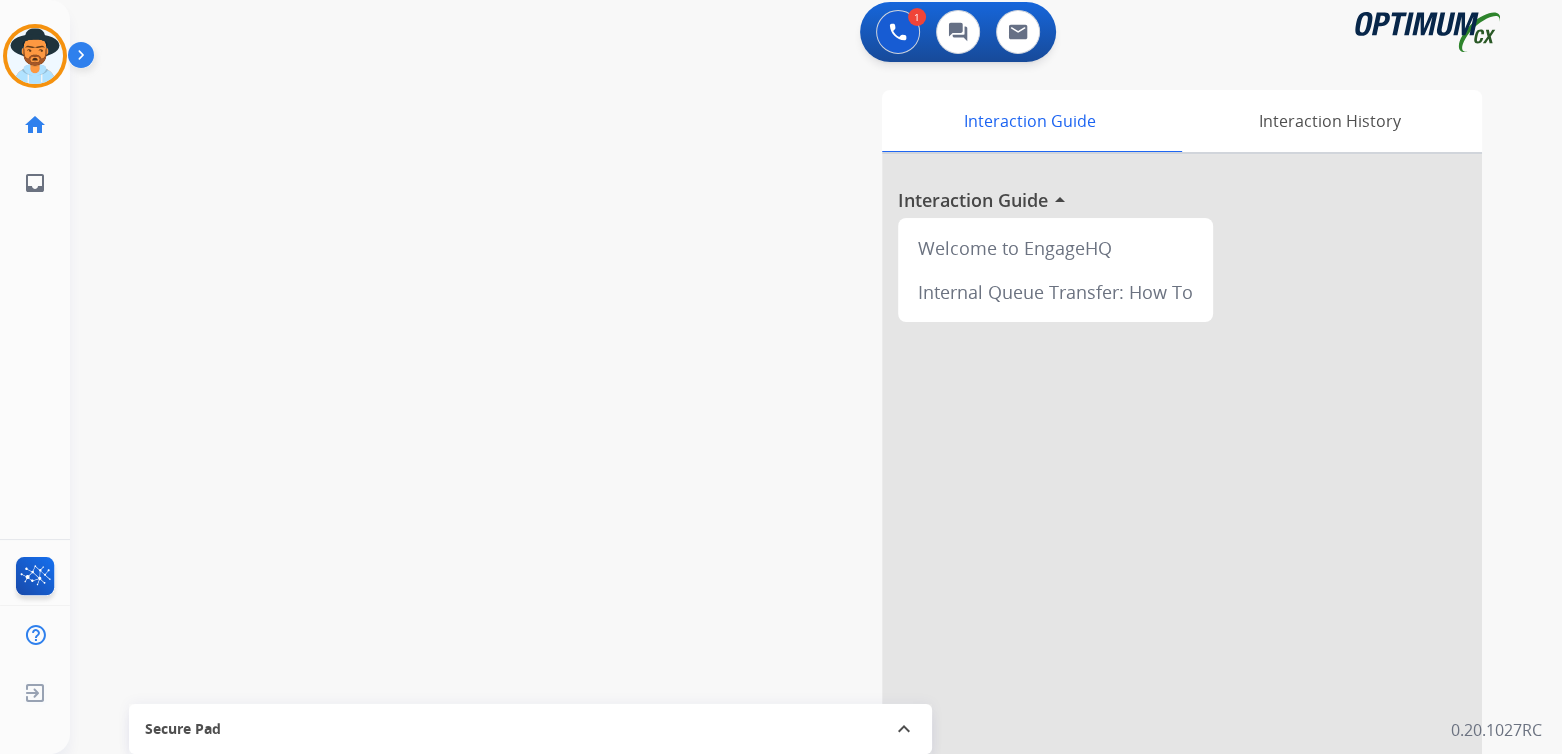 scroll, scrollTop: 7, scrollLeft: 0, axis: vertical 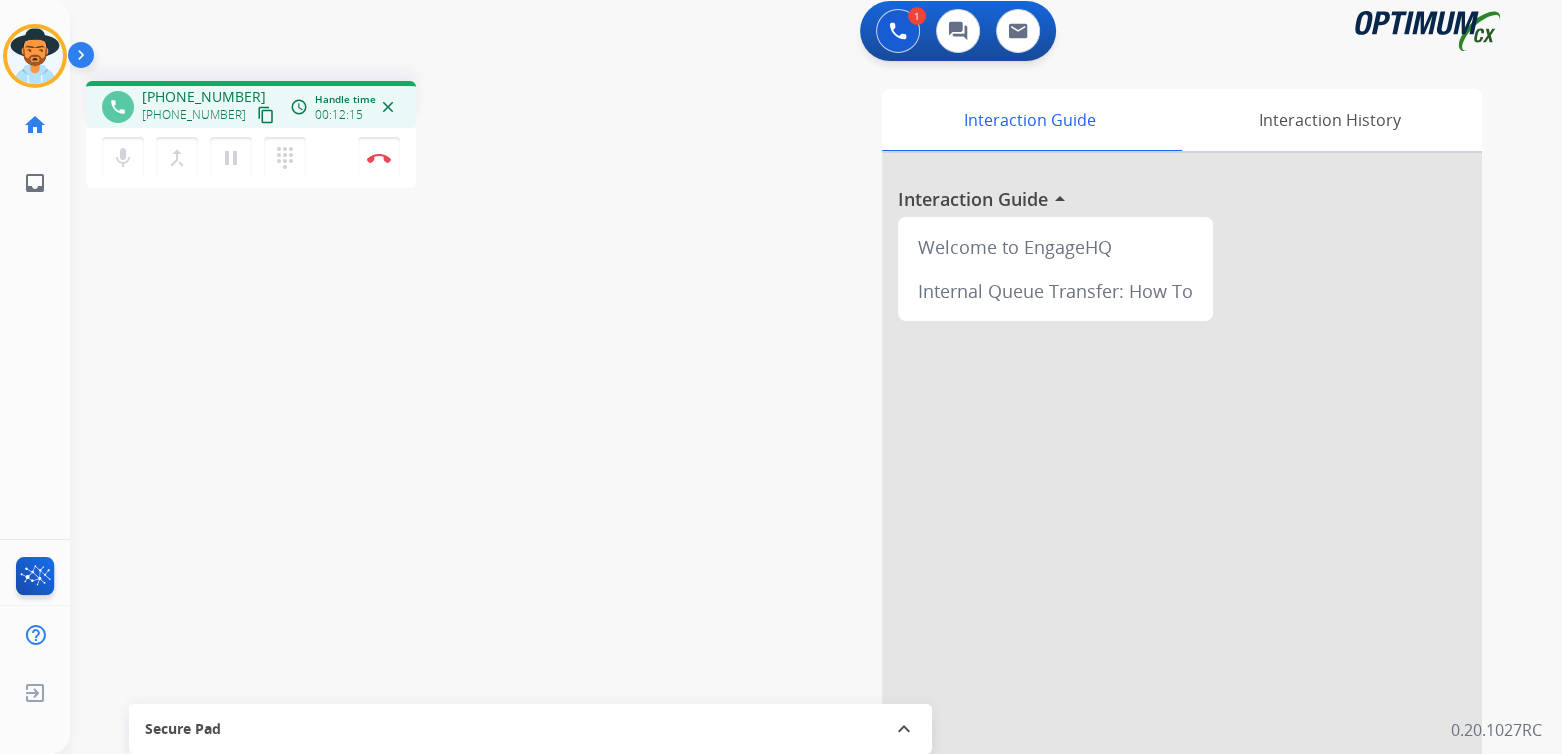 drag, startPoint x: 378, startPoint y: 161, endPoint x: 512, endPoint y: 160, distance: 134.00374 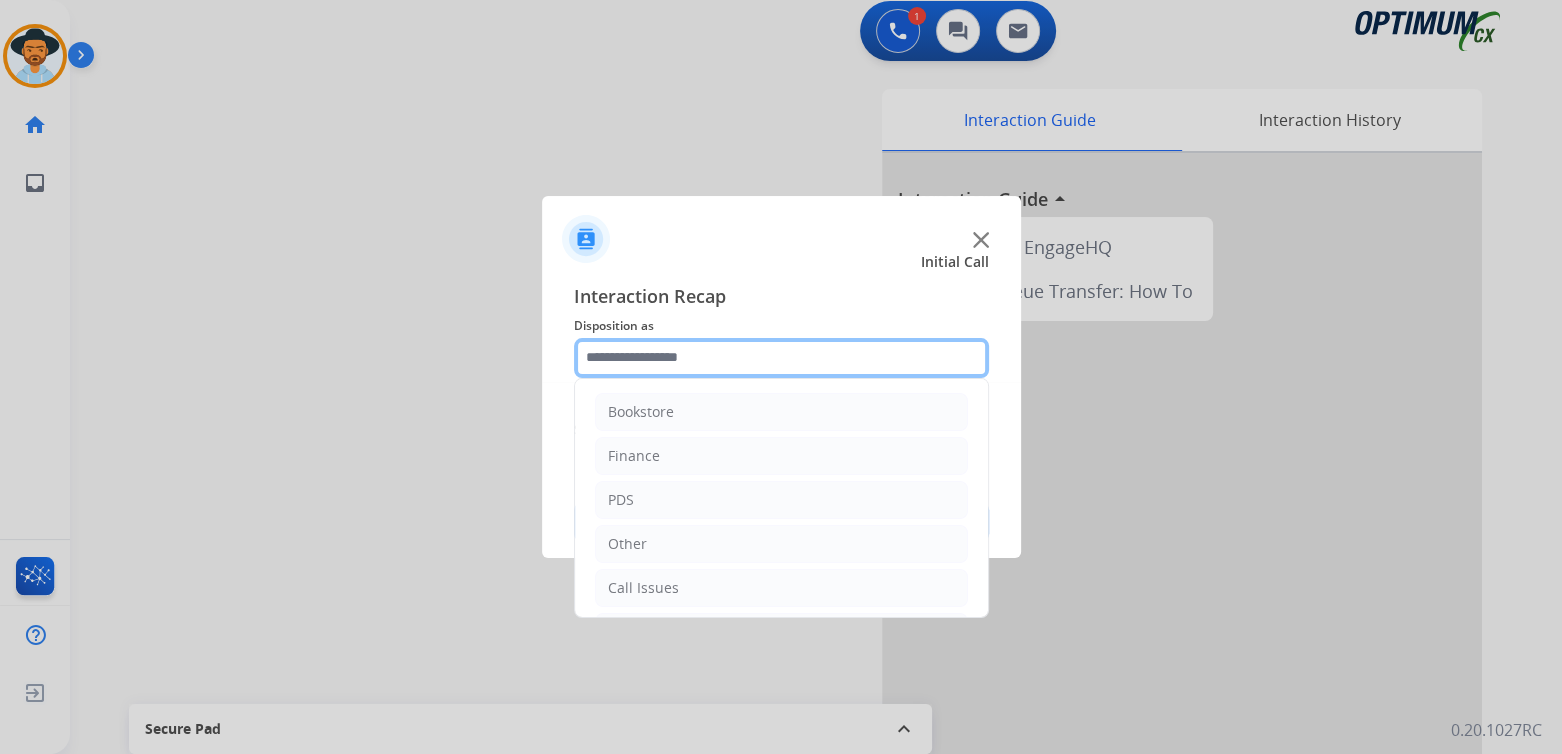 click 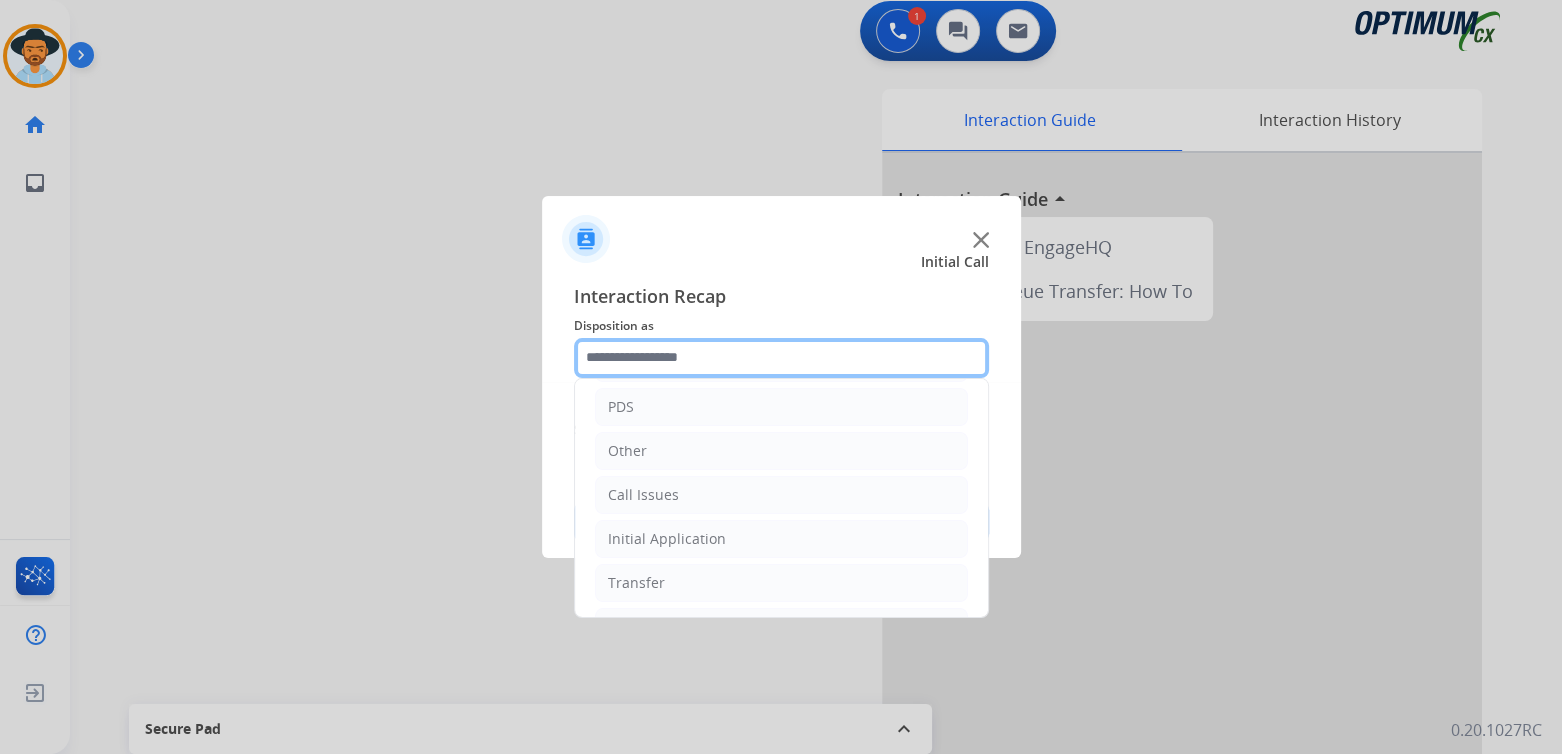 scroll, scrollTop: 132, scrollLeft: 0, axis: vertical 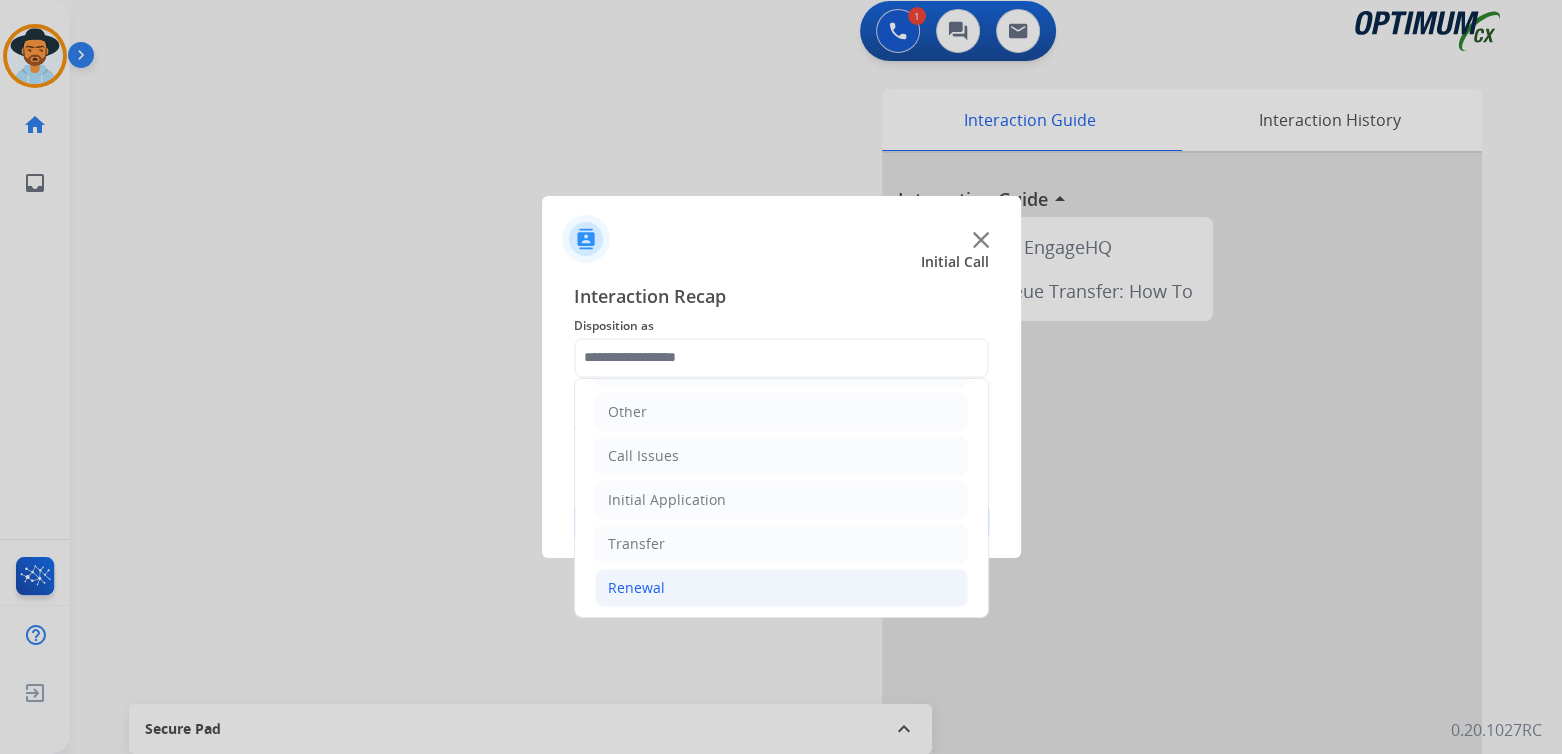 click on "Renewal" 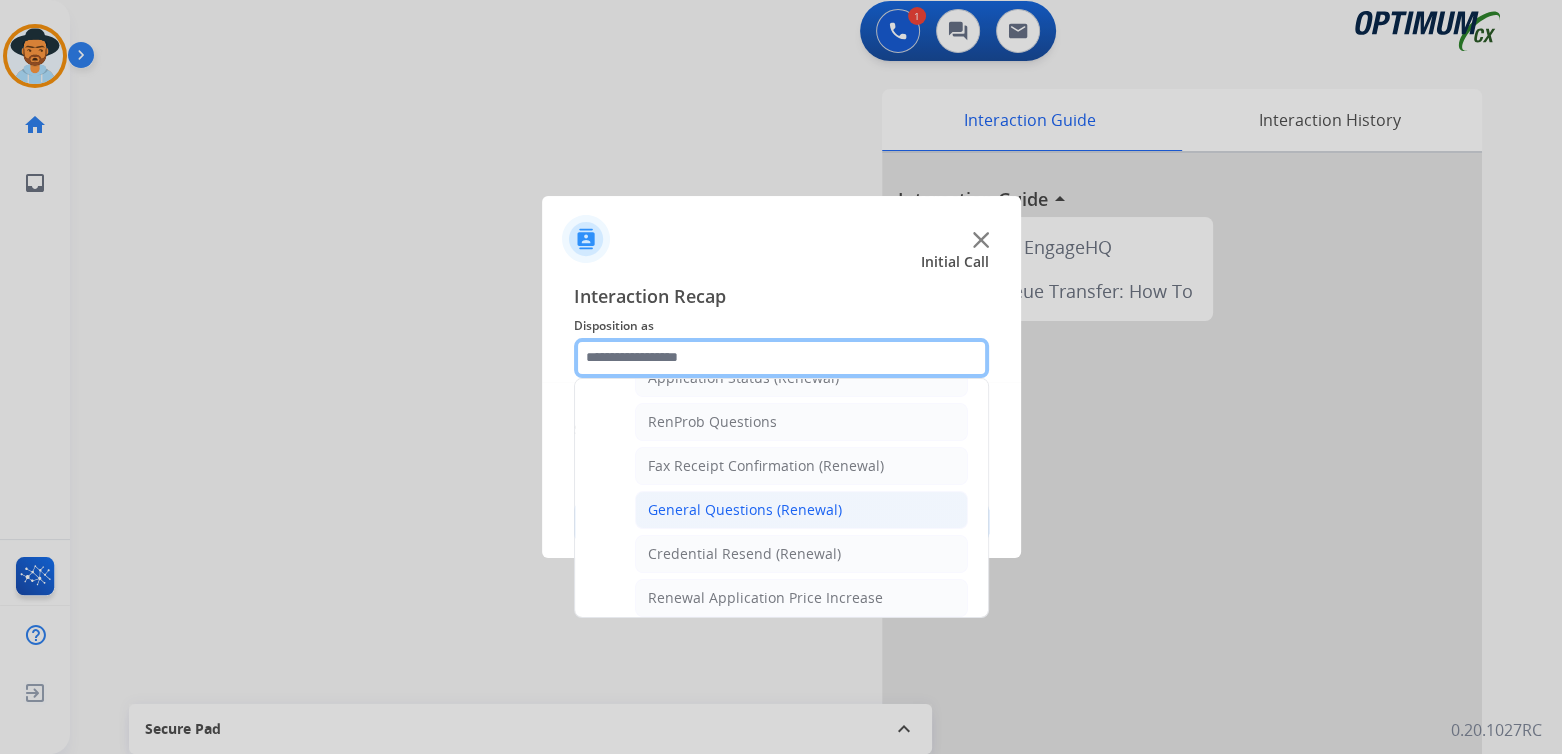 scroll, scrollTop: 499, scrollLeft: 0, axis: vertical 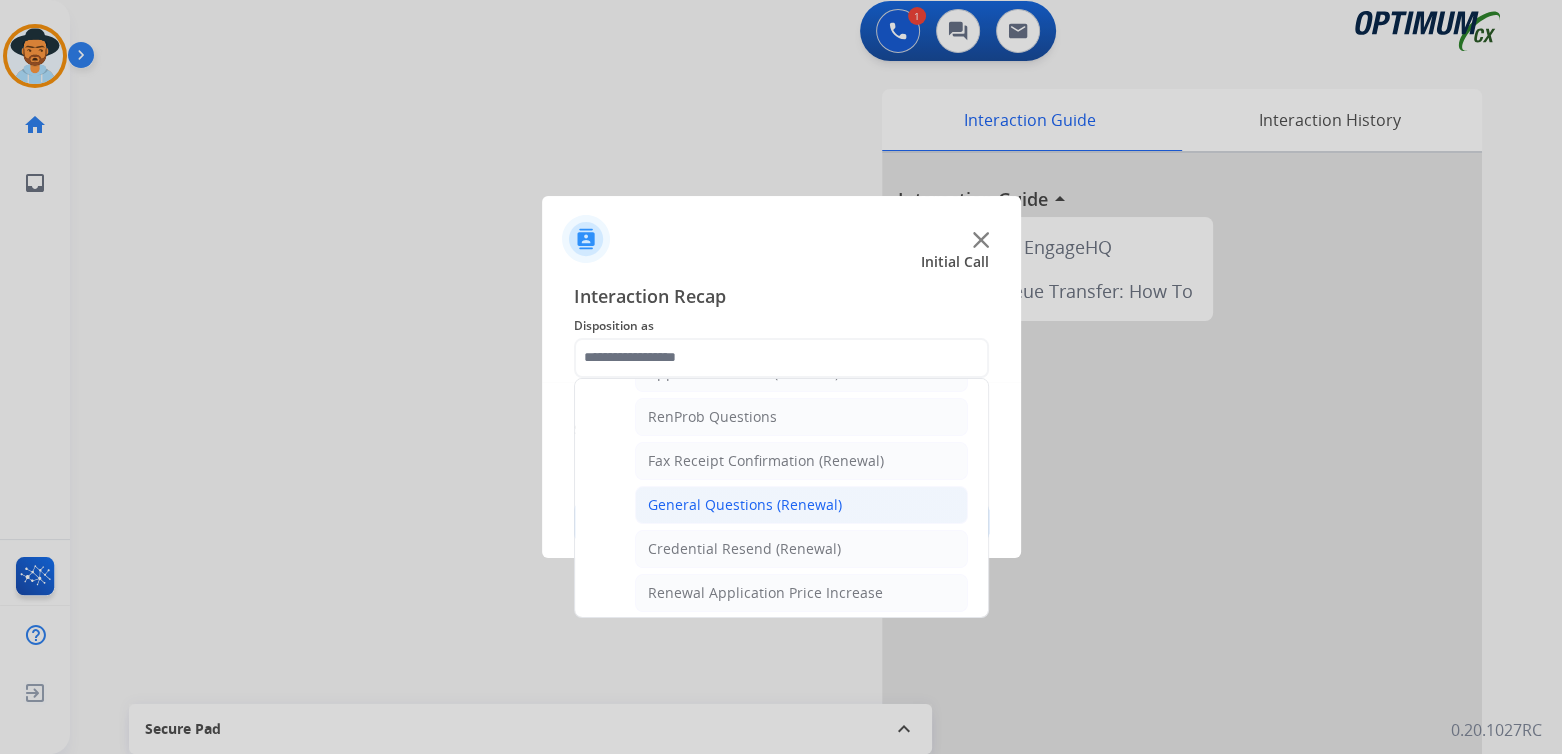 click on "General Questions (Renewal)" 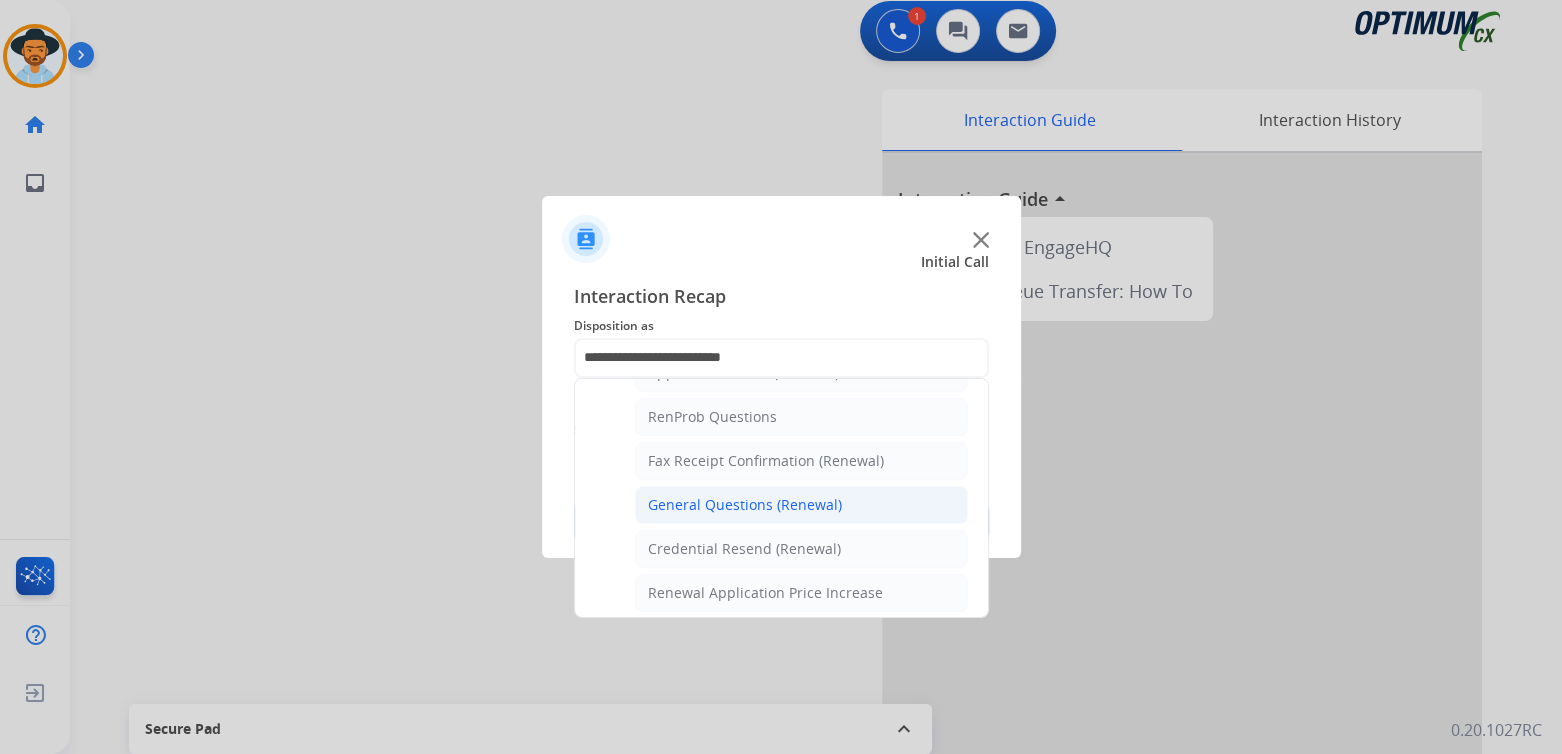 scroll, scrollTop: 0, scrollLeft: 0, axis: both 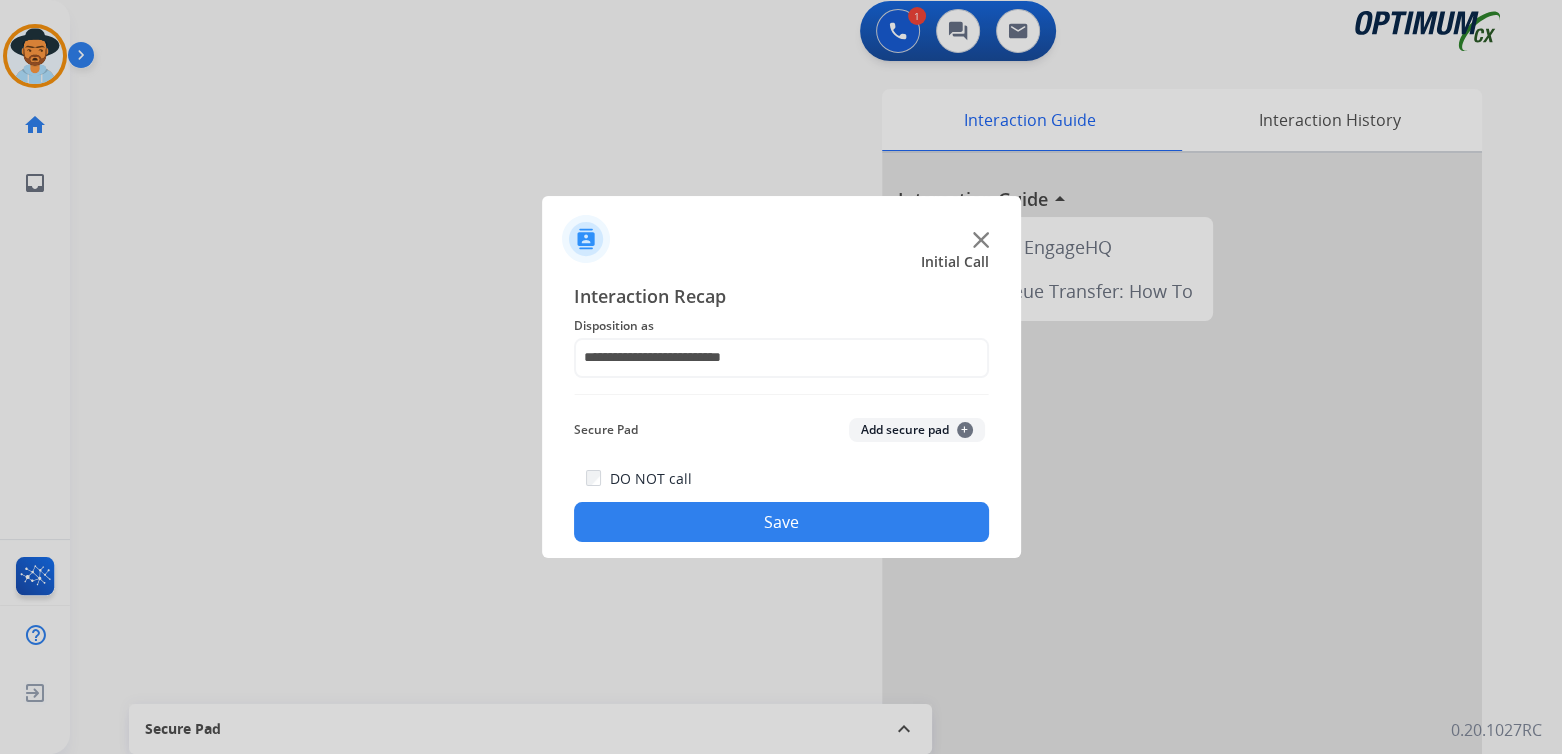 click on "Save" 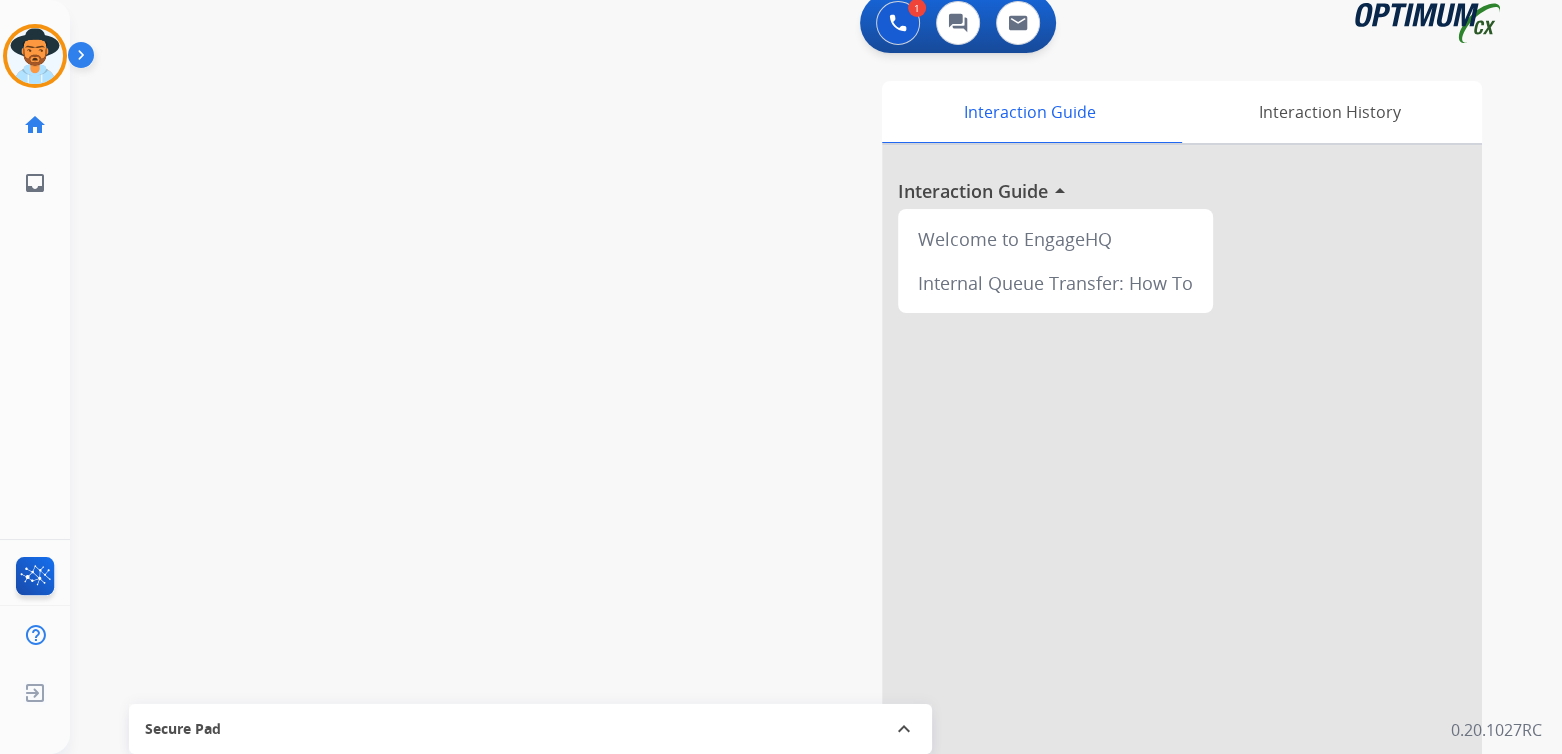 scroll, scrollTop: 16, scrollLeft: 0, axis: vertical 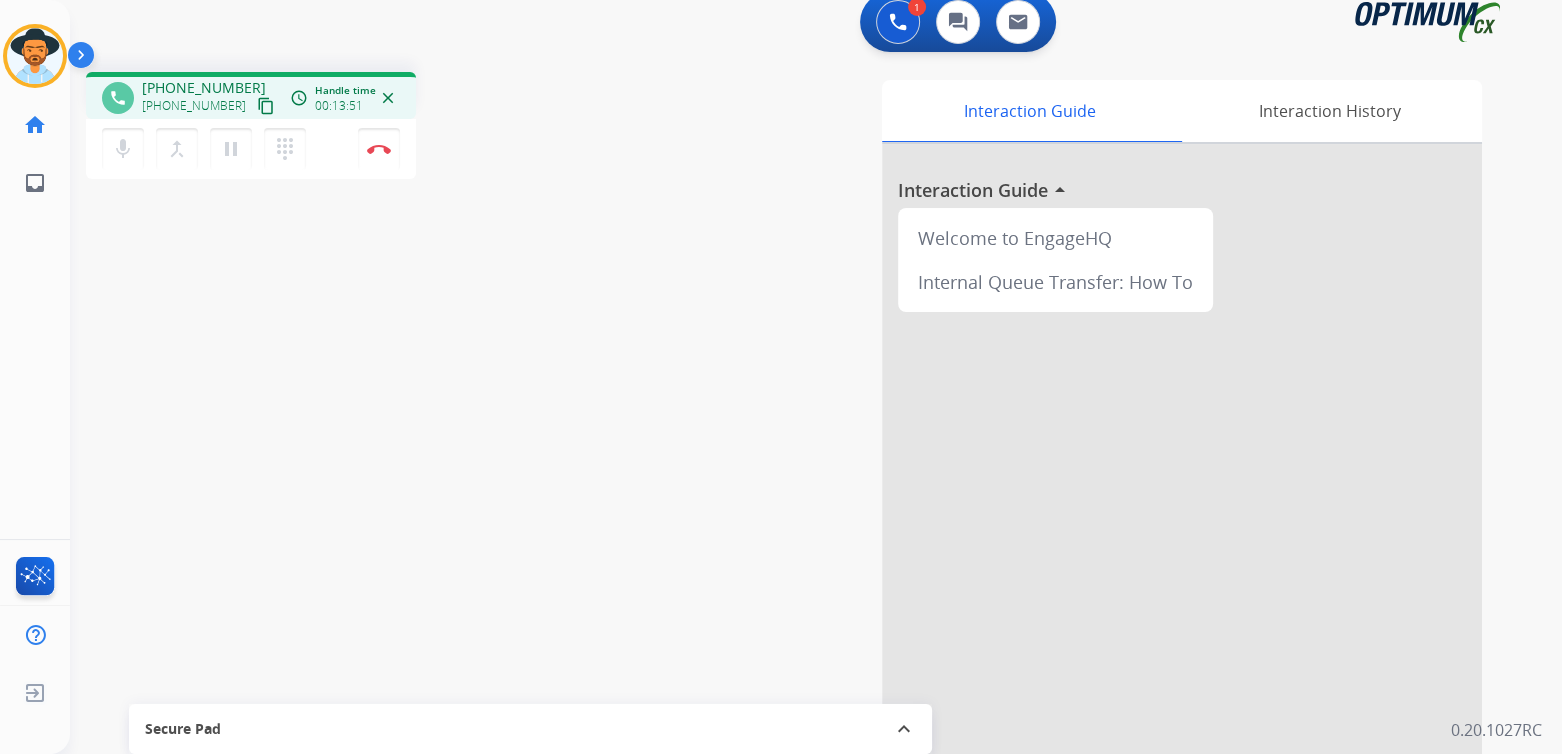 drag, startPoint x: 378, startPoint y: 156, endPoint x: 471, endPoint y: 151, distance: 93.13431 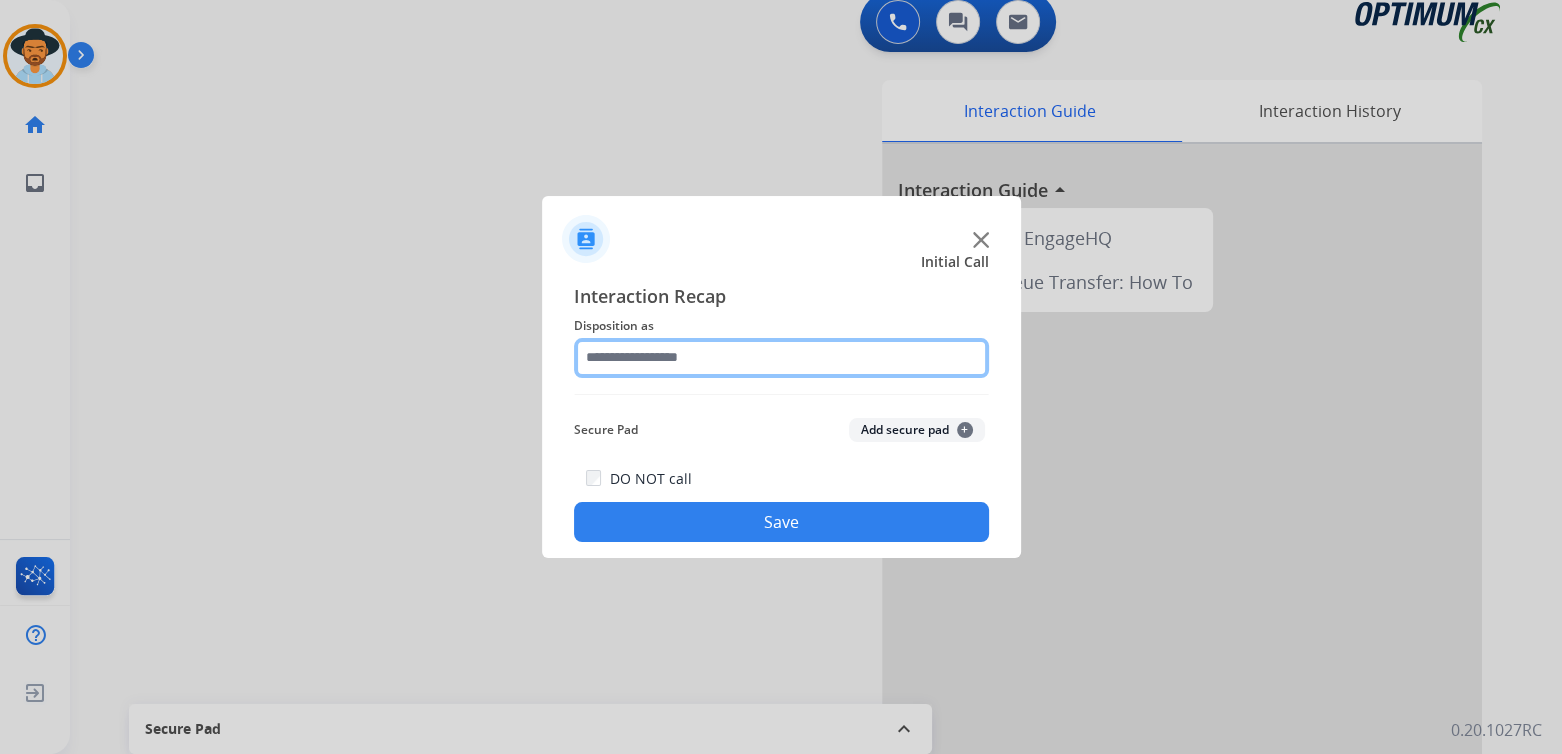 click 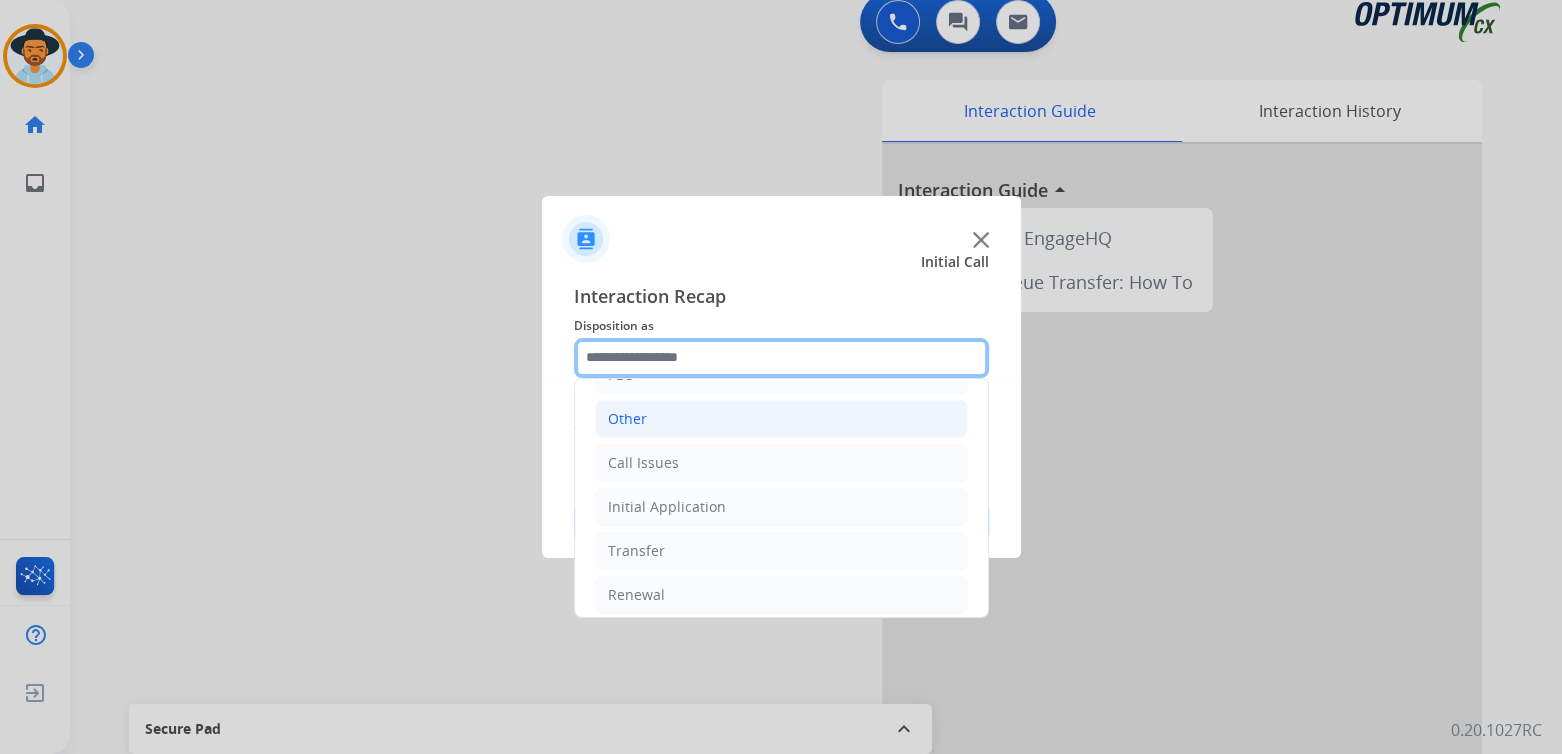 scroll, scrollTop: 132, scrollLeft: 0, axis: vertical 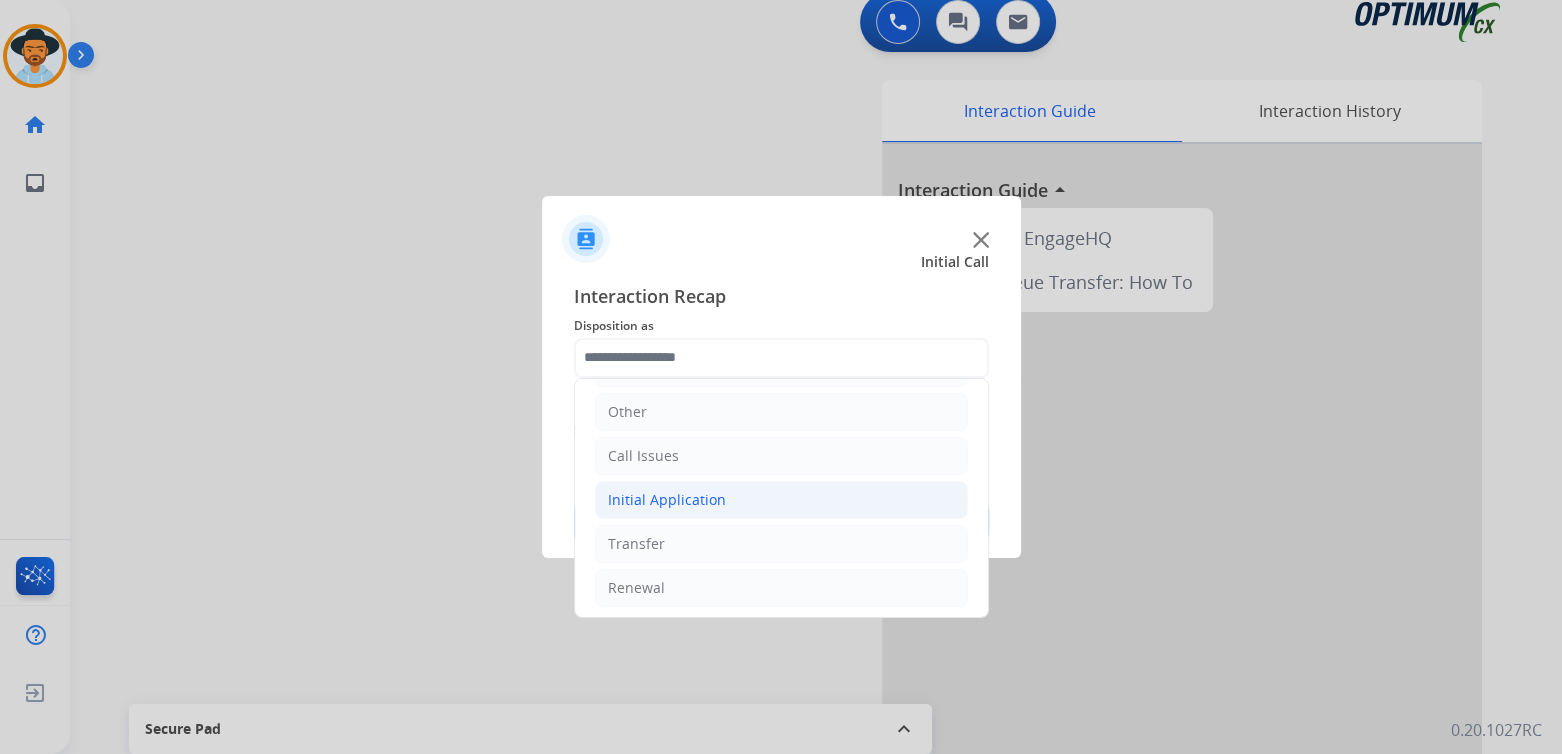 click on "Initial Application" 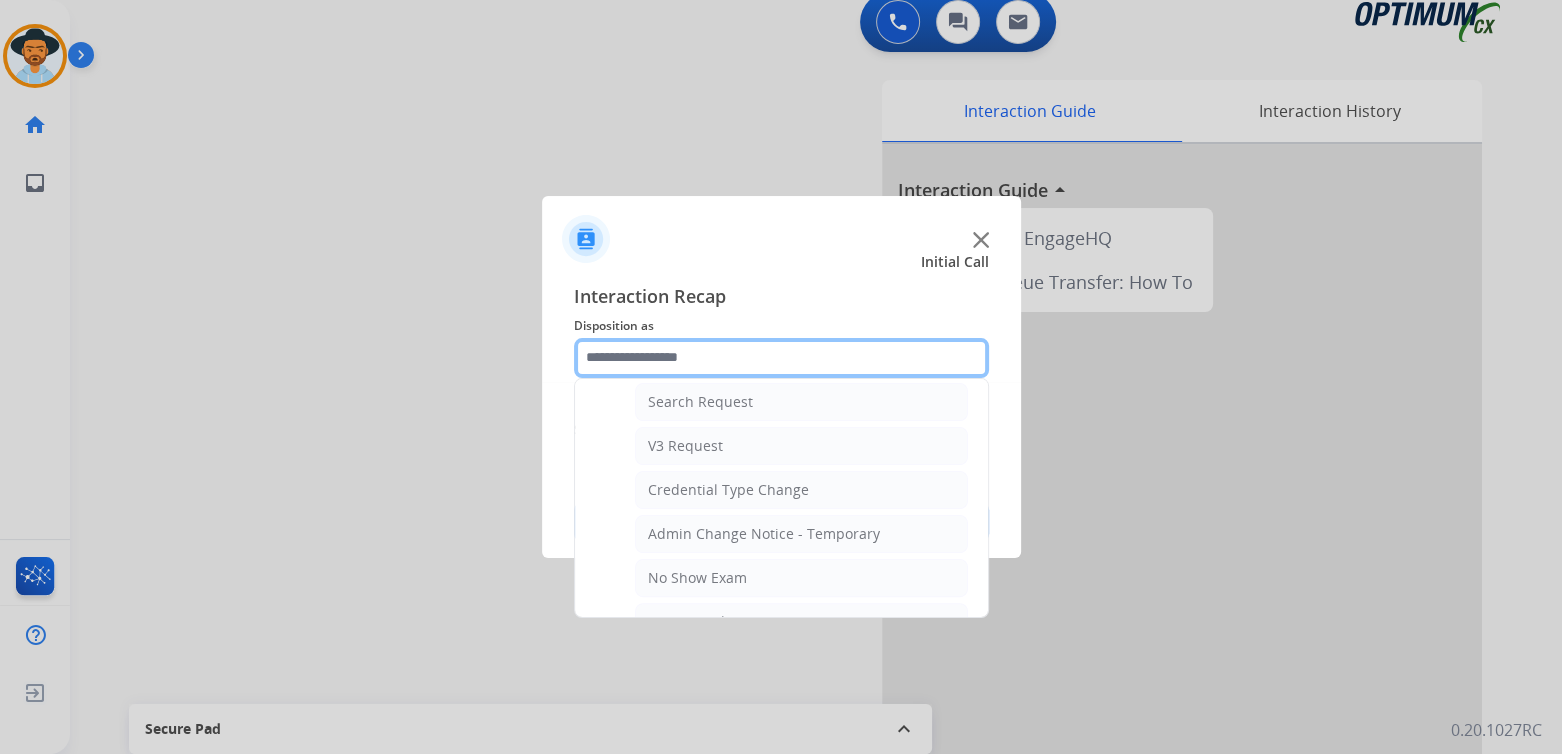 scroll, scrollTop: 732, scrollLeft: 0, axis: vertical 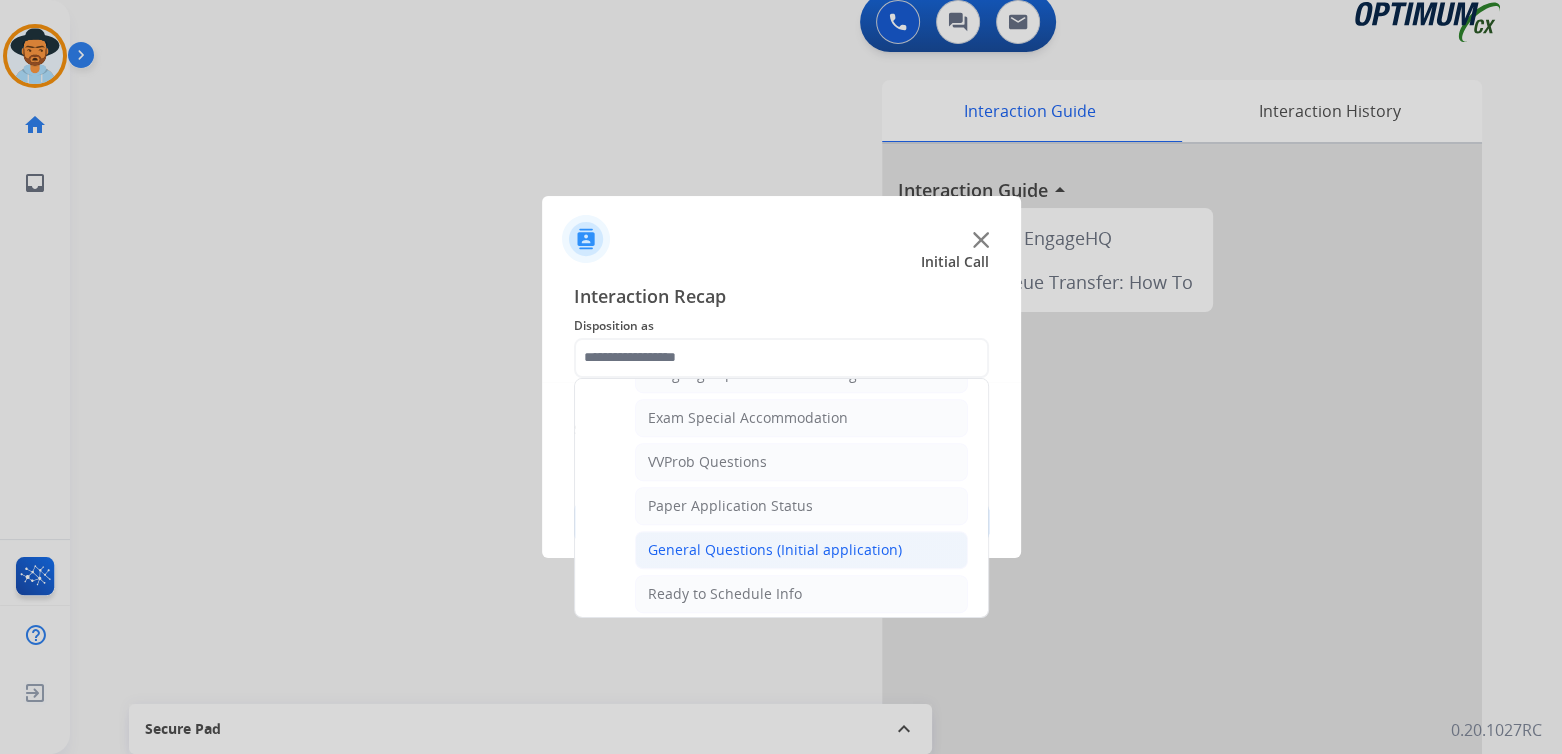 click on "General Questions (Initial application)" 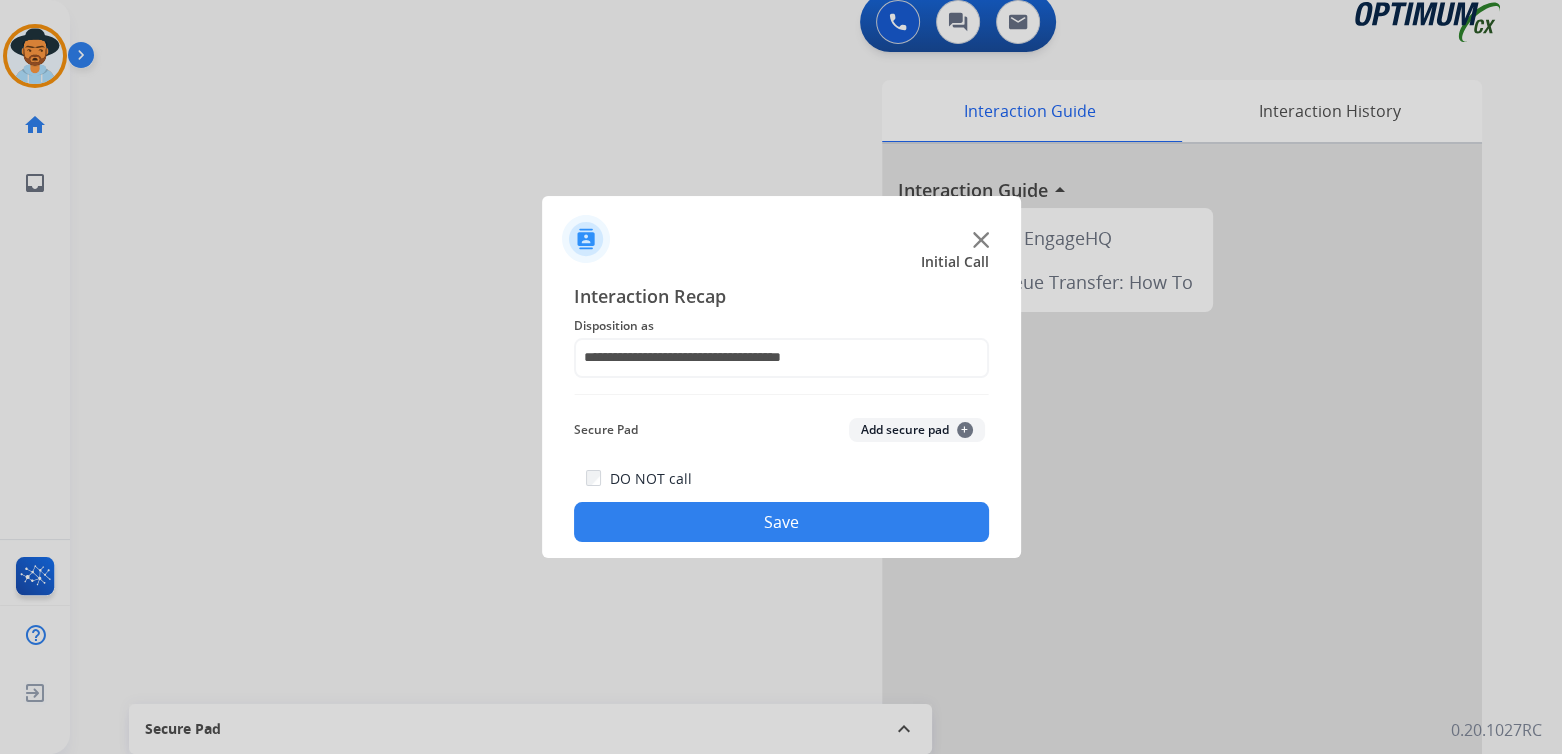 click on "Save" 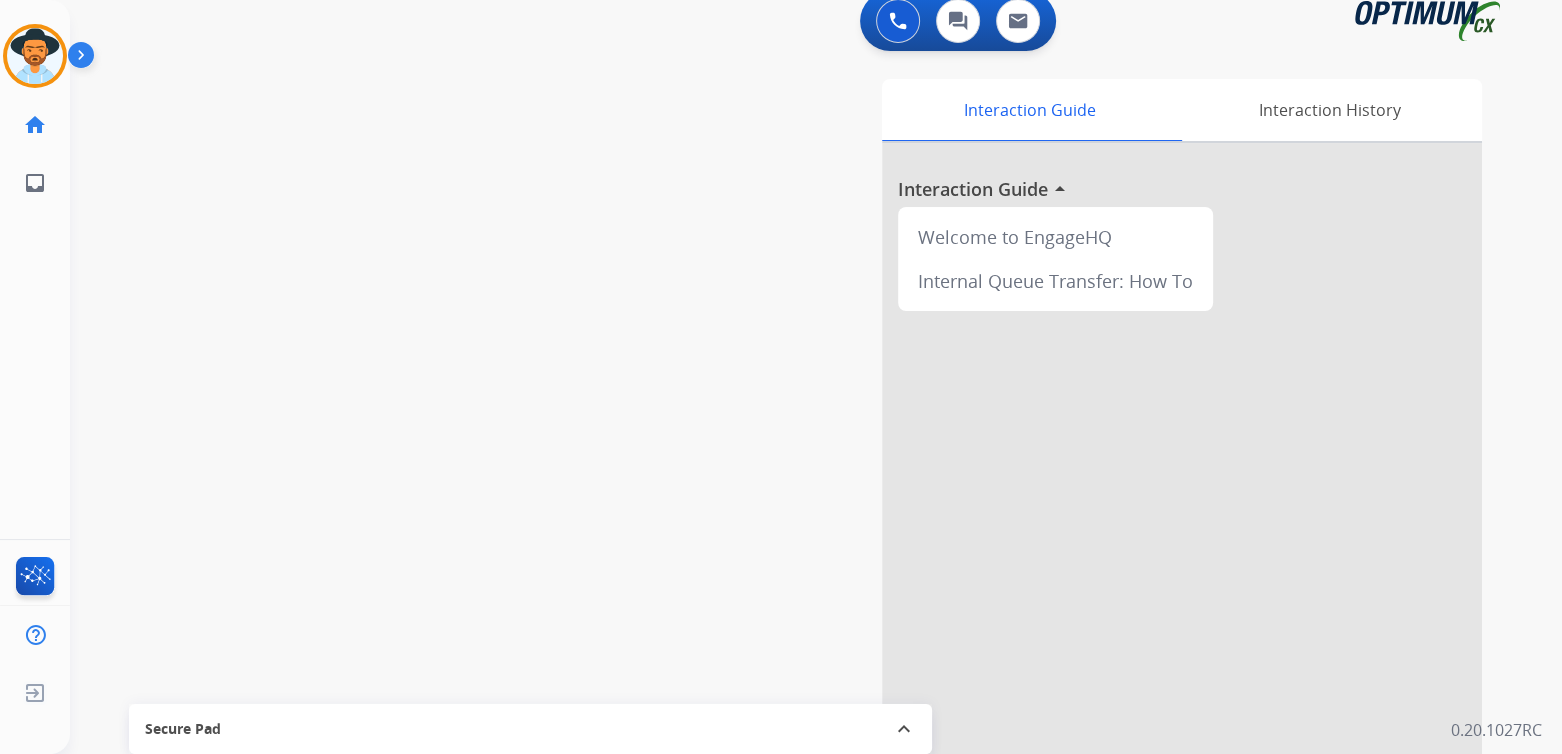 scroll, scrollTop: 17, scrollLeft: 0, axis: vertical 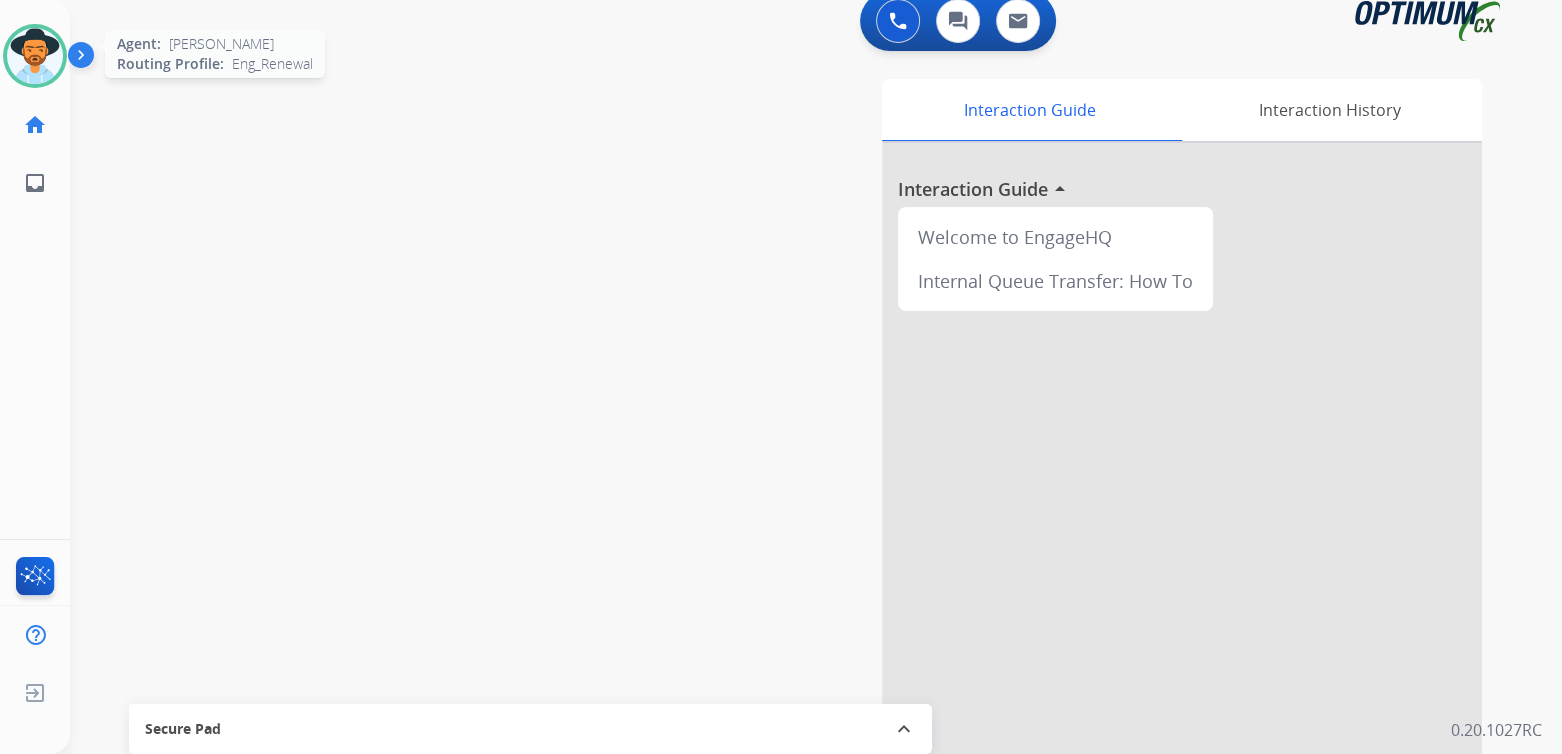 drag, startPoint x: 26, startPoint y: 45, endPoint x: 143, endPoint y: 56, distance: 117.51595 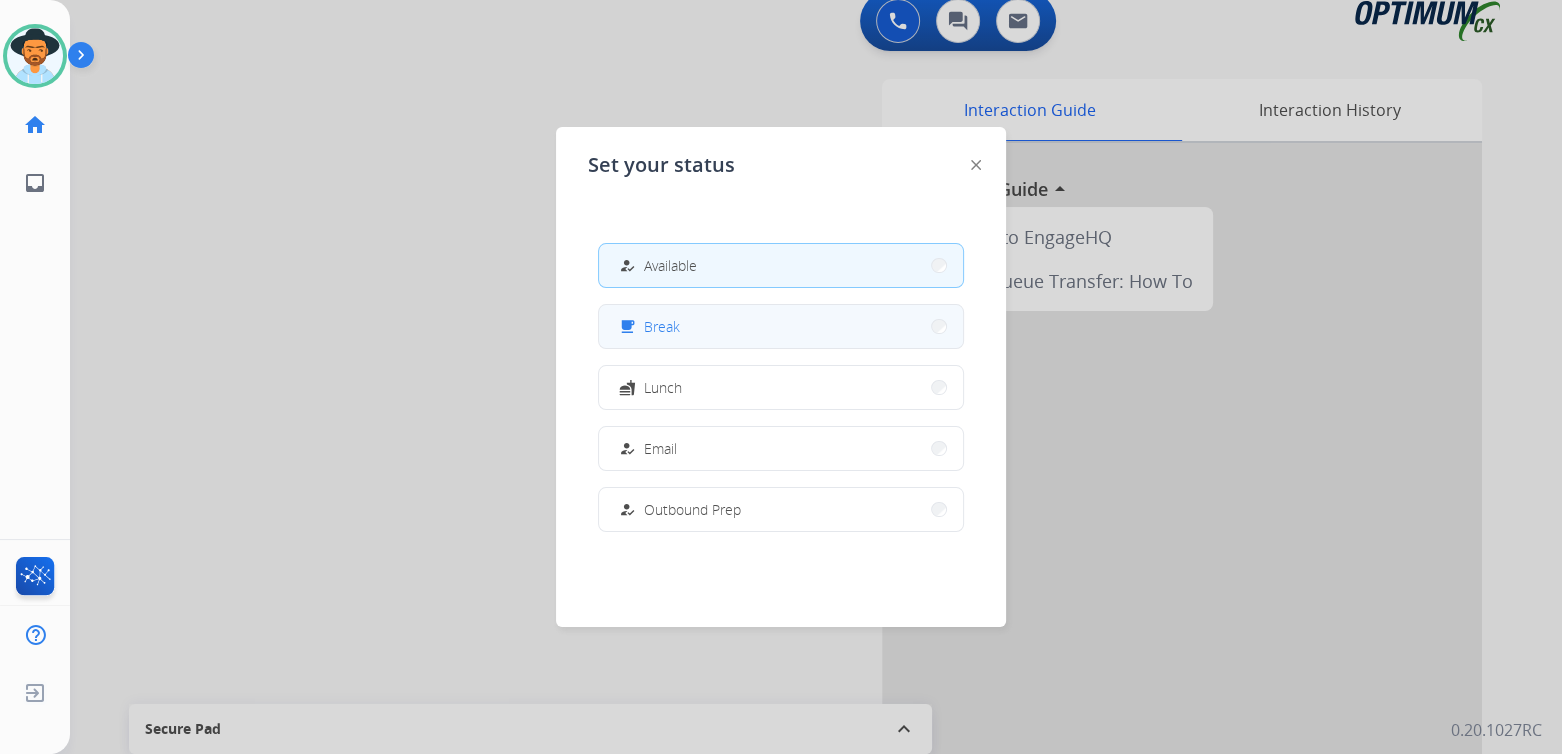 click on "free_breakfast Break" at bounding box center (781, 326) 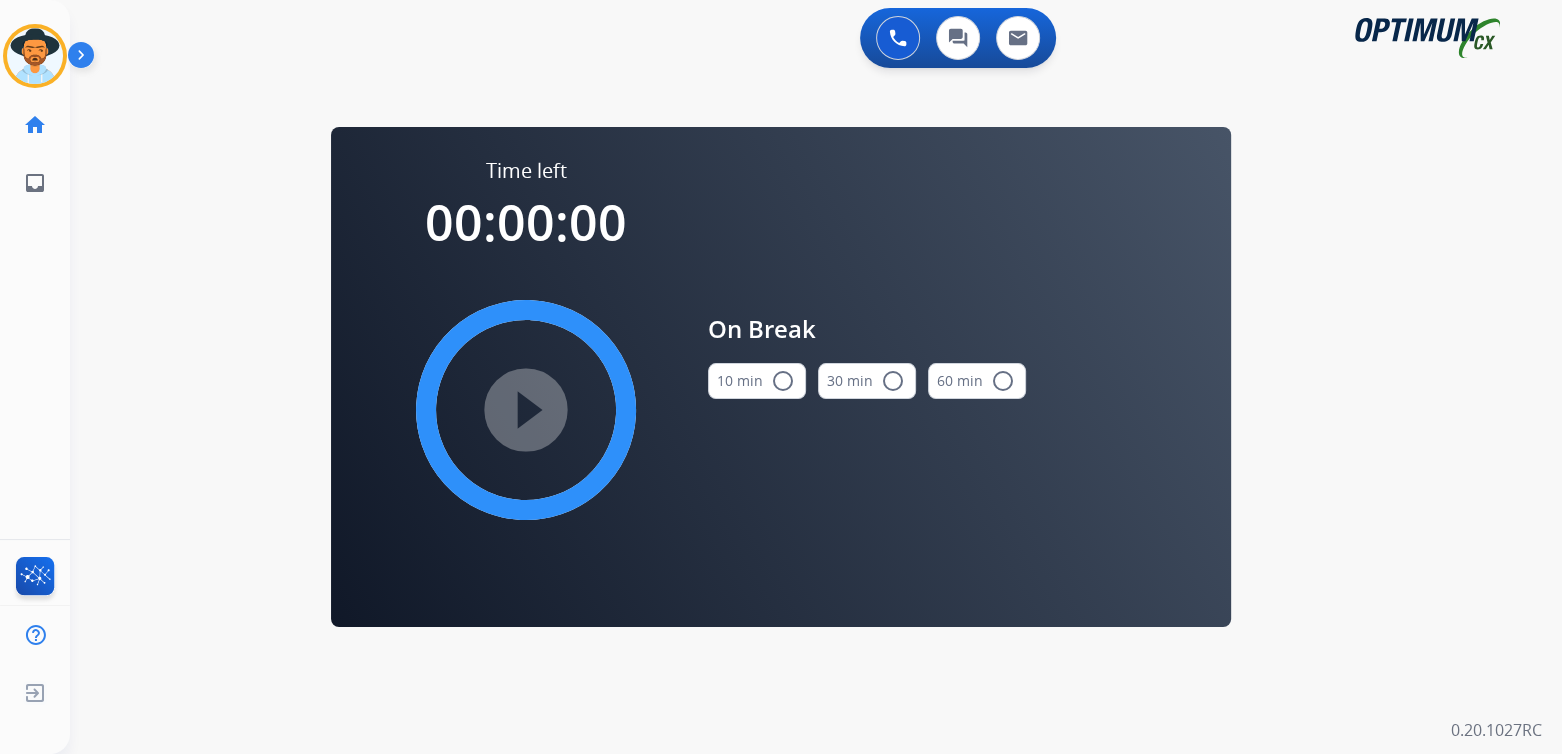 scroll, scrollTop: 0, scrollLeft: 0, axis: both 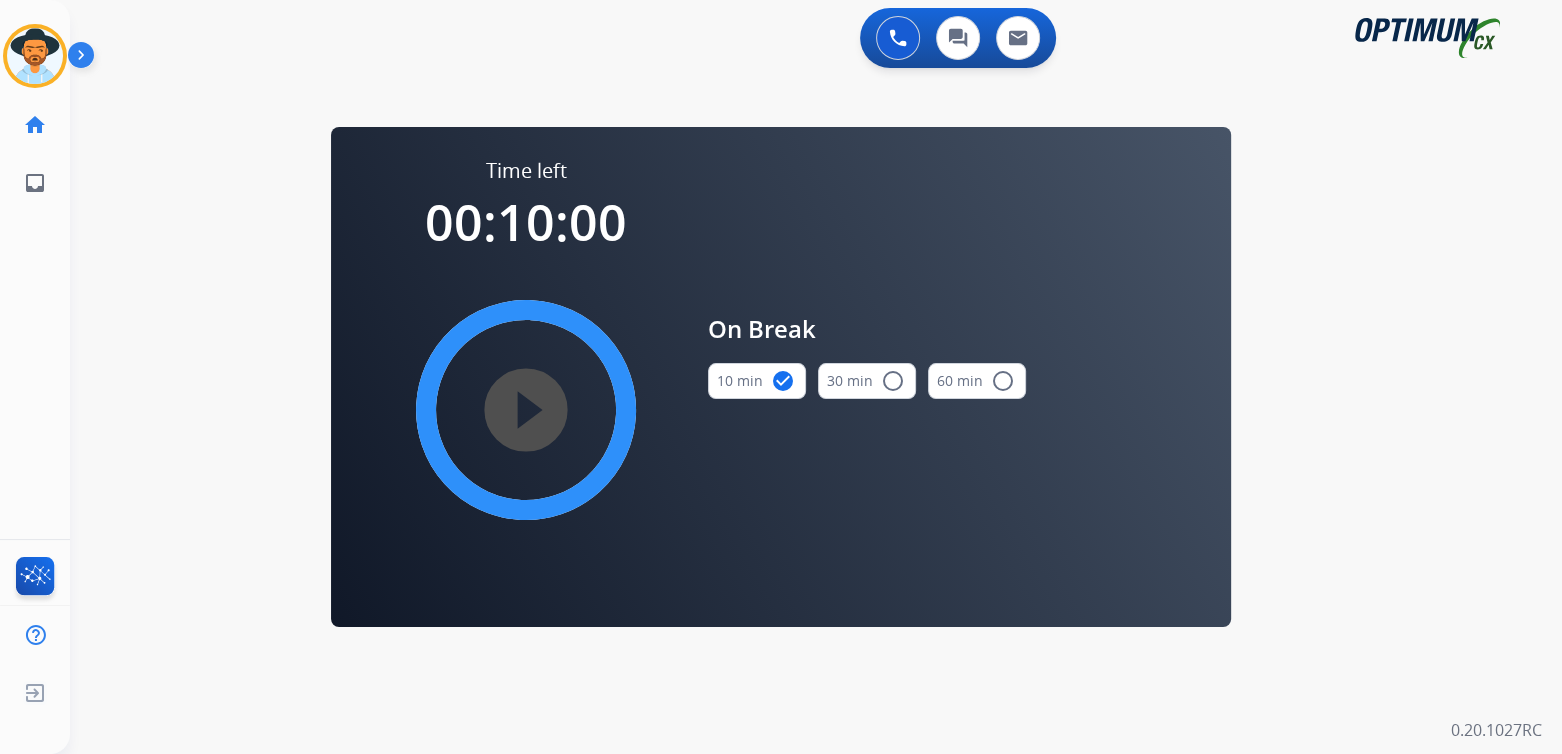 click on "play_circle_filled" at bounding box center [526, 410] 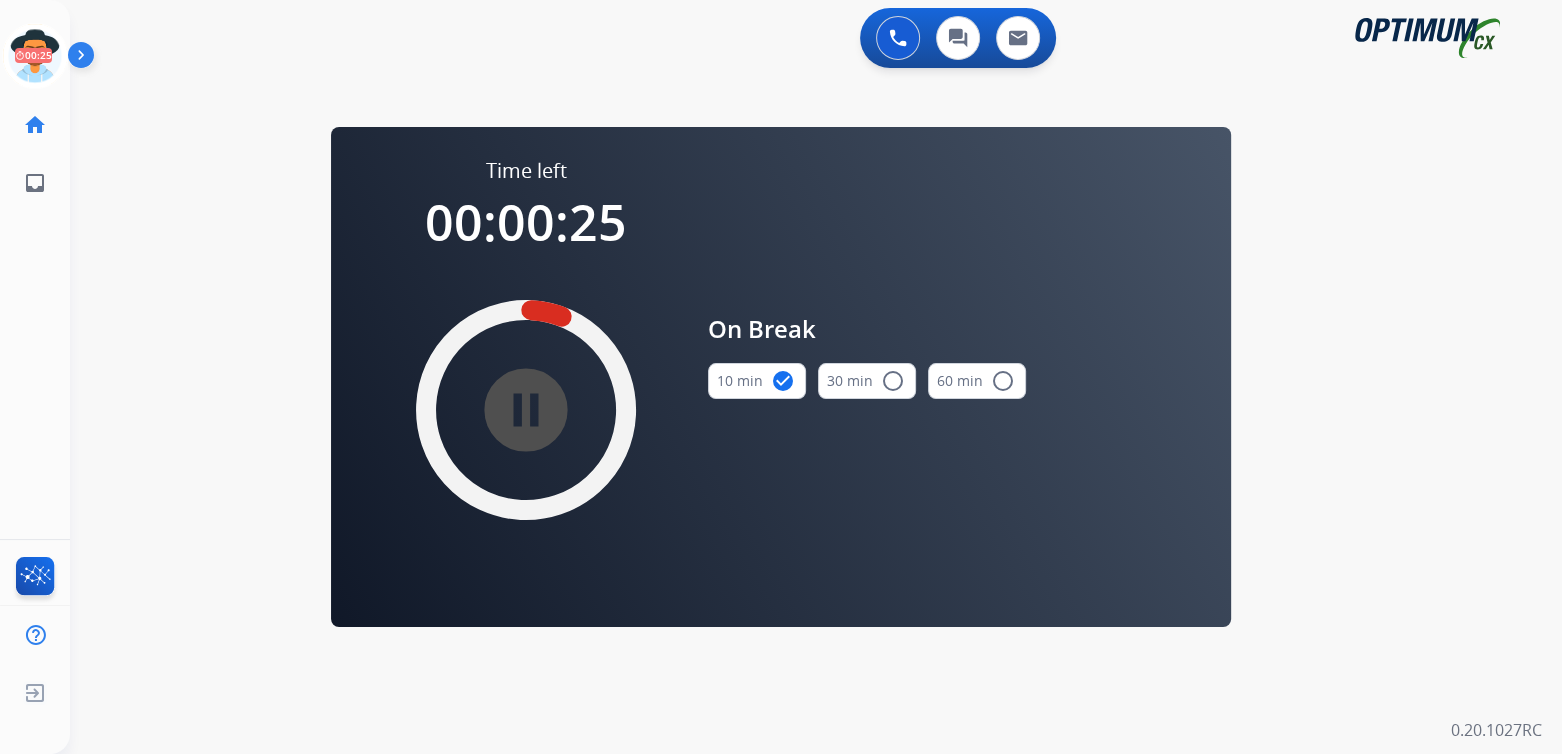 drag, startPoint x: 52, startPoint y: 65, endPoint x: 69, endPoint y: 62, distance: 17.262676 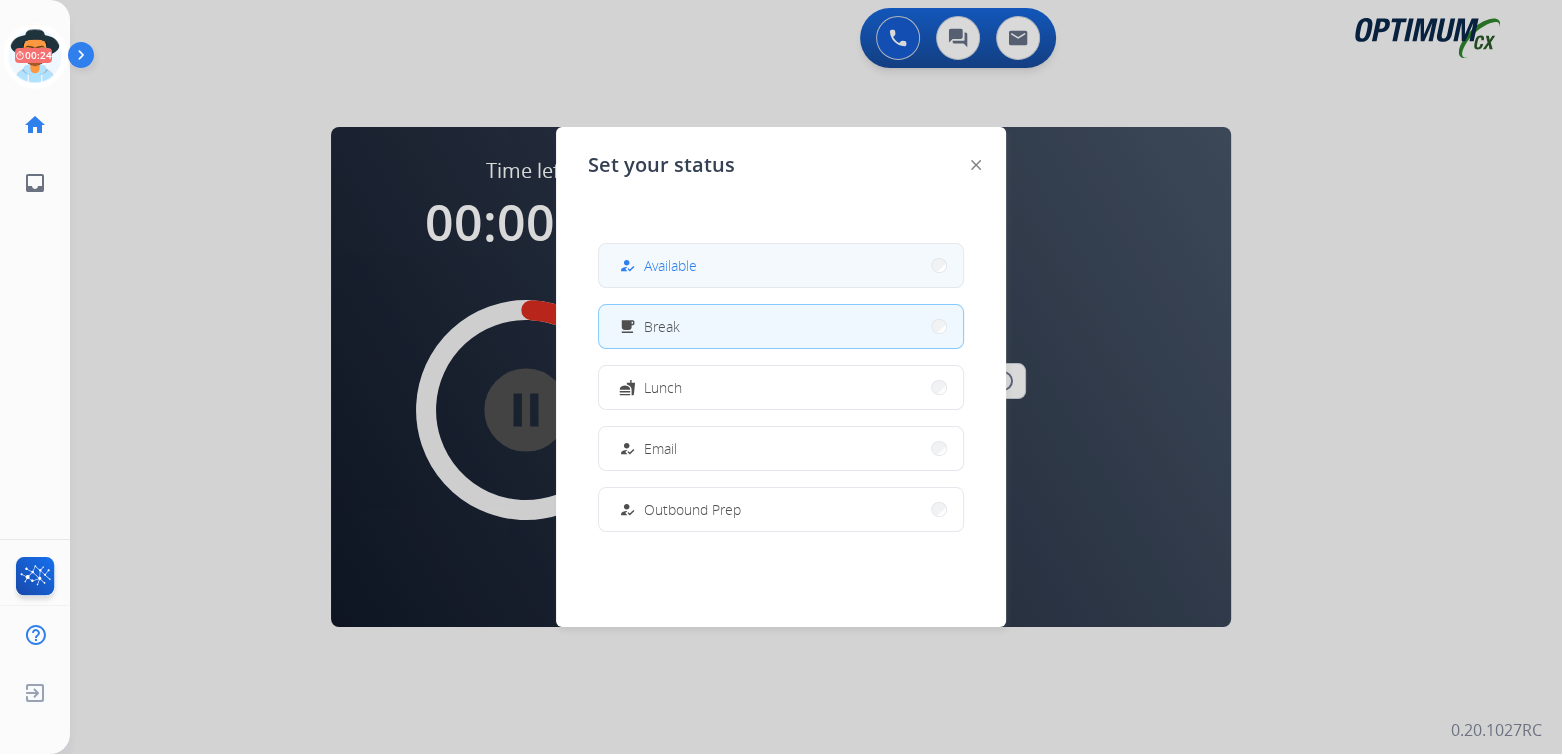 click on "how_to_reg Available" at bounding box center (781, 265) 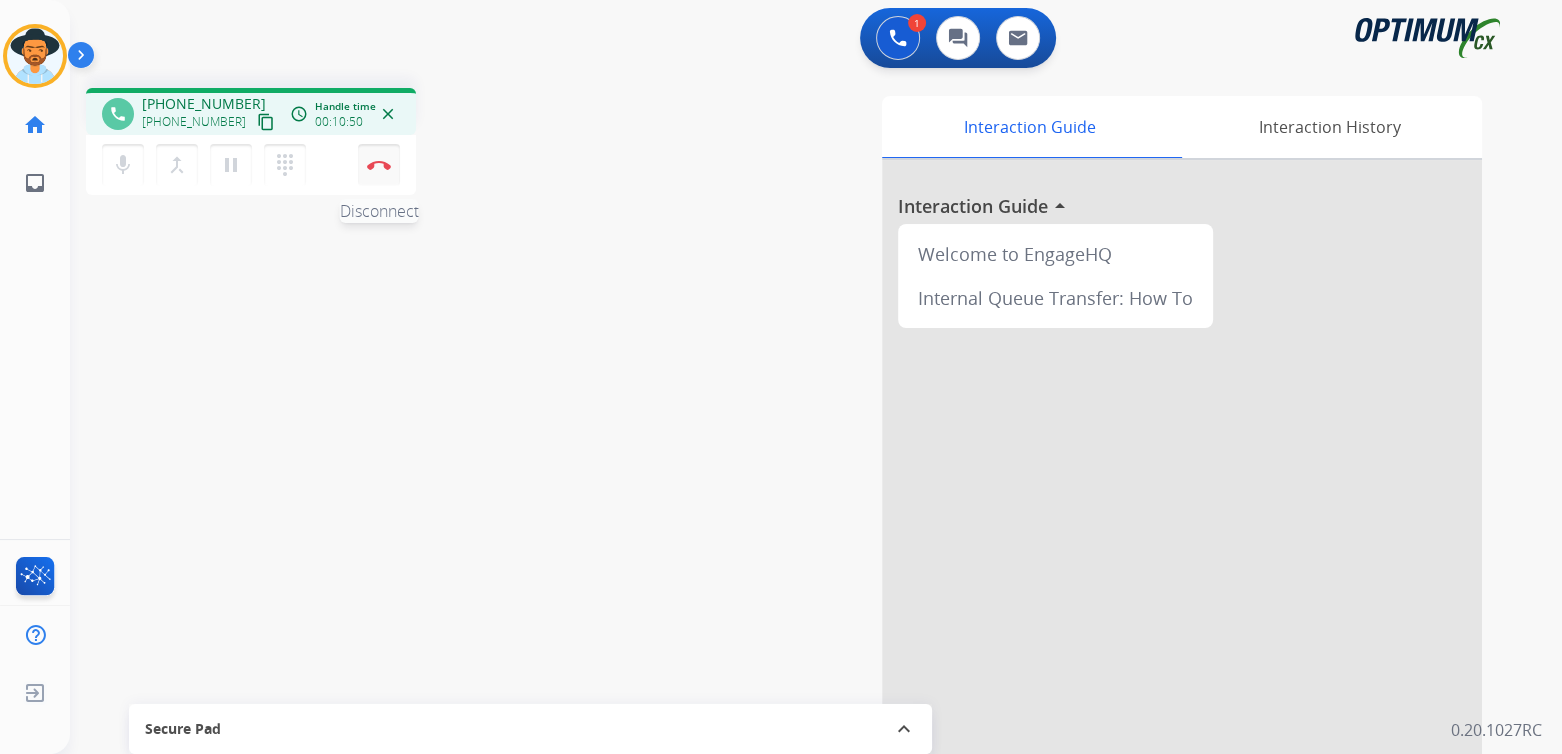 click at bounding box center (379, 165) 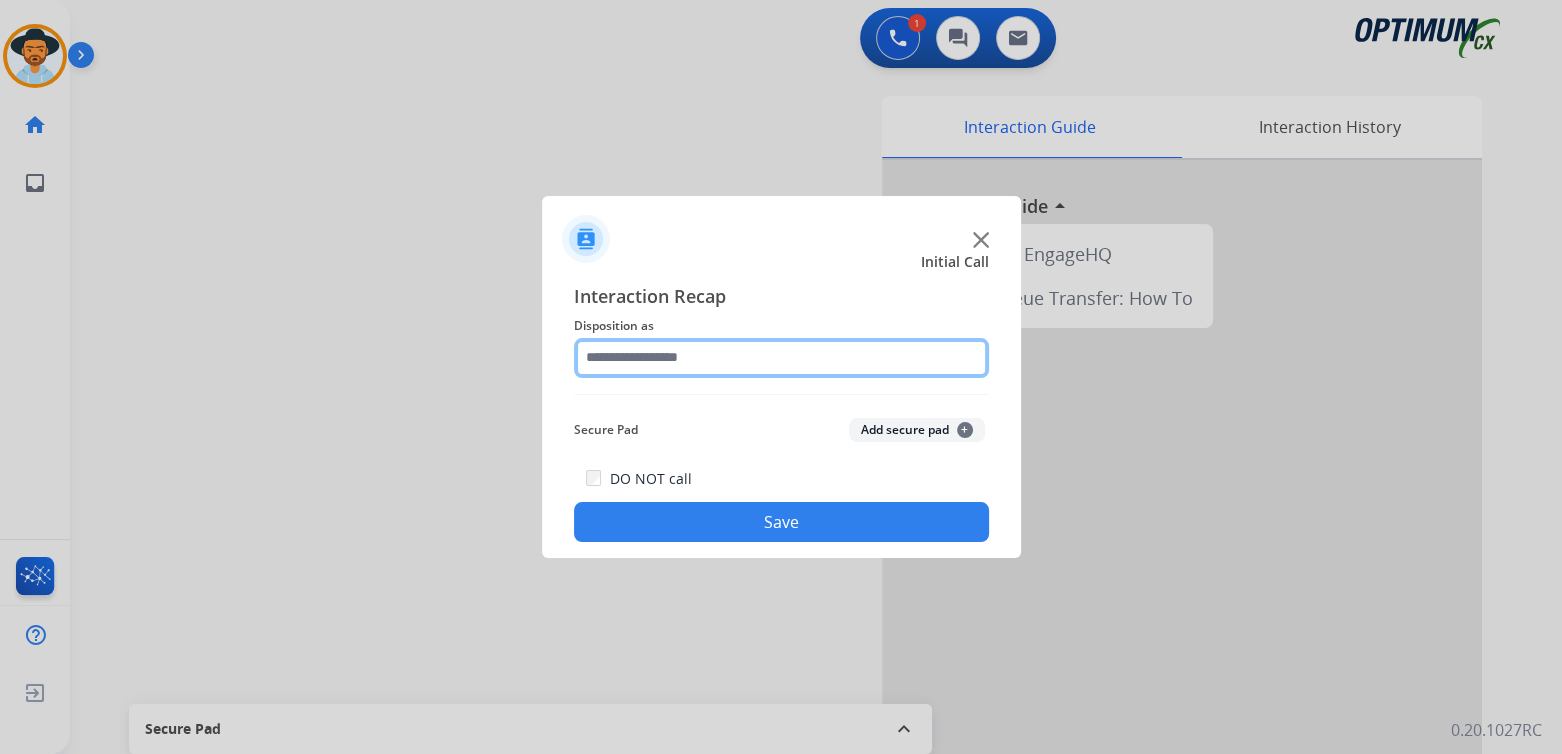 click 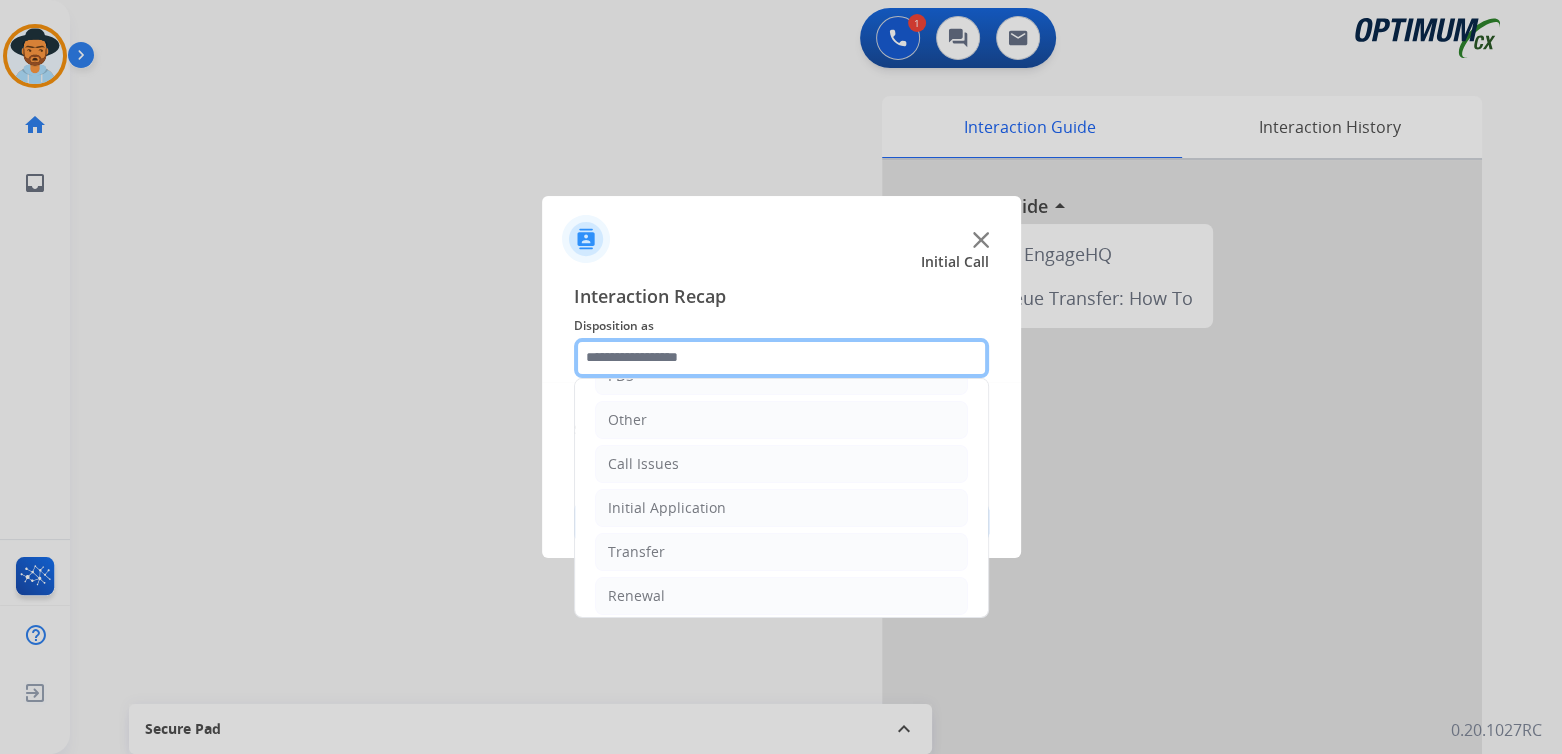 scroll, scrollTop: 132, scrollLeft: 0, axis: vertical 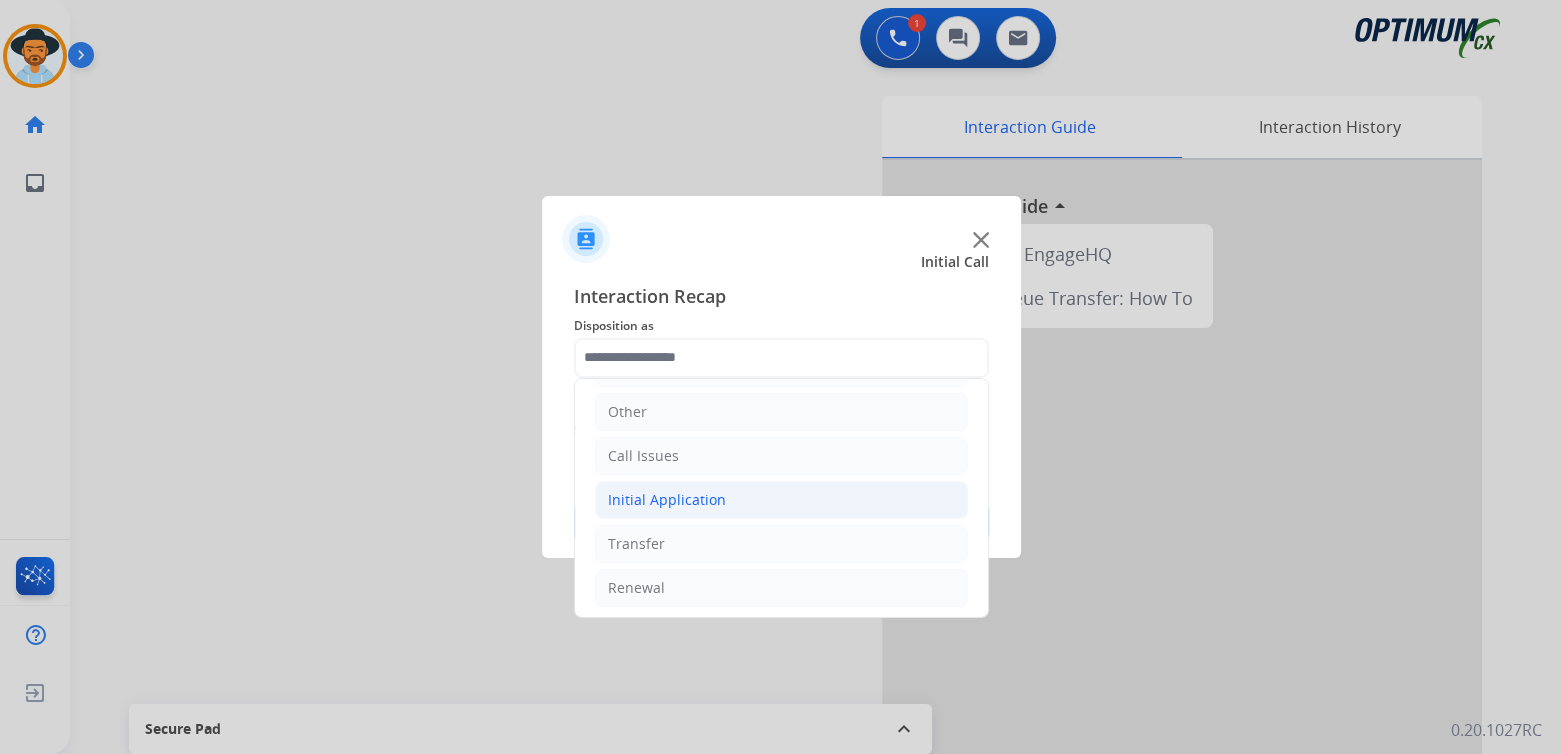 click on "Initial Application" 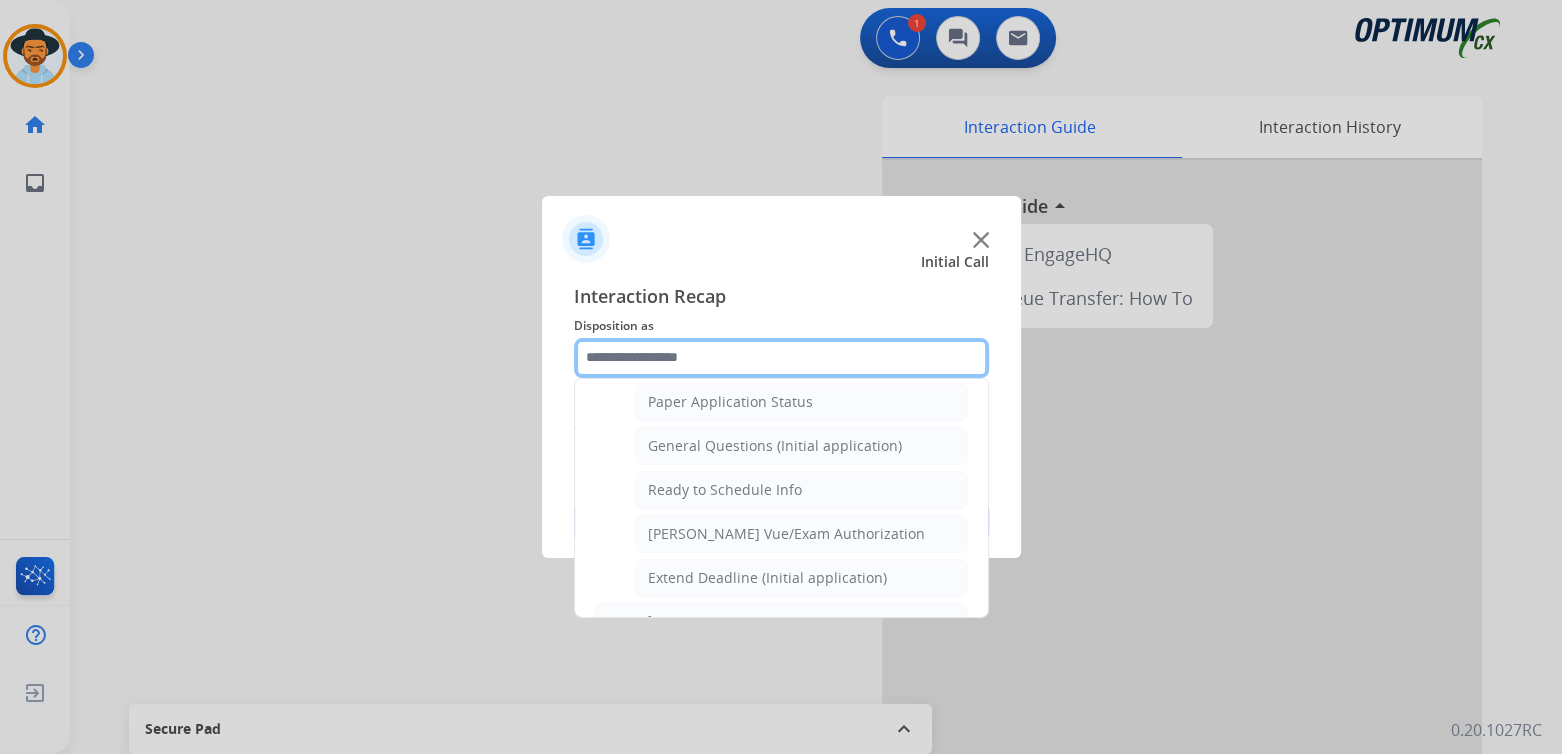 scroll, scrollTop: 1131, scrollLeft: 0, axis: vertical 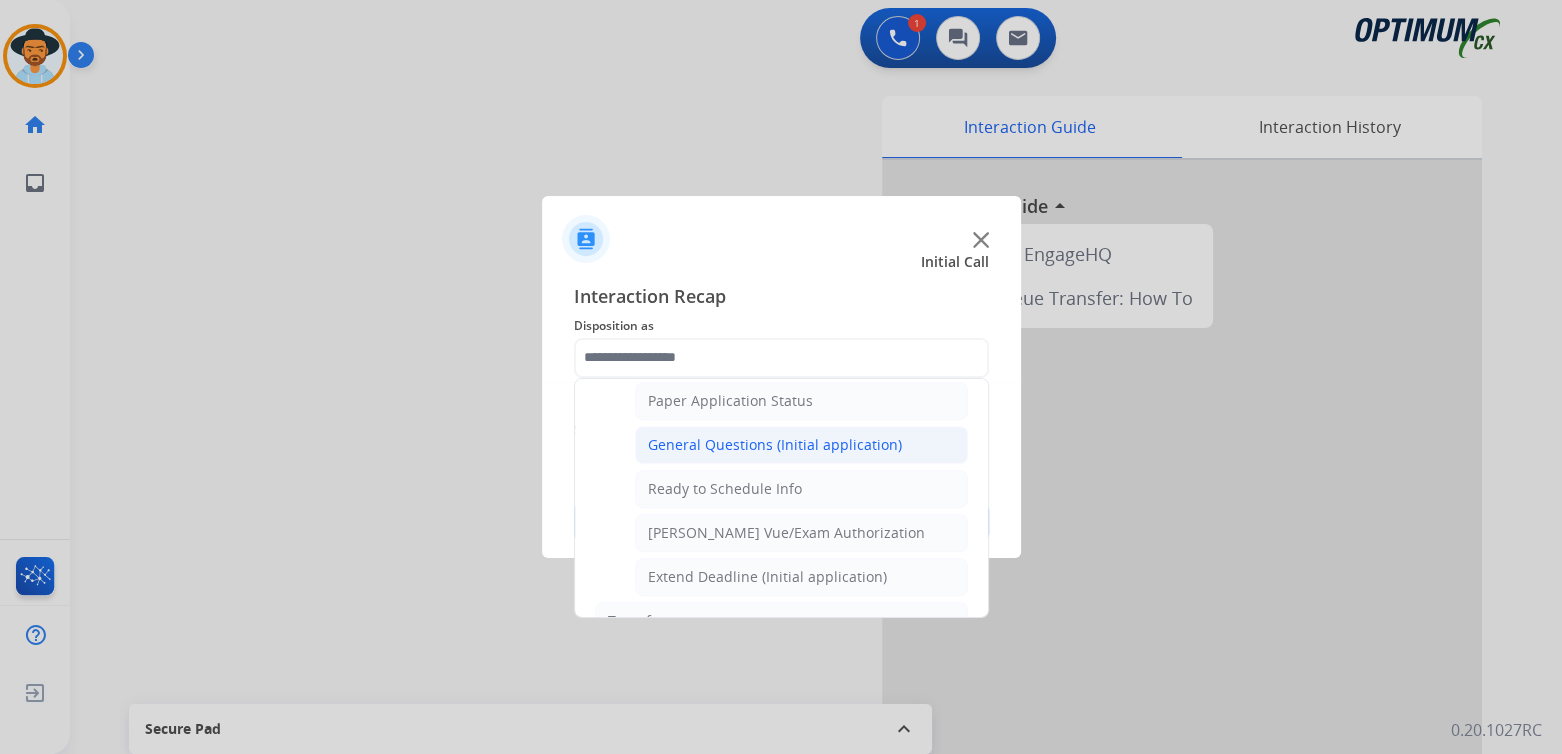 click on "General Questions (Initial application)" 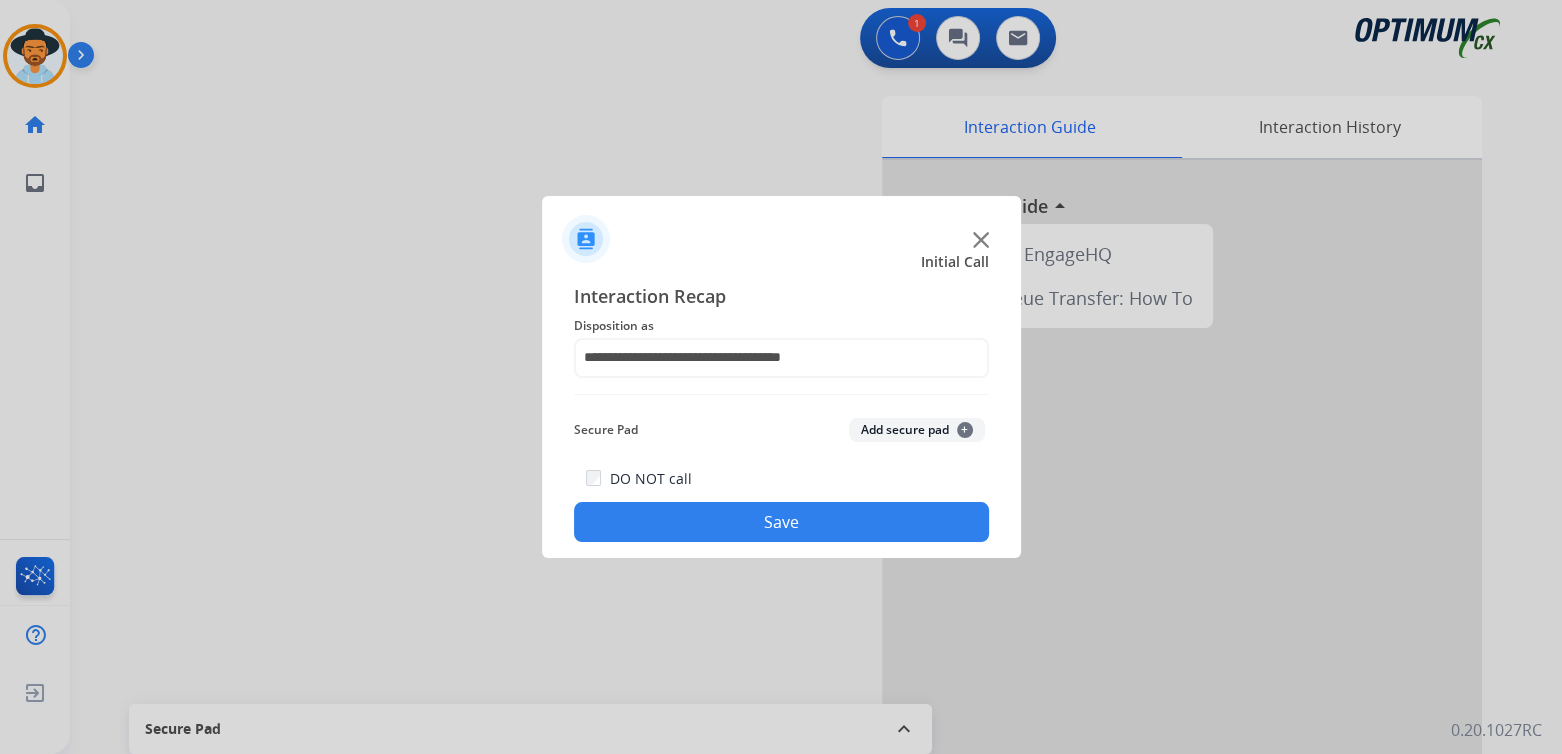 click on "Save" 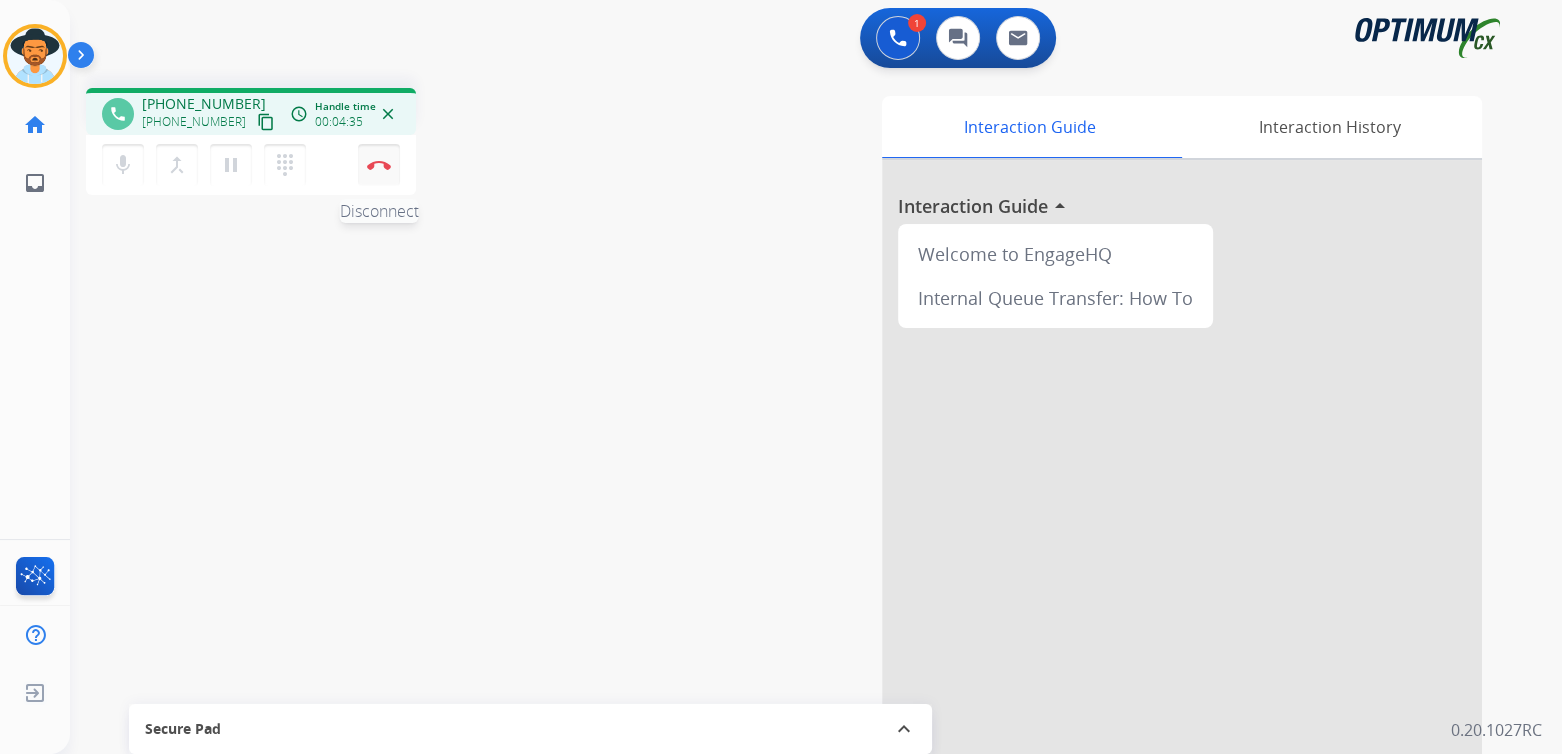 click on "Disconnect" at bounding box center [379, 165] 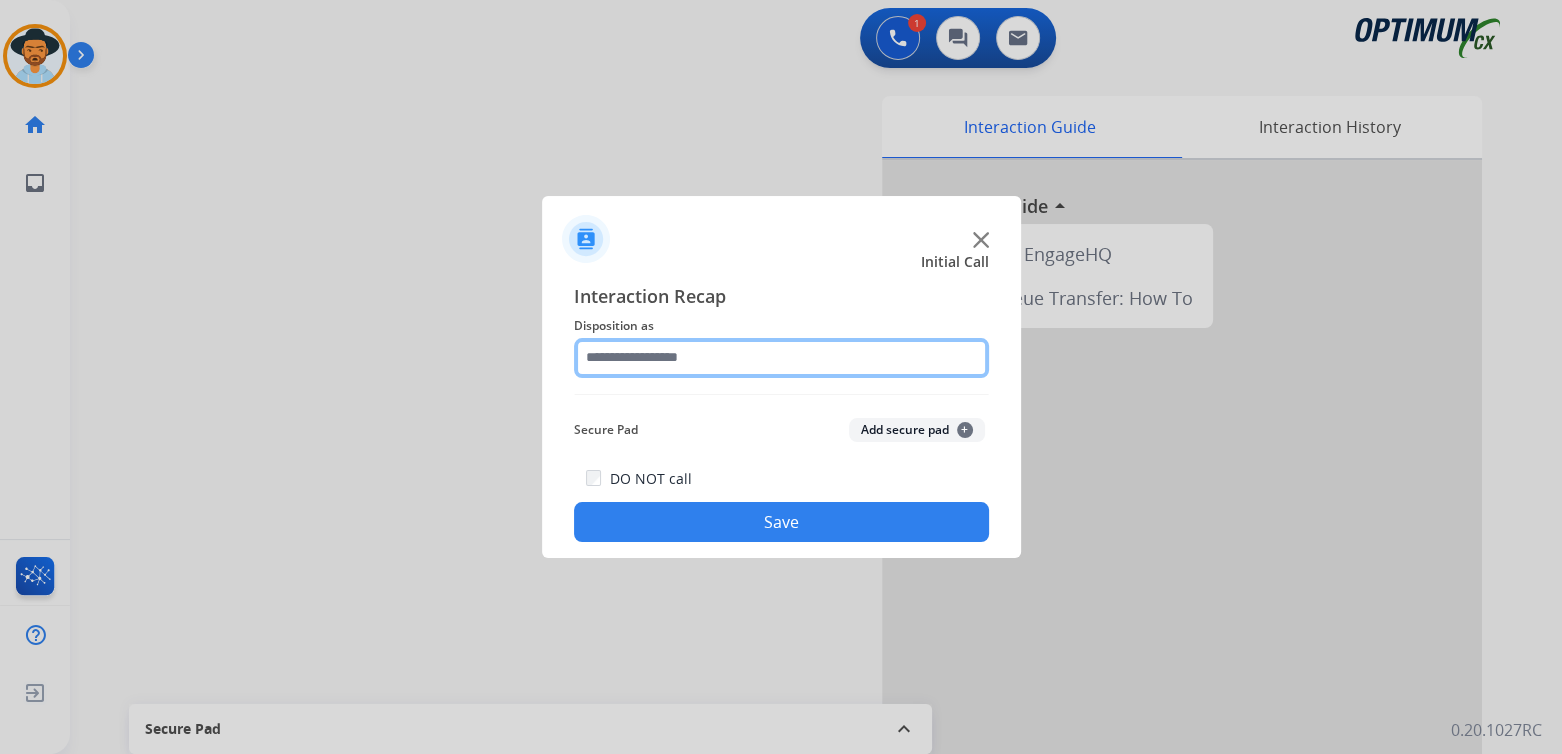click 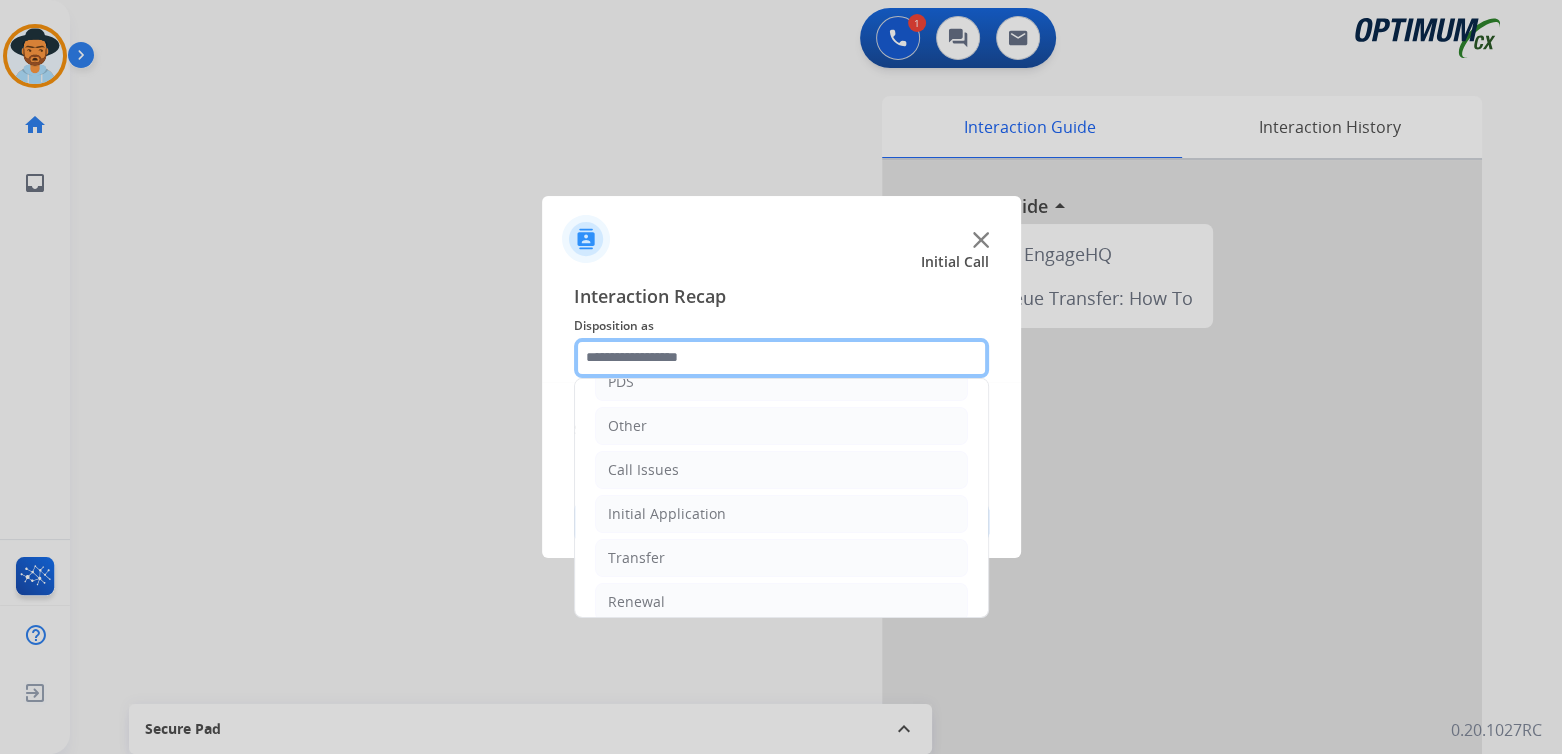 scroll, scrollTop: 132, scrollLeft: 0, axis: vertical 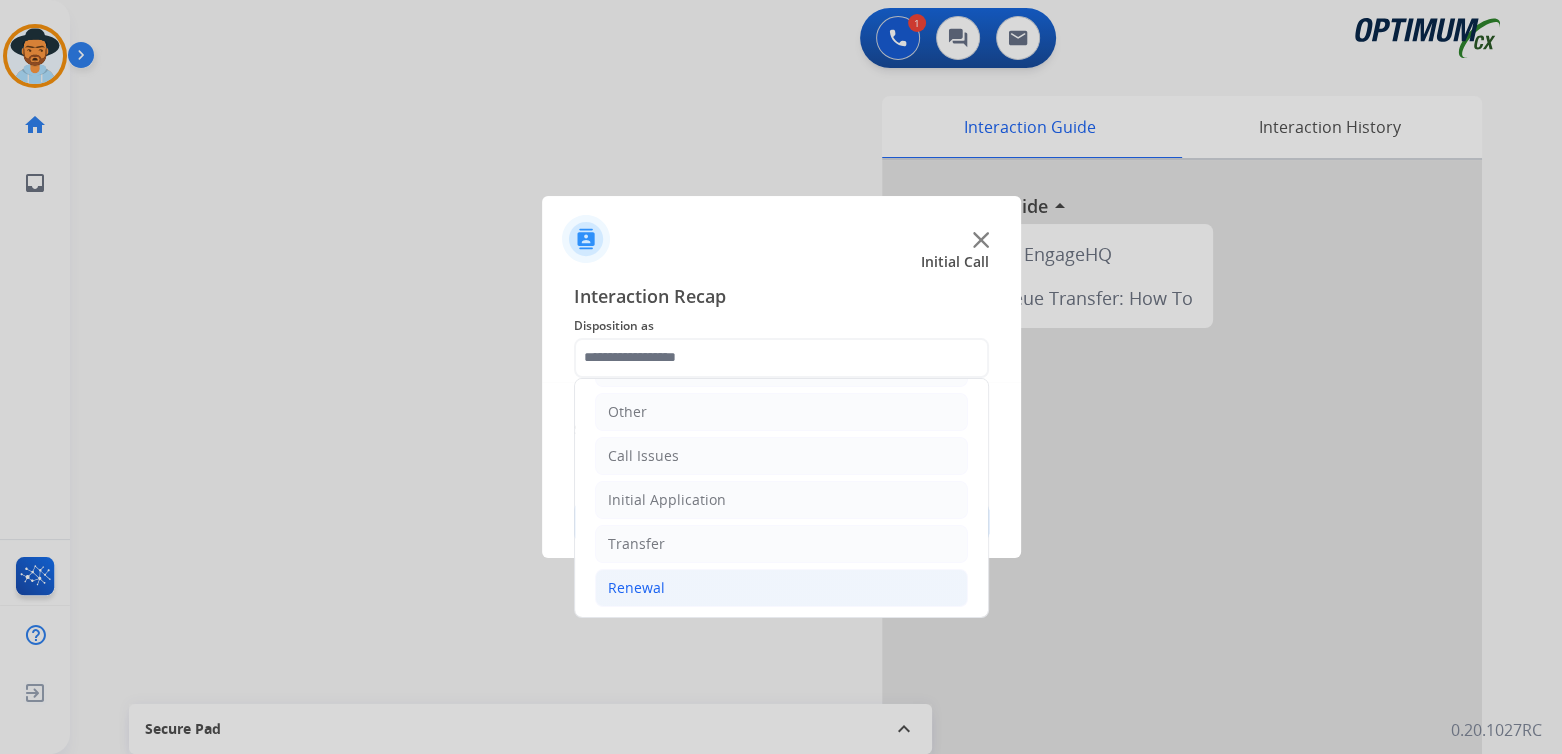 click on "Renewal" 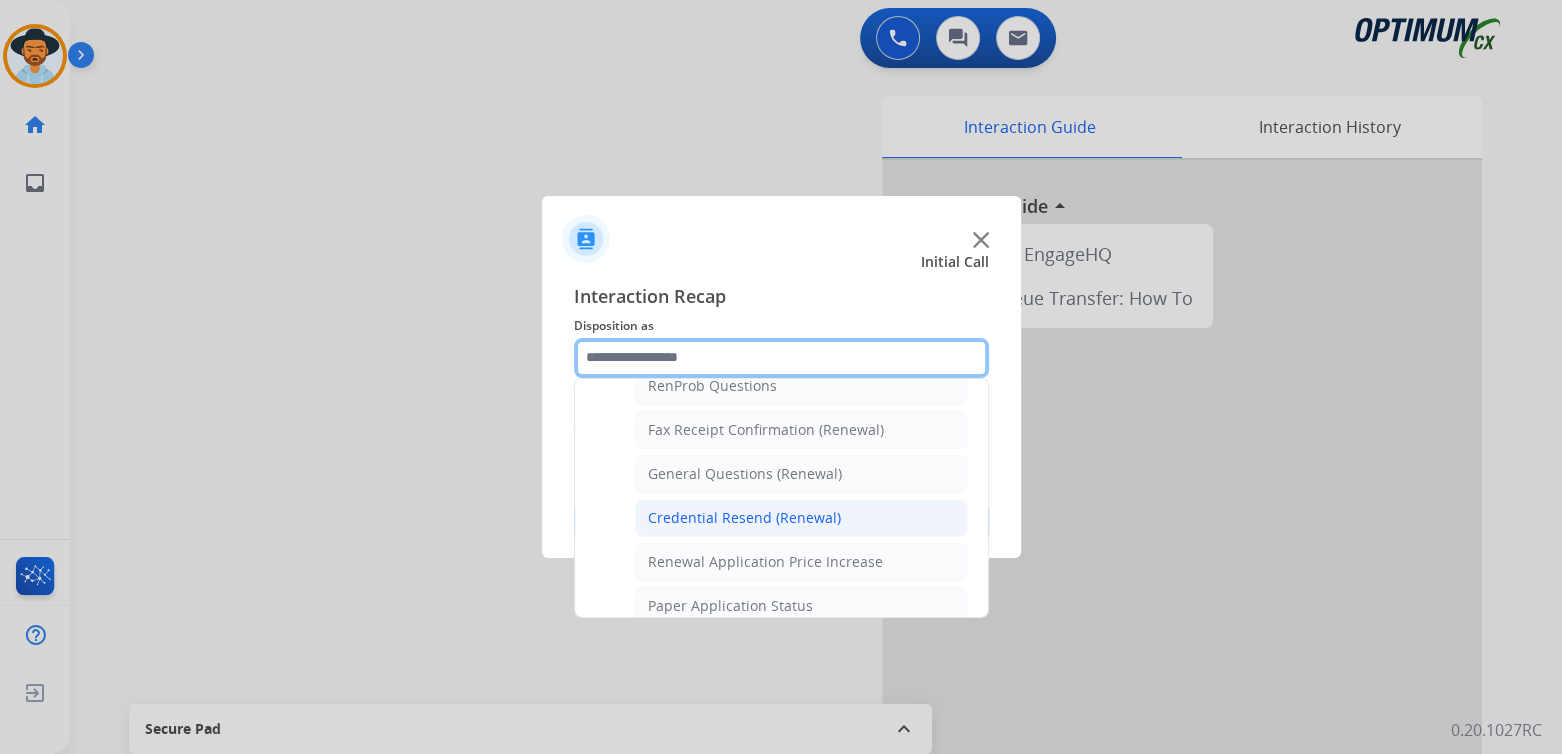 scroll, scrollTop: 531, scrollLeft: 0, axis: vertical 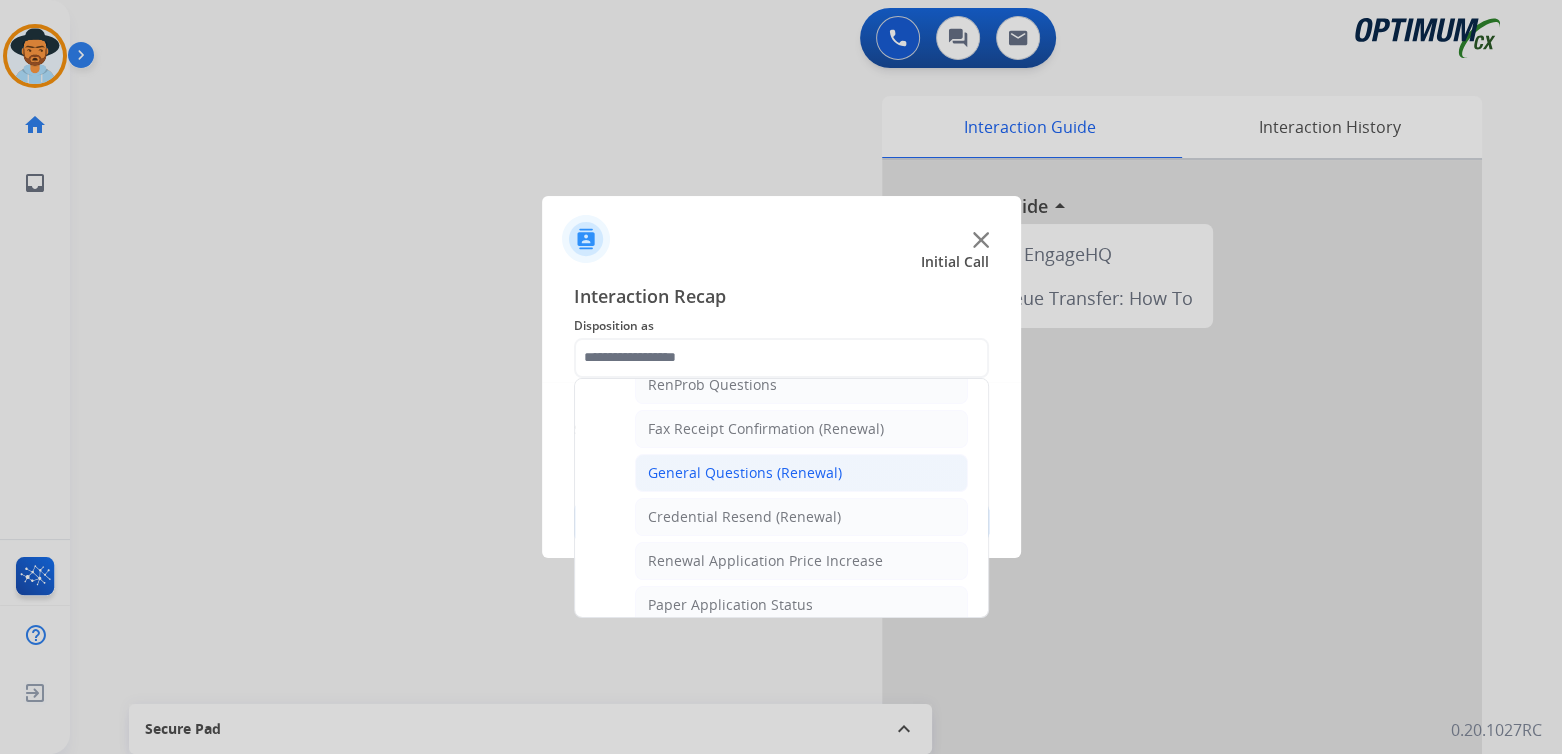 click on "General Questions (Renewal)" 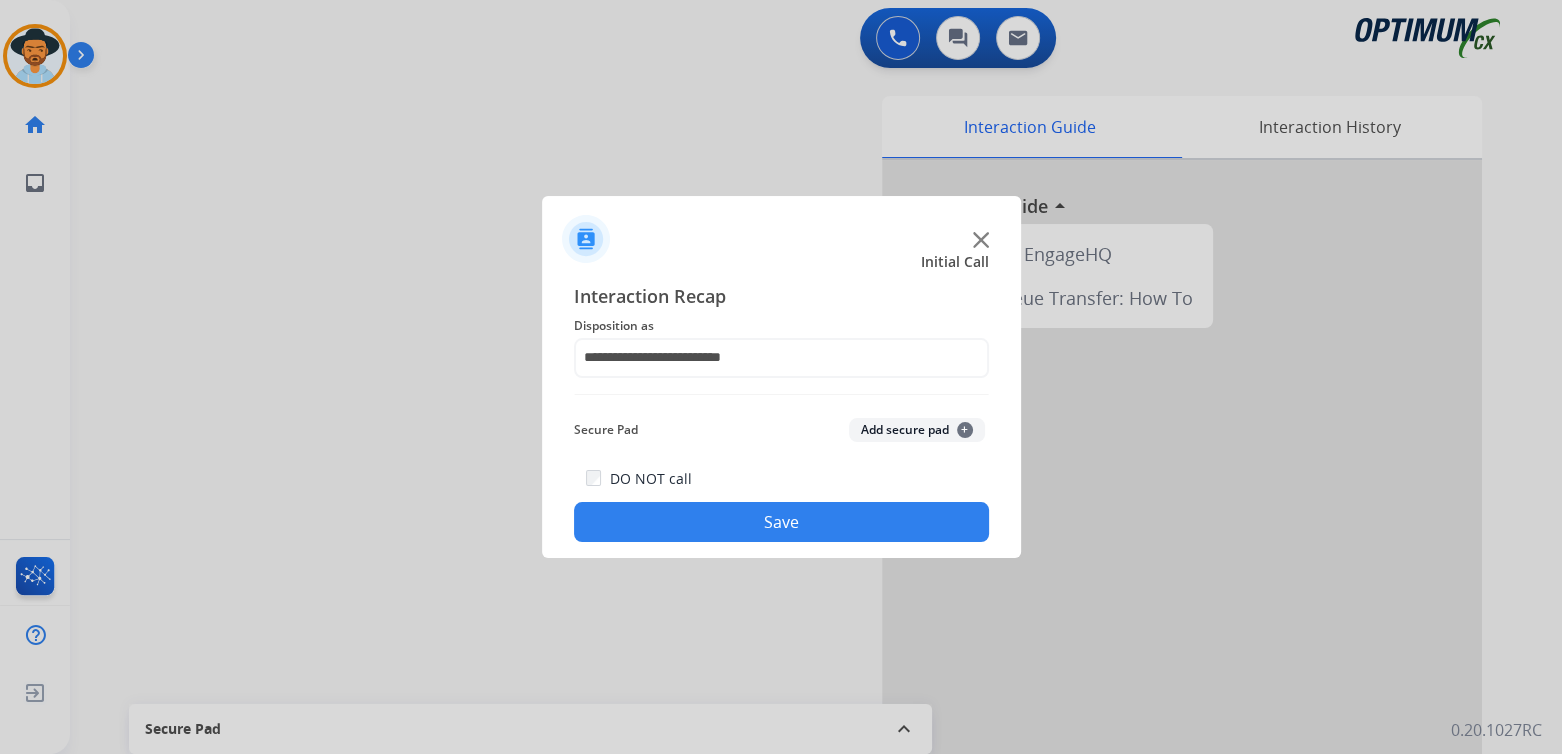 click on "Save" 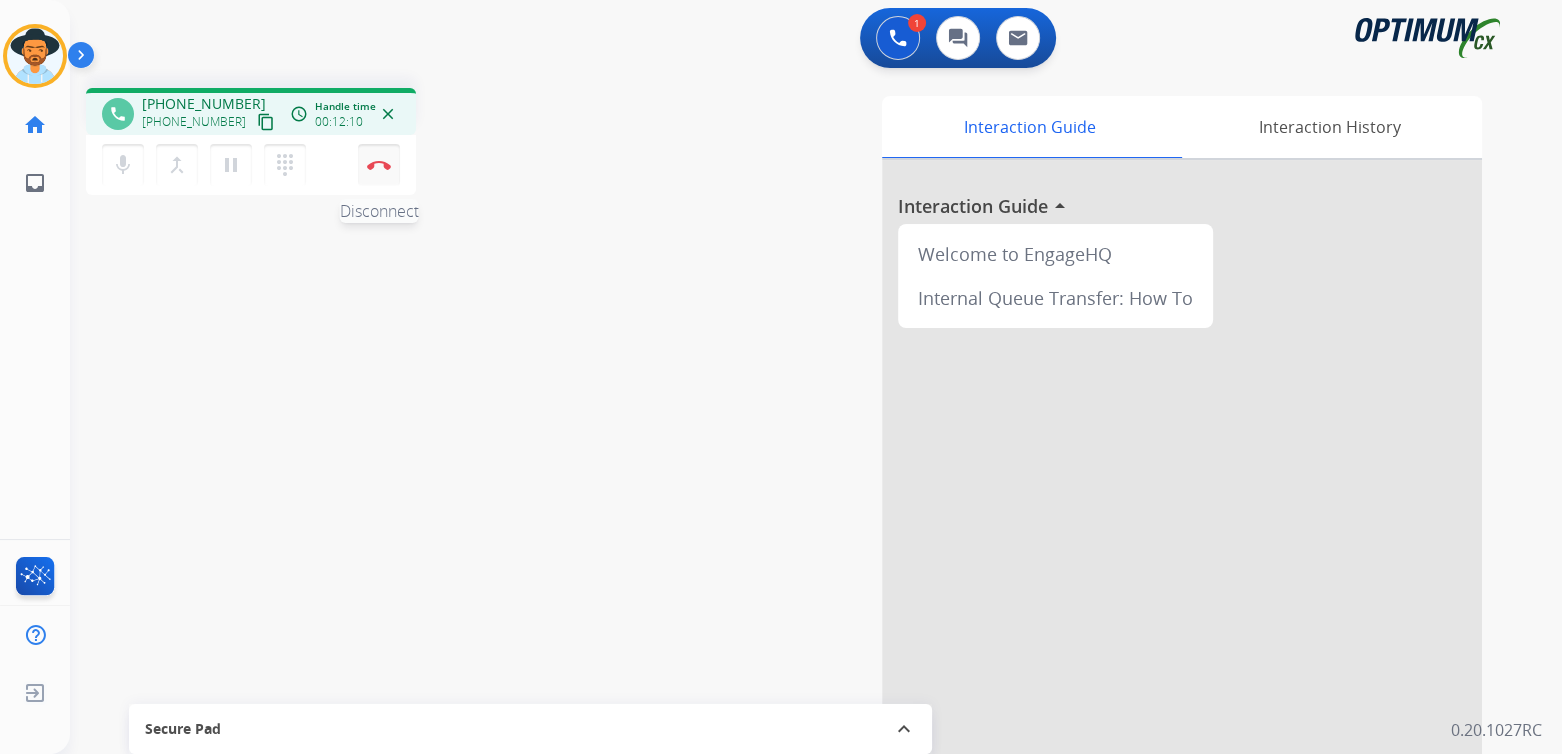 click at bounding box center [379, 165] 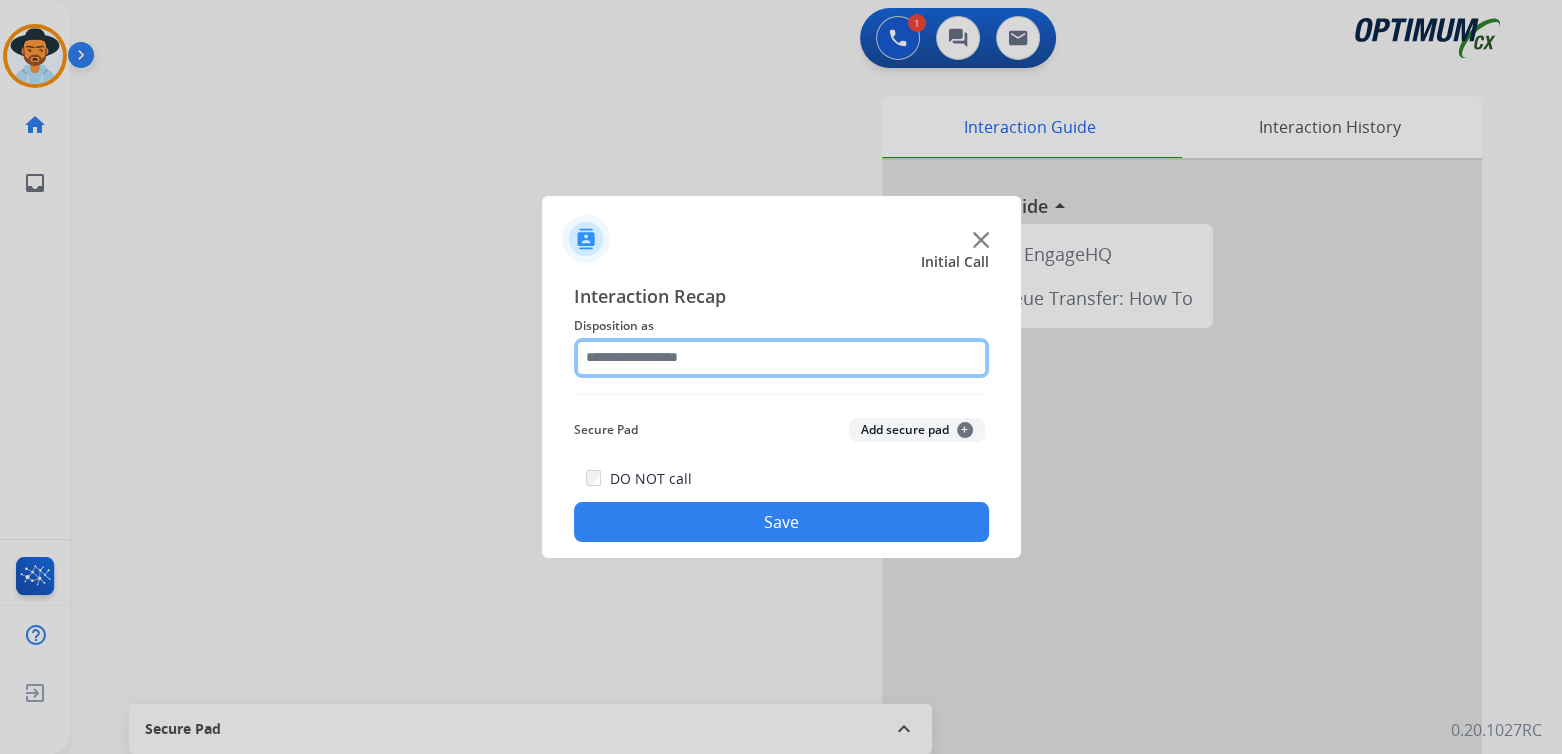 click 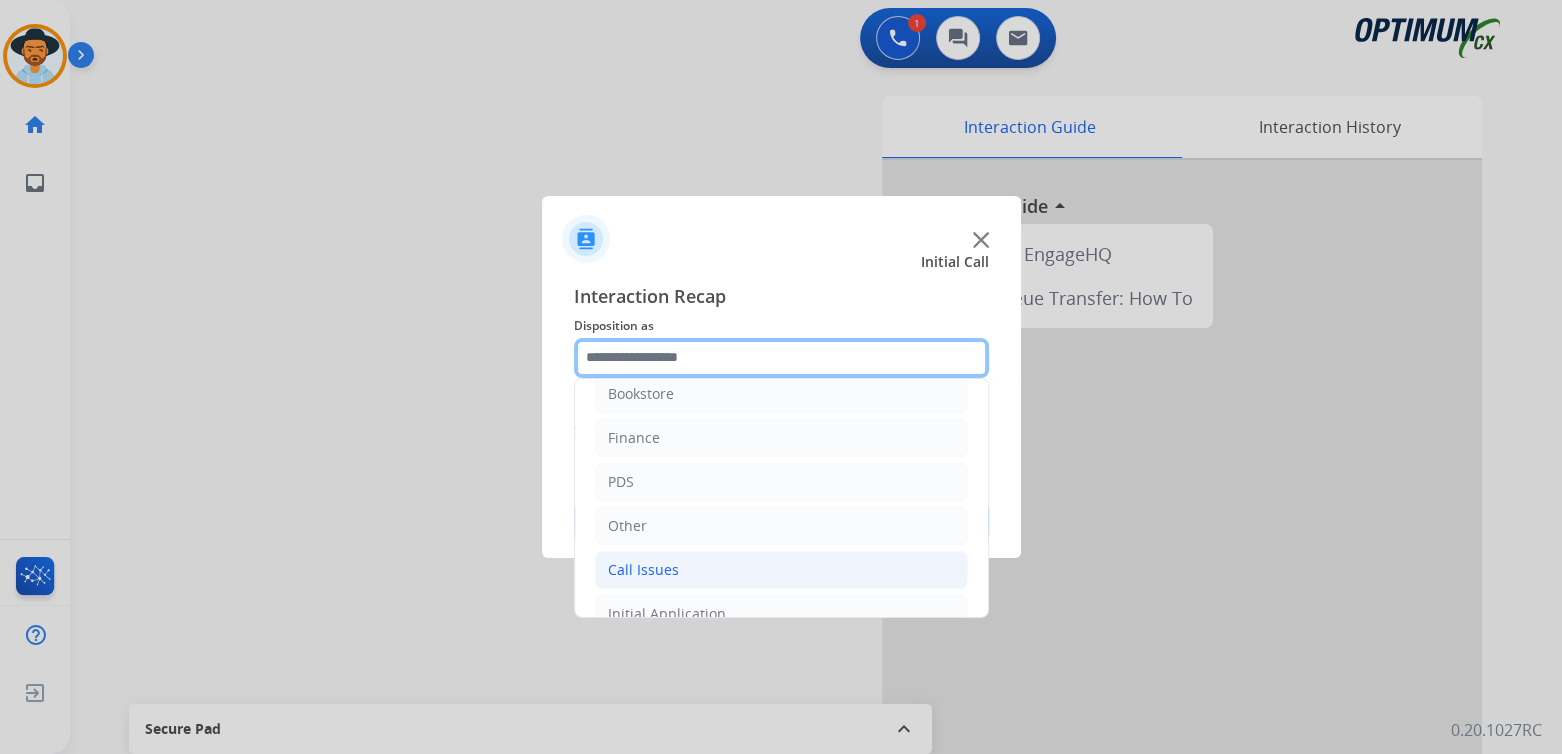 scroll, scrollTop: 0, scrollLeft: 0, axis: both 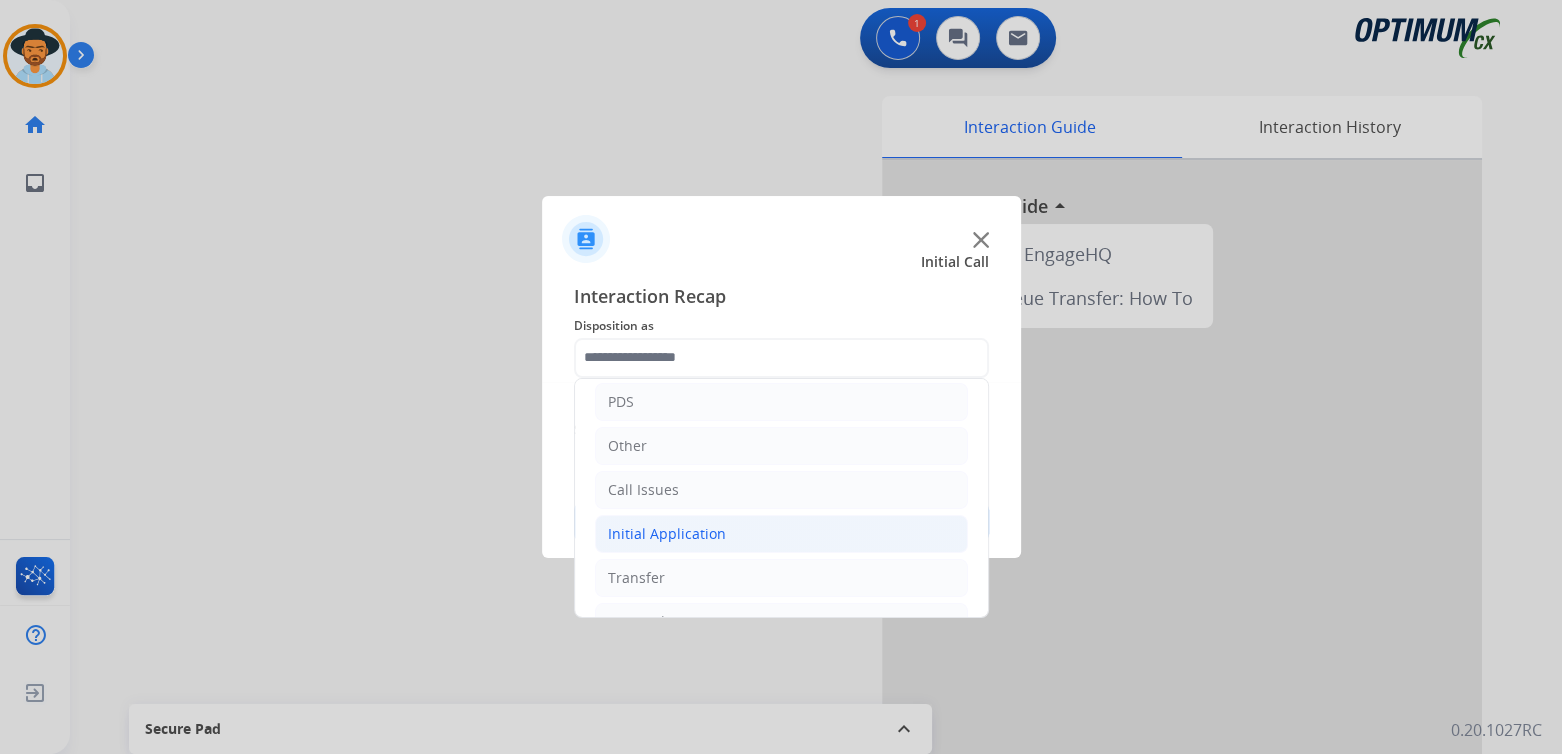 click on "Initial Application" 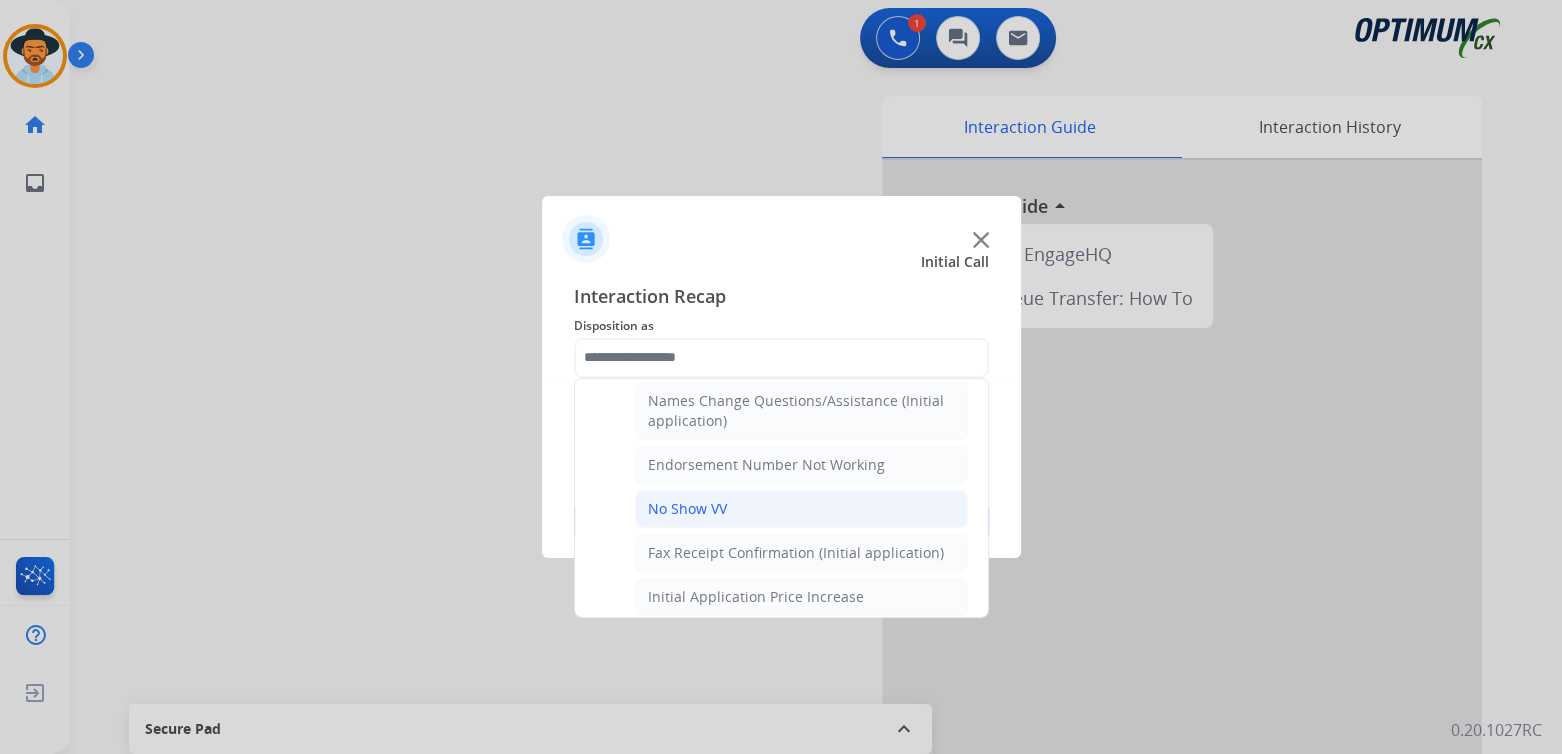 scroll, scrollTop: 496, scrollLeft: 0, axis: vertical 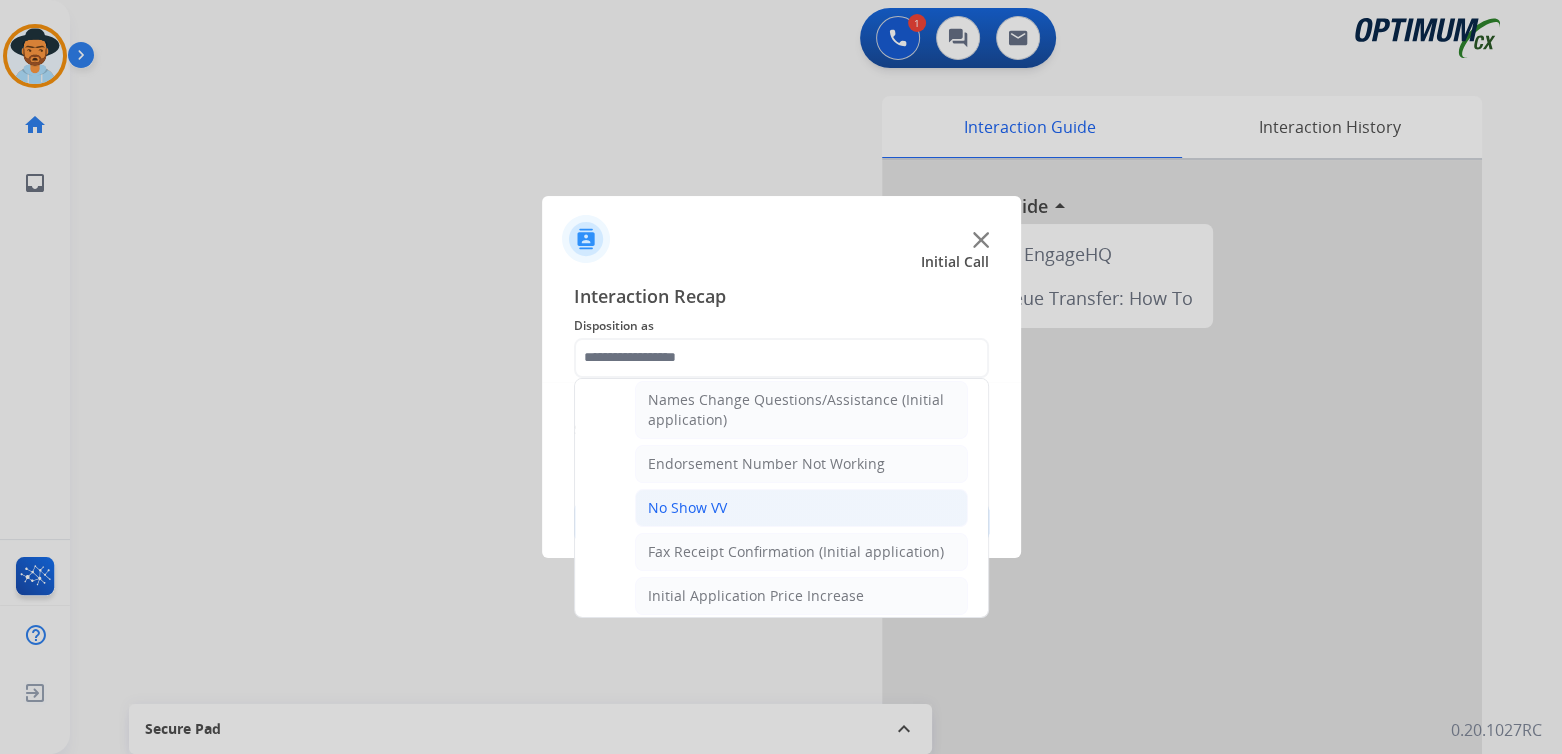 click on "No Show VV" 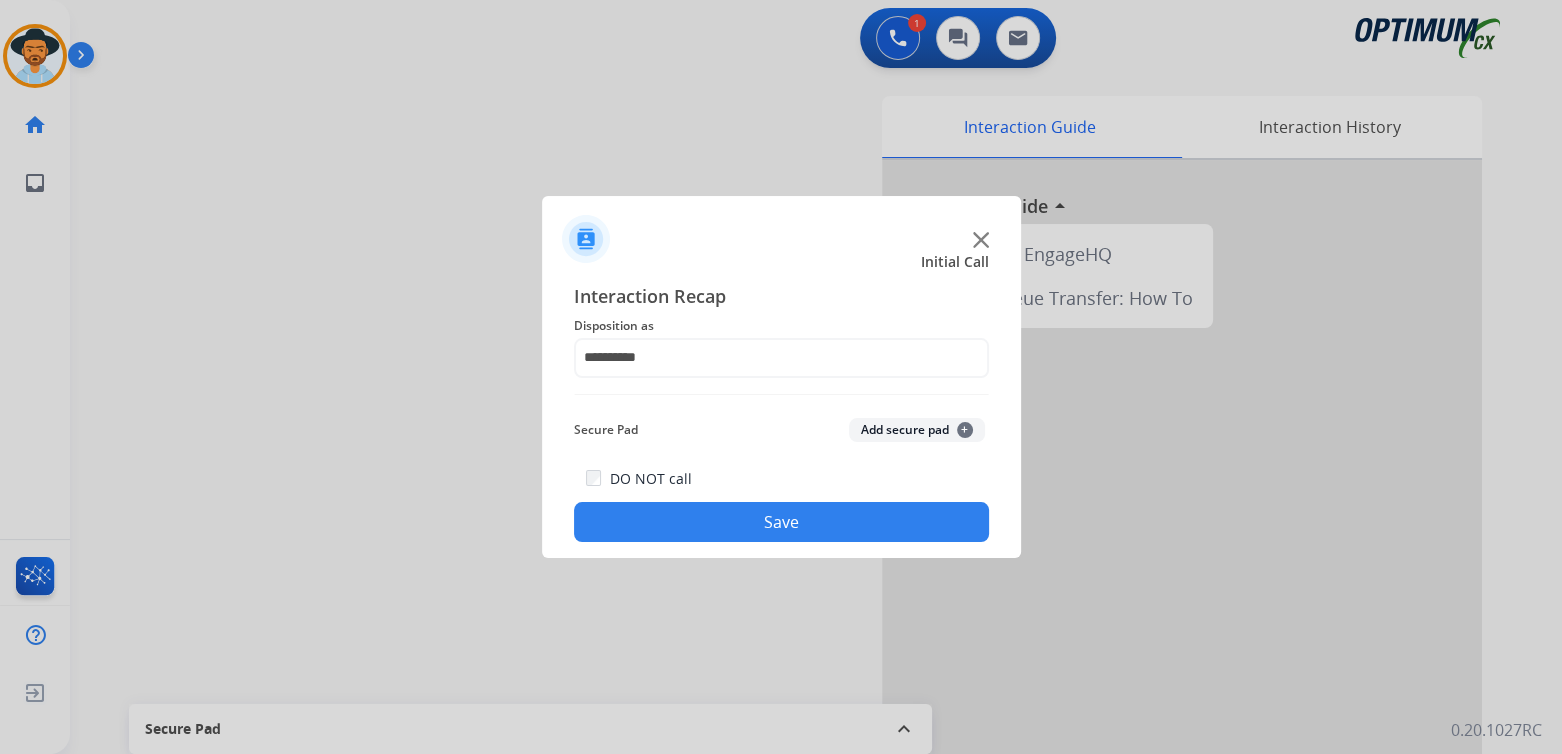 click on "Save" 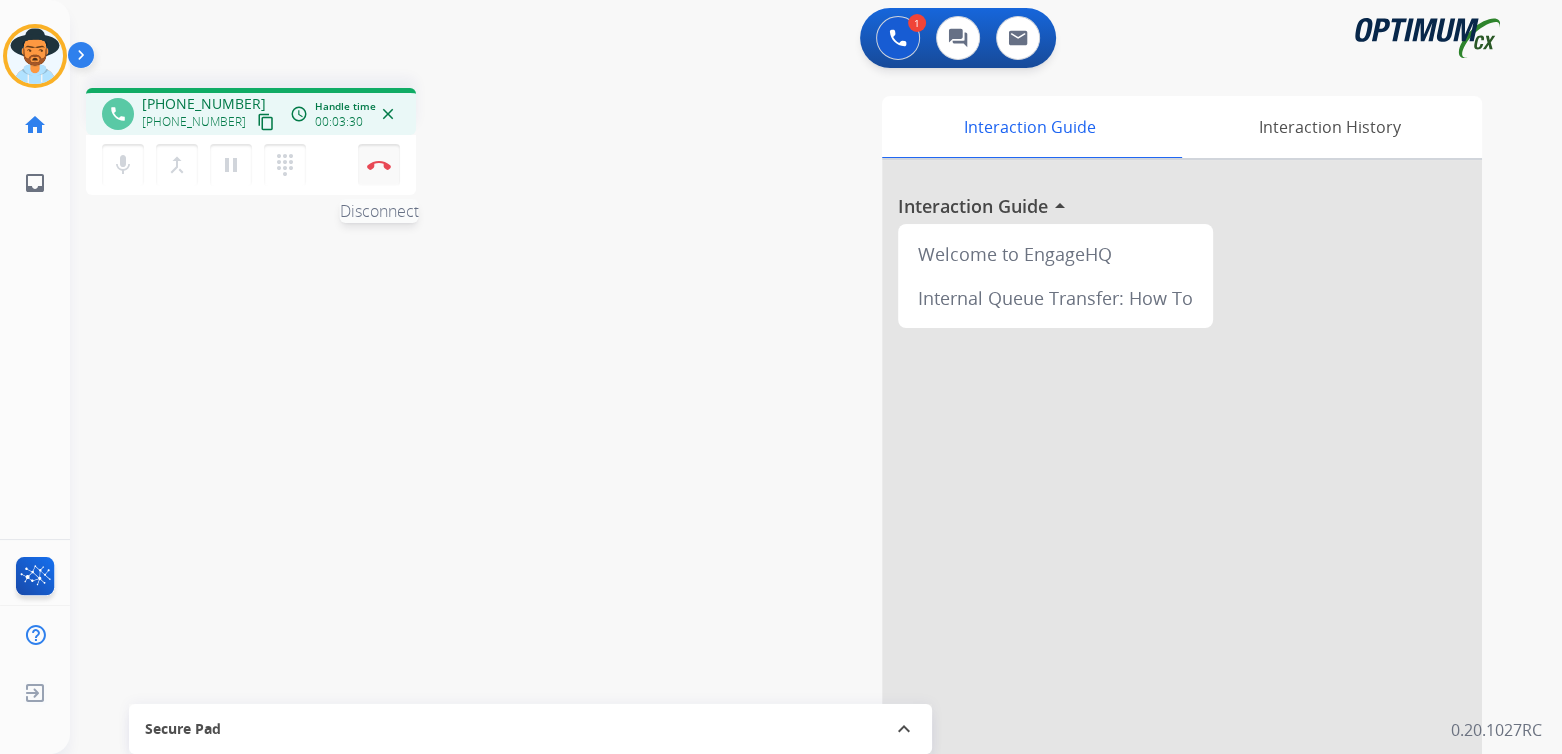 click at bounding box center [379, 165] 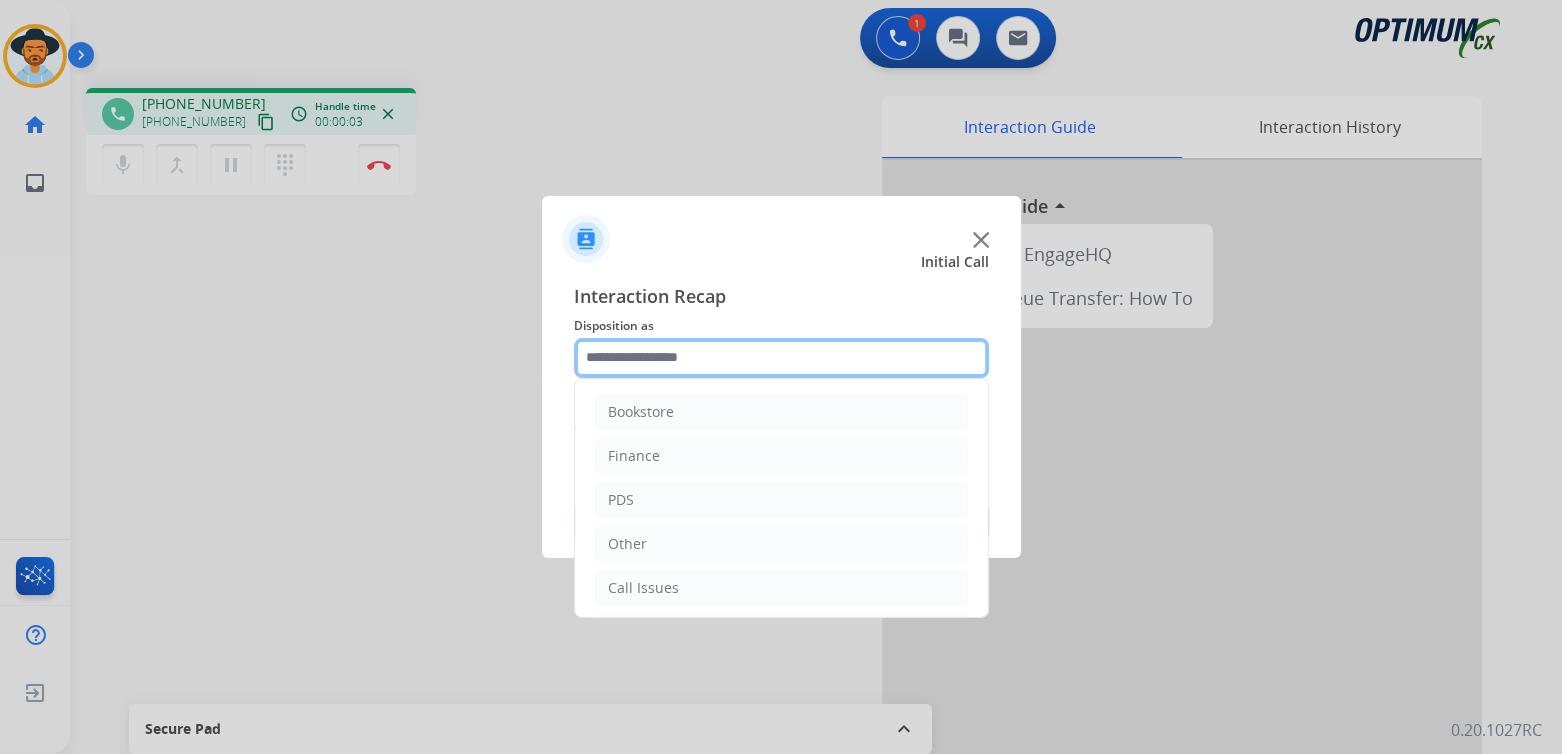 click 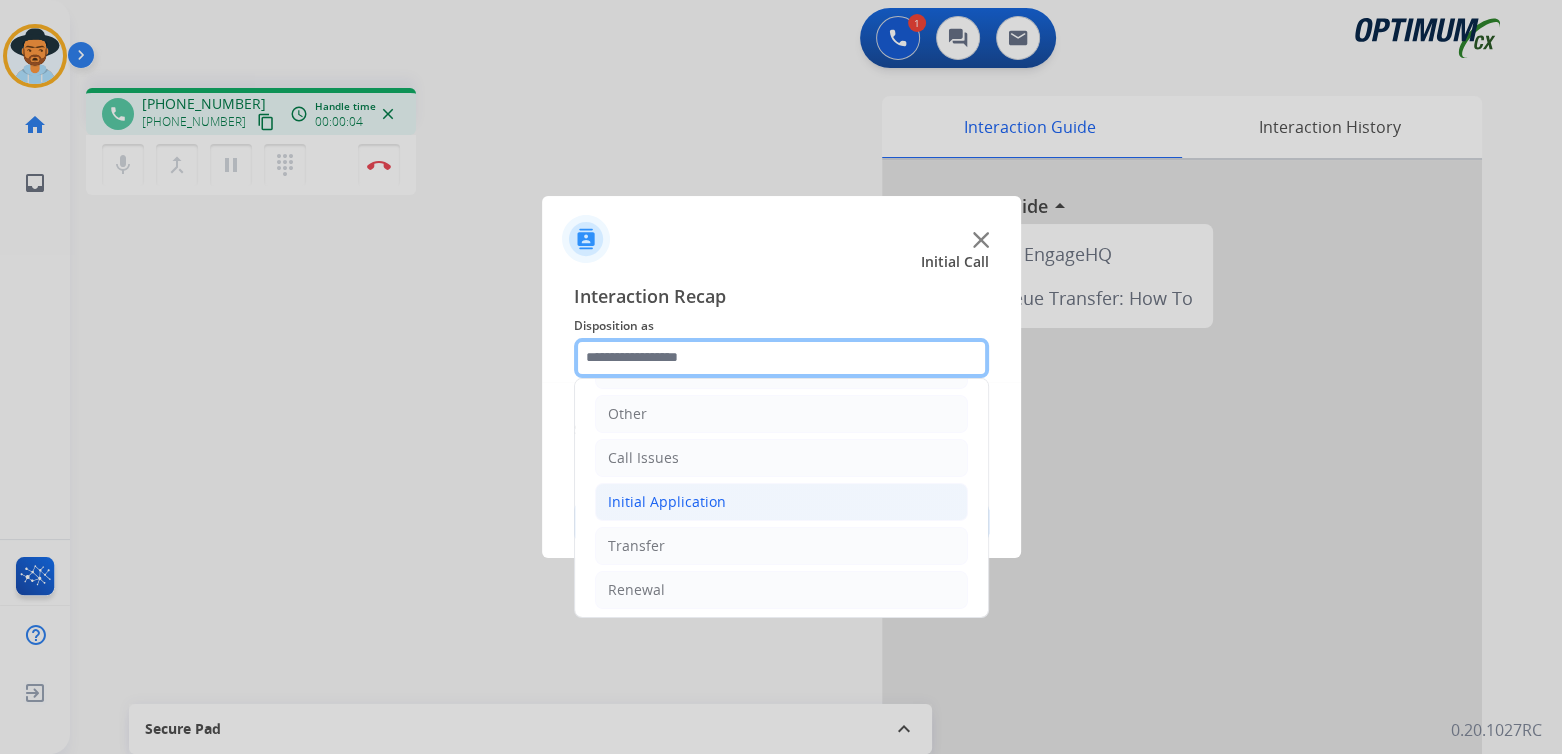scroll, scrollTop: 132, scrollLeft: 0, axis: vertical 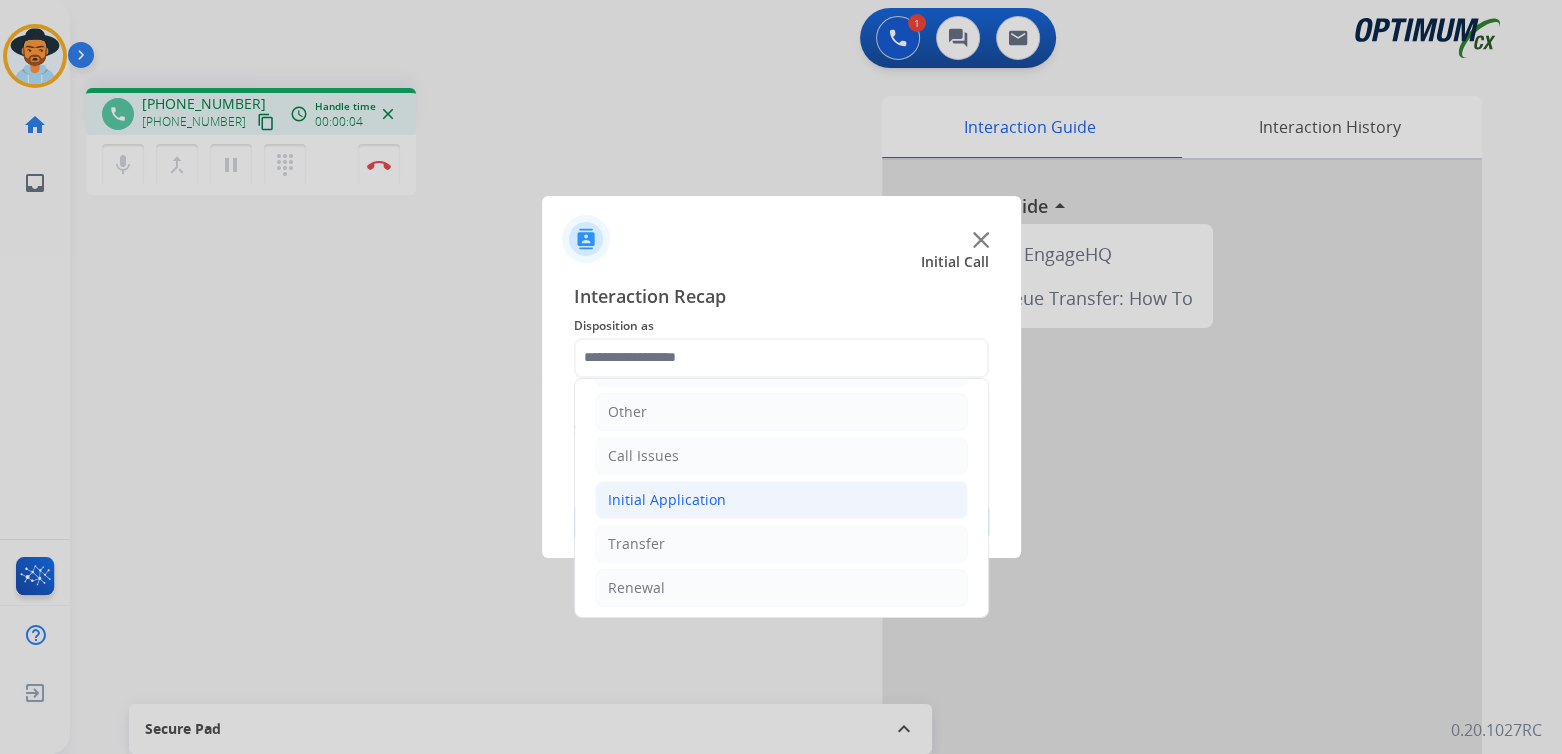 click on "Initial Application" 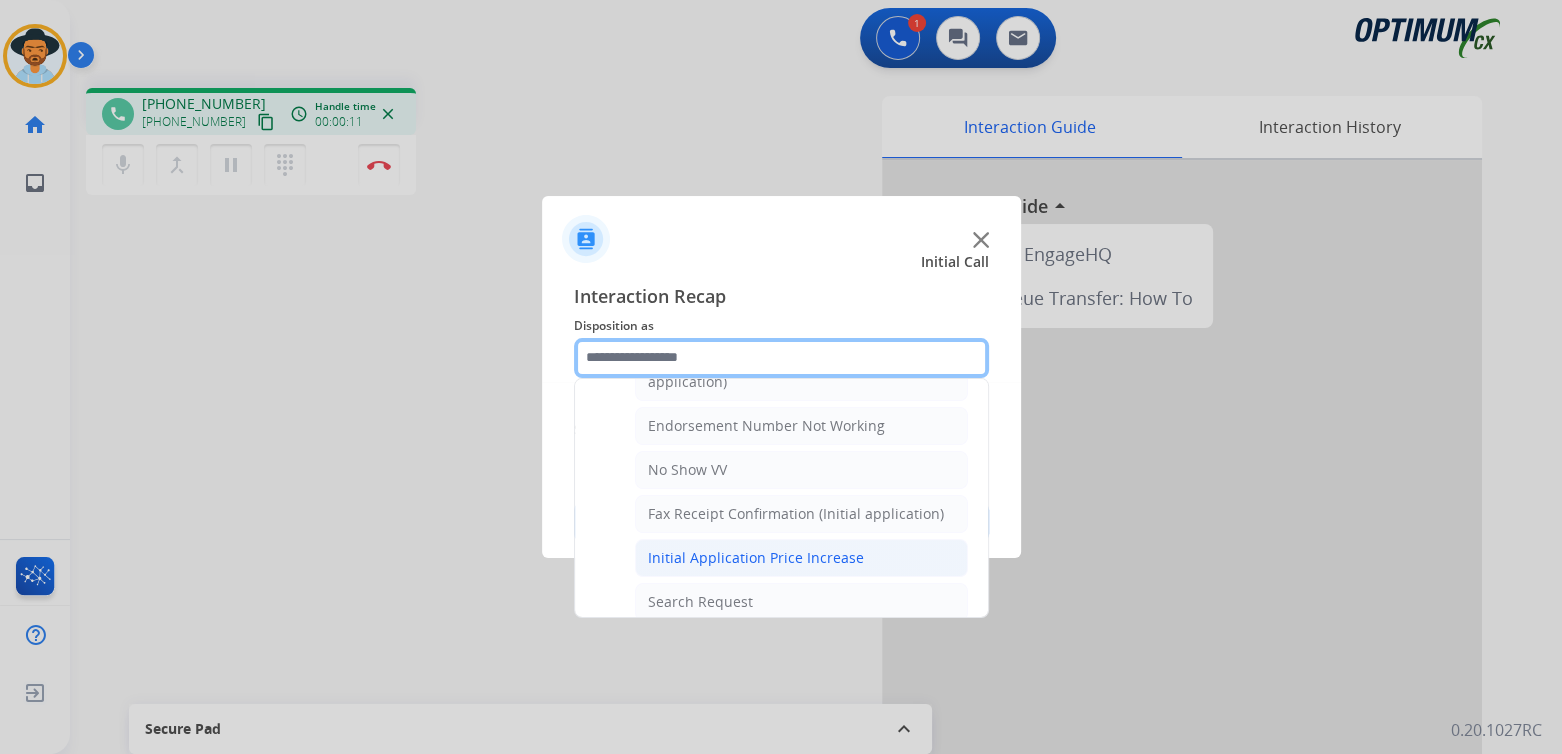 scroll, scrollTop: 533, scrollLeft: 0, axis: vertical 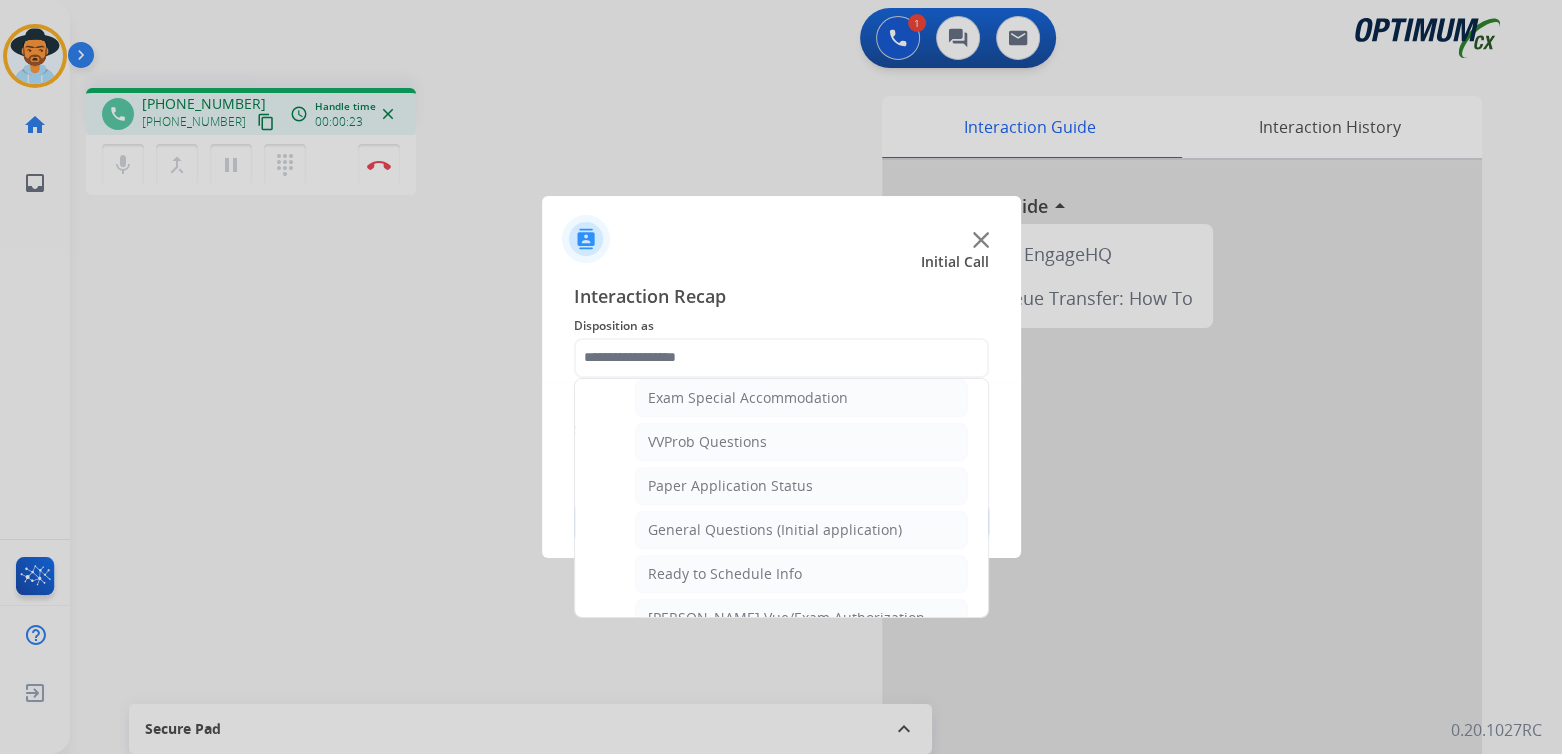 drag, startPoint x: 724, startPoint y: 532, endPoint x: 726, endPoint y: 514, distance: 18.110771 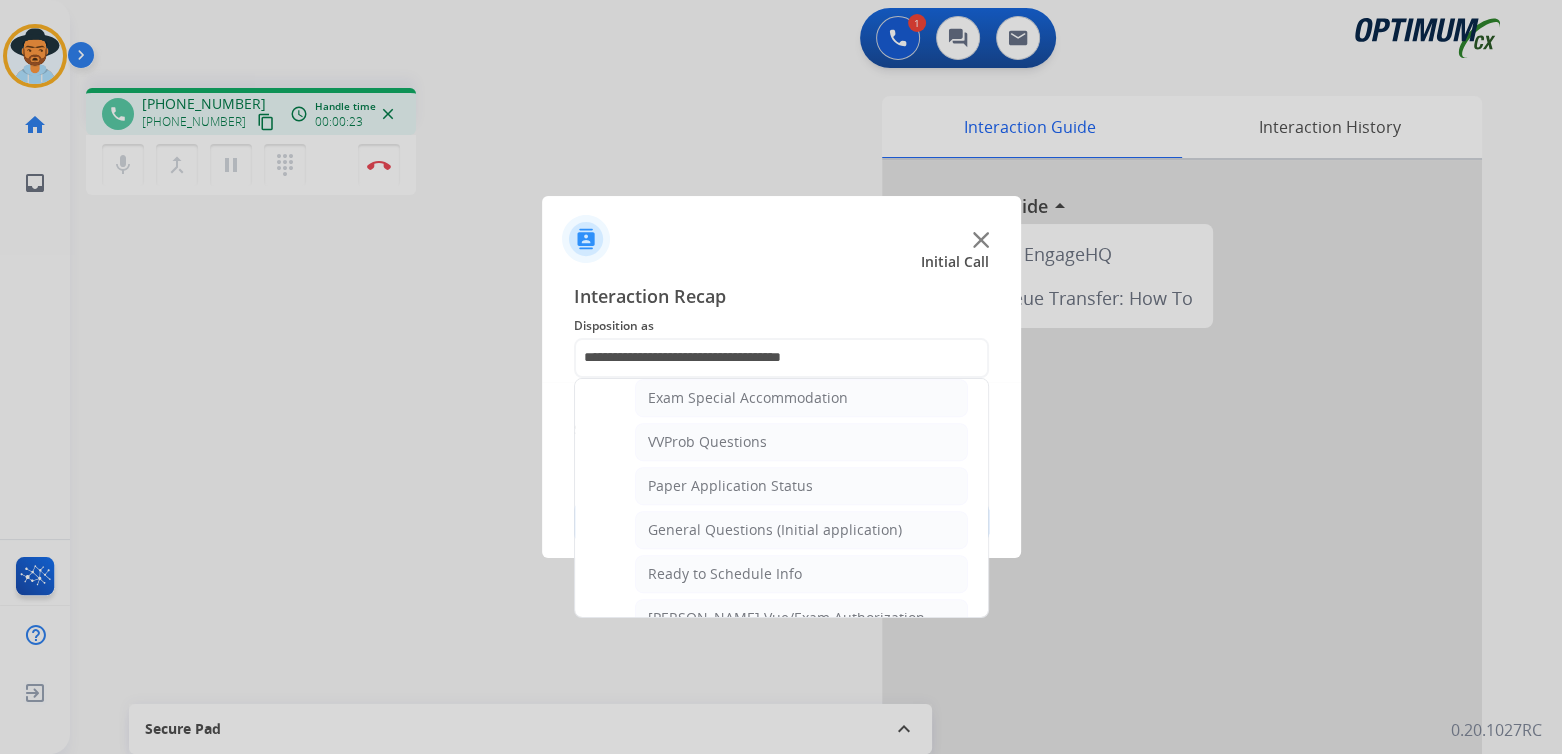 scroll, scrollTop: 0, scrollLeft: 0, axis: both 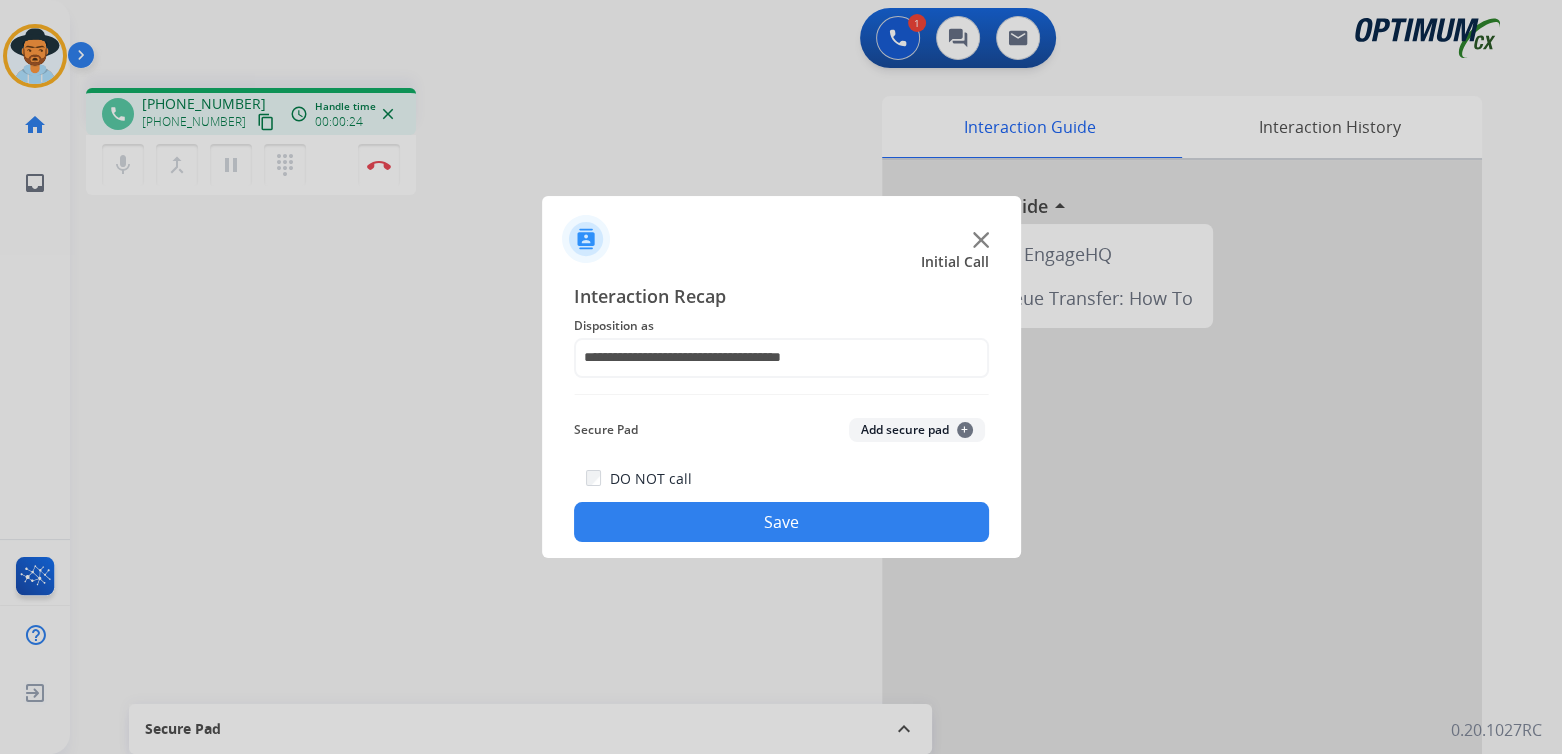 click on "Save" 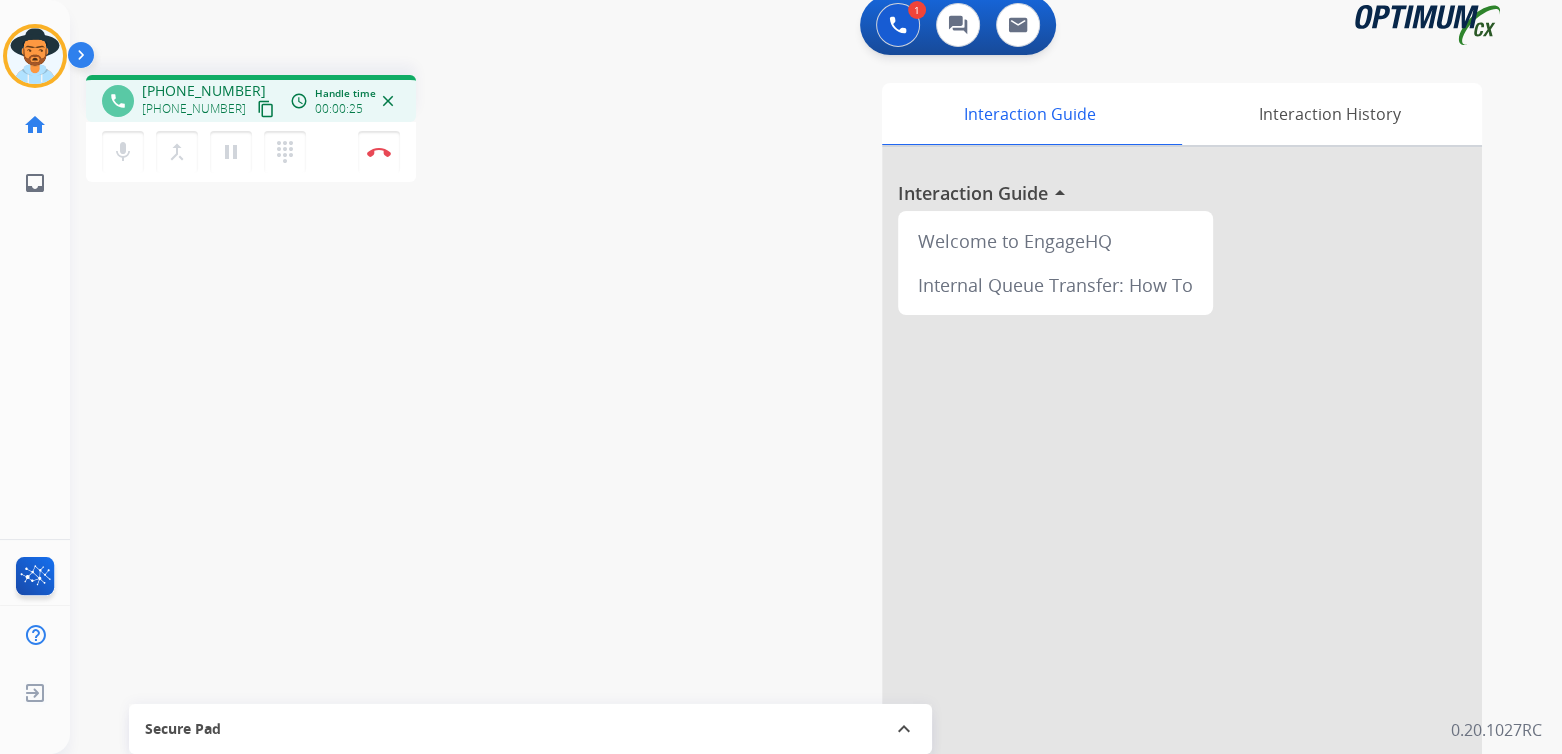scroll, scrollTop: 15, scrollLeft: 0, axis: vertical 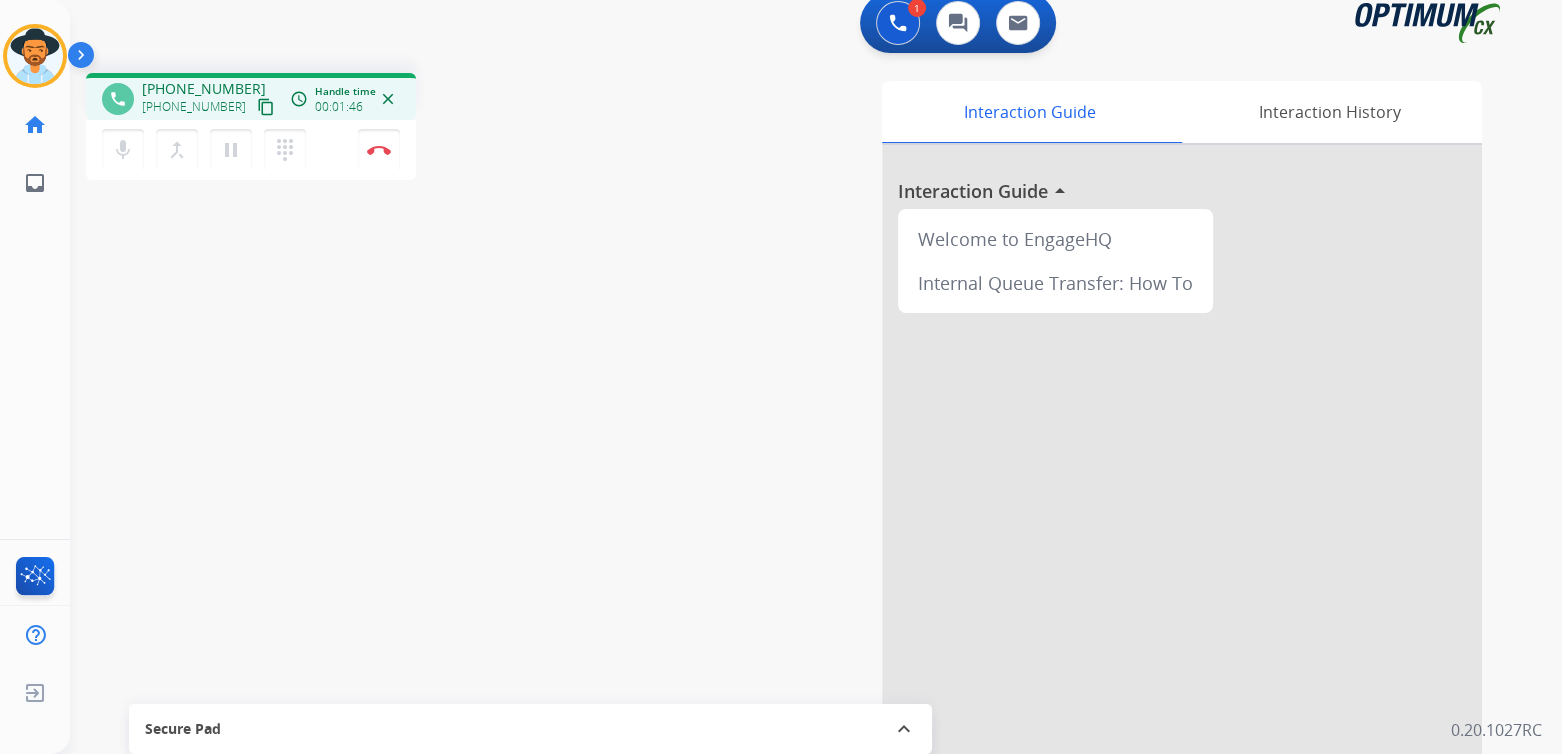 click at bounding box center (1182, 518) 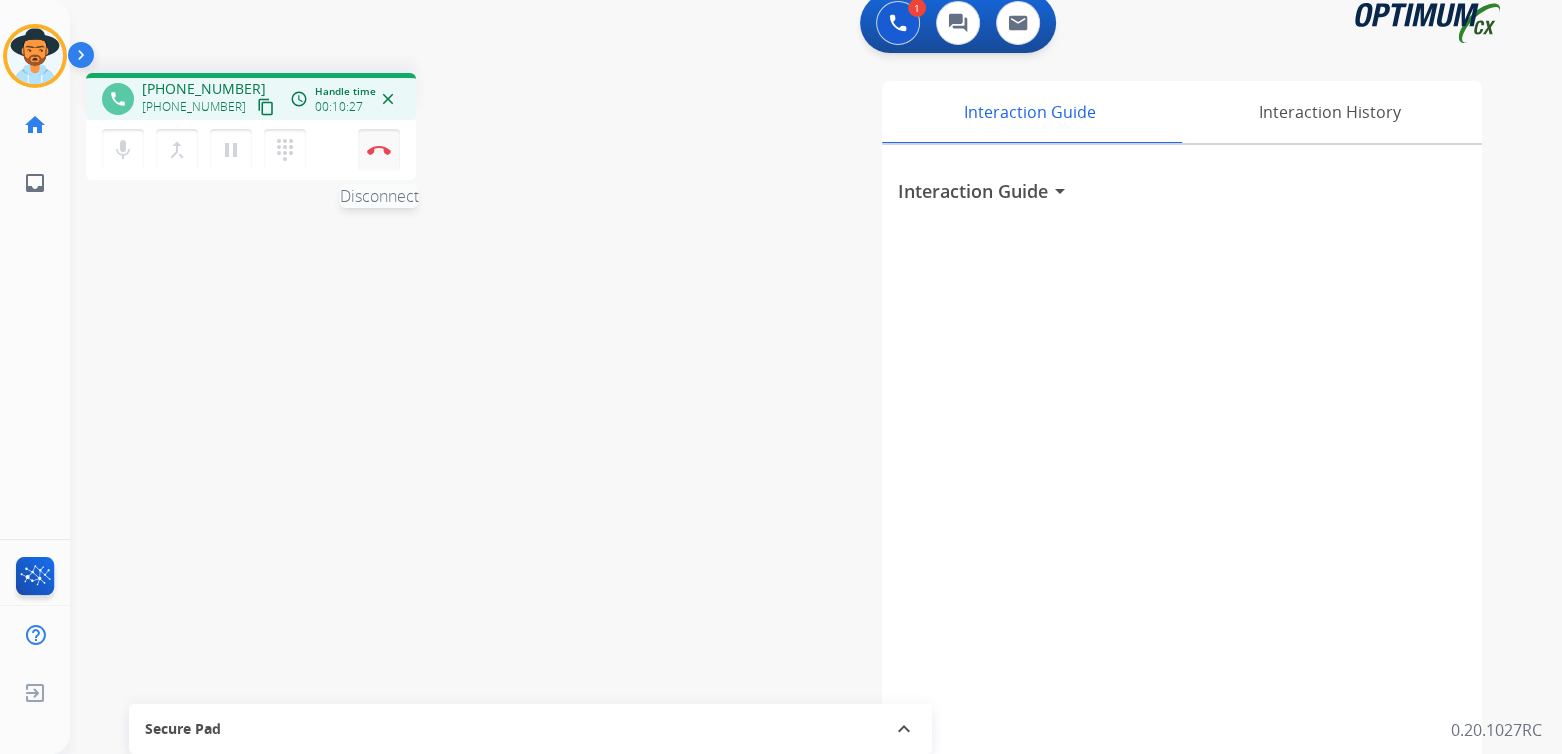 click at bounding box center (379, 150) 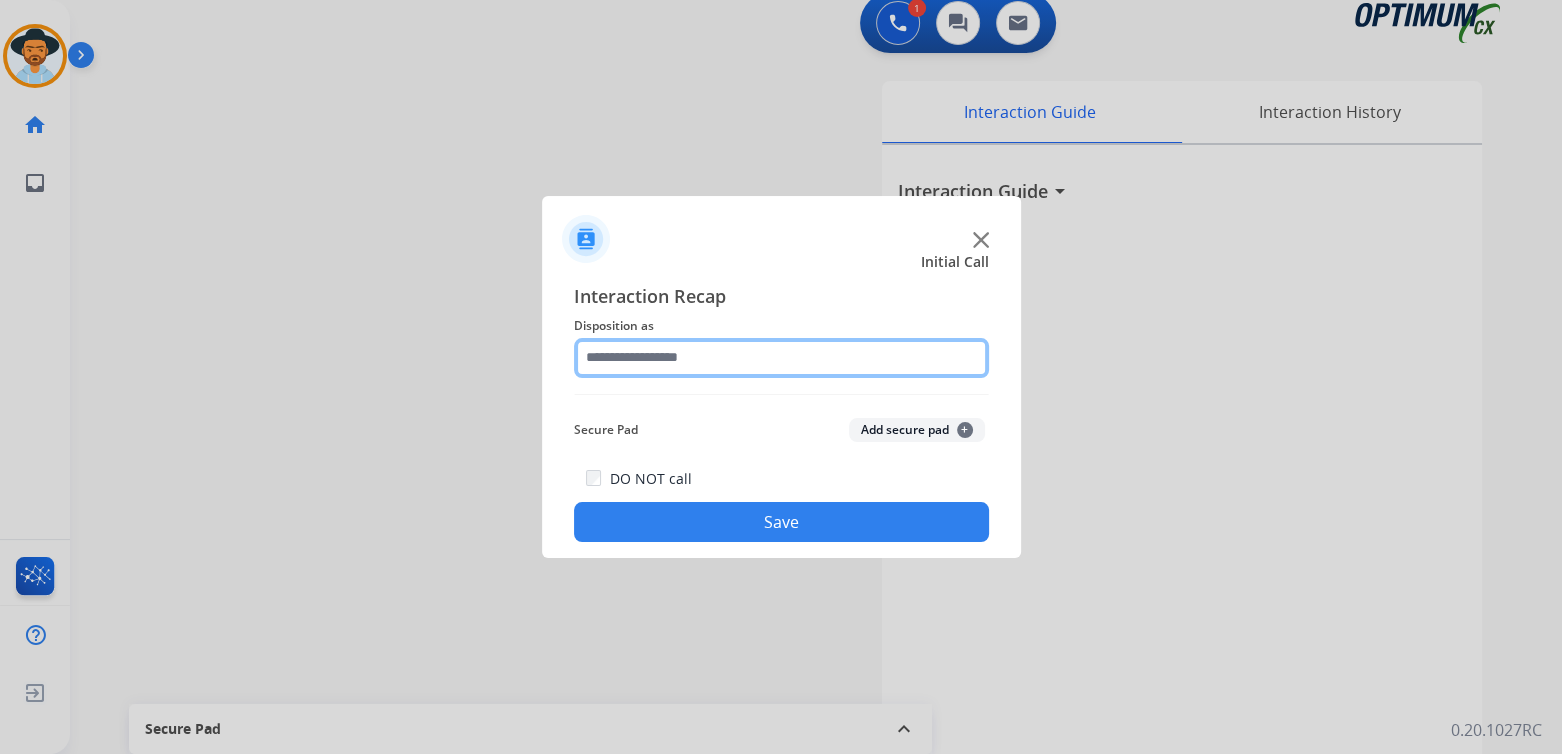 click 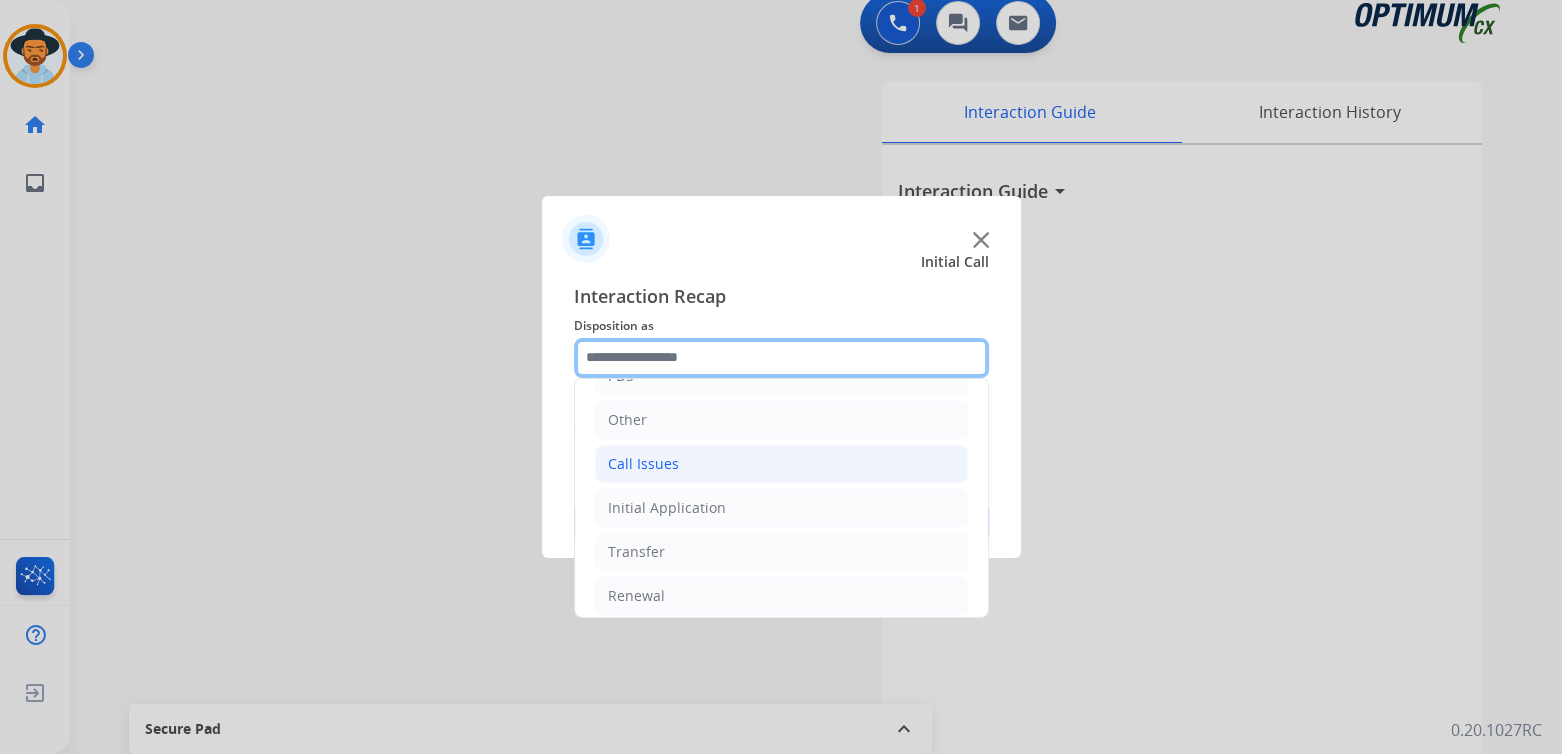 scroll, scrollTop: 132, scrollLeft: 0, axis: vertical 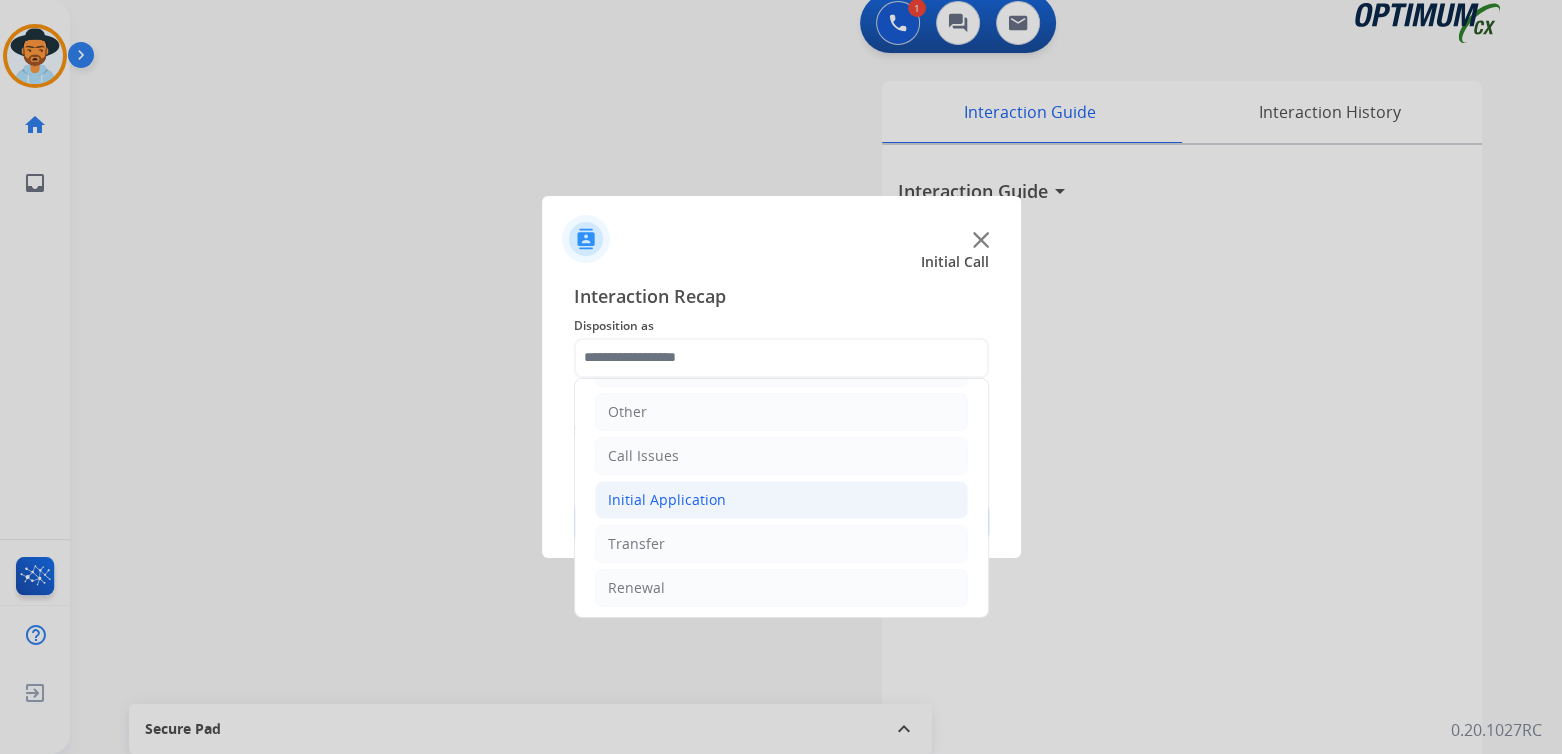 click on "Initial Application" 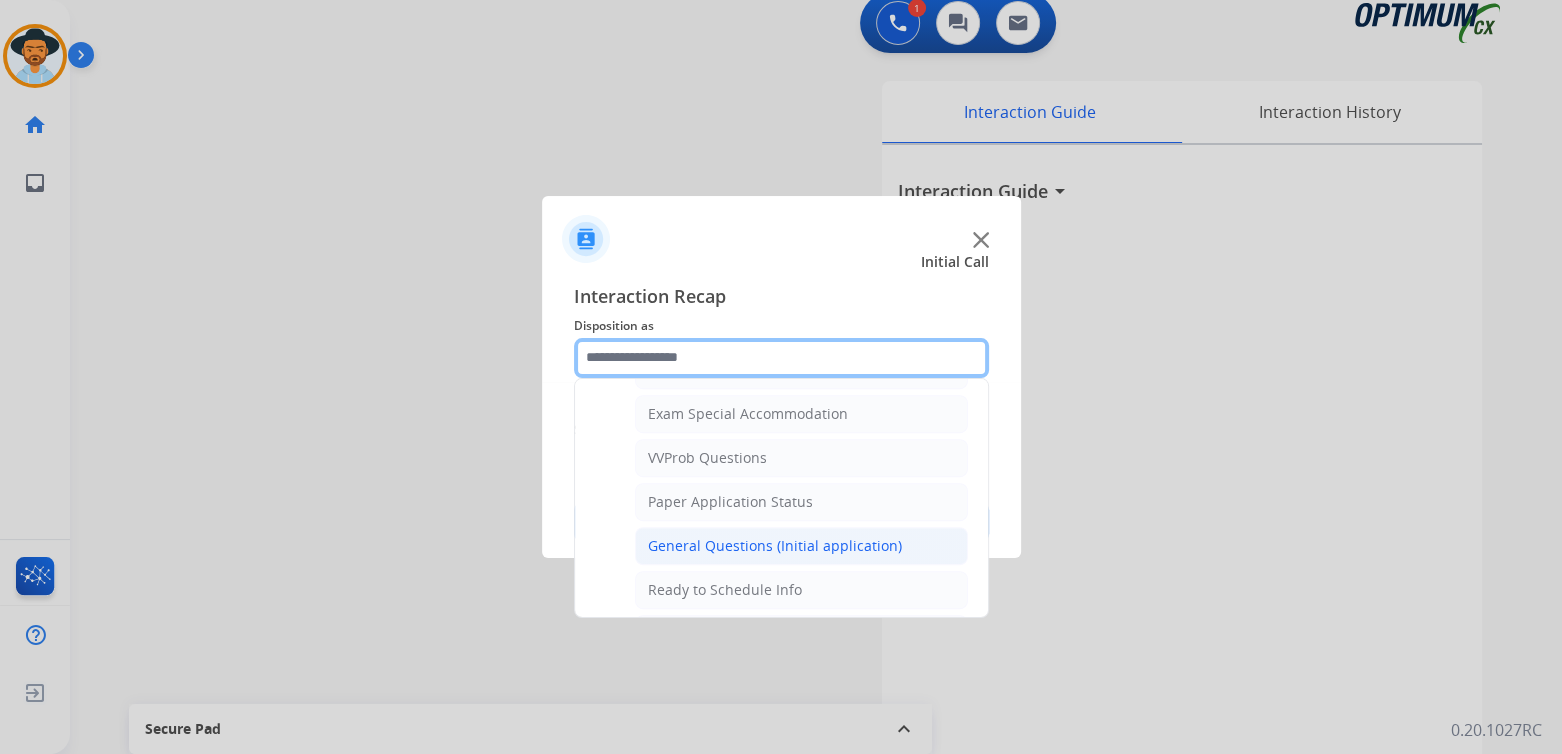 scroll, scrollTop: 1030, scrollLeft: 0, axis: vertical 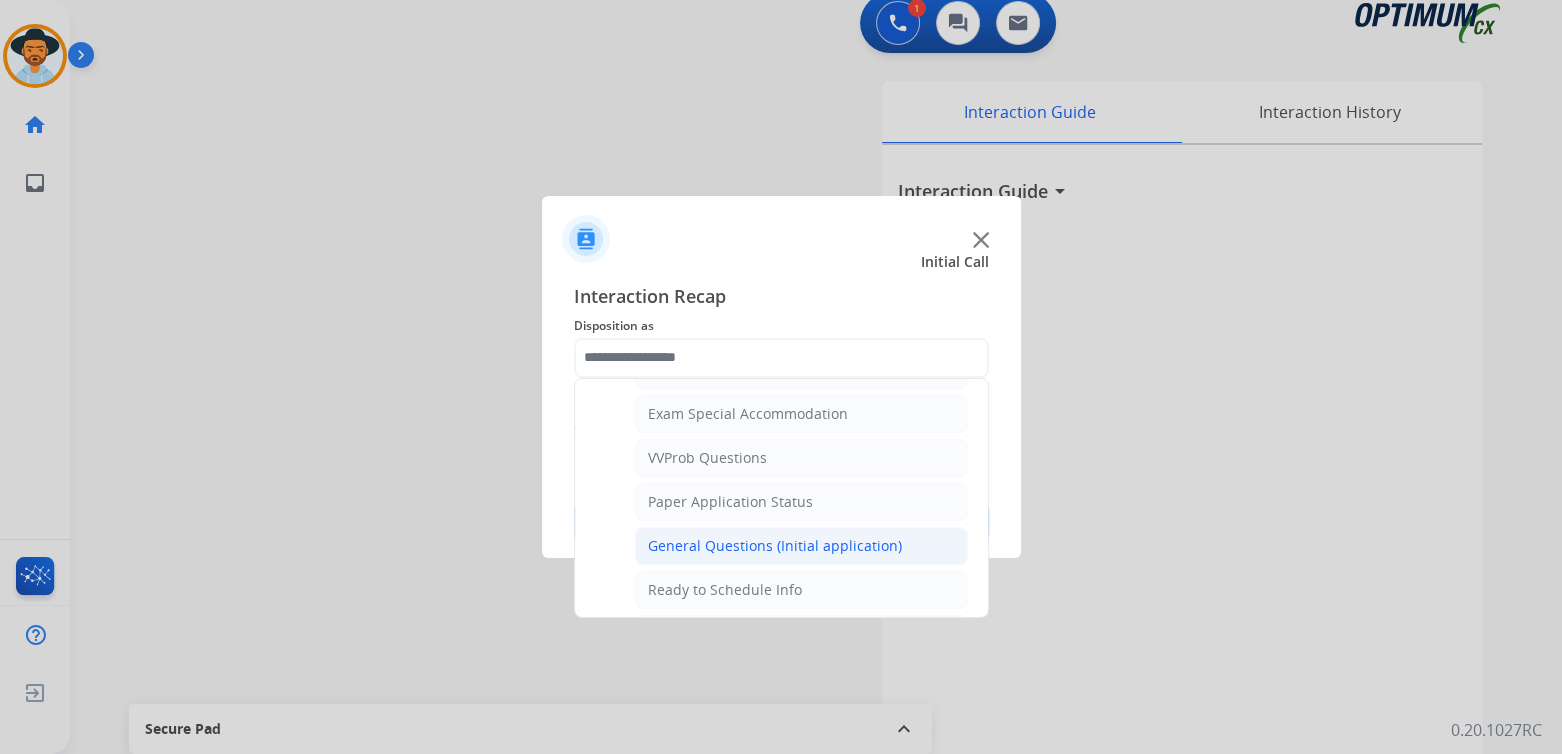 click on "General Questions (Initial application)" 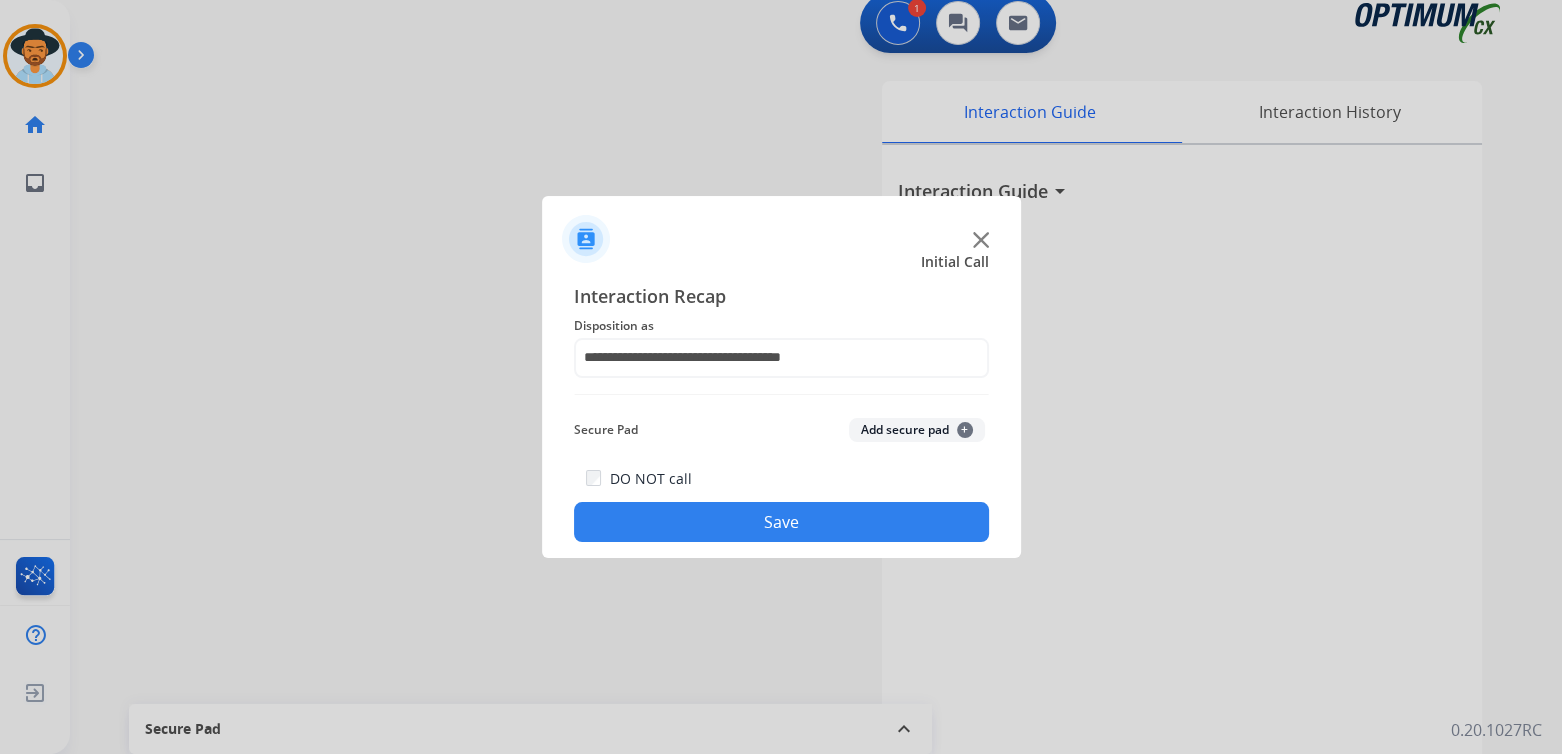 drag, startPoint x: 901, startPoint y: 528, endPoint x: 896, endPoint y: 518, distance: 11.18034 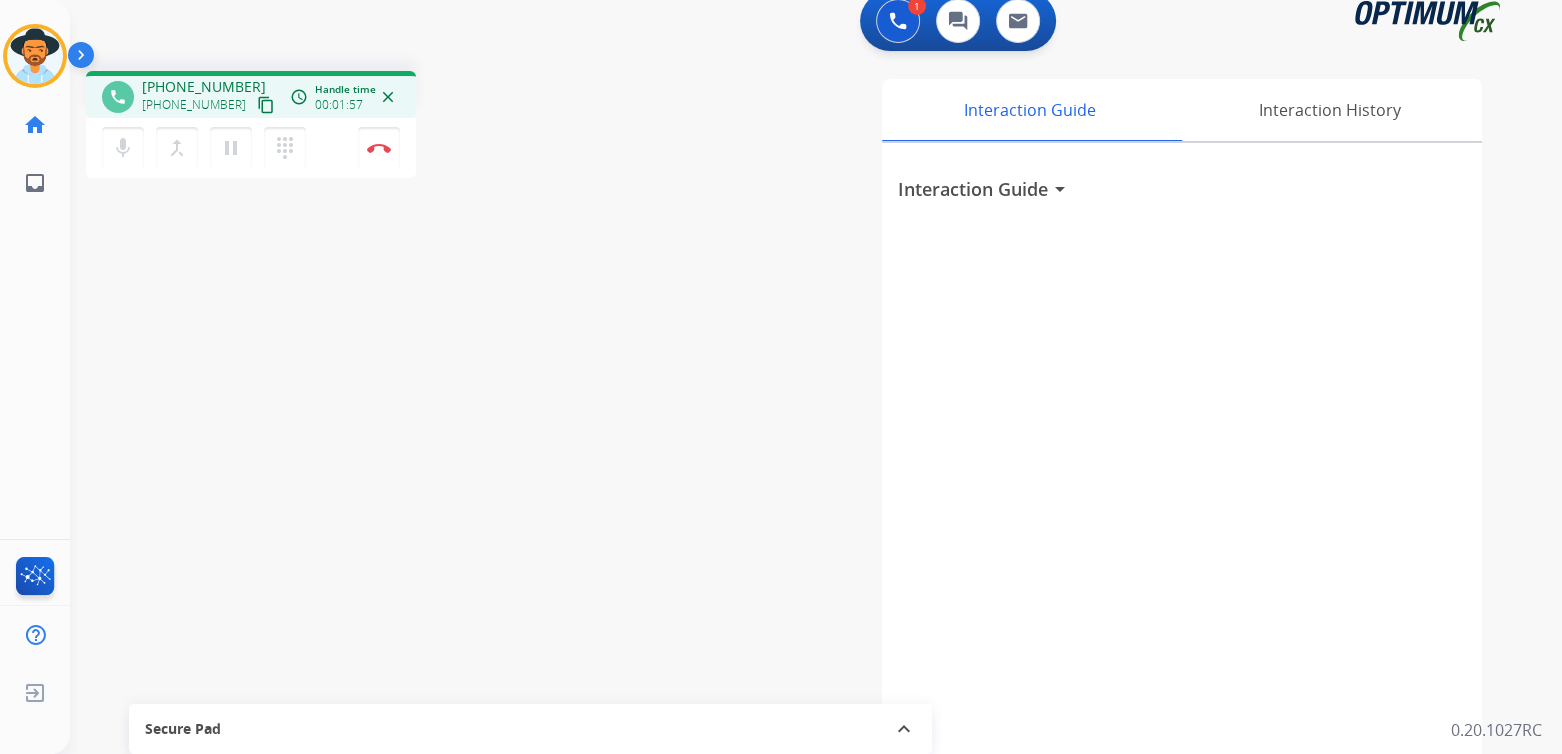 scroll, scrollTop: 17, scrollLeft: 0, axis: vertical 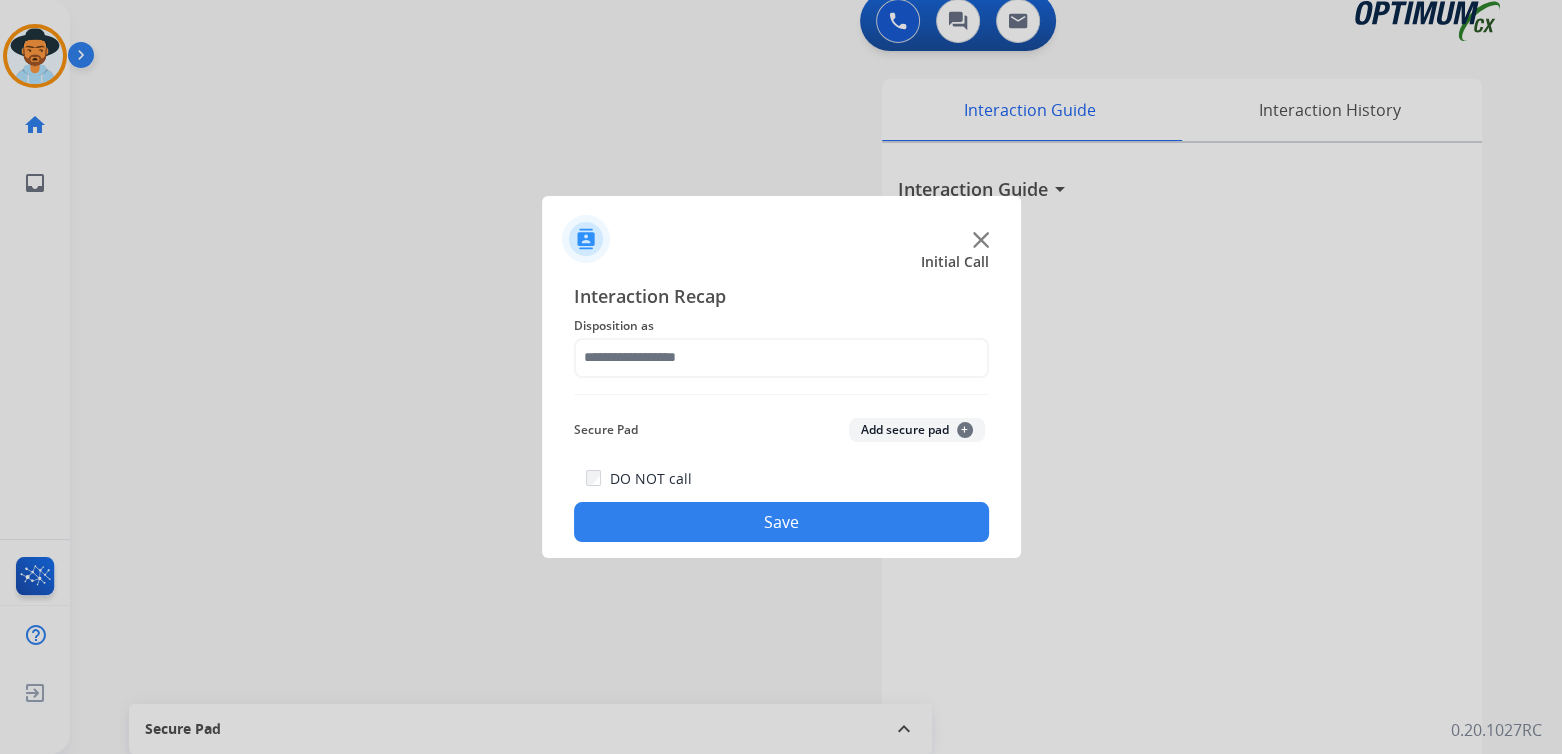 click at bounding box center [781, 377] 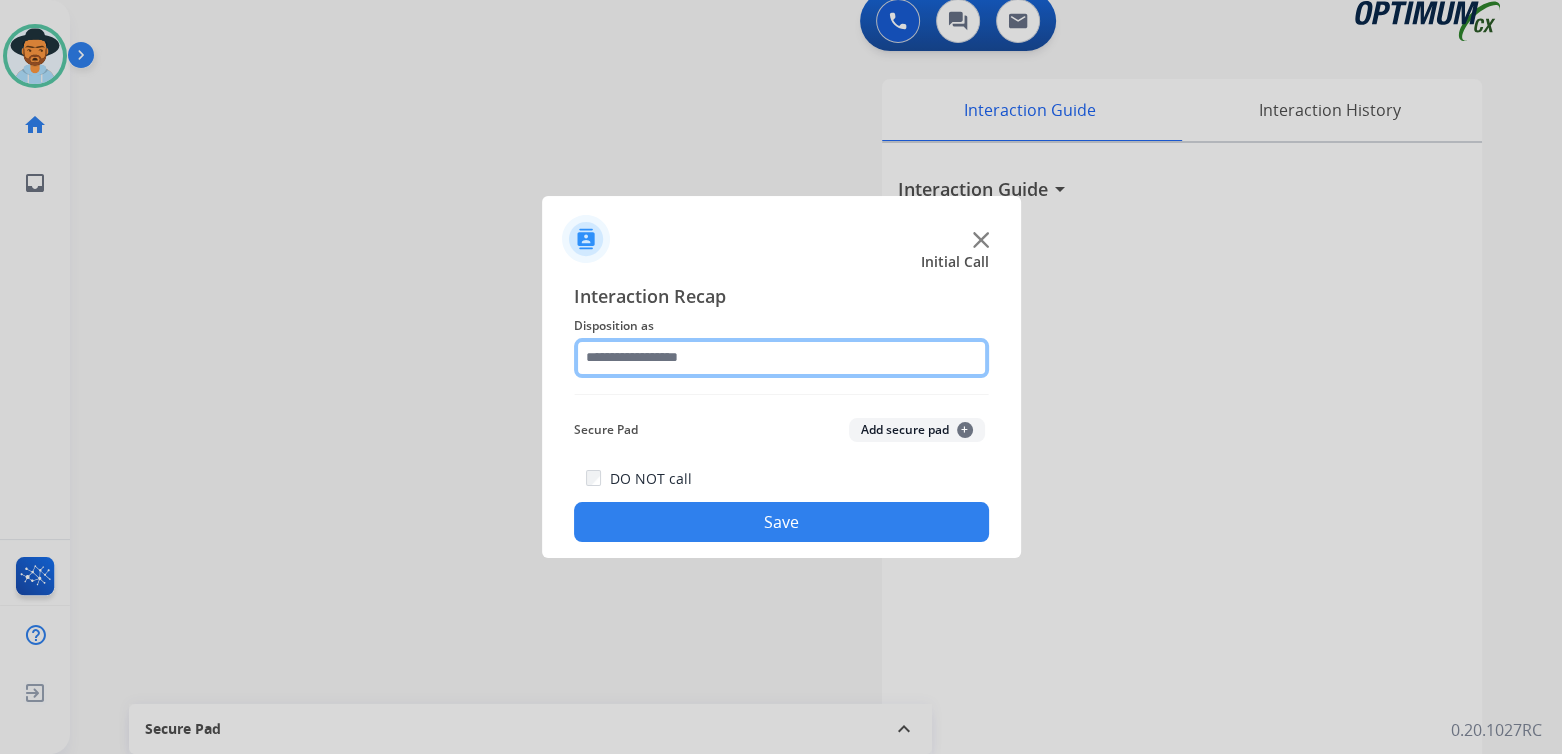click 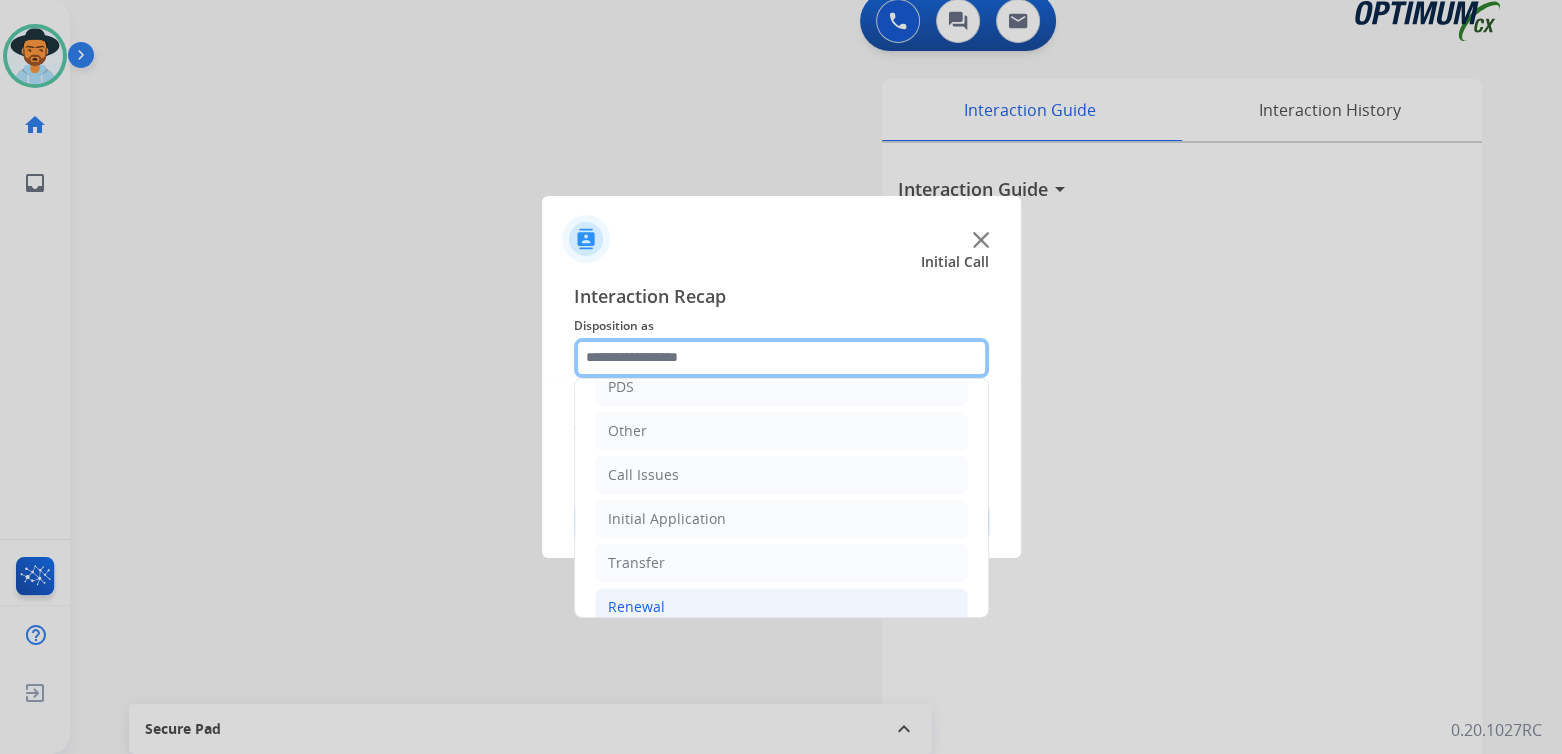 scroll, scrollTop: 132, scrollLeft: 0, axis: vertical 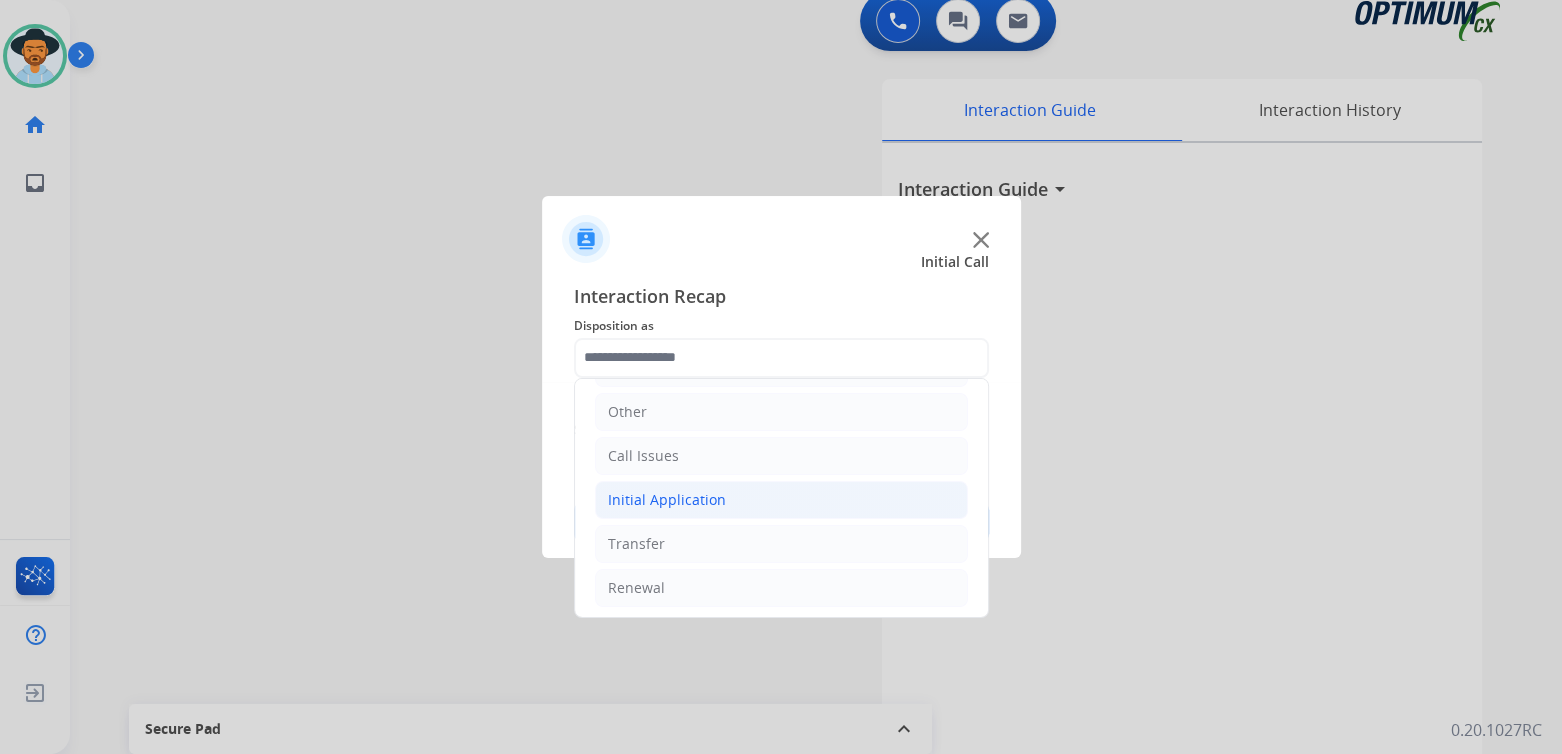 click on "Initial Application" 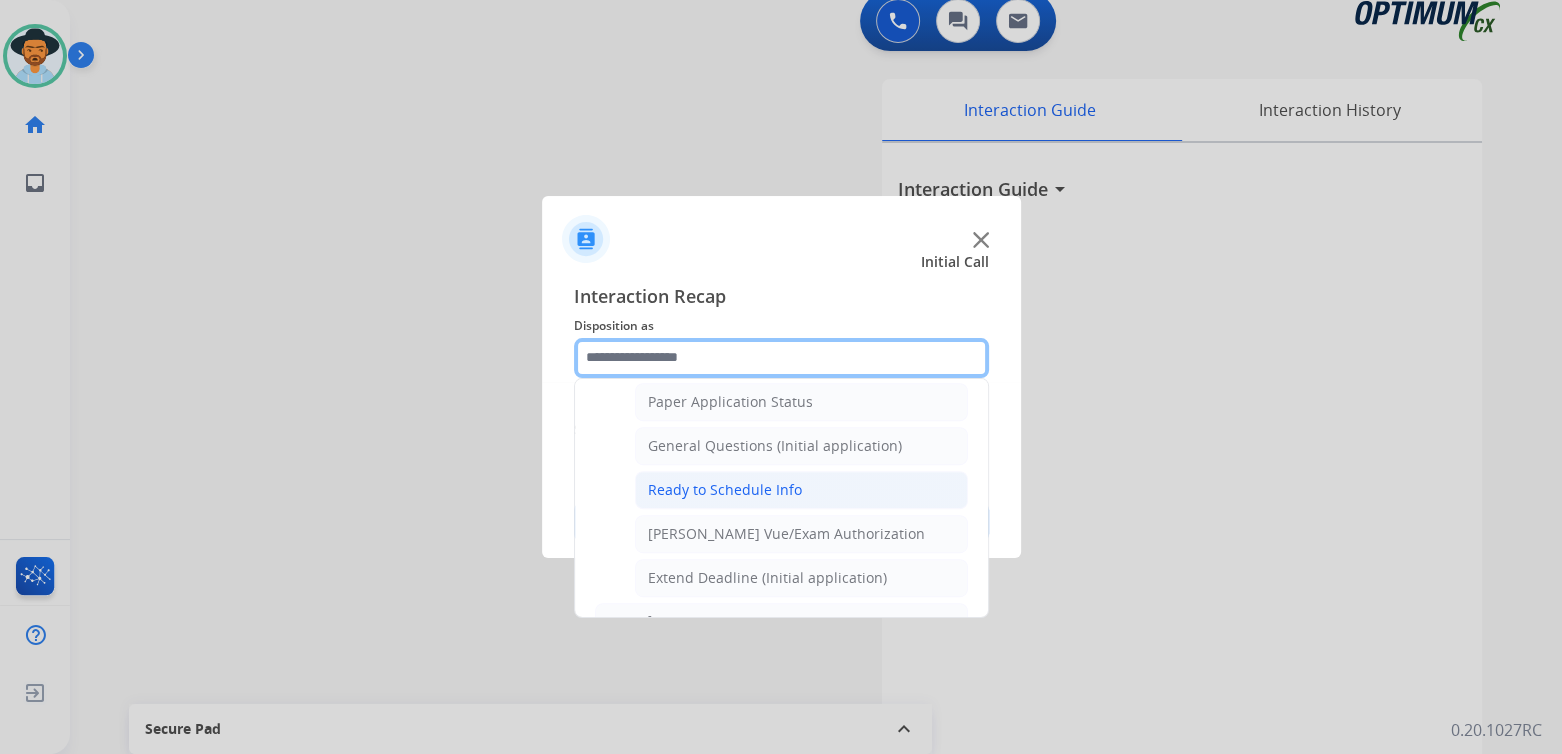 scroll, scrollTop: 1130, scrollLeft: 0, axis: vertical 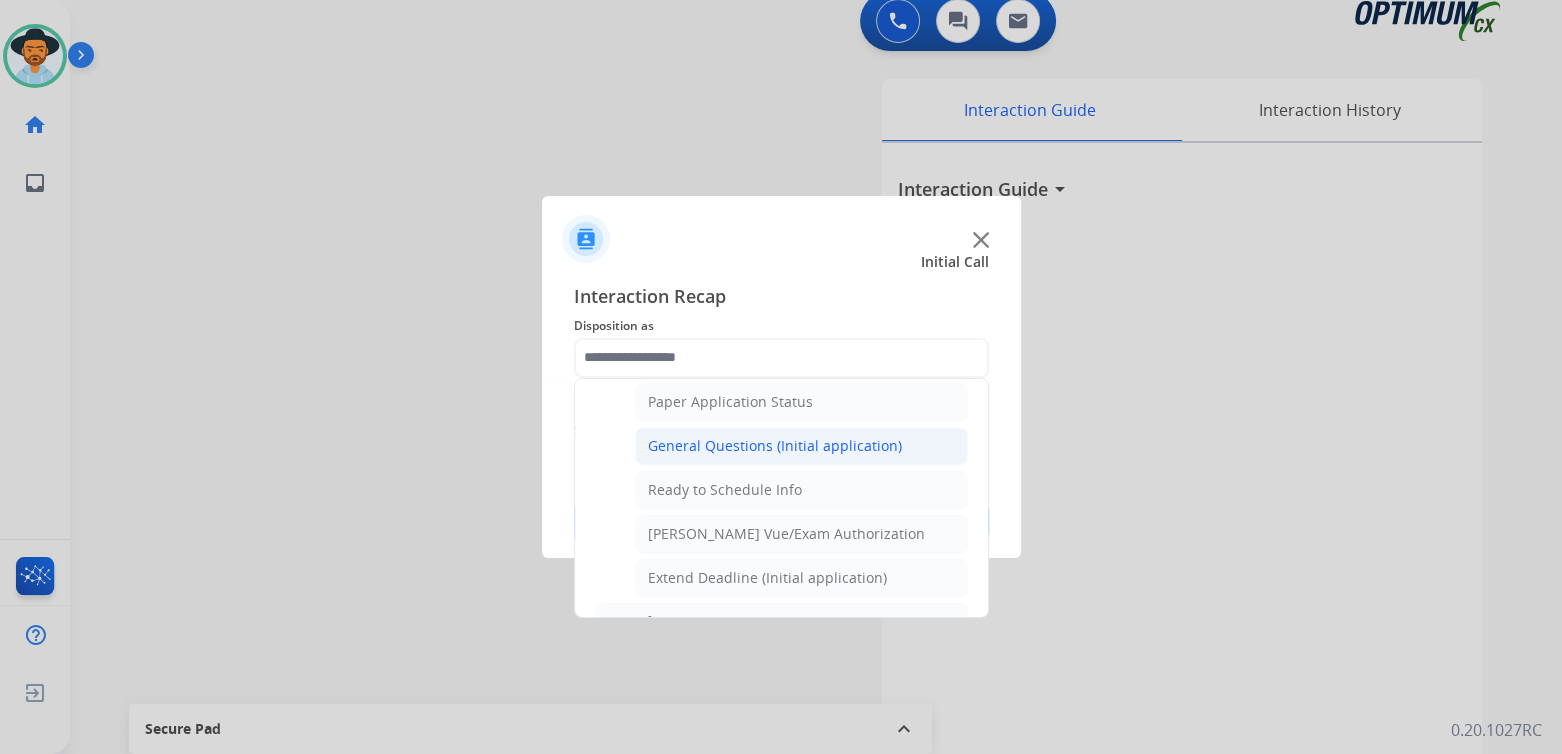 click on "General Questions (Initial application)" 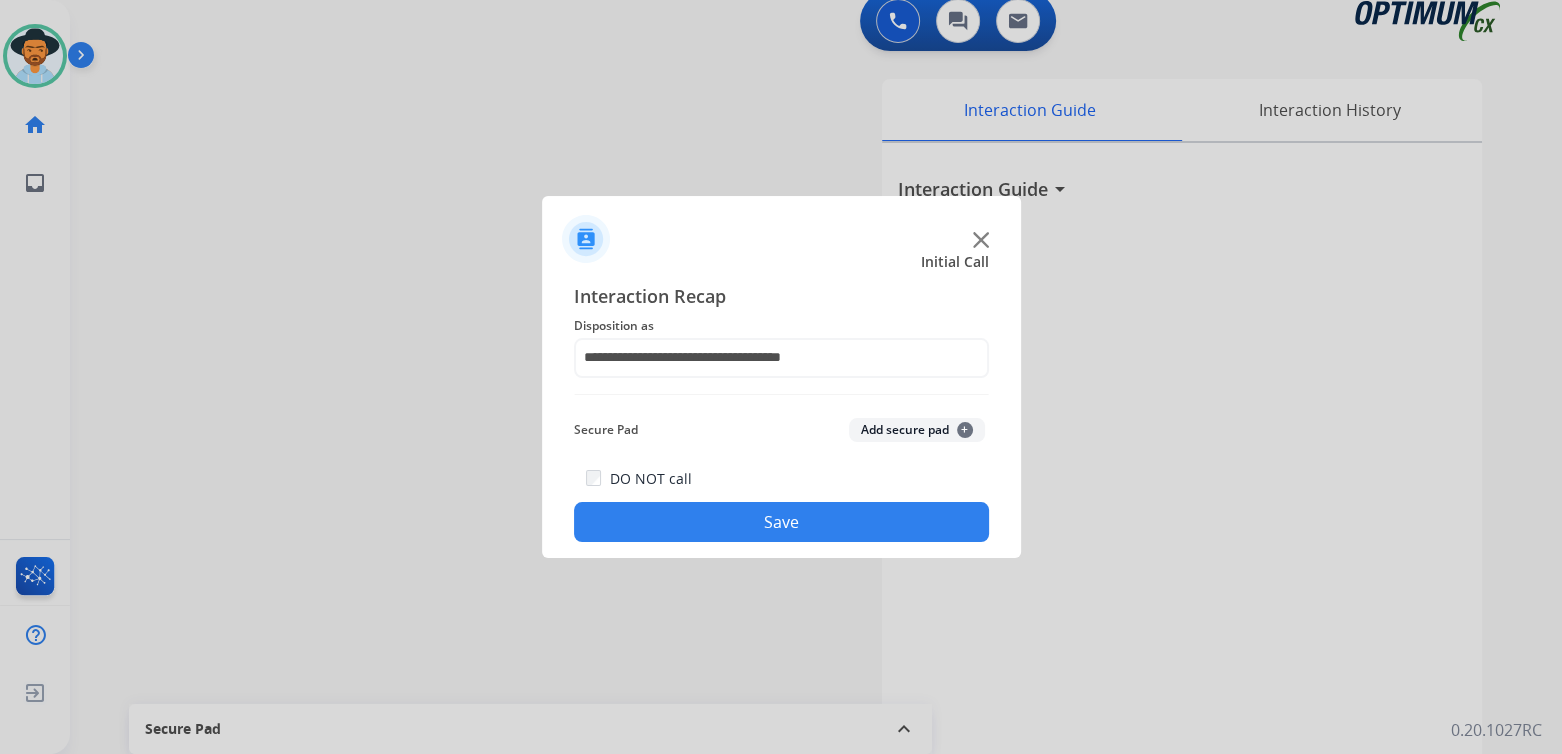 click on "Save" 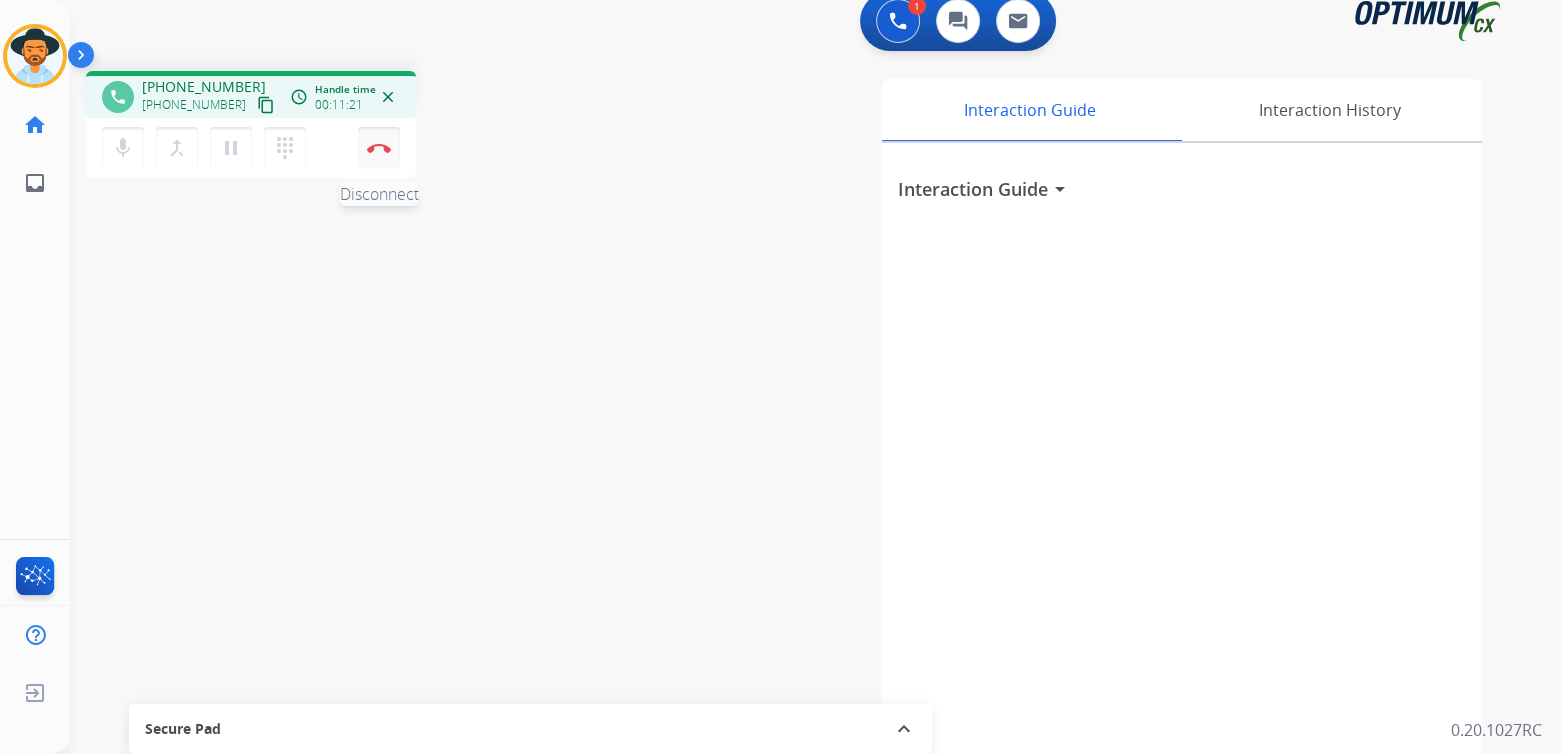 drag, startPoint x: 369, startPoint y: 146, endPoint x: 386, endPoint y: 146, distance: 17 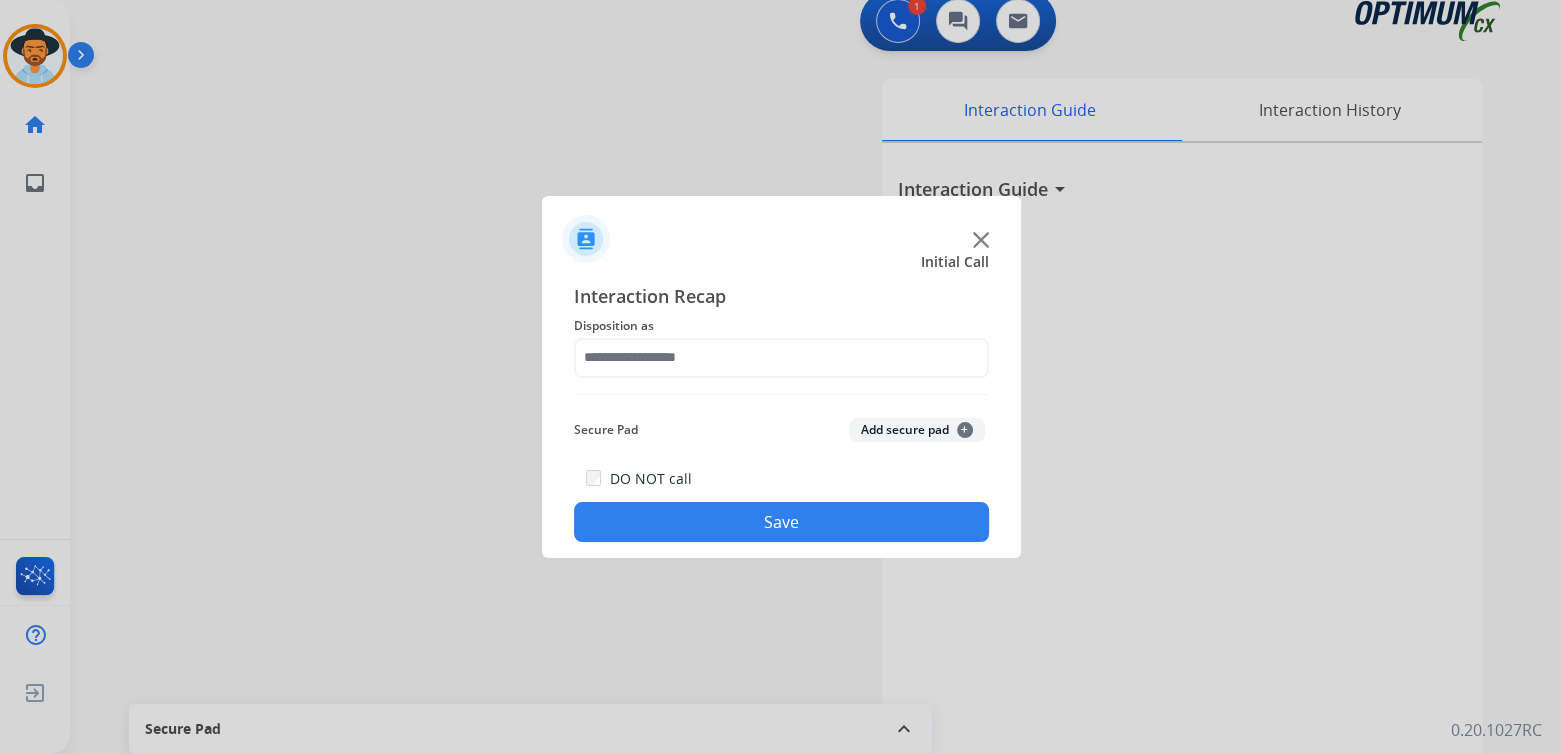 drag, startPoint x: 808, startPoint y: 790, endPoint x: 986, endPoint y: 741, distance: 184.62123 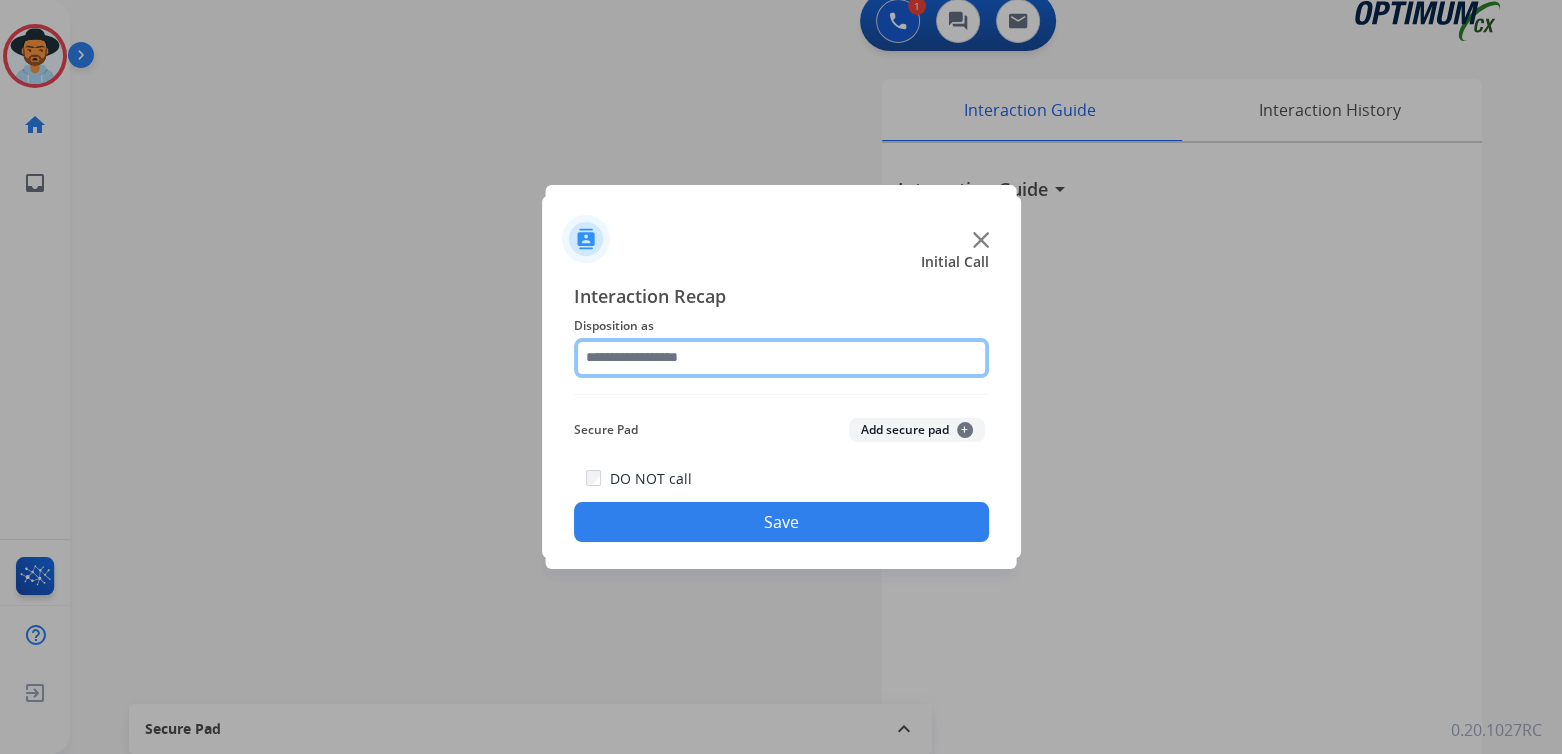 drag, startPoint x: 768, startPoint y: 360, endPoint x: 760, endPoint y: 370, distance: 12.806249 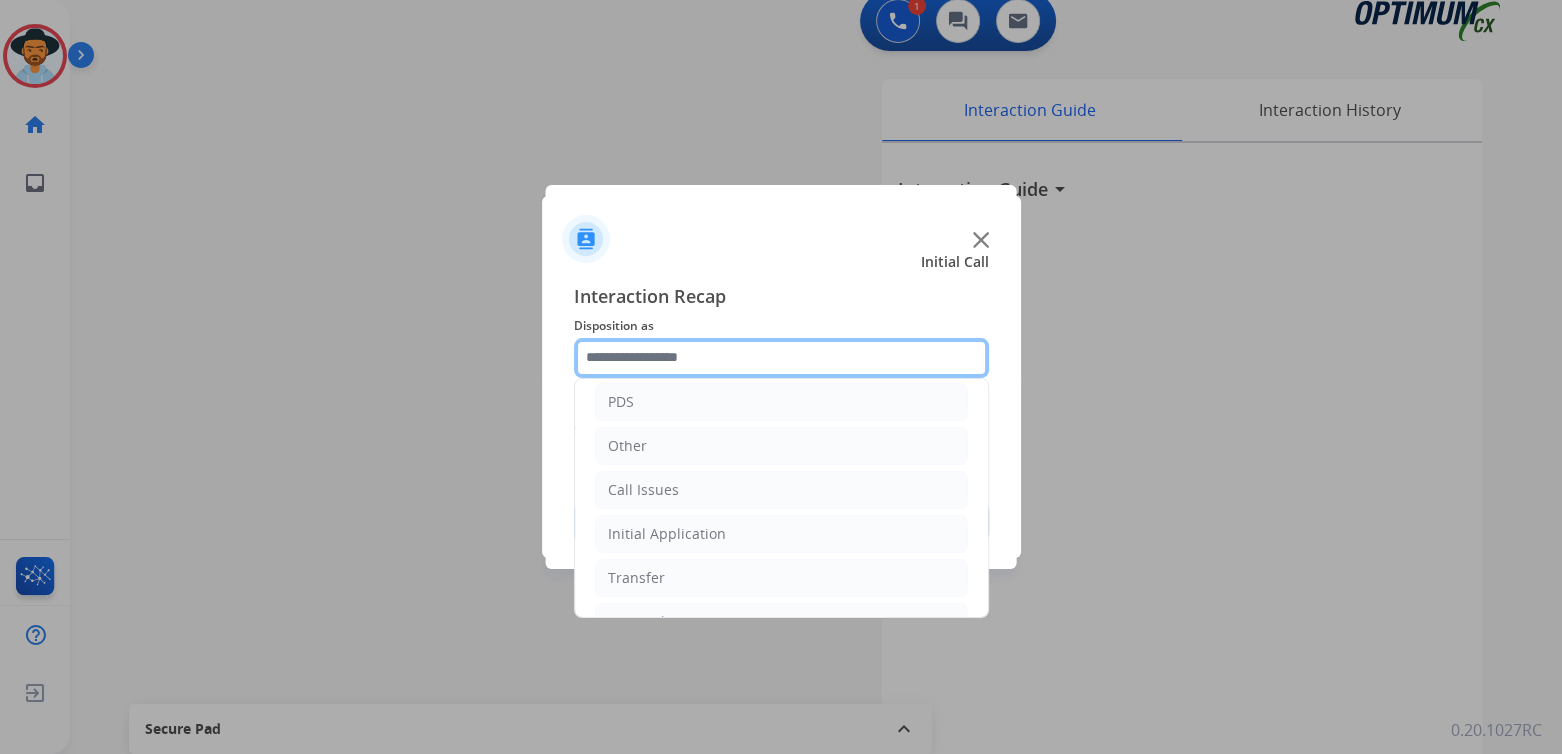 scroll, scrollTop: 99, scrollLeft: 0, axis: vertical 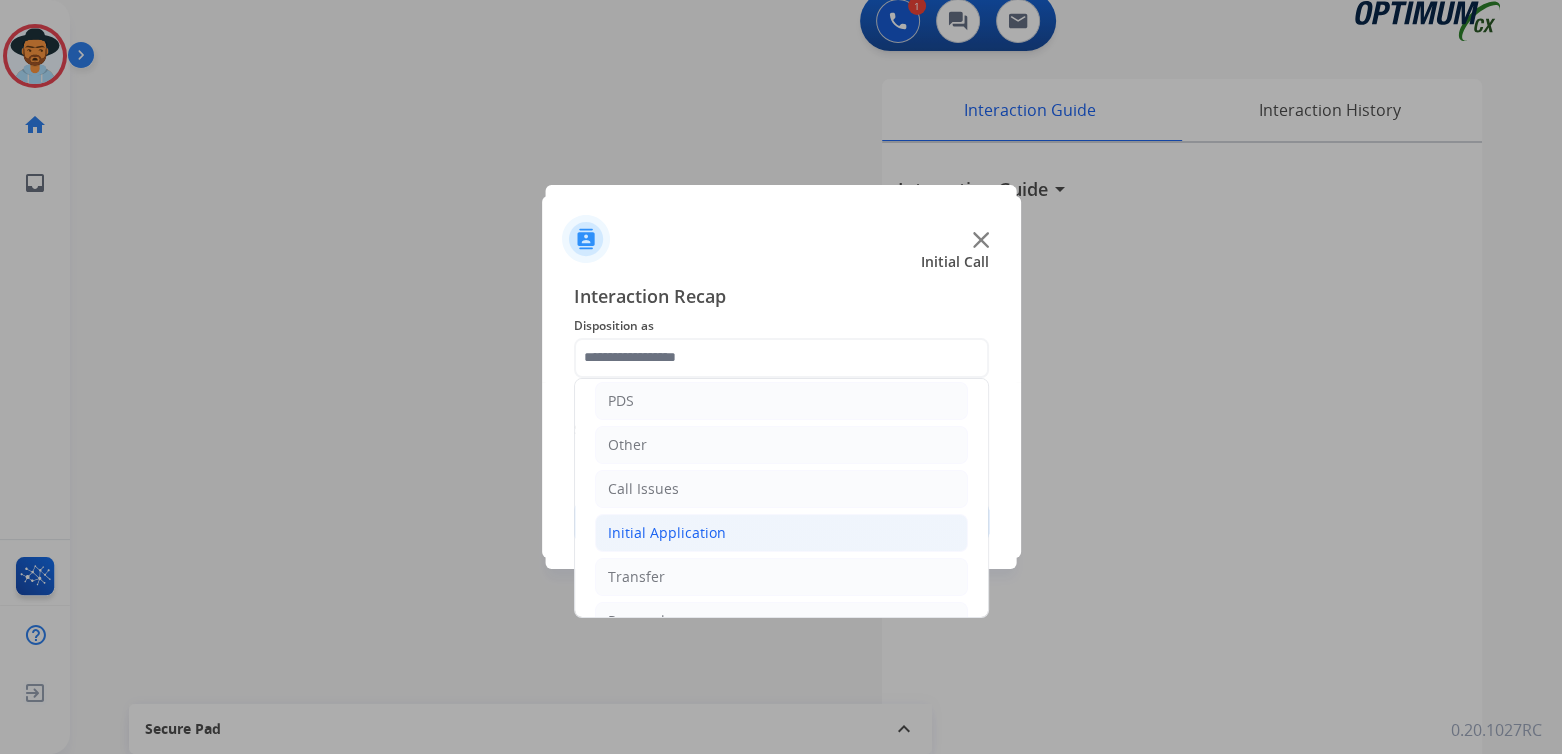 click on "Initial Application" 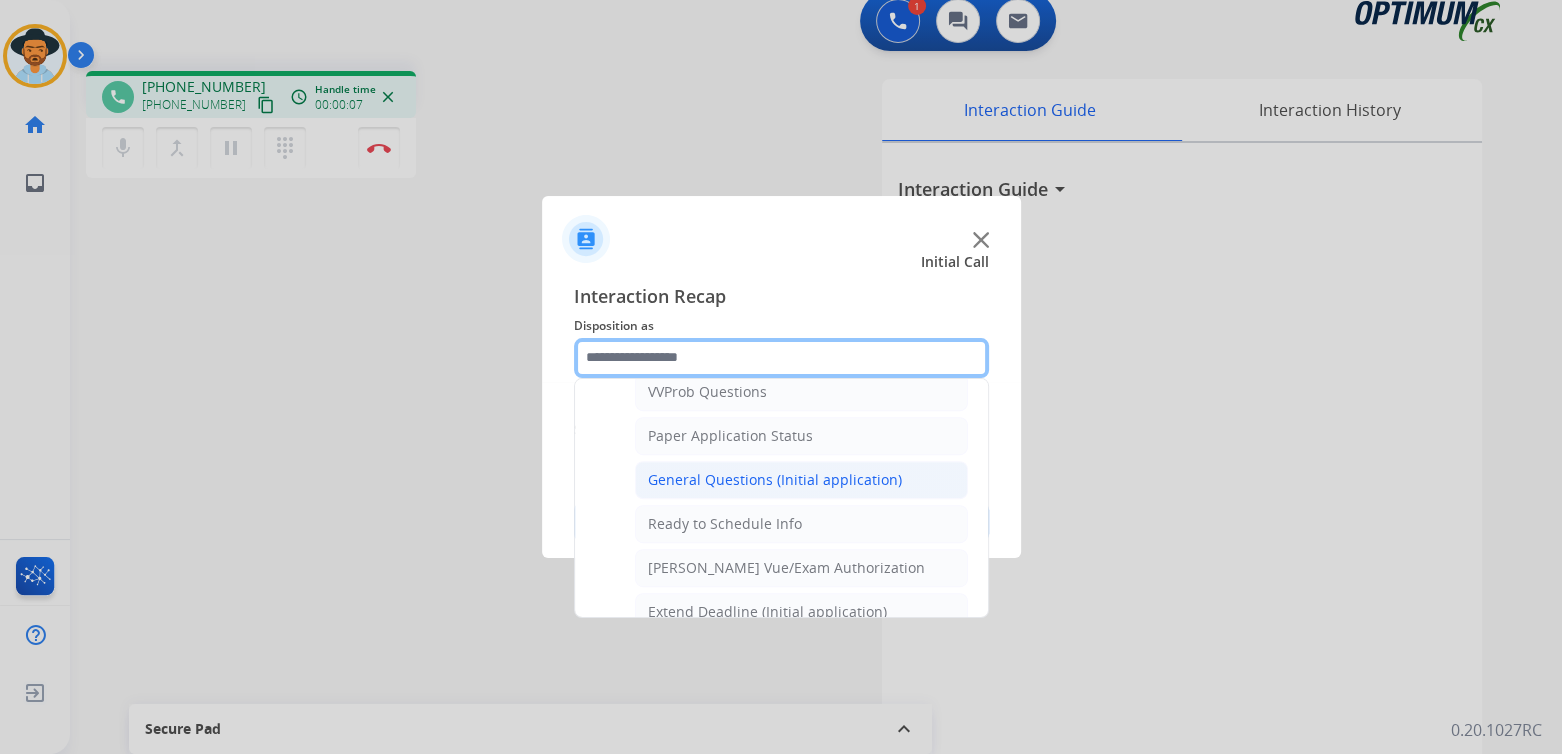 scroll, scrollTop: 1097, scrollLeft: 0, axis: vertical 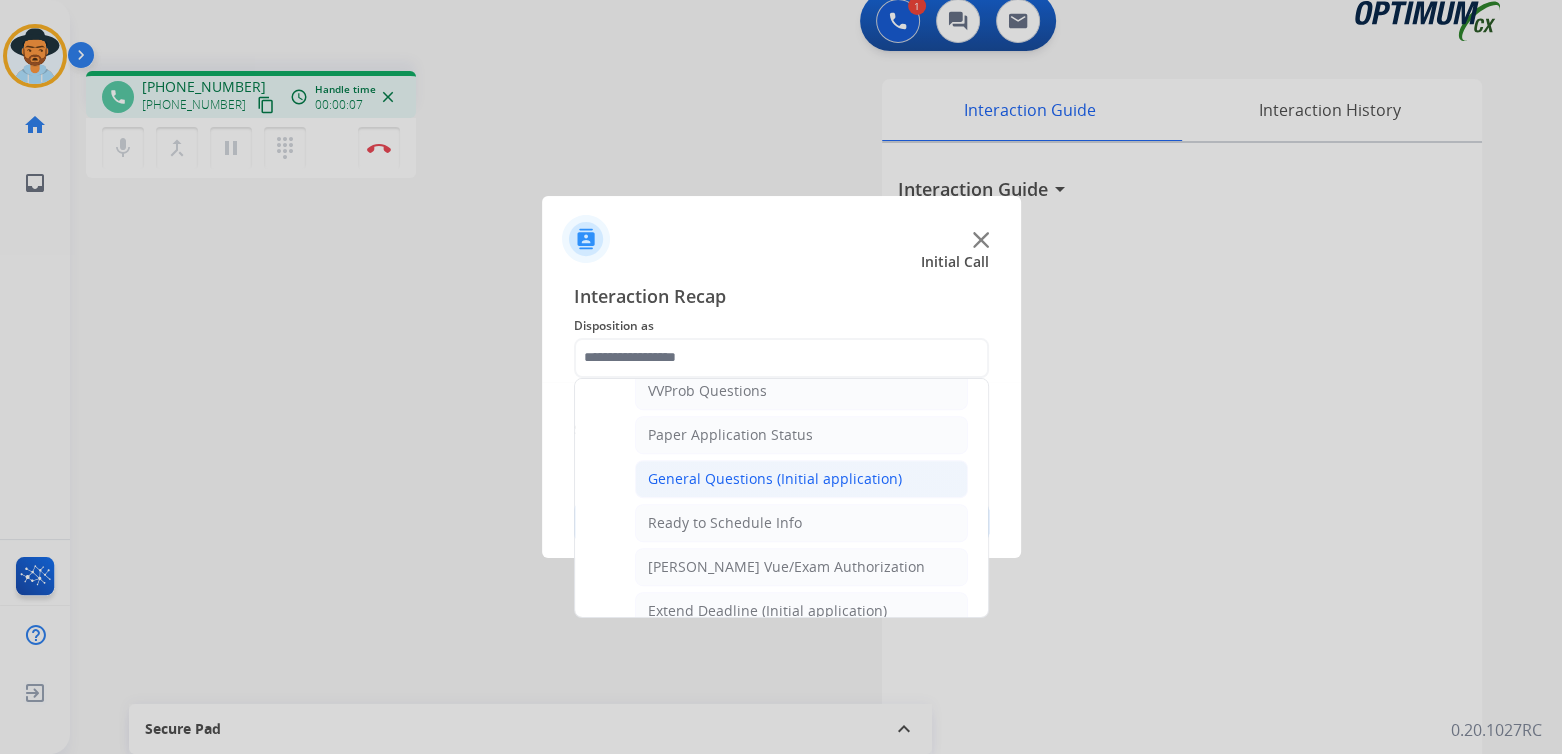 click on "General Questions (Initial application)" 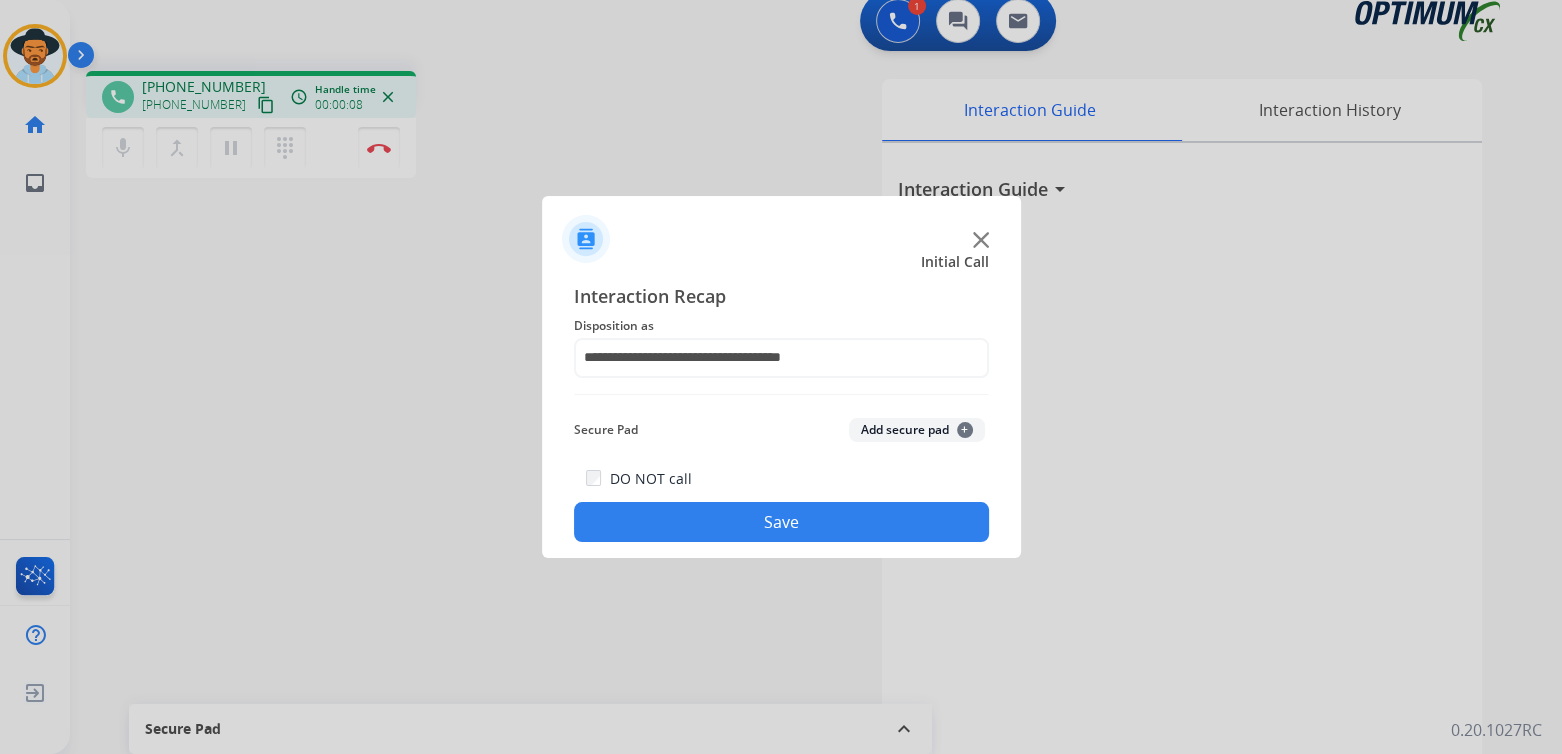 click on "Save" 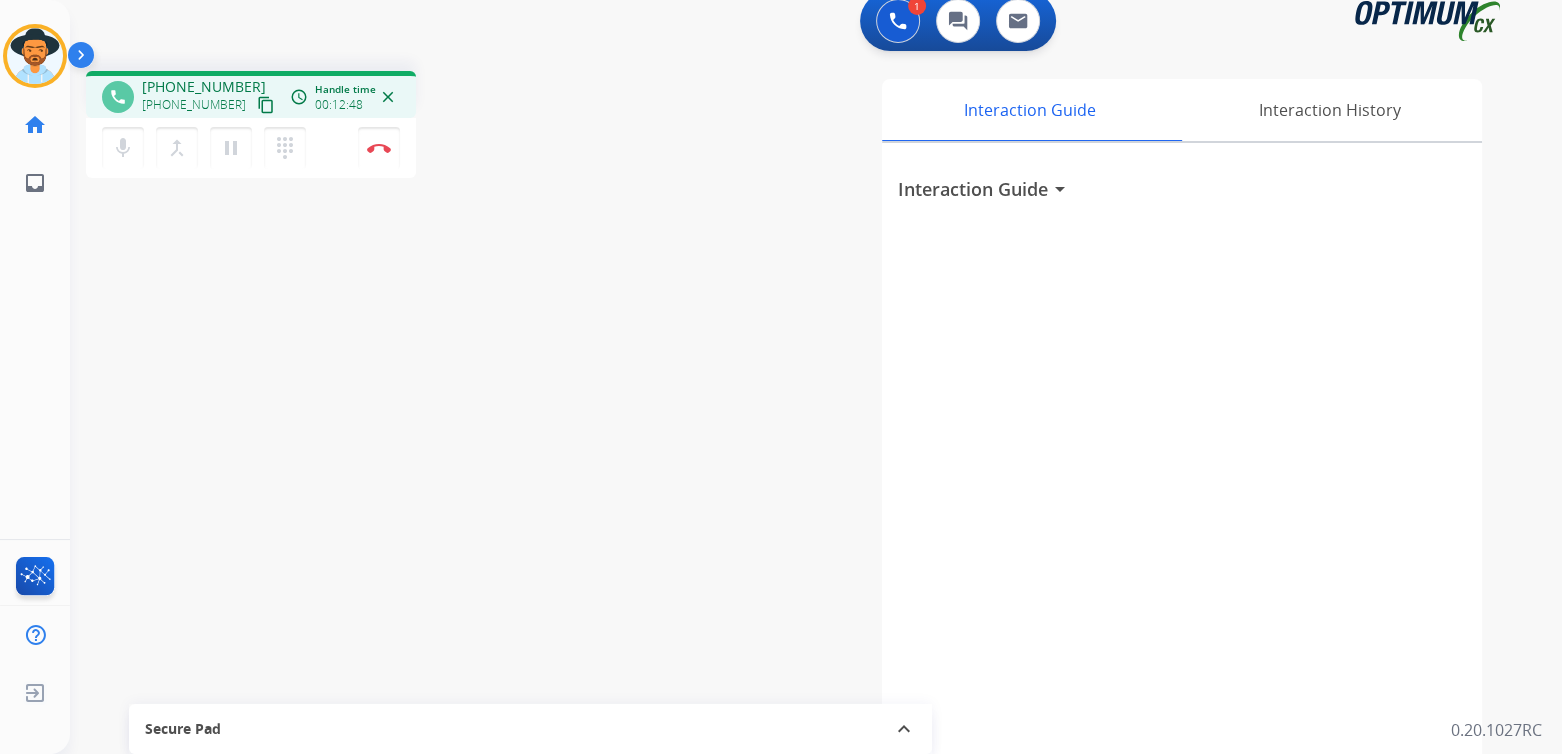 drag, startPoint x: 384, startPoint y: 149, endPoint x: 463, endPoint y: 181, distance: 85.23497 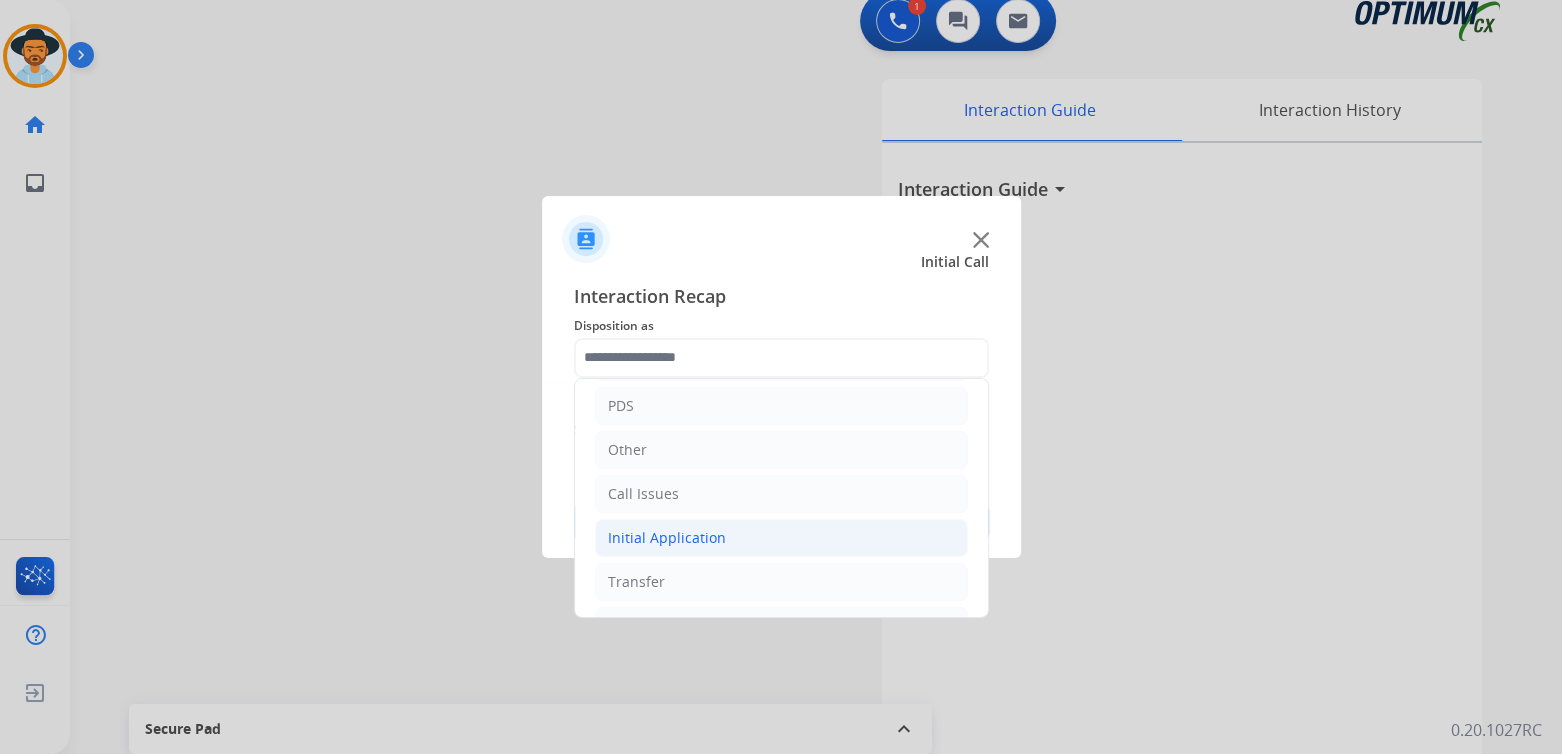 scroll, scrollTop: 132, scrollLeft: 0, axis: vertical 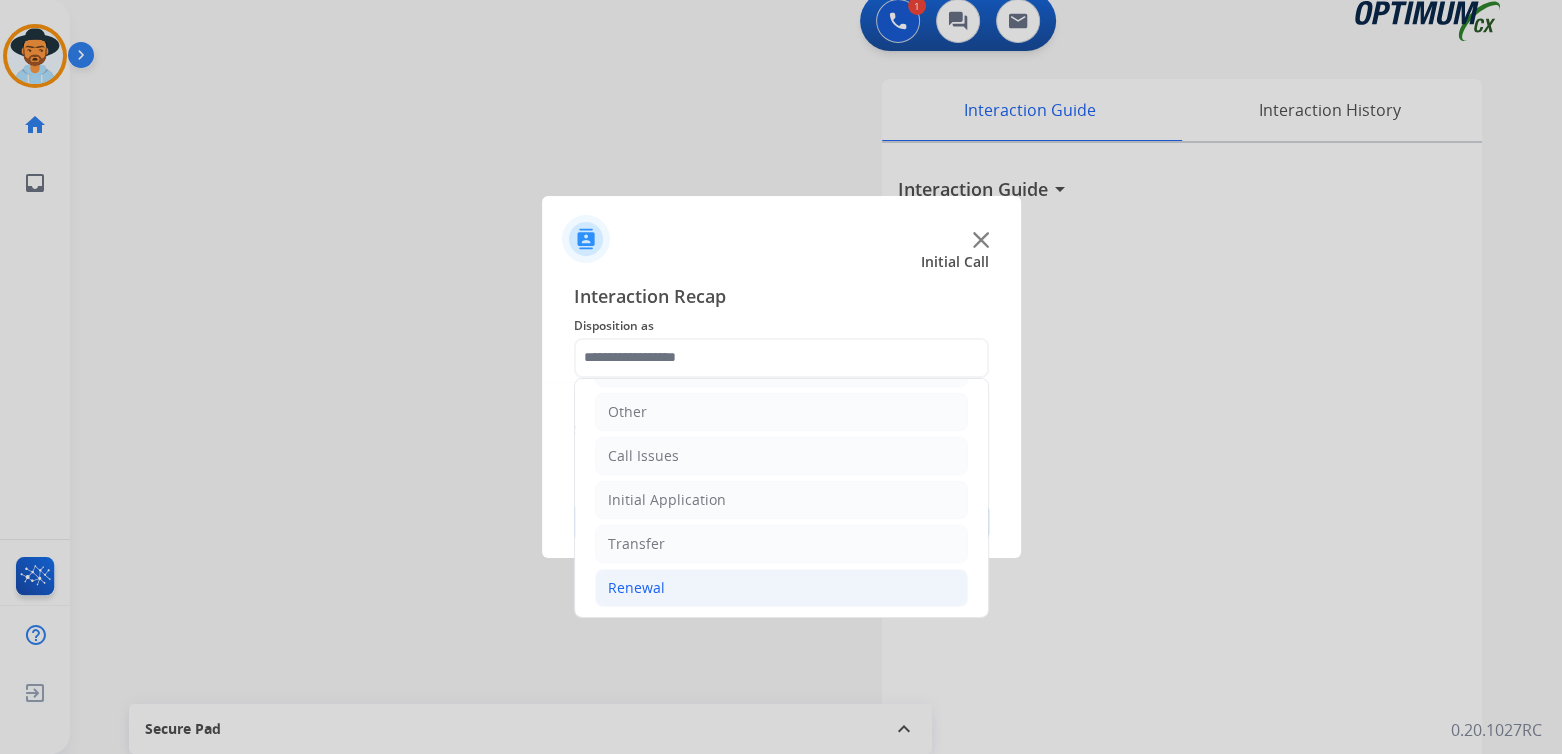 click on "Renewal" 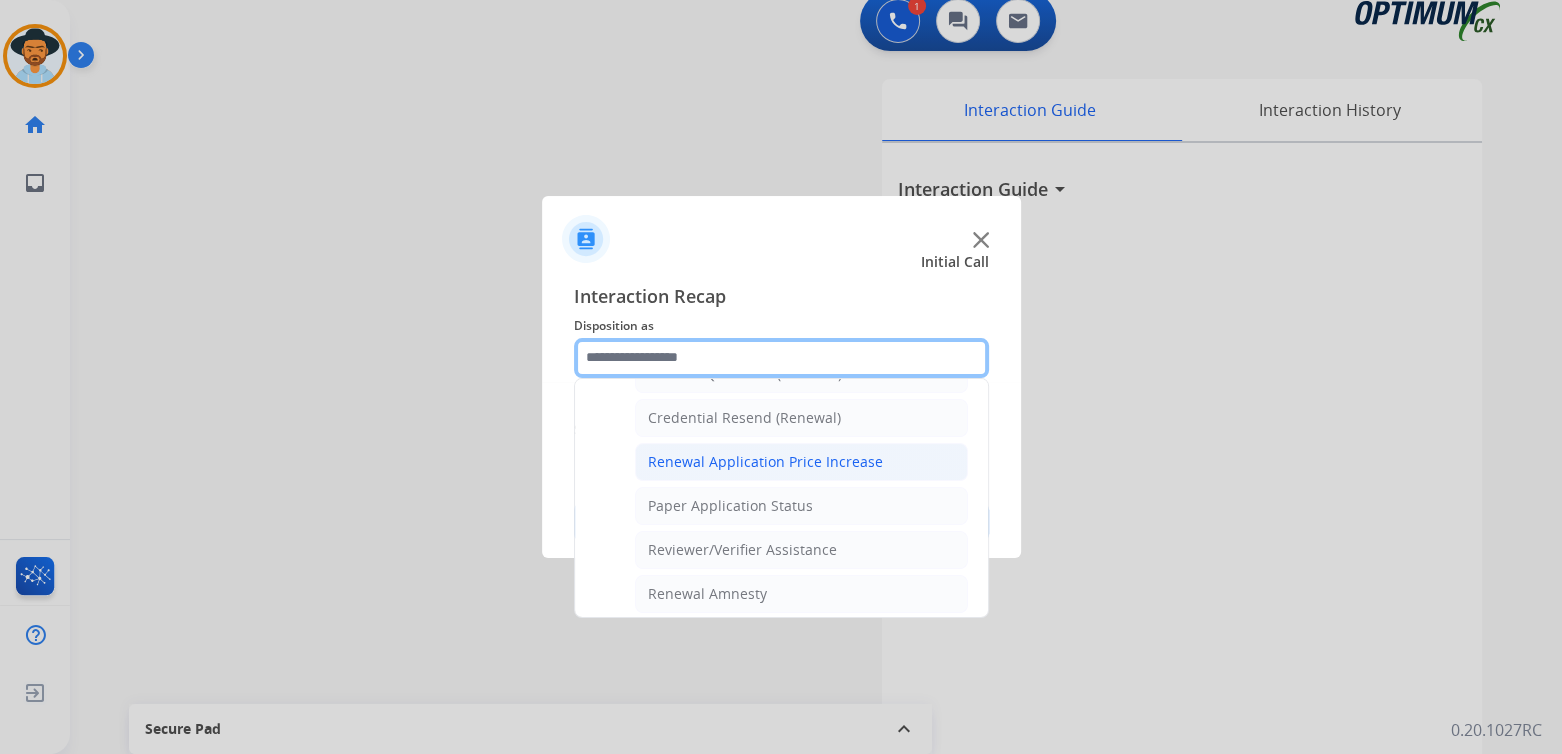 scroll, scrollTop: 631, scrollLeft: 0, axis: vertical 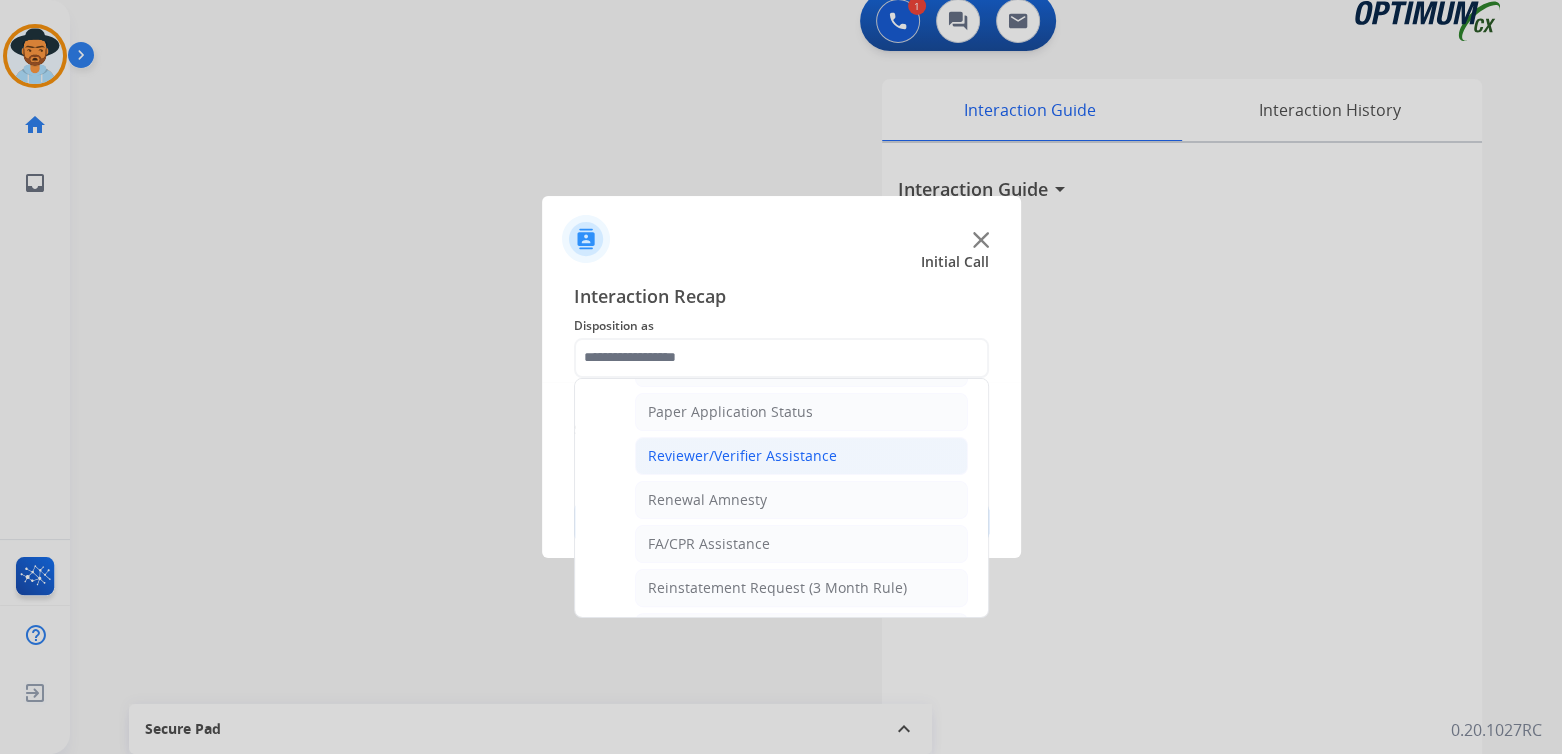 click on "Reviewer/Verifier Assistance" 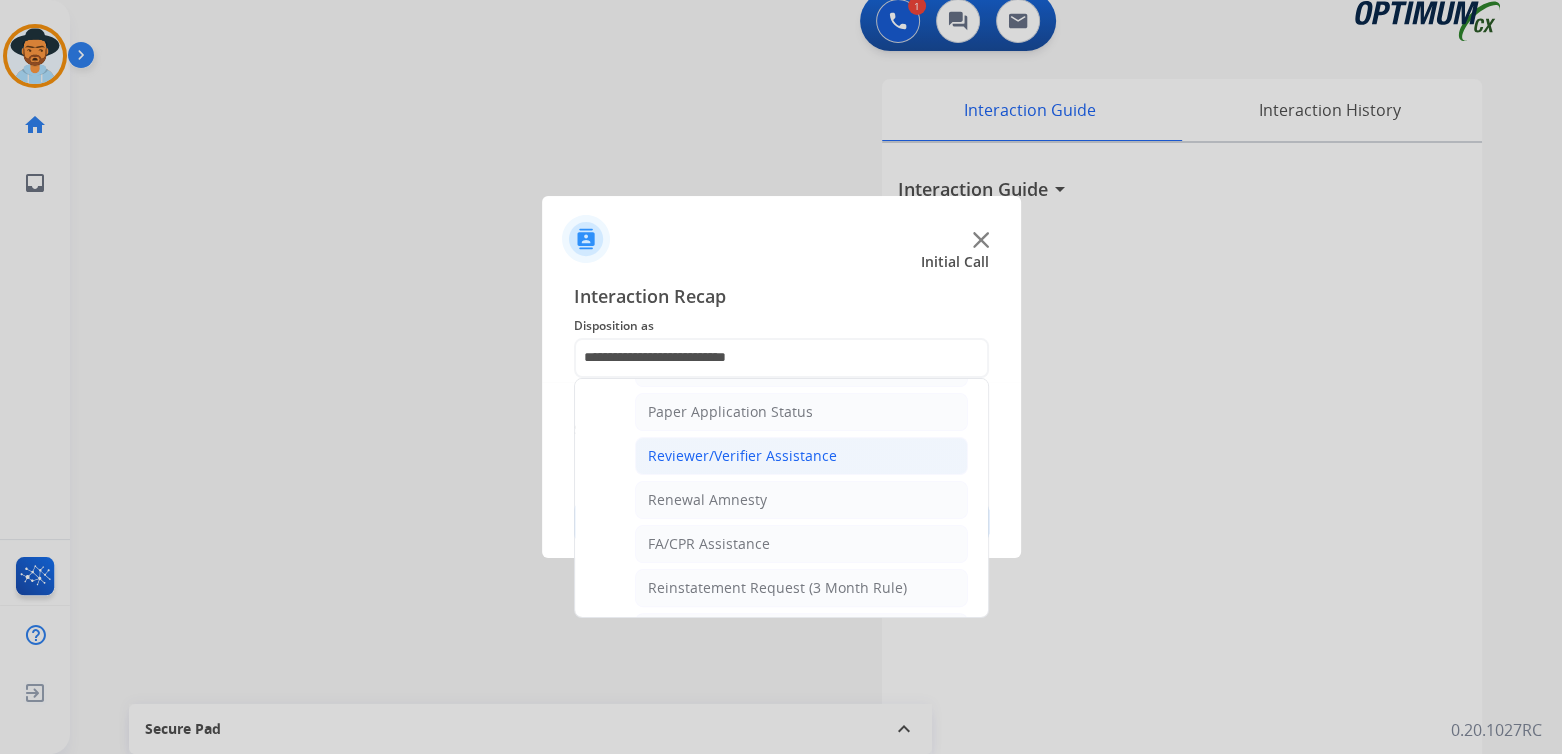 scroll, scrollTop: 0, scrollLeft: 0, axis: both 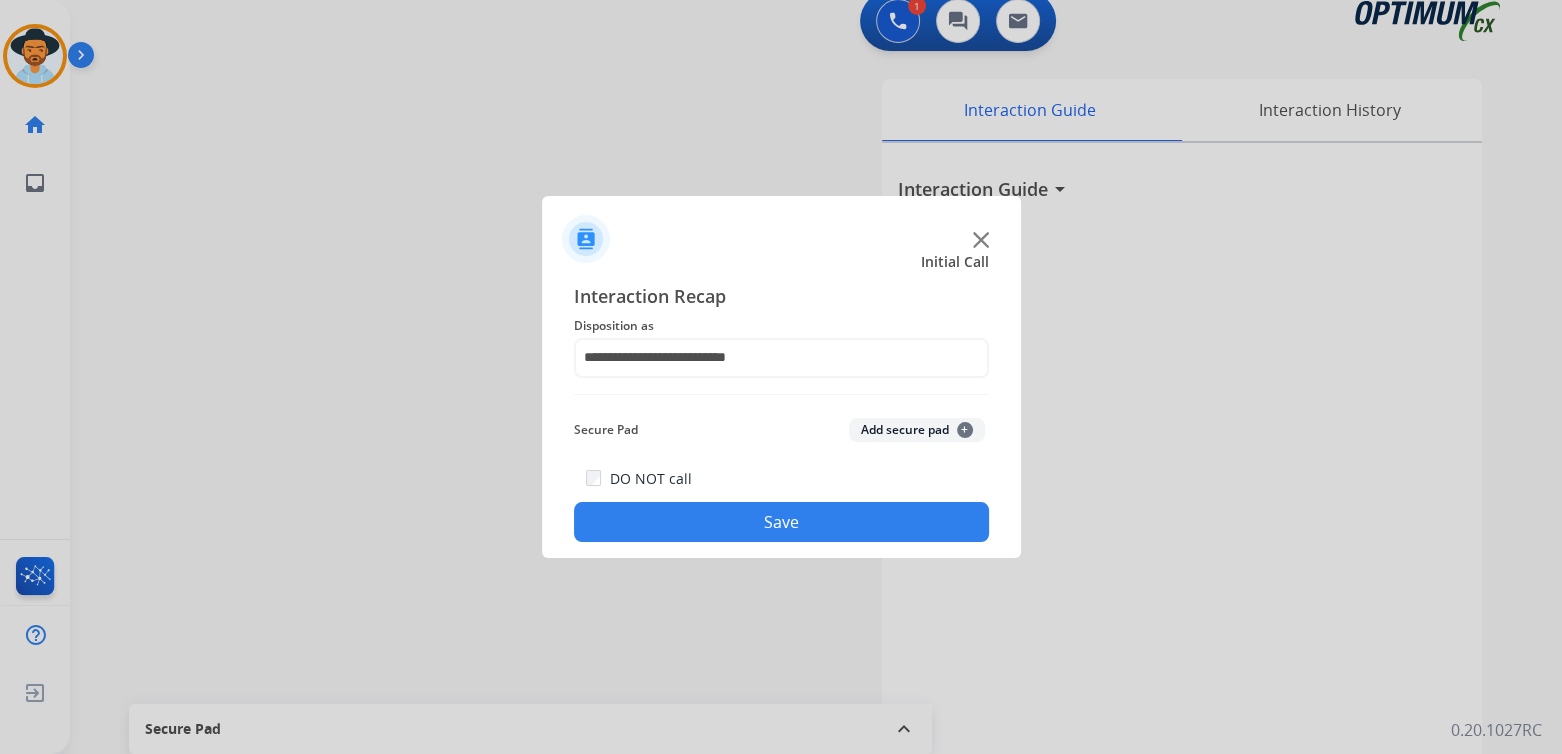 click on "Save" 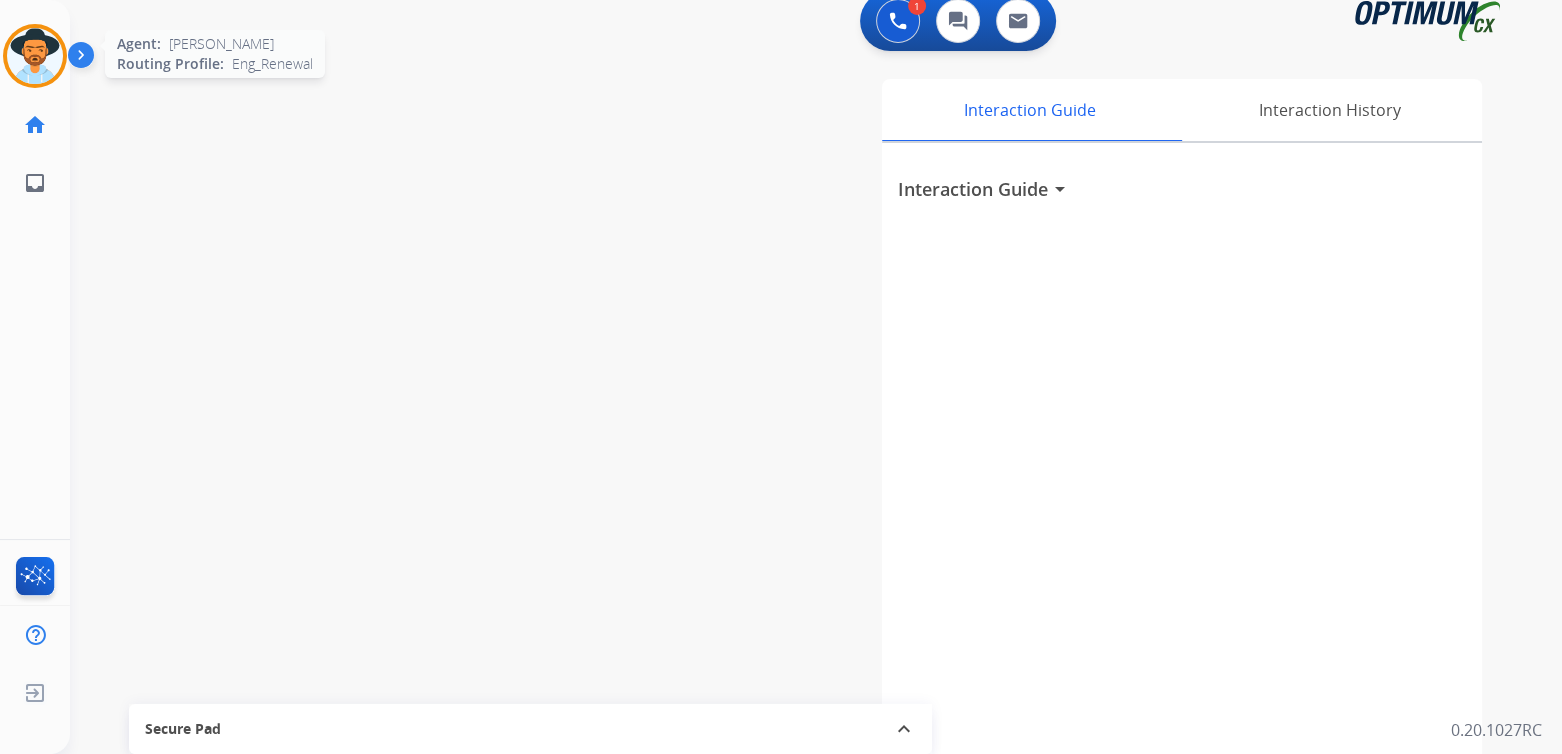 click at bounding box center (35, 56) 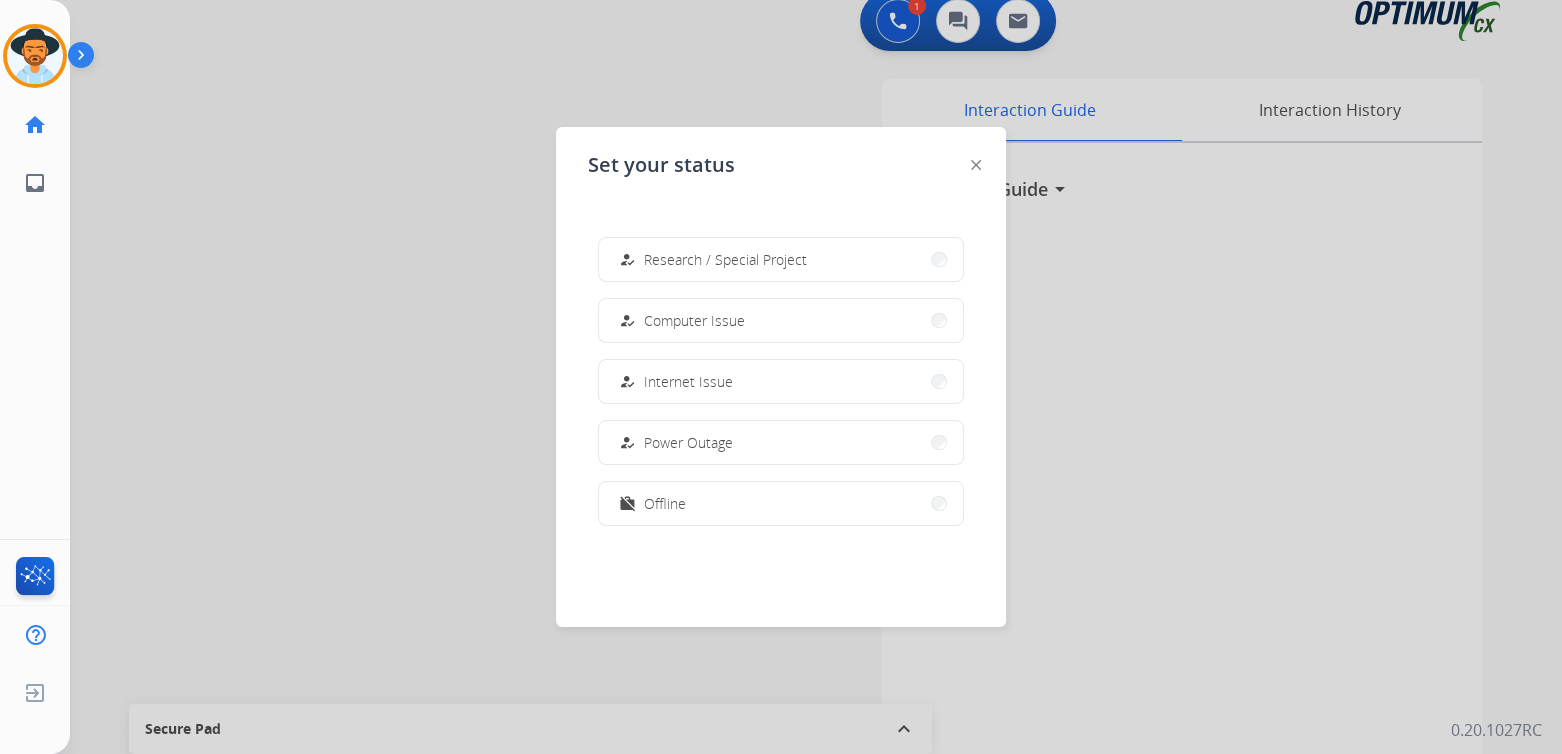 scroll, scrollTop: 498, scrollLeft: 0, axis: vertical 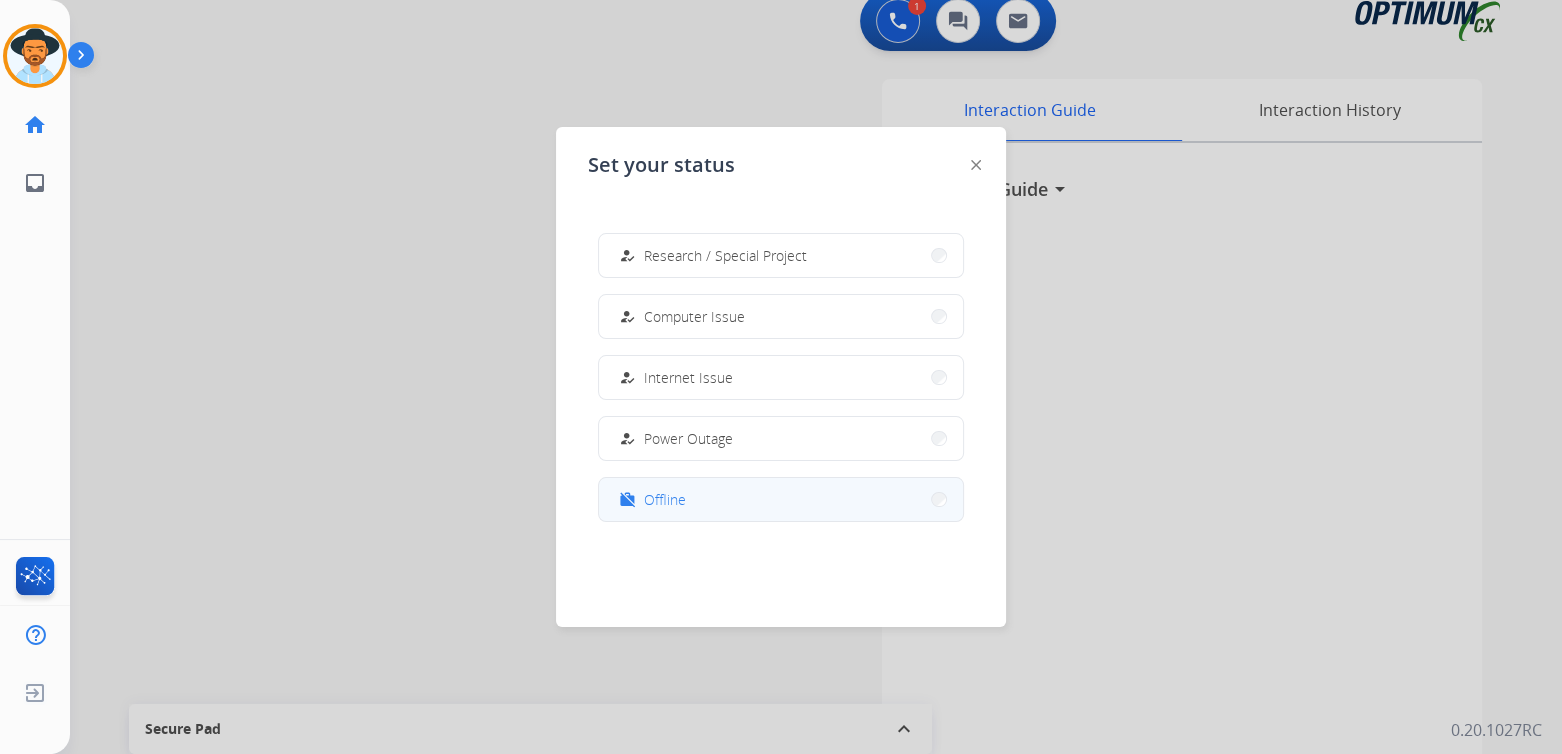 click on "work_off Offline" at bounding box center [781, 499] 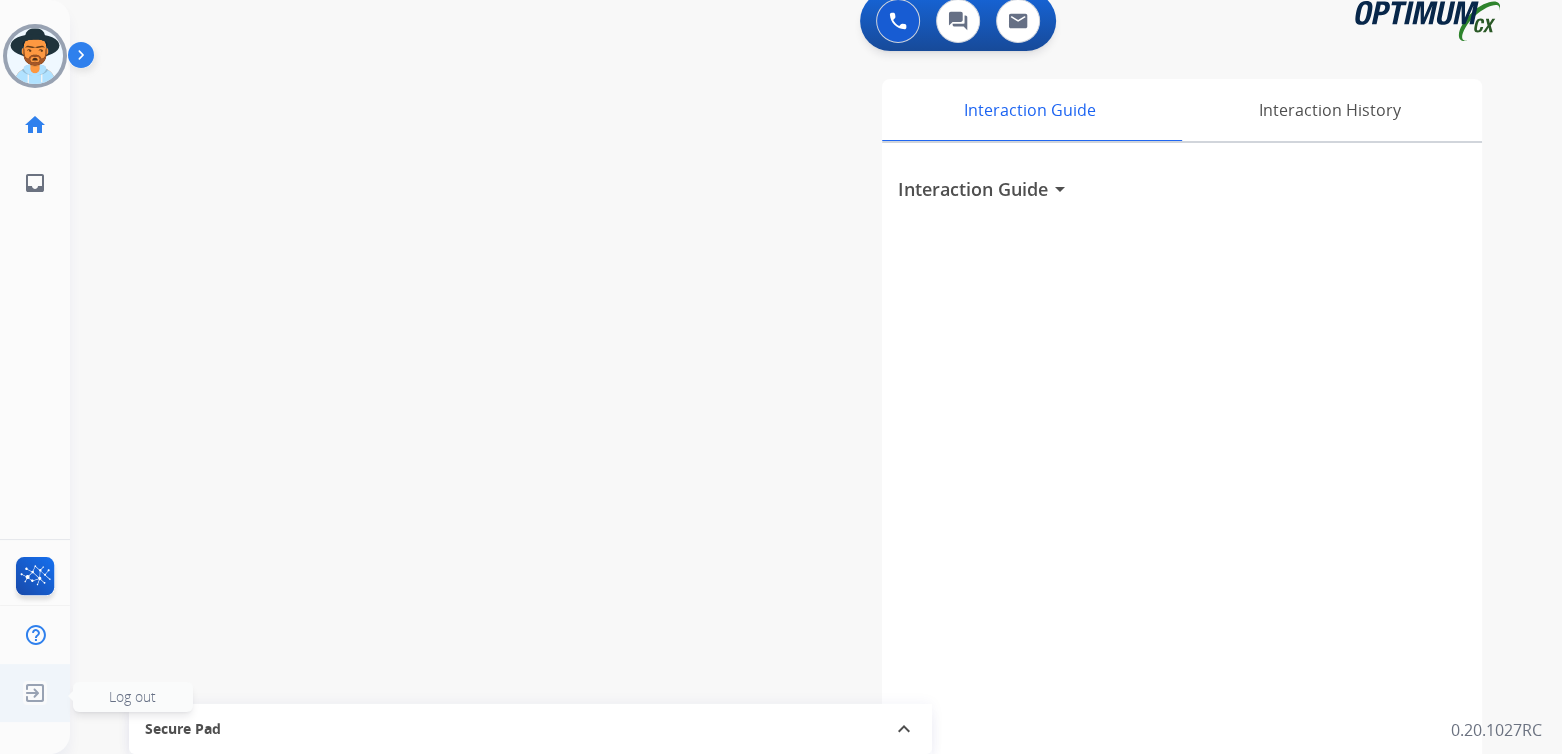 click on "Log out" 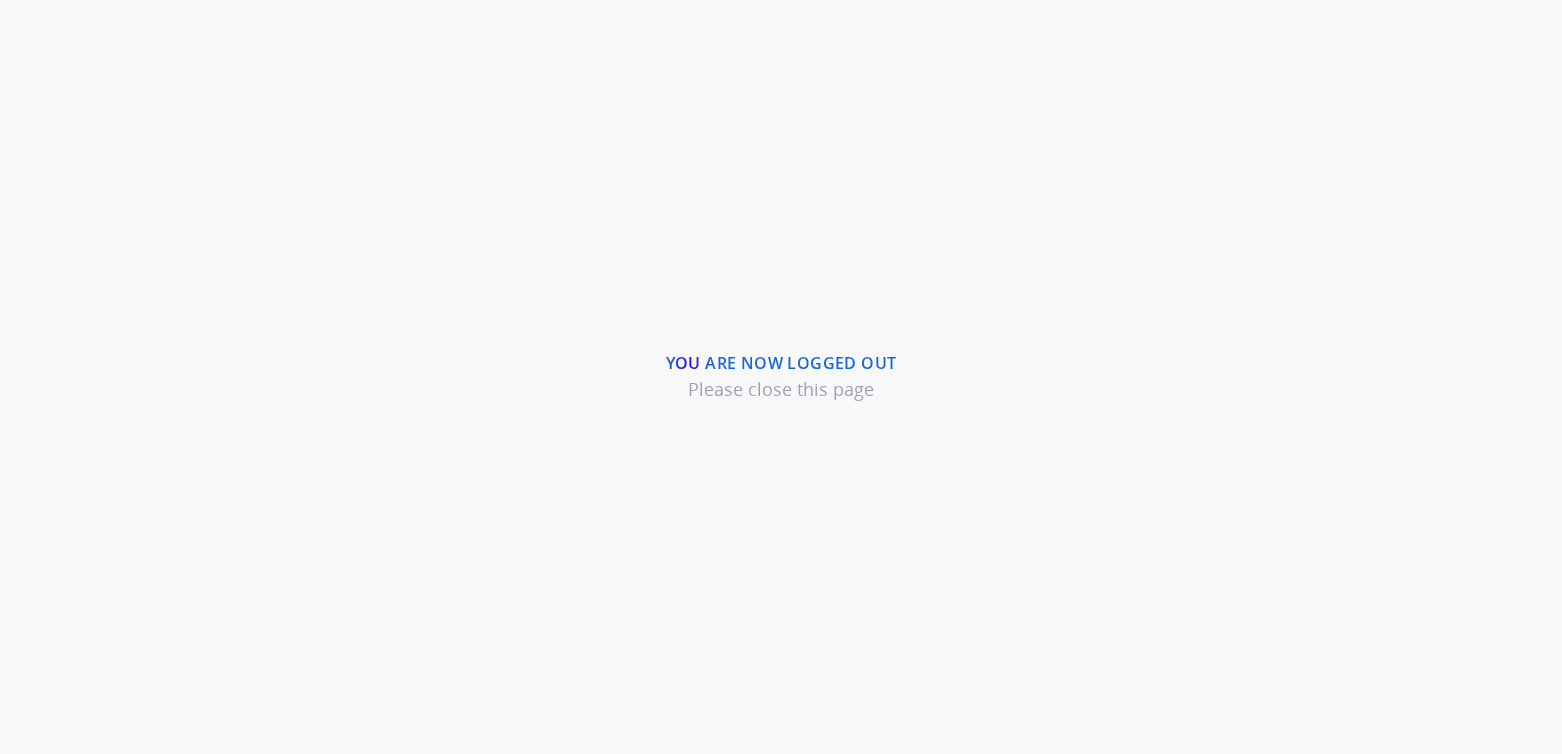 scroll, scrollTop: 0, scrollLeft: 0, axis: both 